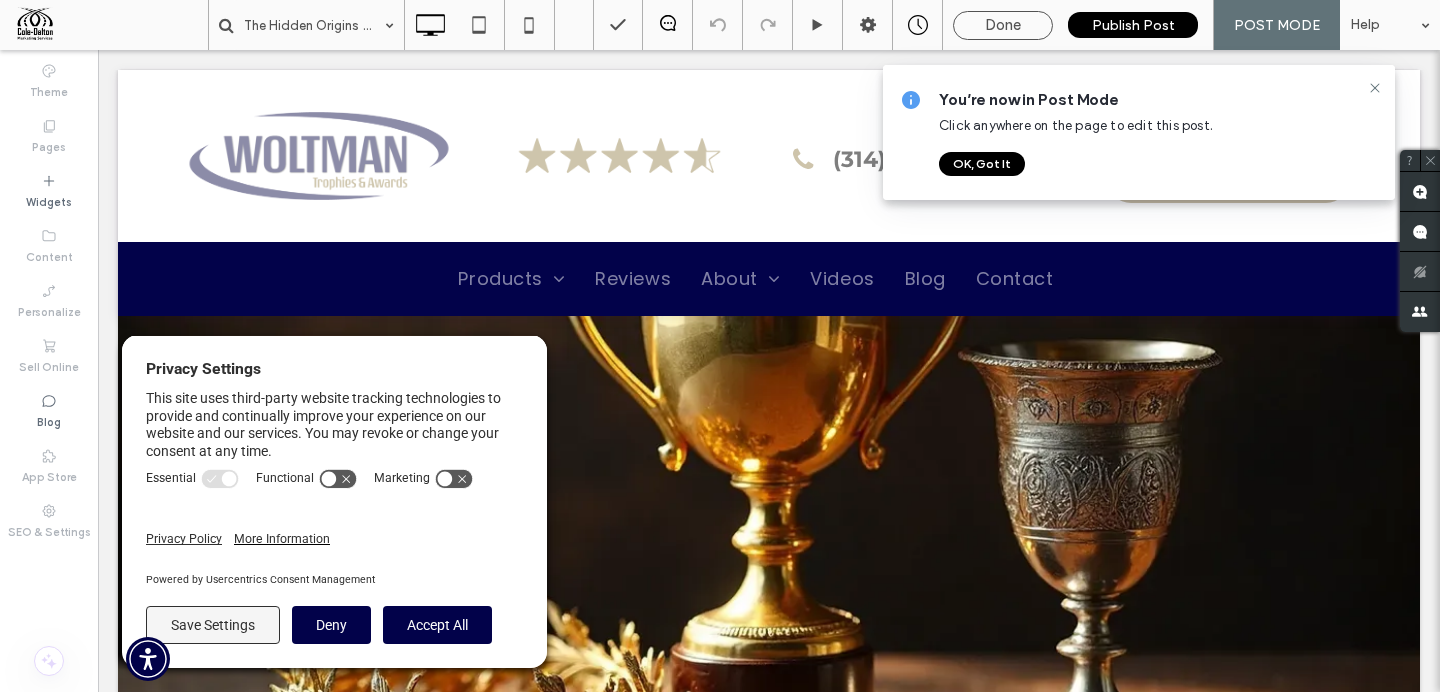 scroll, scrollTop: 0, scrollLeft: 0, axis: both 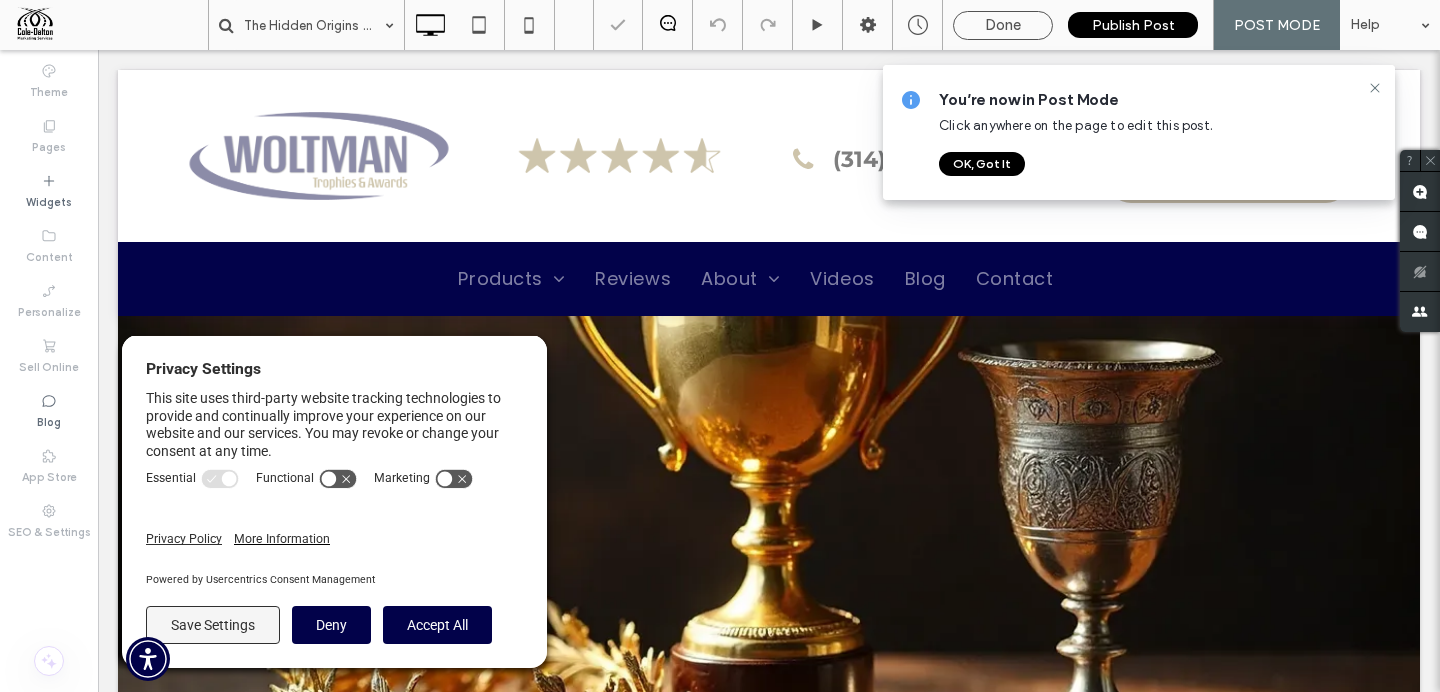click at bounding box center (111, 25) 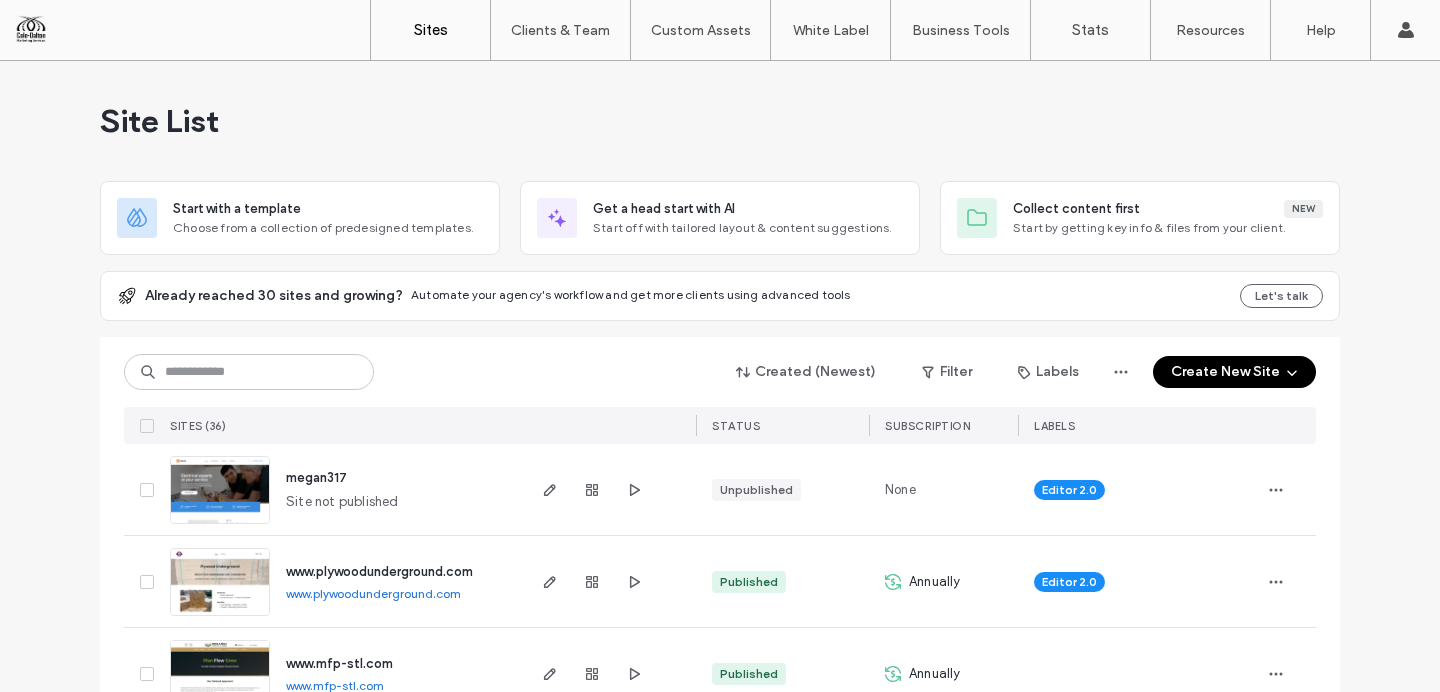 scroll, scrollTop: 0, scrollLeft: 0, axis: both 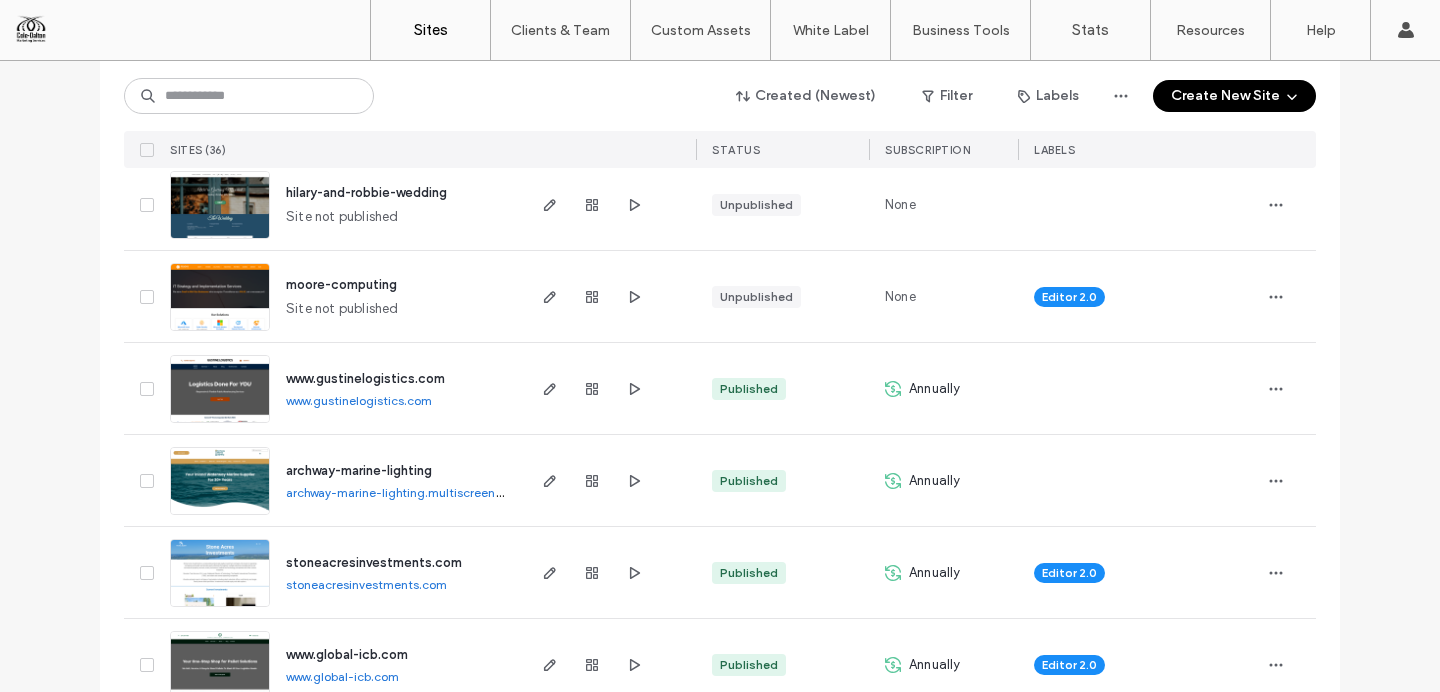 click on "hilary-and-robbie-wedding" at bounding box center [366, 192] 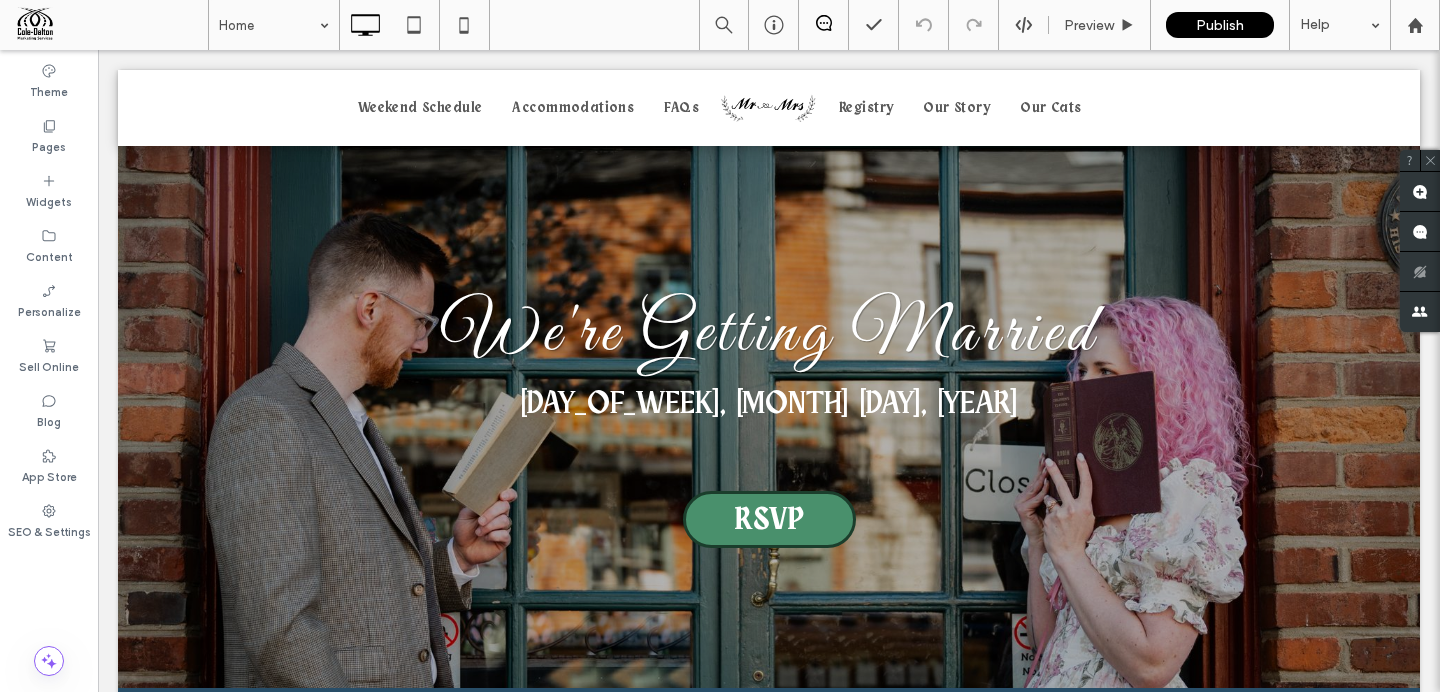 scroll, scrollTop: 0, scrollLeft: 0, axis: both 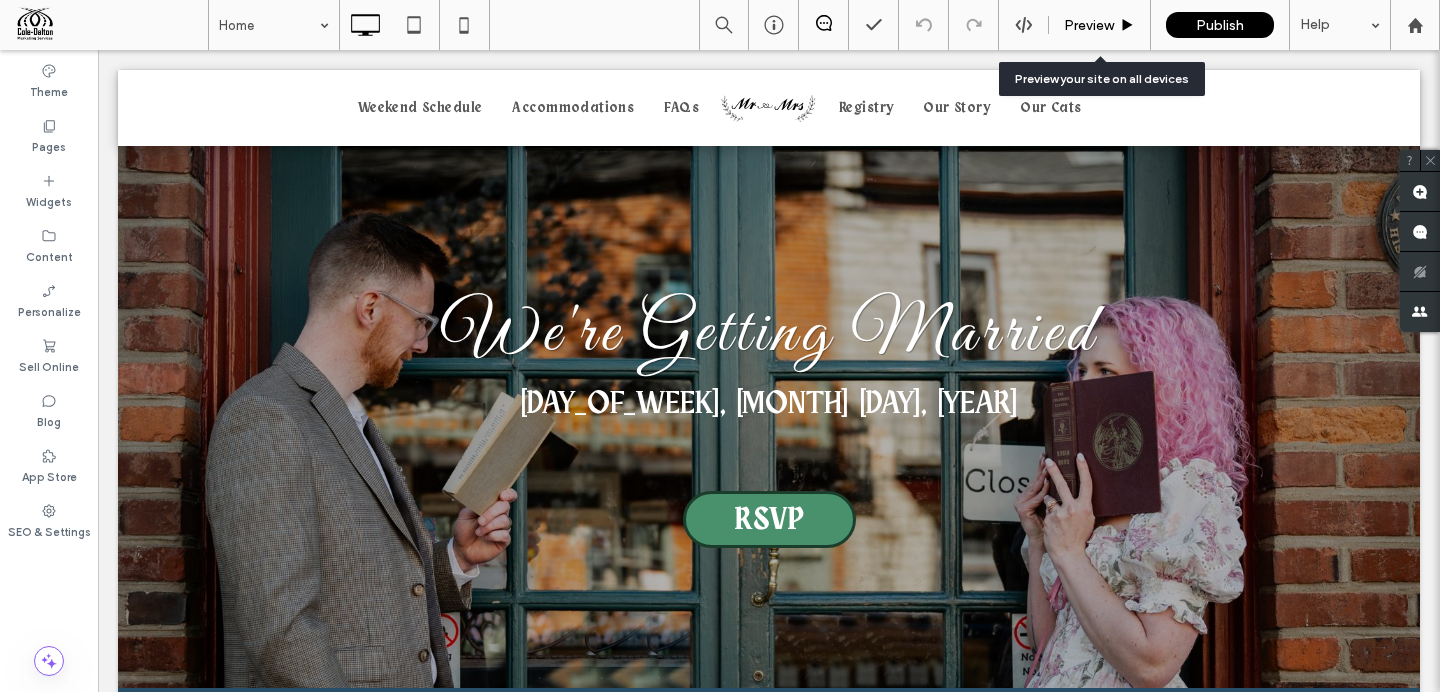 click on "Preview" at bounding box center [1089, 25] 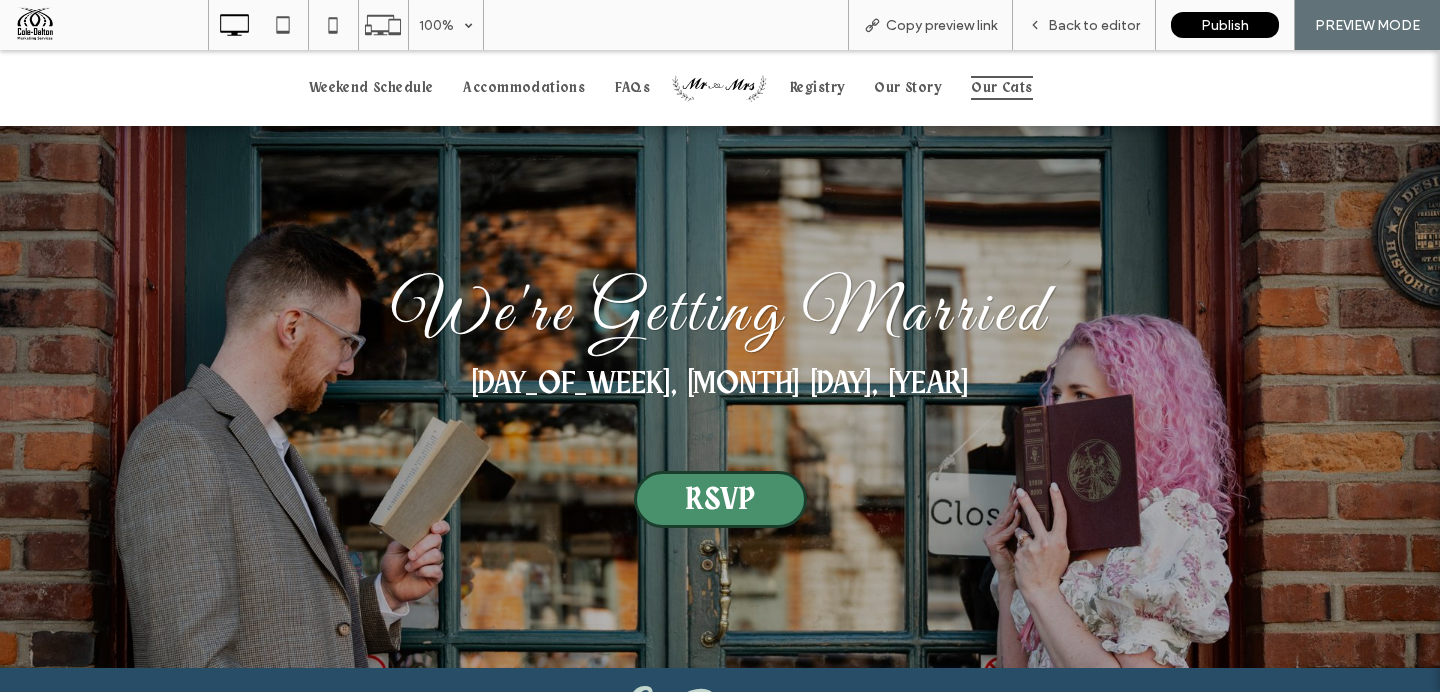 click on "Our Cats" at bounding box center (1001, 88) 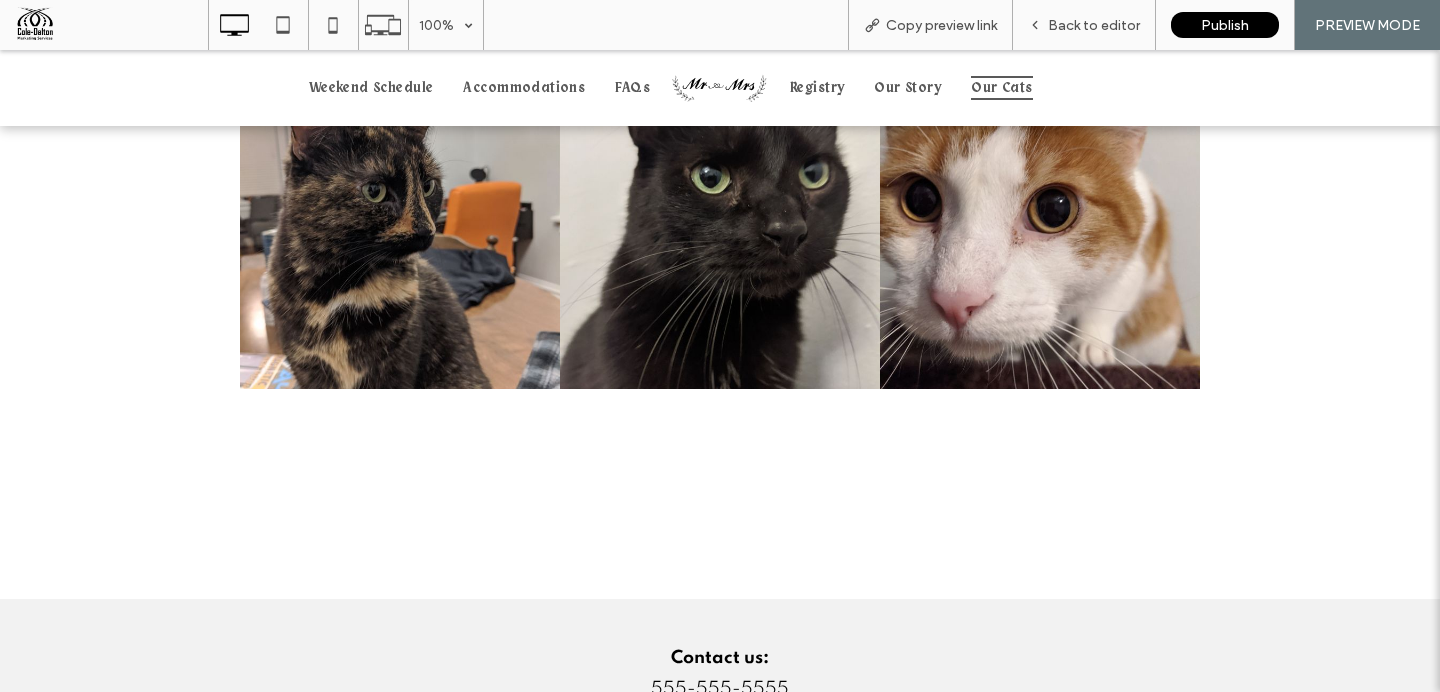 scroll, scrollTop: 0, scrollLeft: 0, axis: both 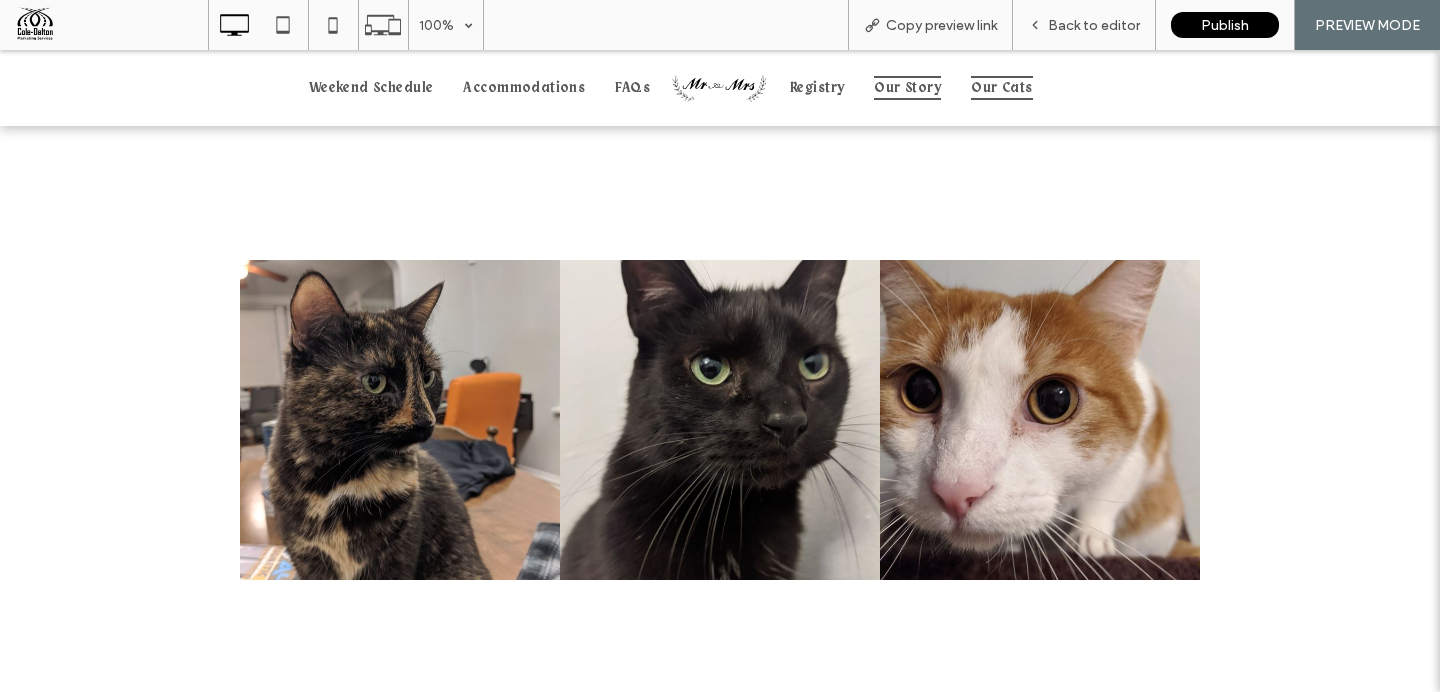 click on "Our Story" at bounding box center (907, 88) 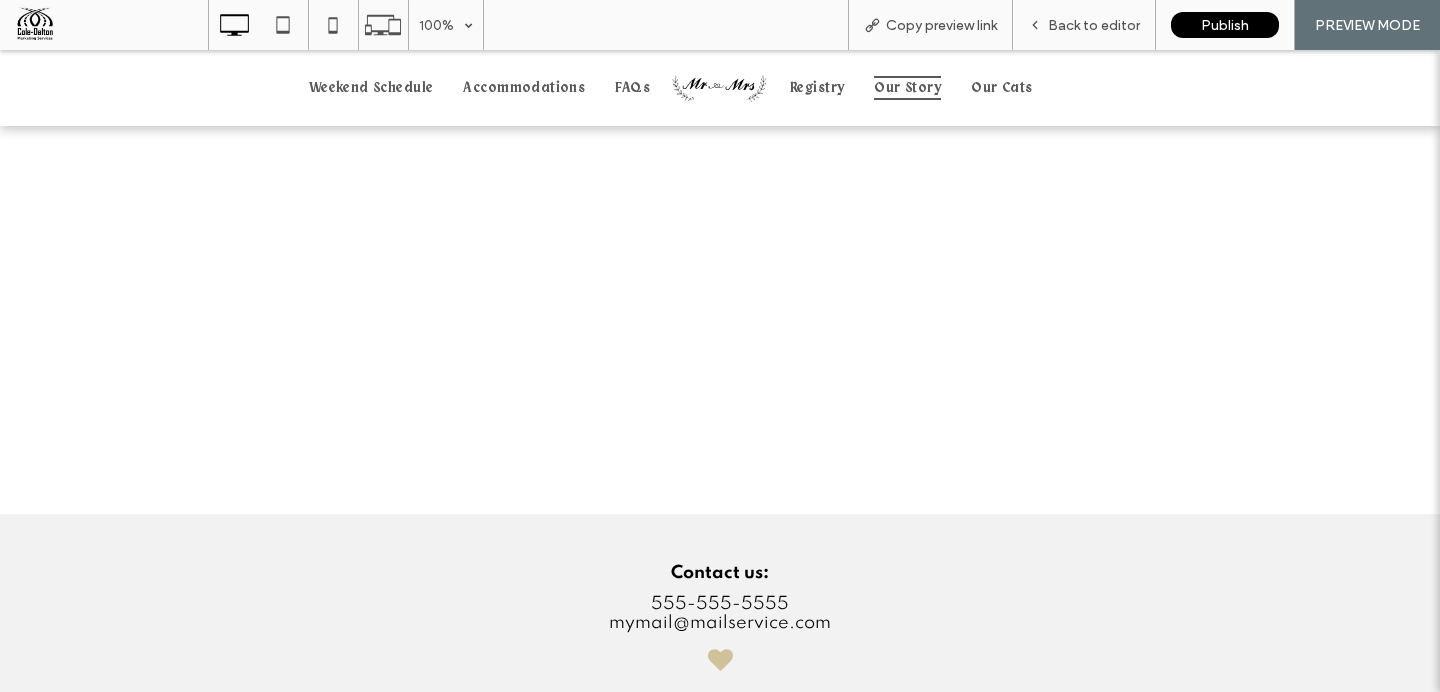 scroll, scrollTop: 0, scrollLeft: 0, axis: both 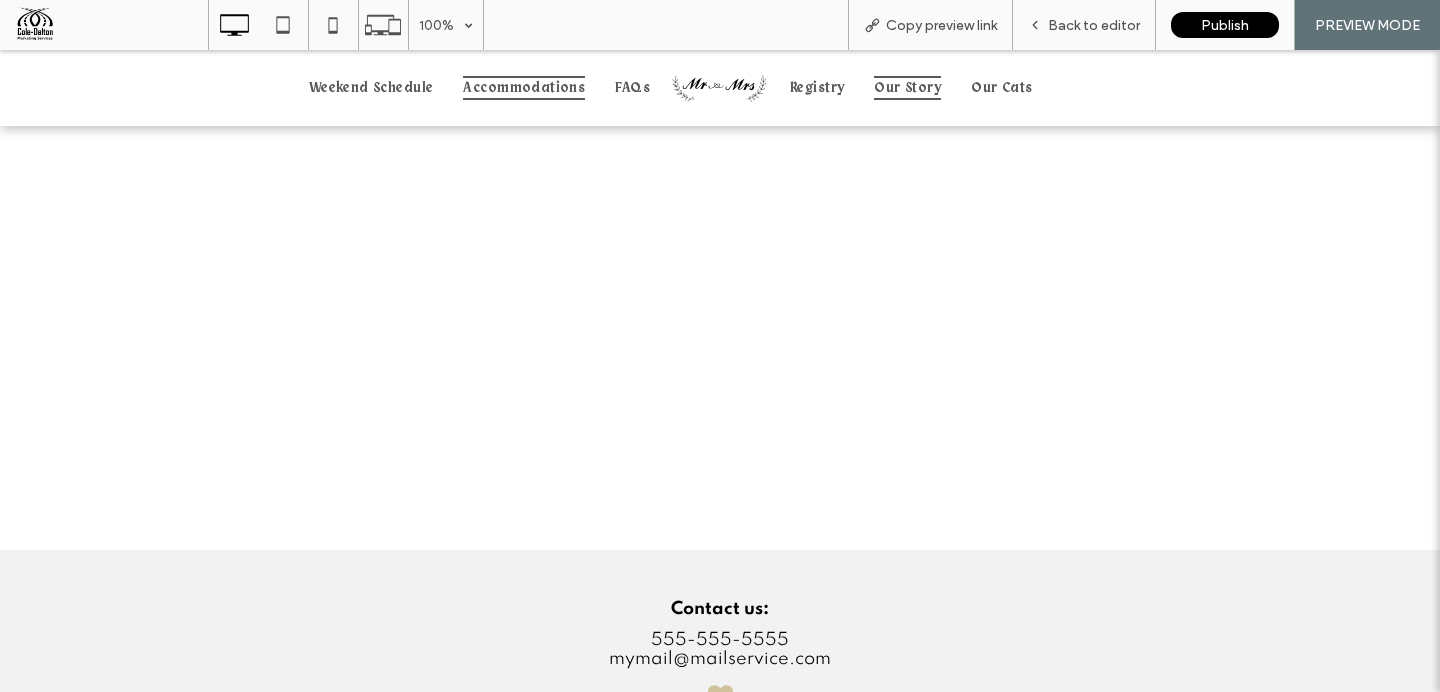 click on "Accommodations" at bounding box center [524, 88] 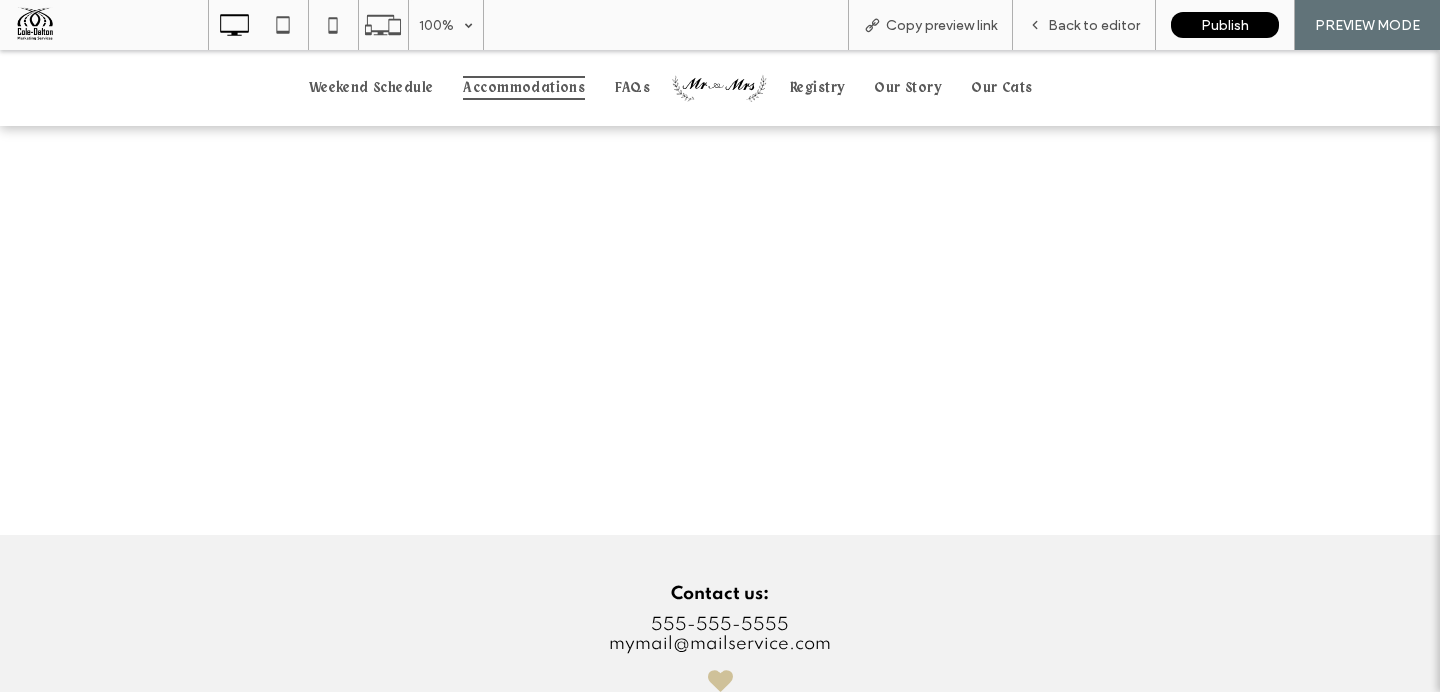 scroll, scrollTop: 0, scrollLeft: 0, axis: both 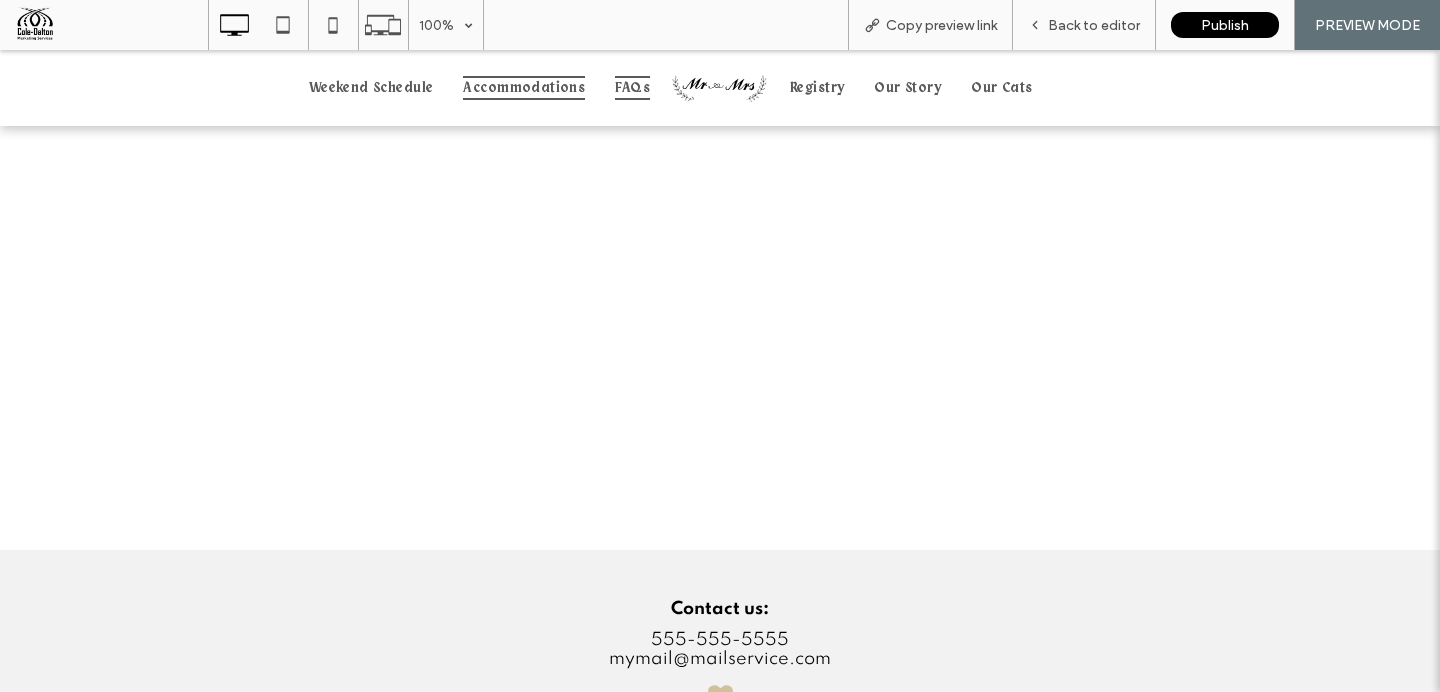 click on "FAQs" at bounding box center (632, 88) 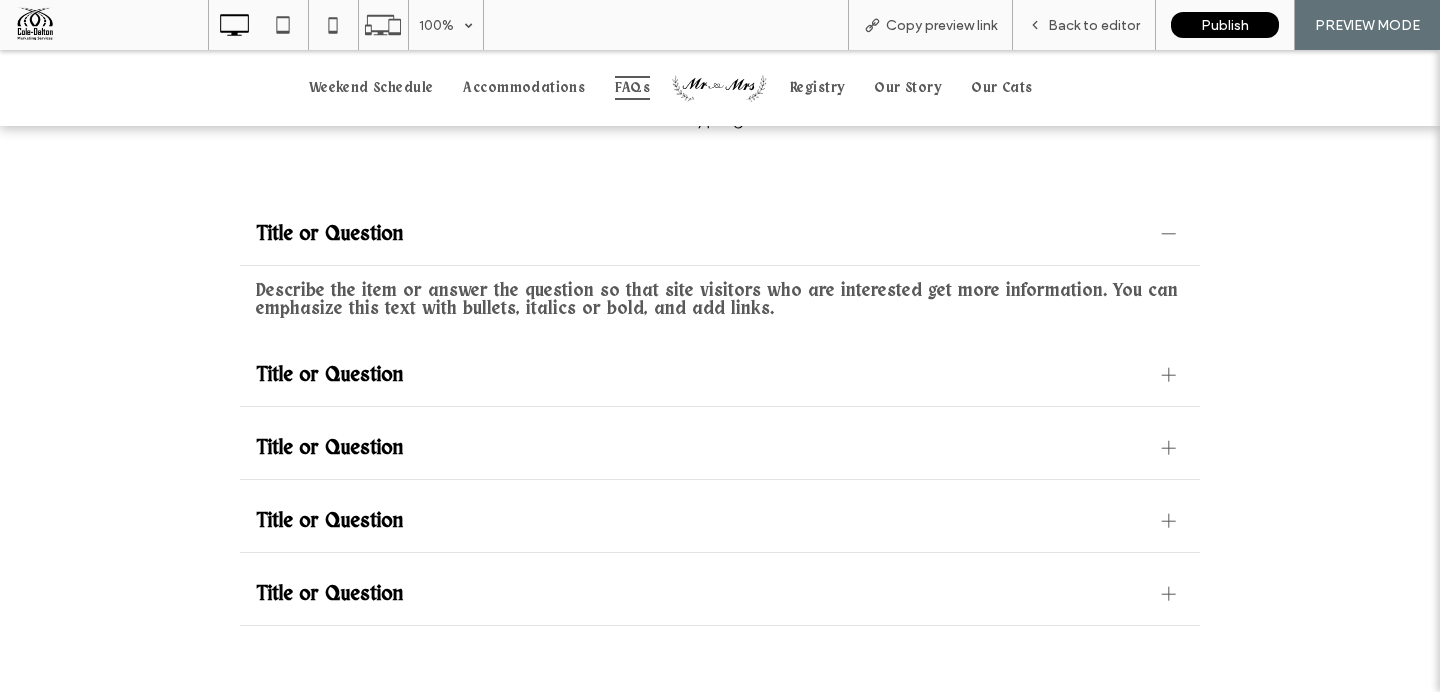scroll, scrollTop: 159, scrollLeft: 0, axis: vertical 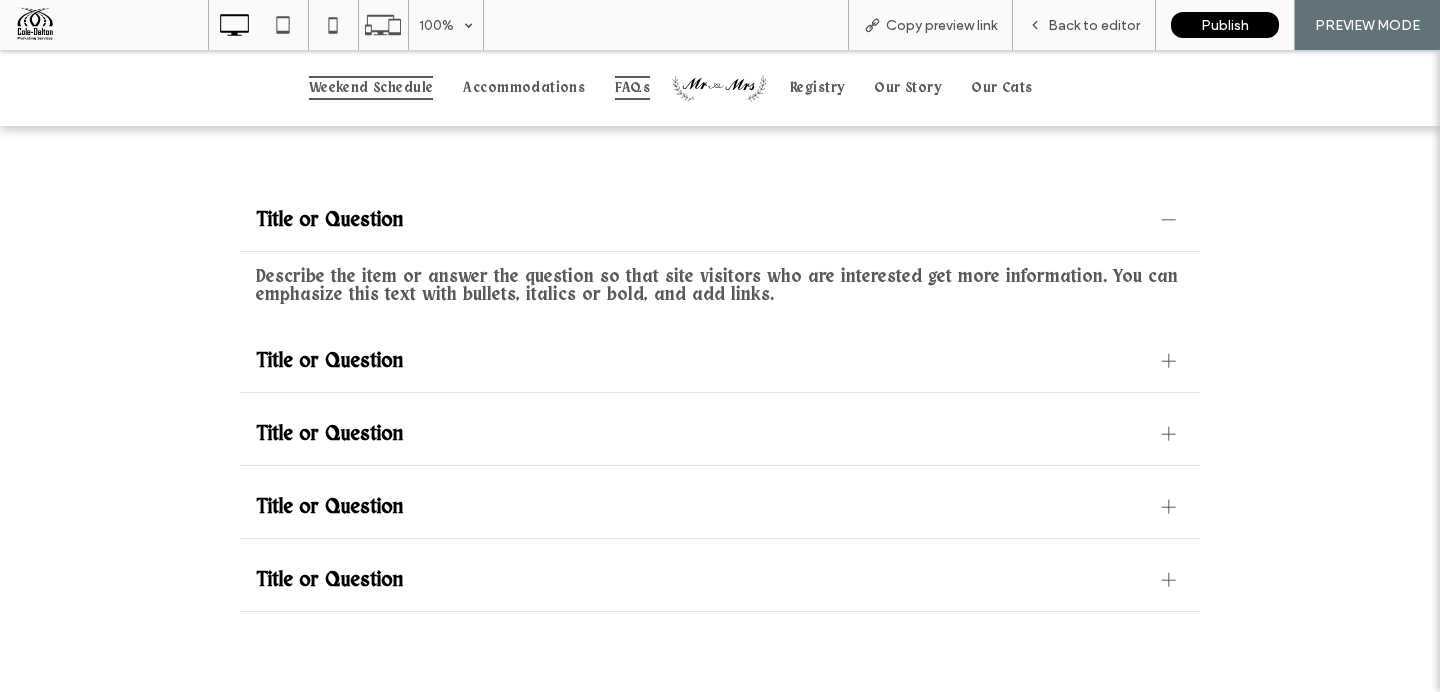 click on "Weekend Schedule" at bounding box center [371, 88] 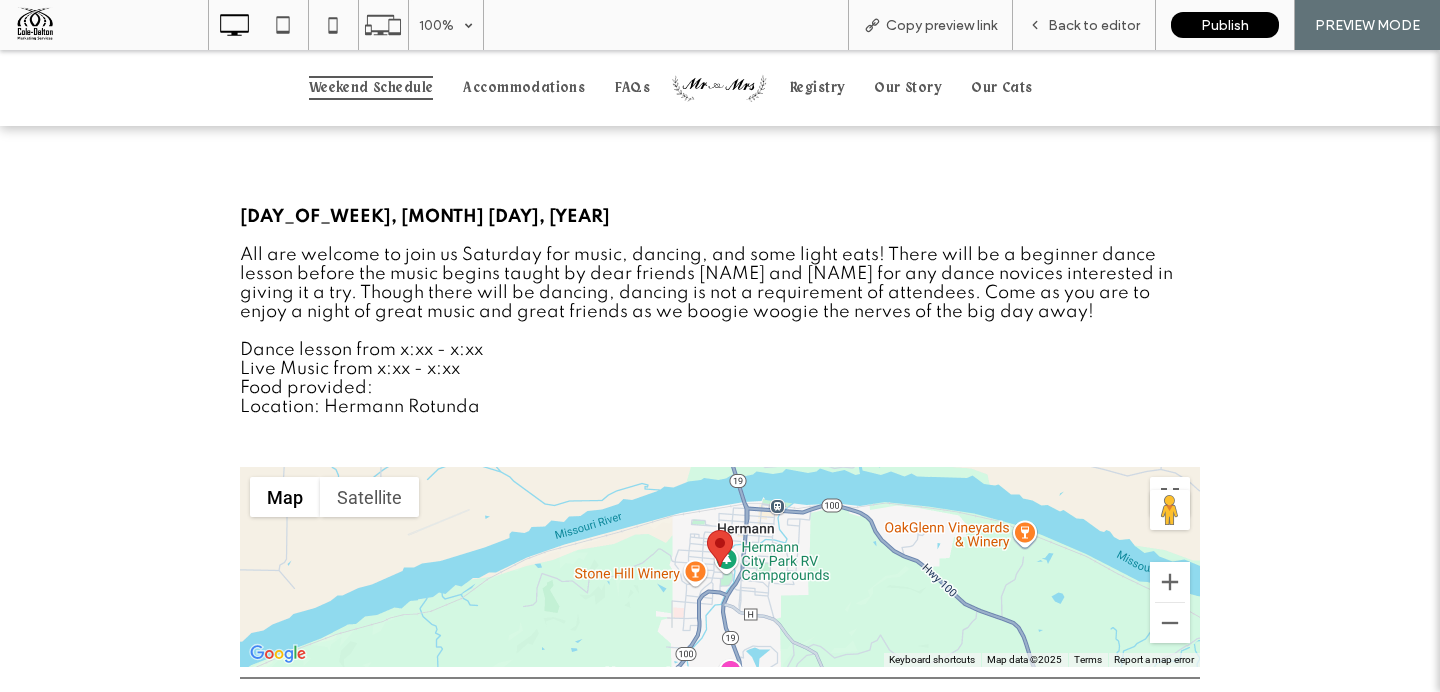 scroll, scrollTop: 0, scrollLeft: 0, axis: both 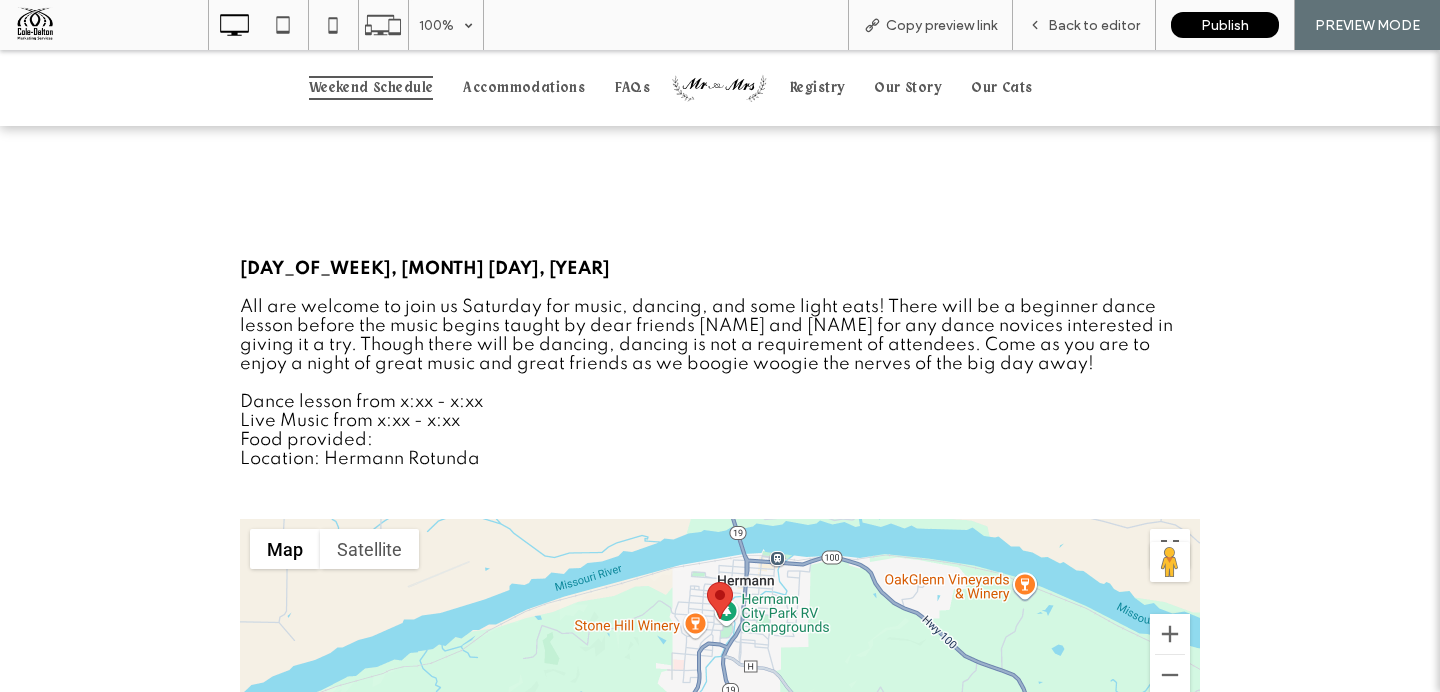 click at bounding box center (720, 88) 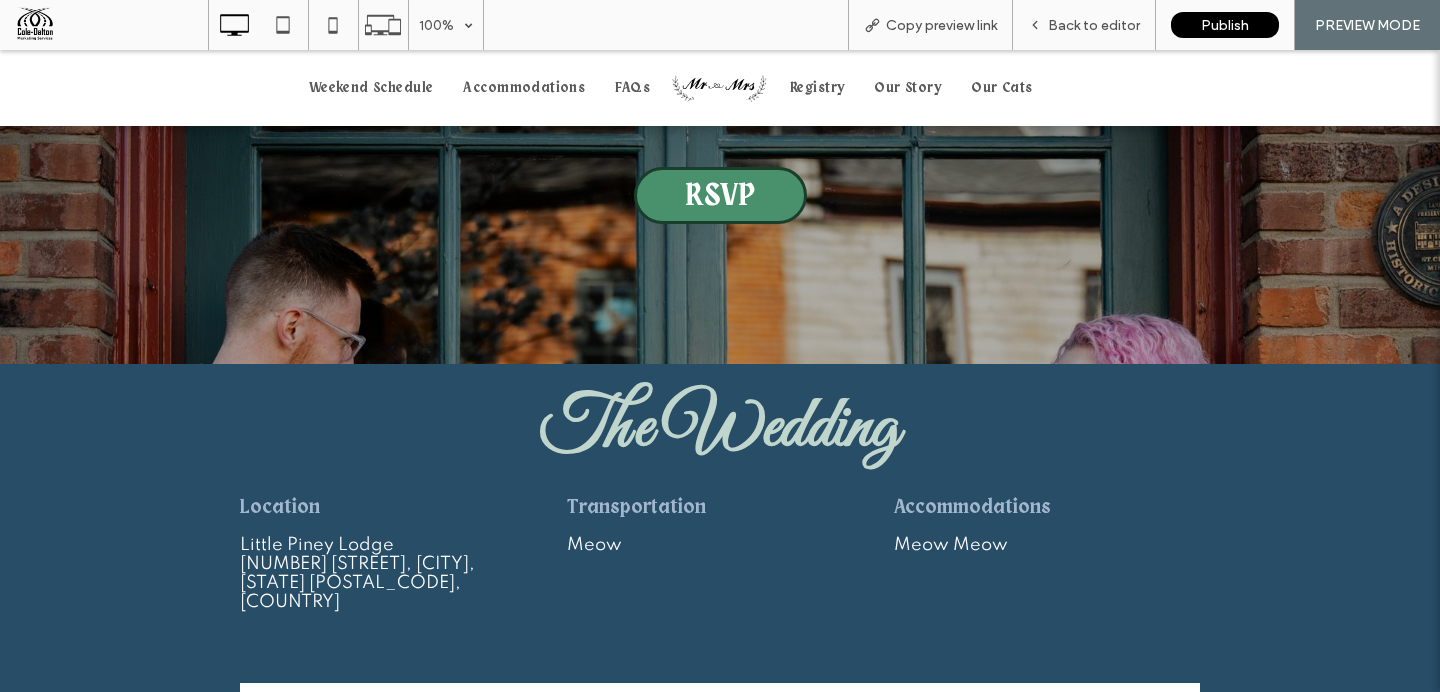 scroll, scrollTop: 340, scrollLeft: 0, axis: vertical 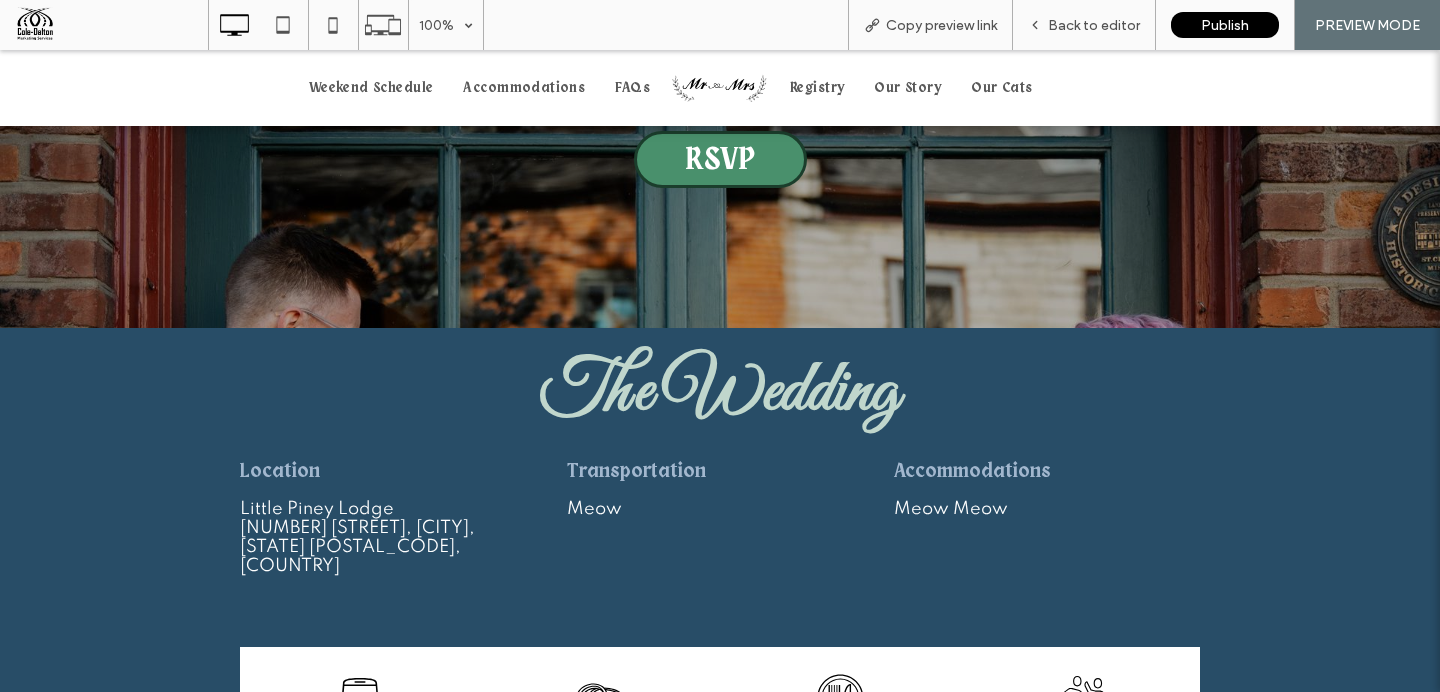 click at bounding box center (111, 25) 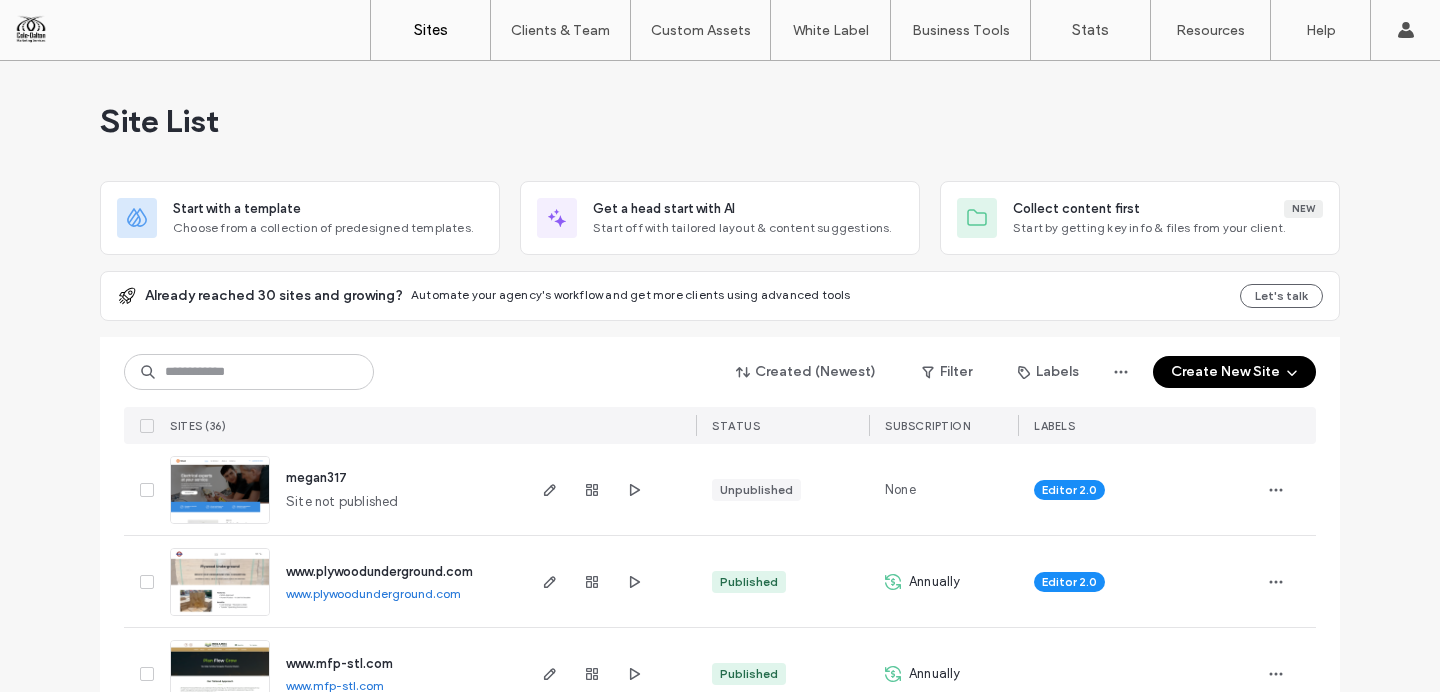 scroll, scrollTop: 0, scrollLeft: 0, axis: both 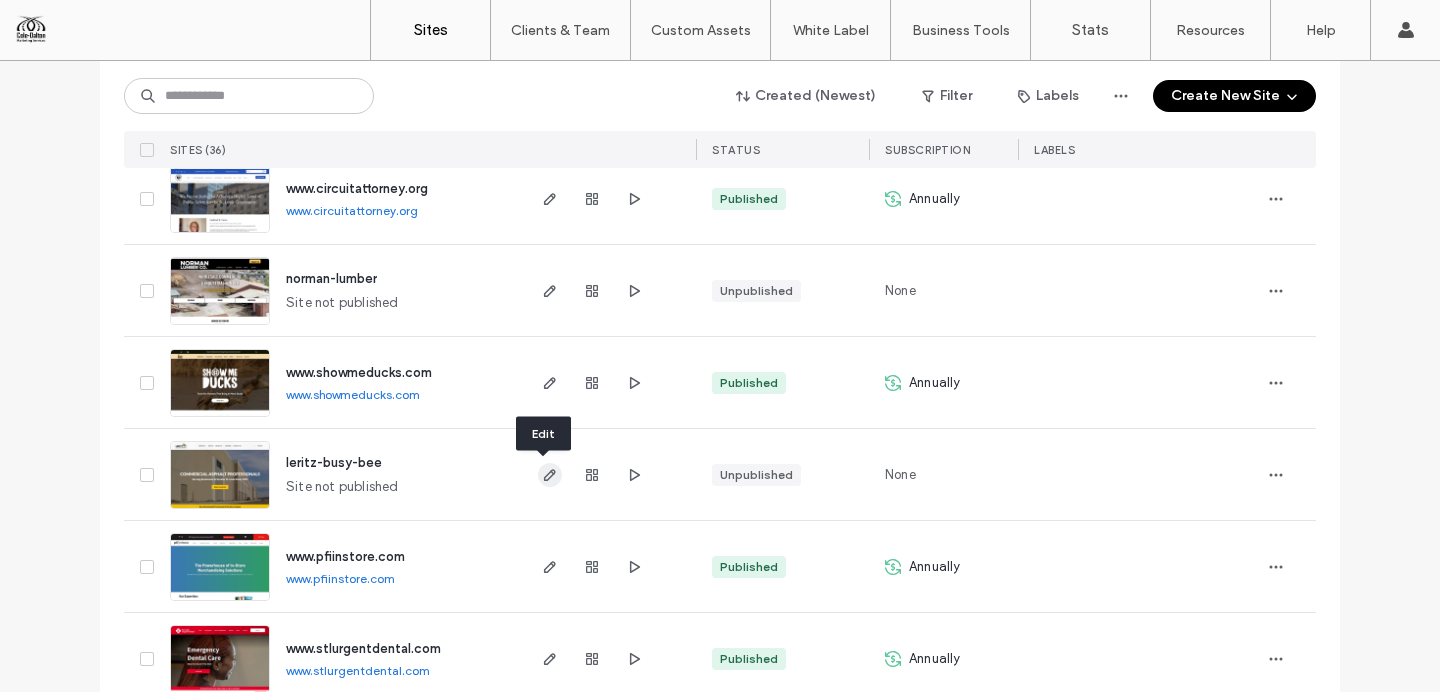 click 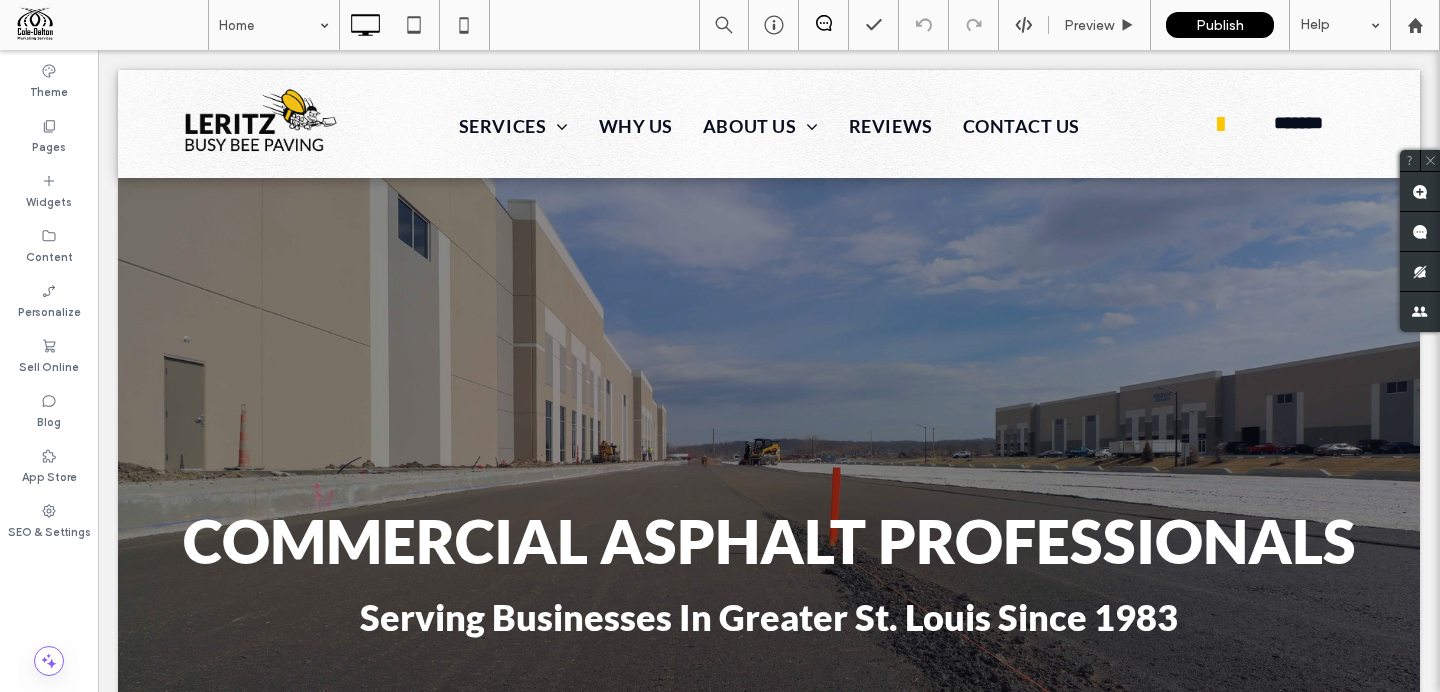 scroll, scrollTop: 0, scrollLeft: 0, axis: both 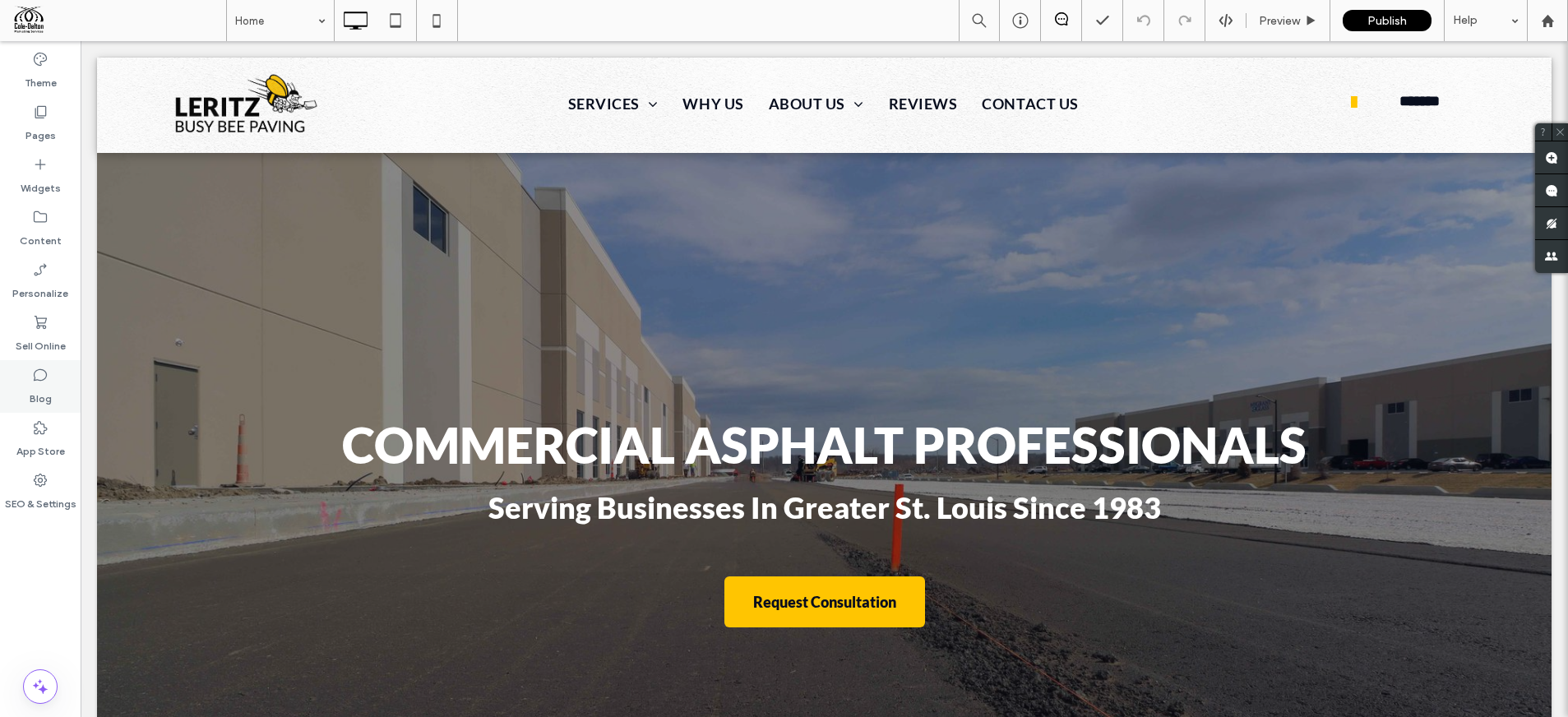 drag, startPoint x: 26, startPoint y: 386, endPoint x: 8, endPoint y: 387, distance: 18.027756 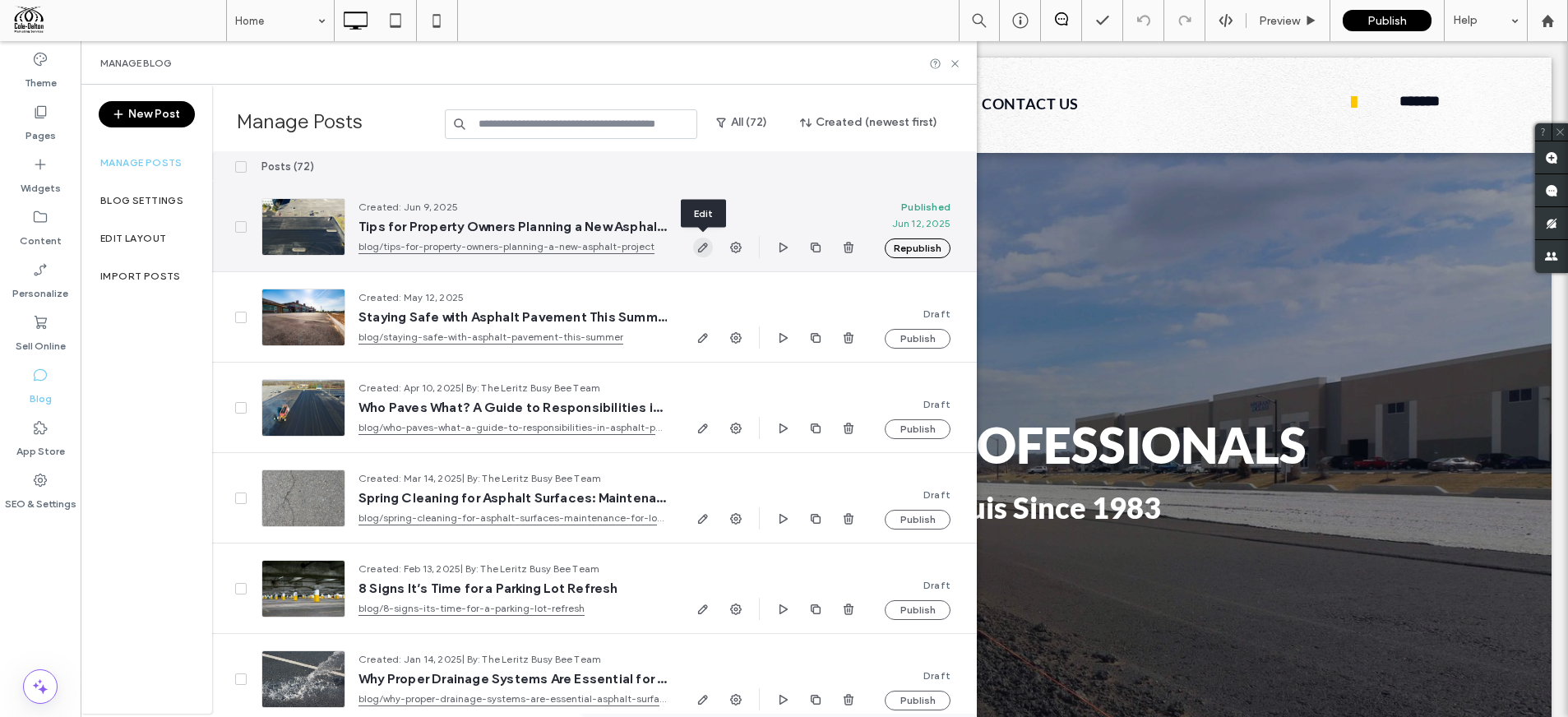 click 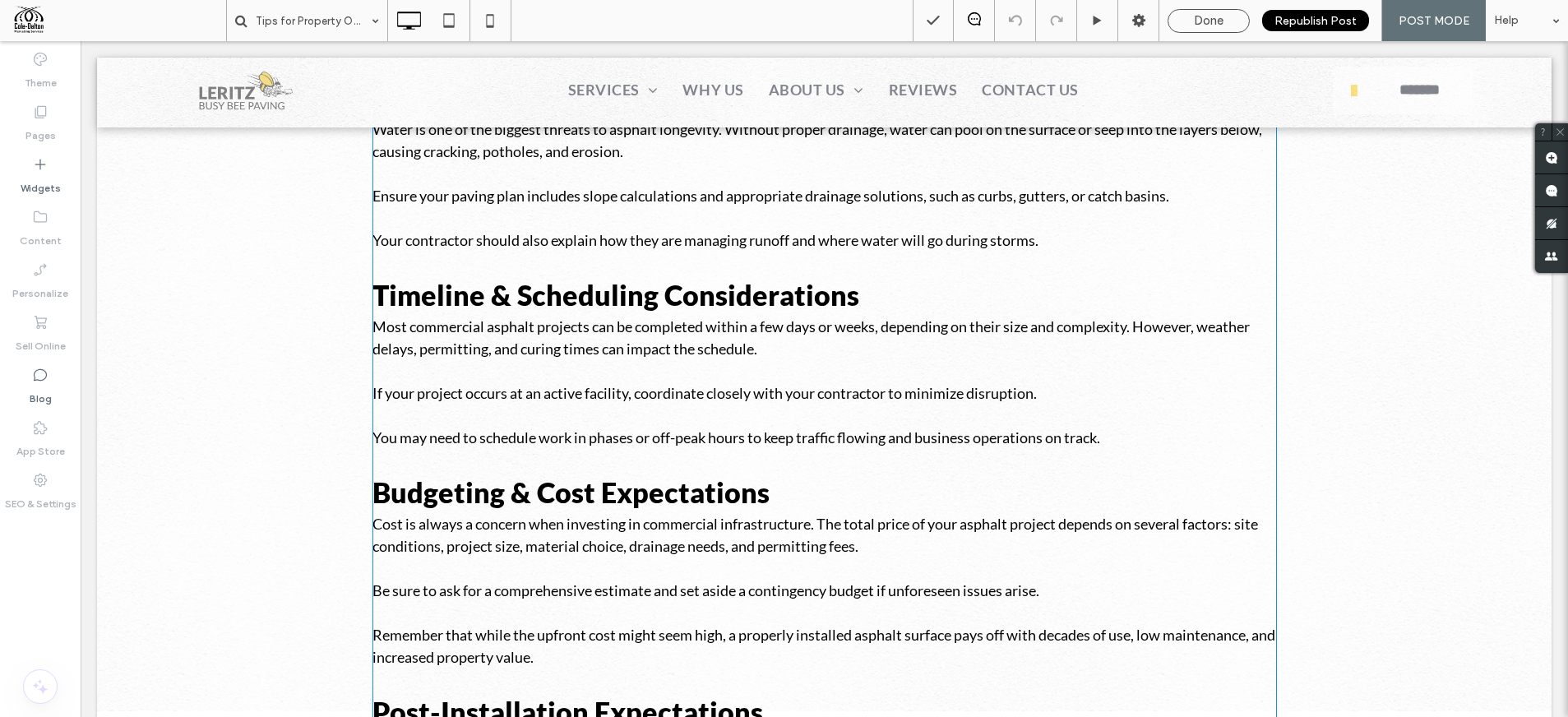 scroll, scrollTop: 2499, scrollLeft: 0, axis: vertical 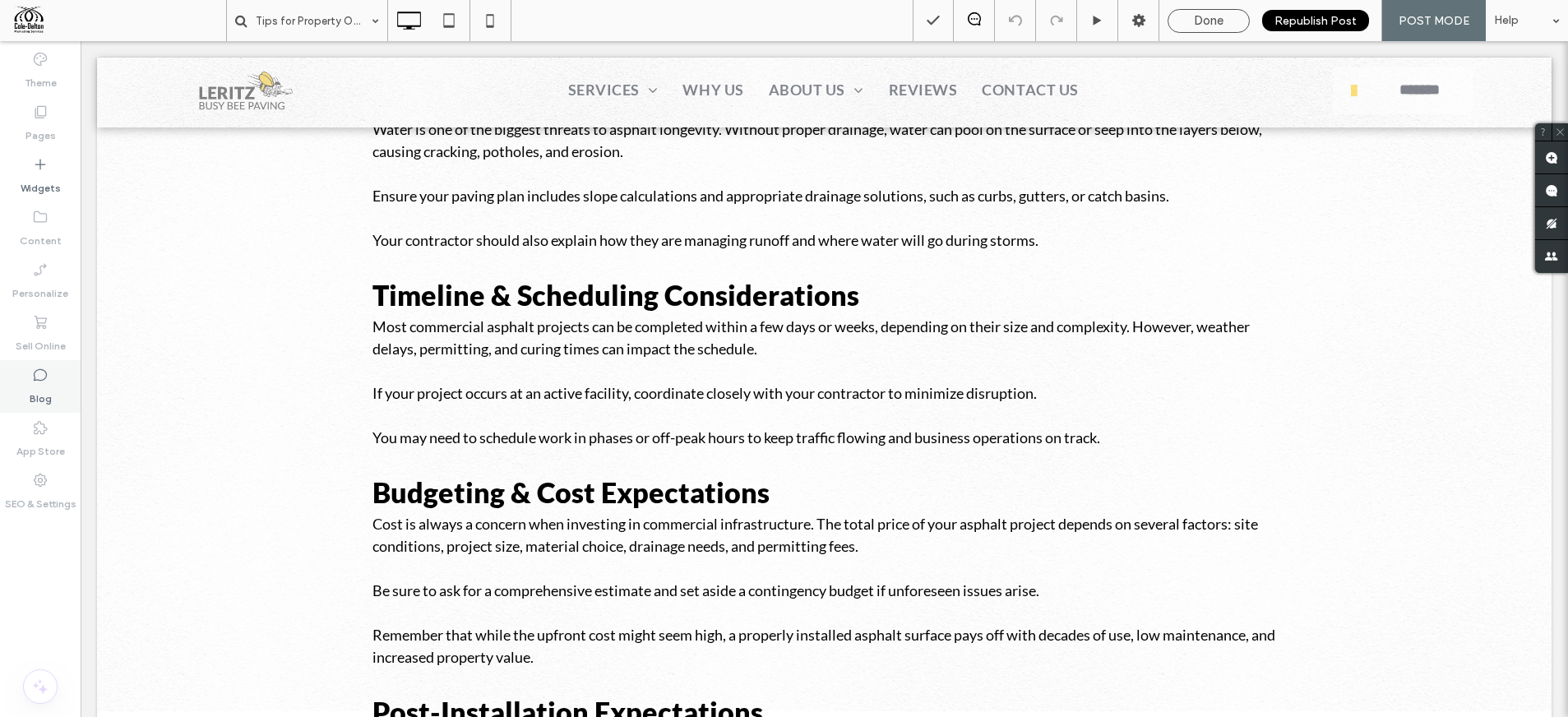click on "Blog" at bounding box center [40, 395] 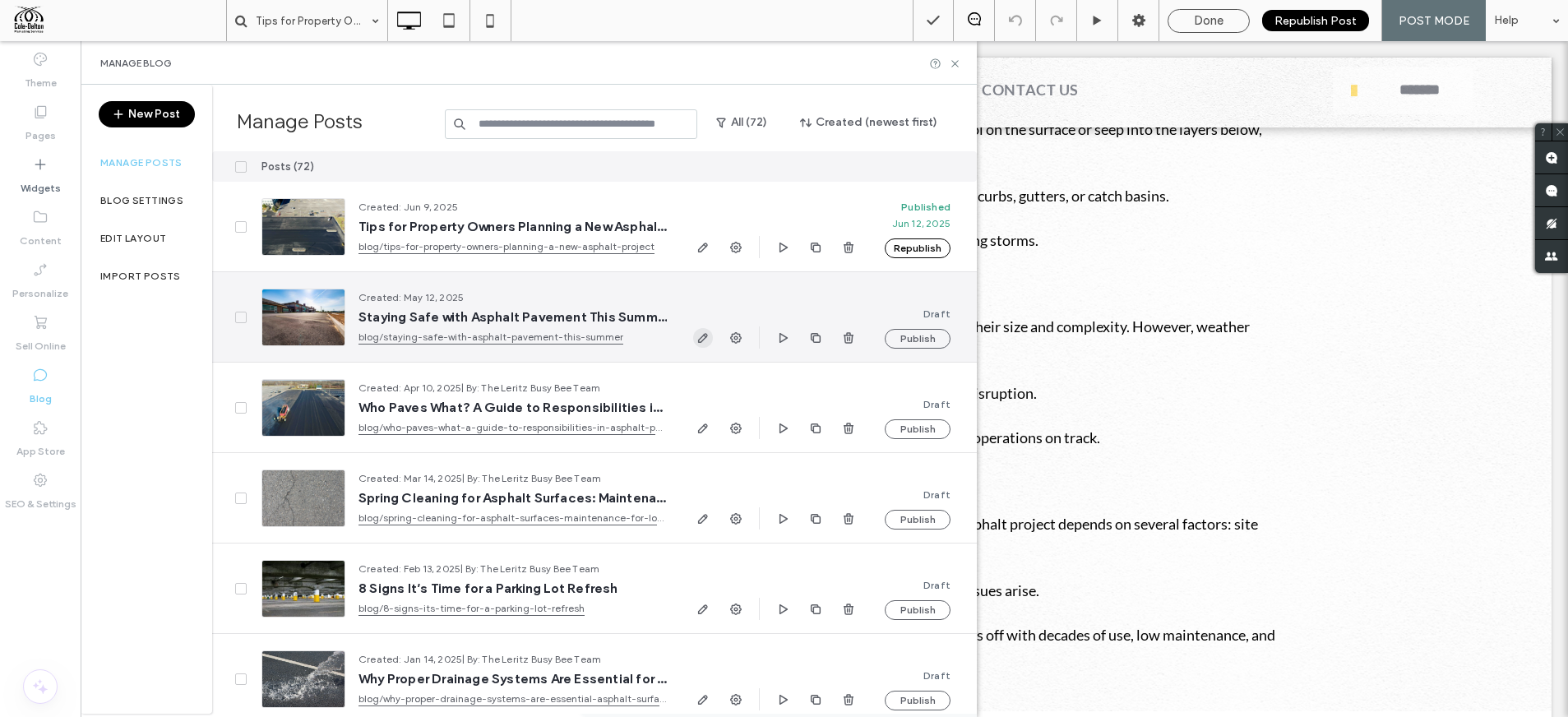 click 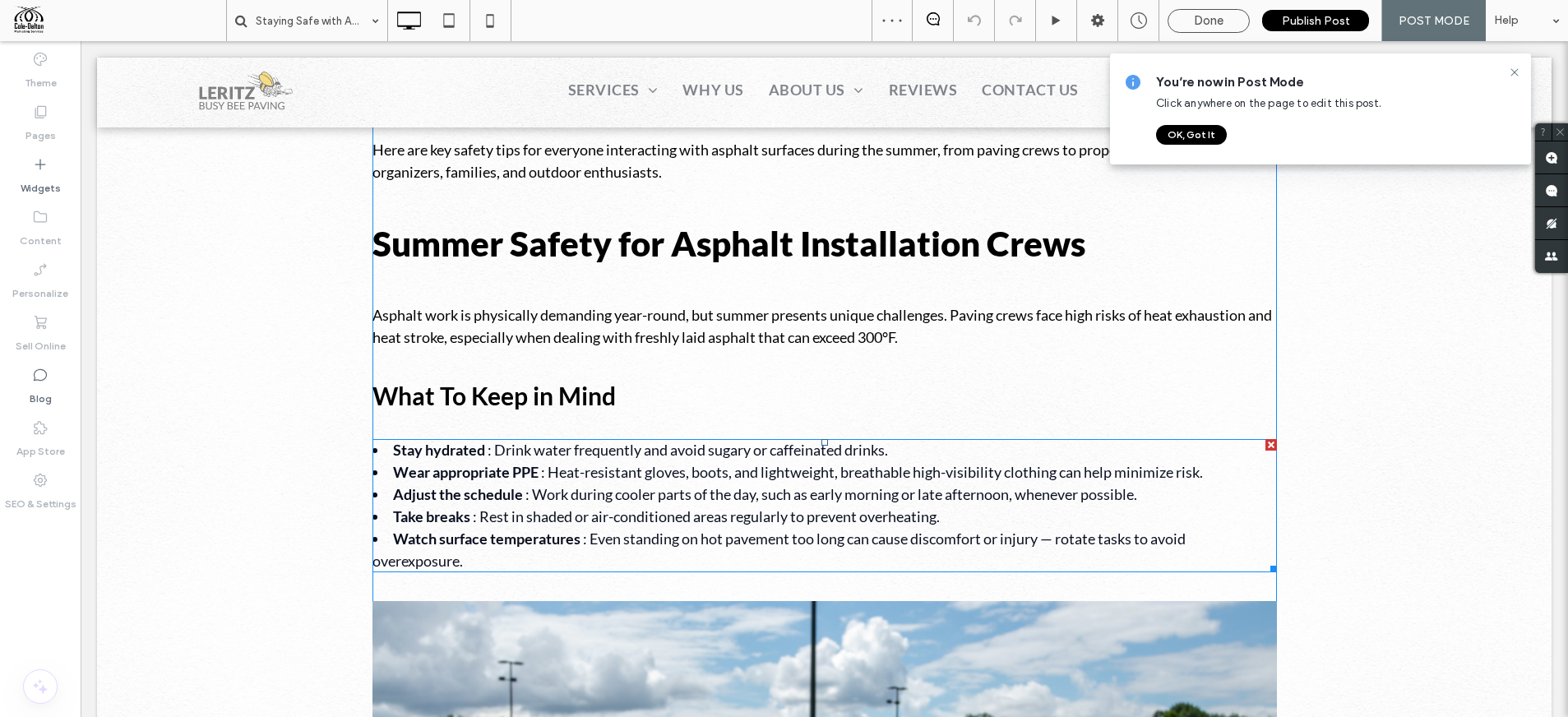 scroll, scrollTop: 400, scrollLeft: 0, axis: vertical 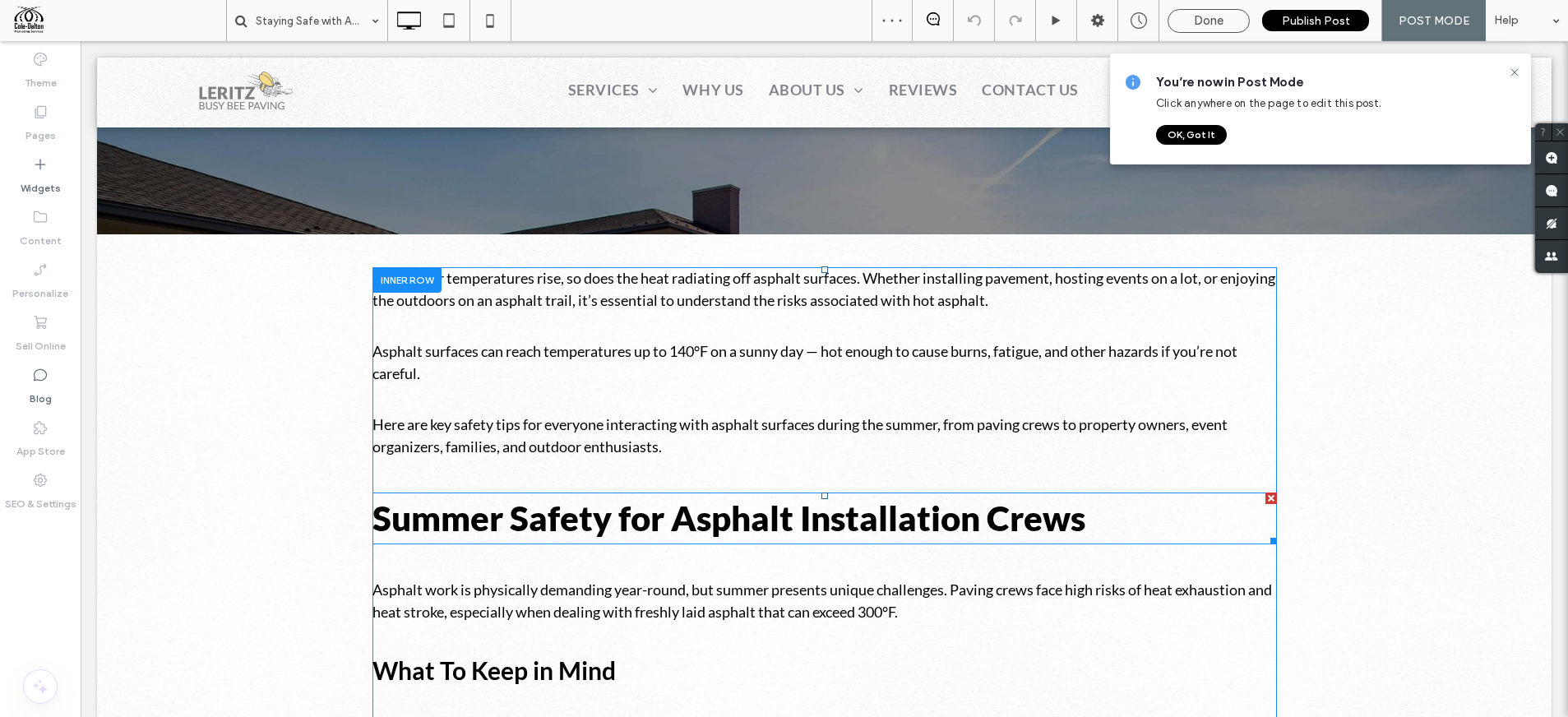 click on "Summer Safety for Asphalt Installation Crews" at bounding box center [825, 518] 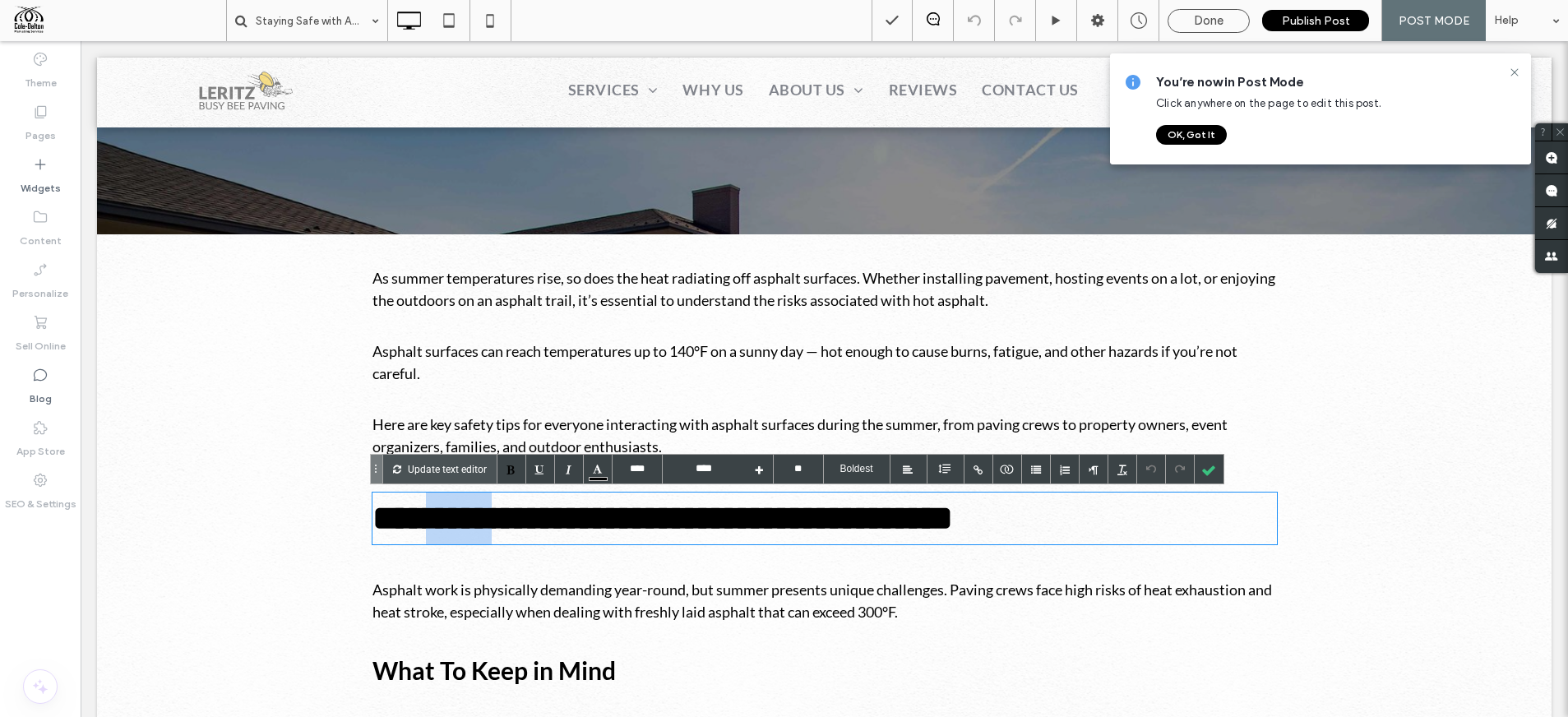 drag, startPoint x: 541, startPoint y: 511, endPoint x: 452, endPoint y: 512, distance: 89.00562 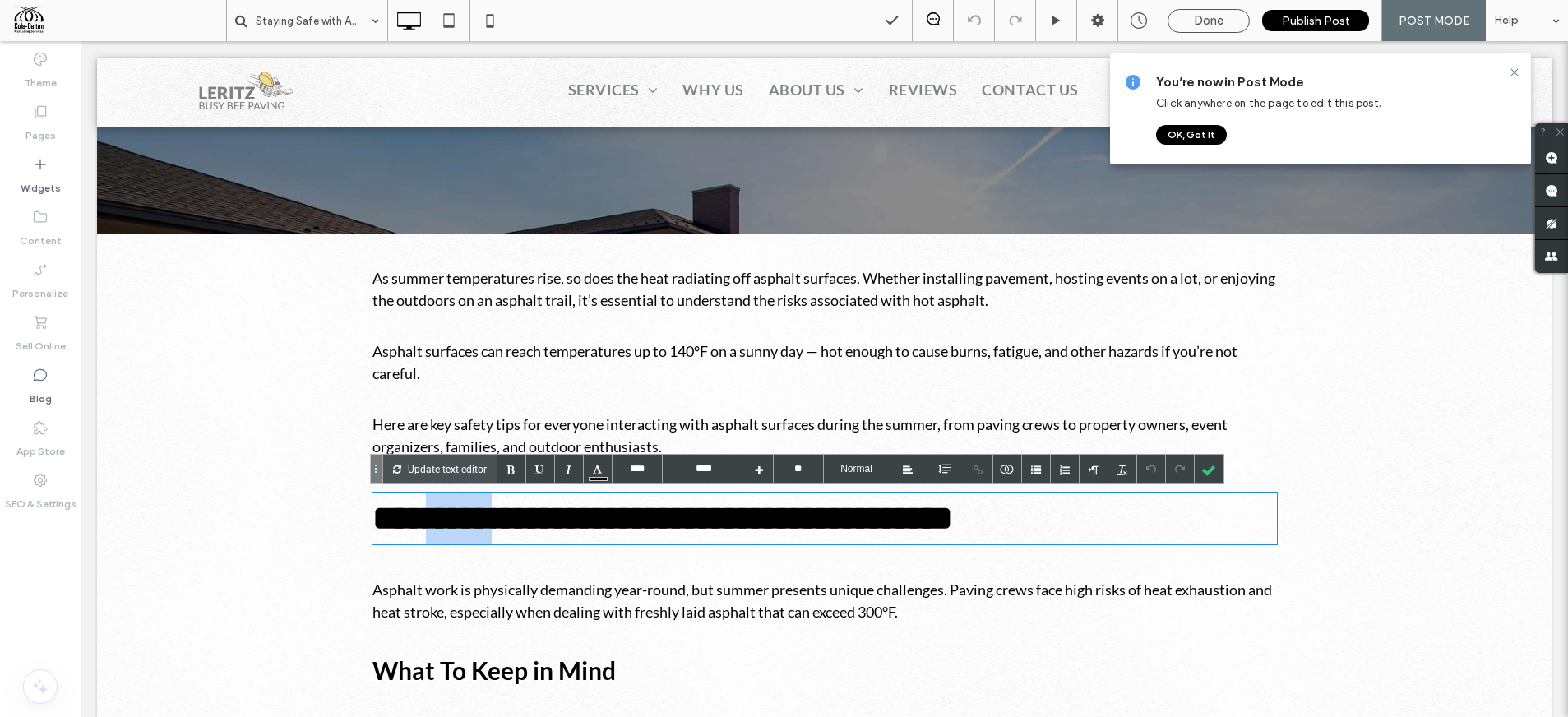 type on "****" 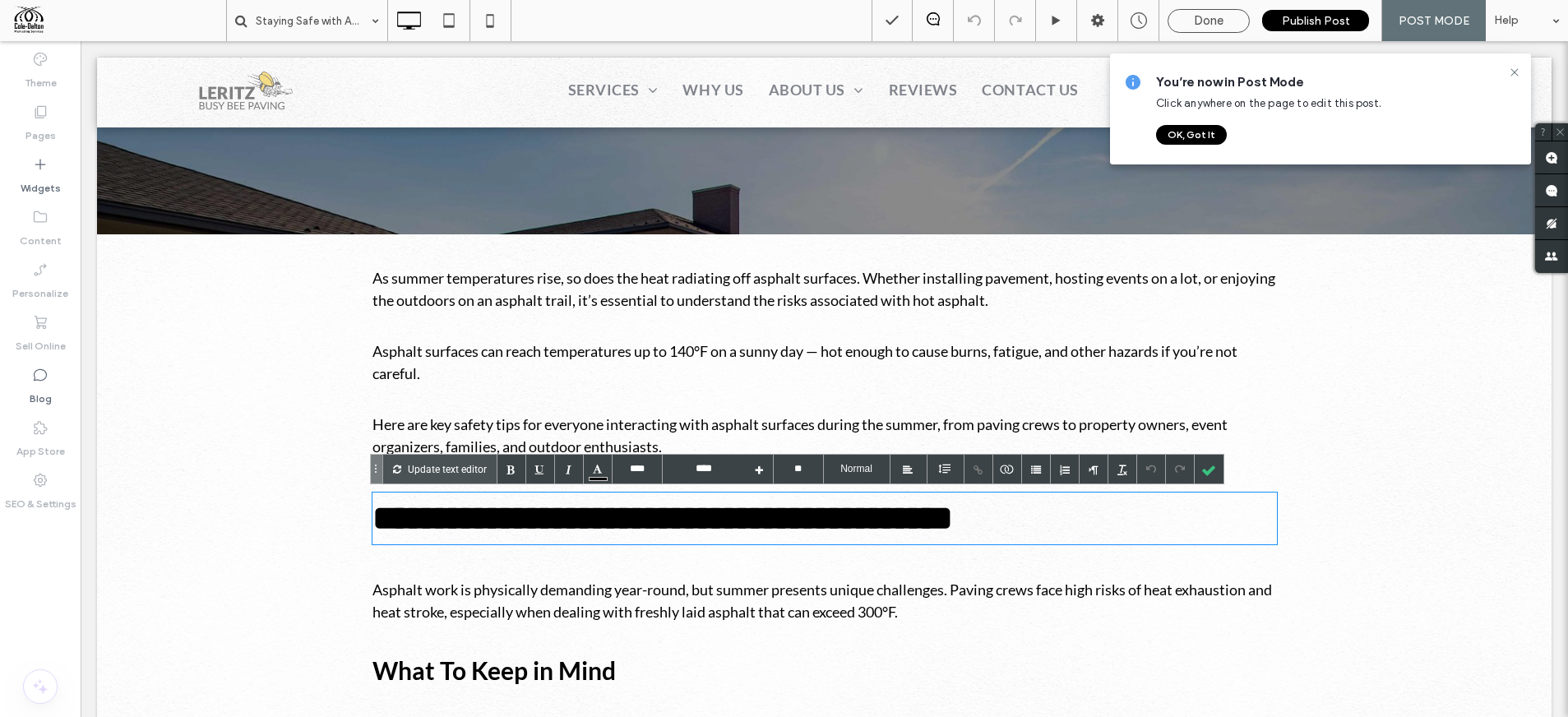 click on "**********" at bounding box center (825, 2278) 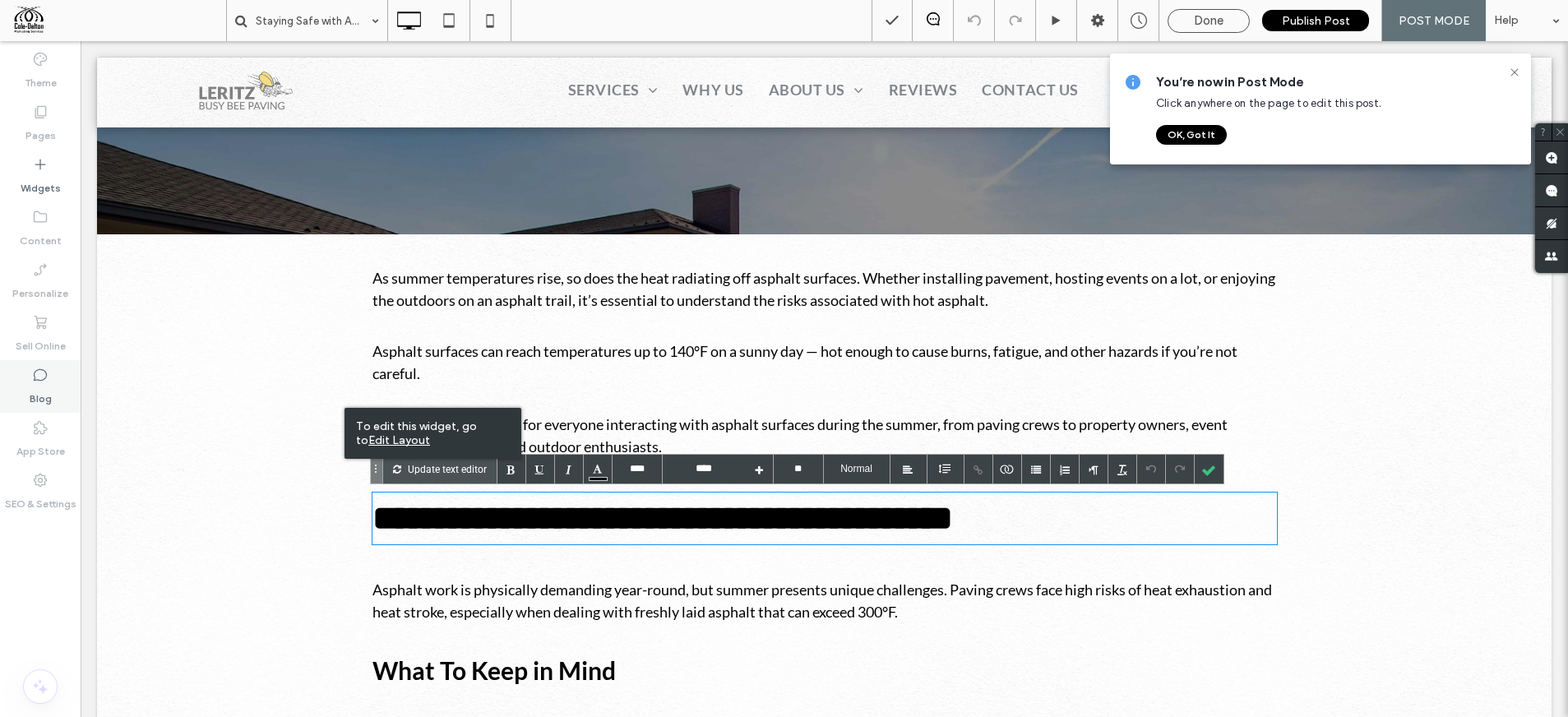 click 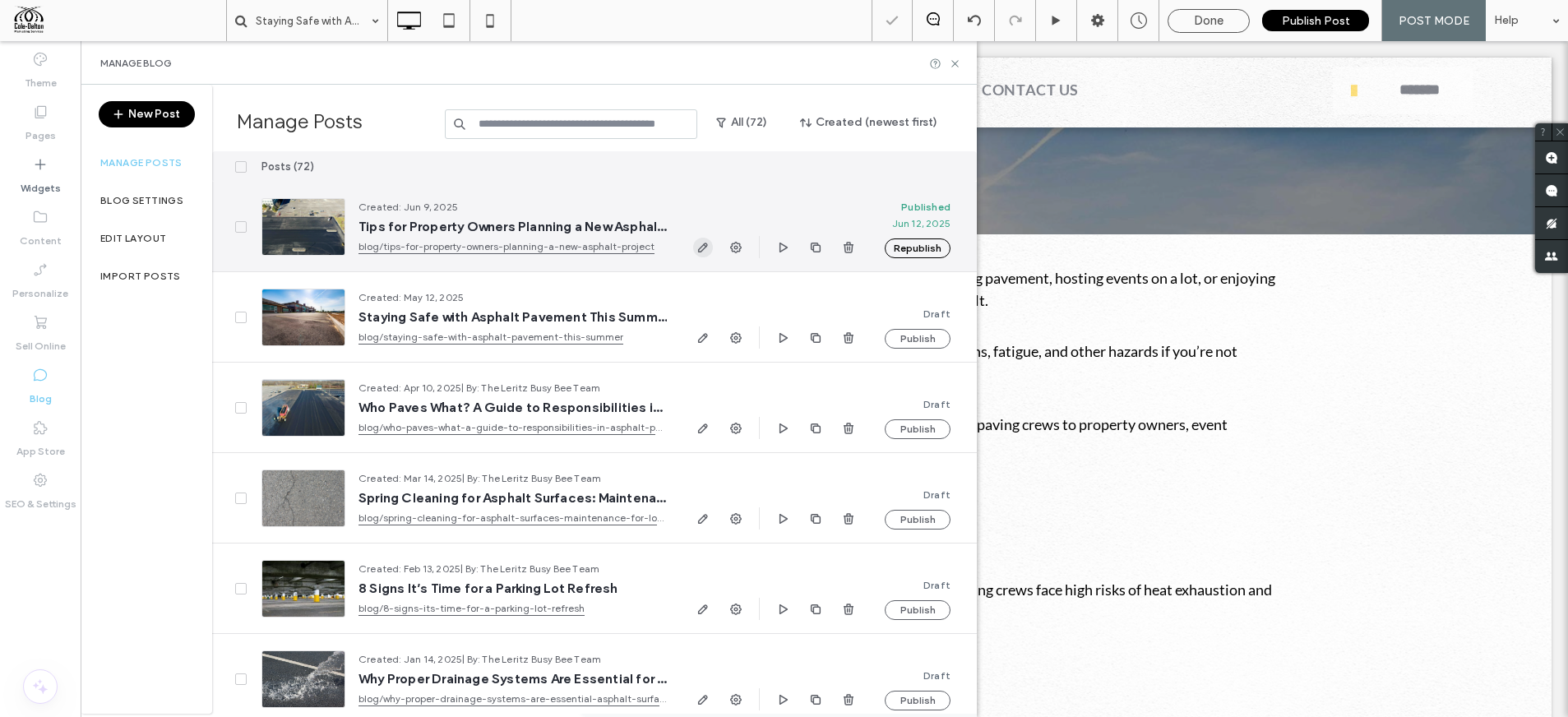 click 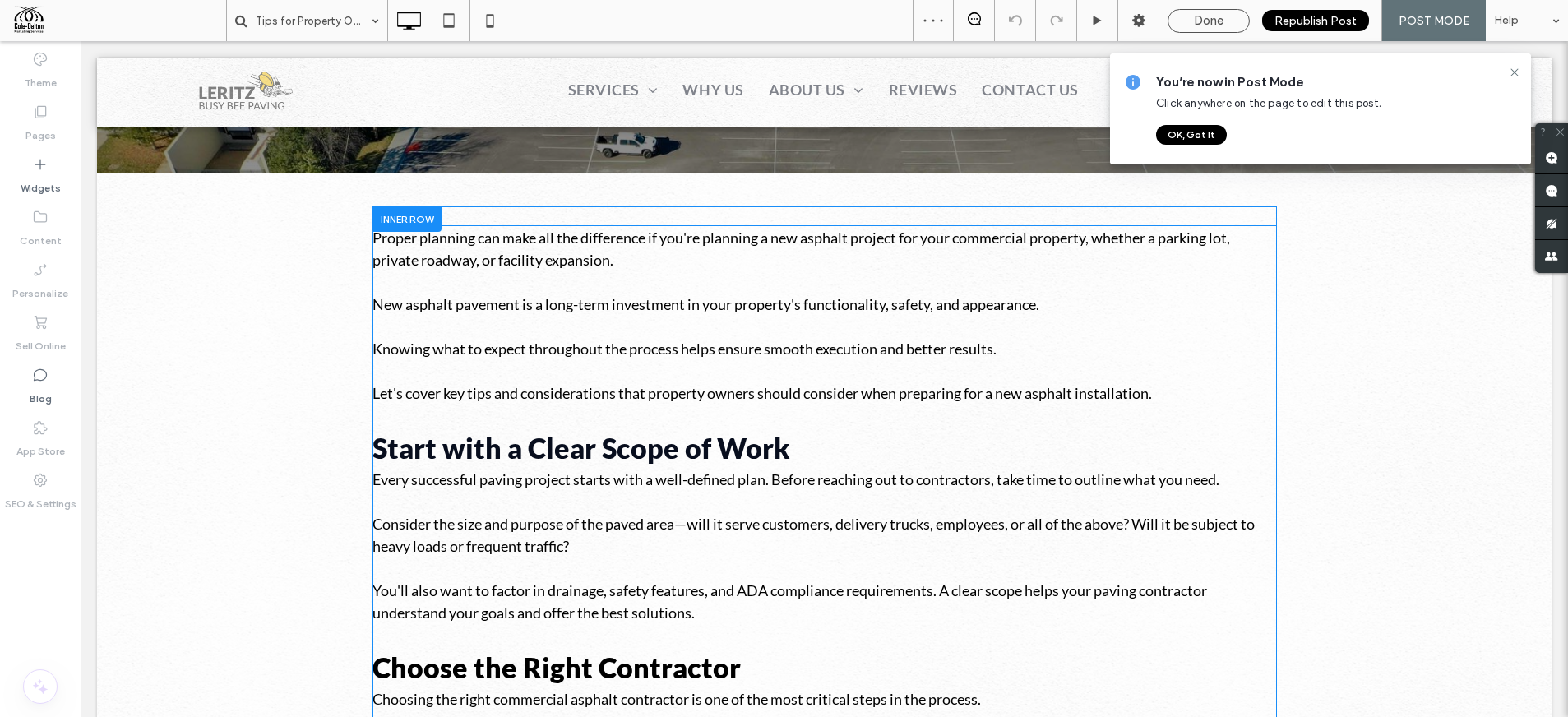 scroll, scrollTop: 461, scrollLeft: 0, axis: vertical 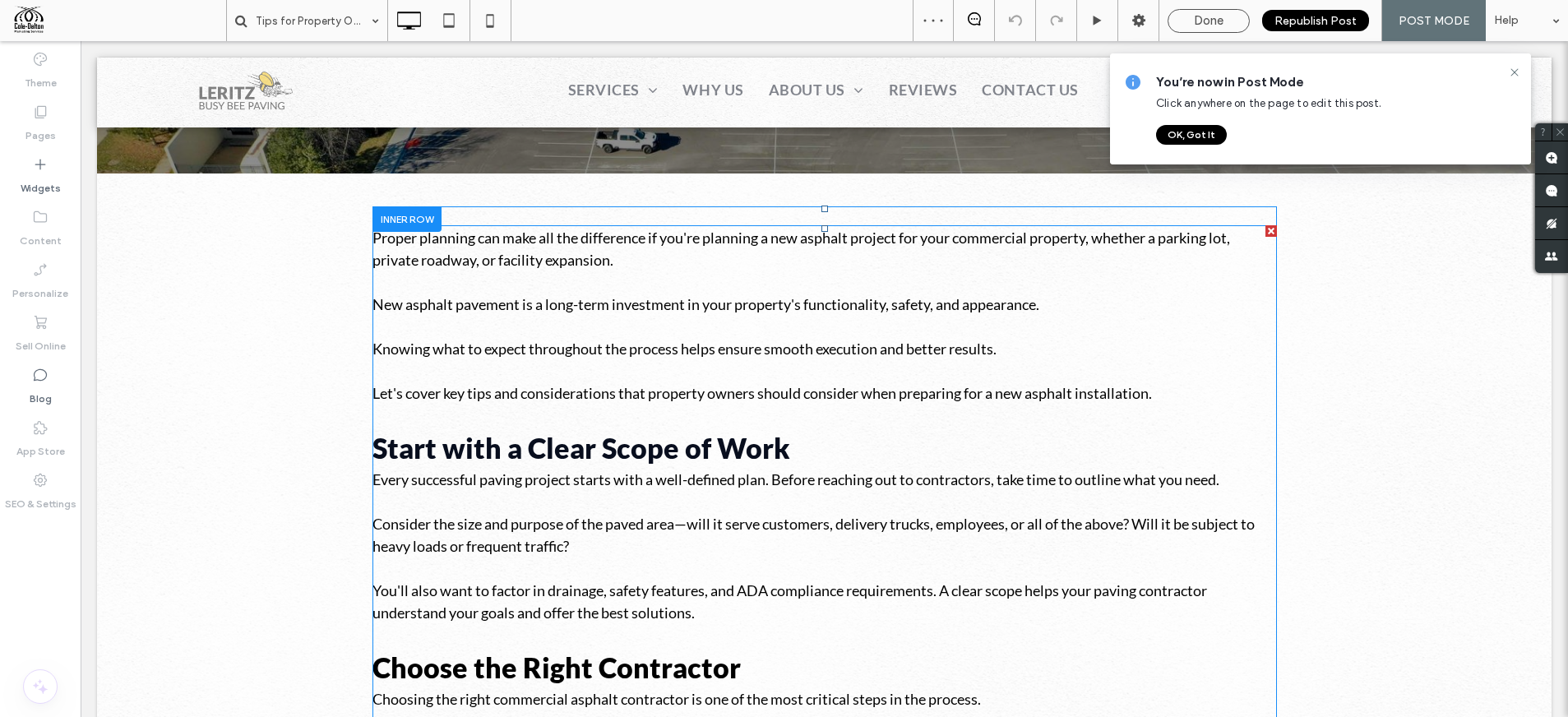 click on "Start with a Clear Scope of Work" at bounding box center (581, 447) 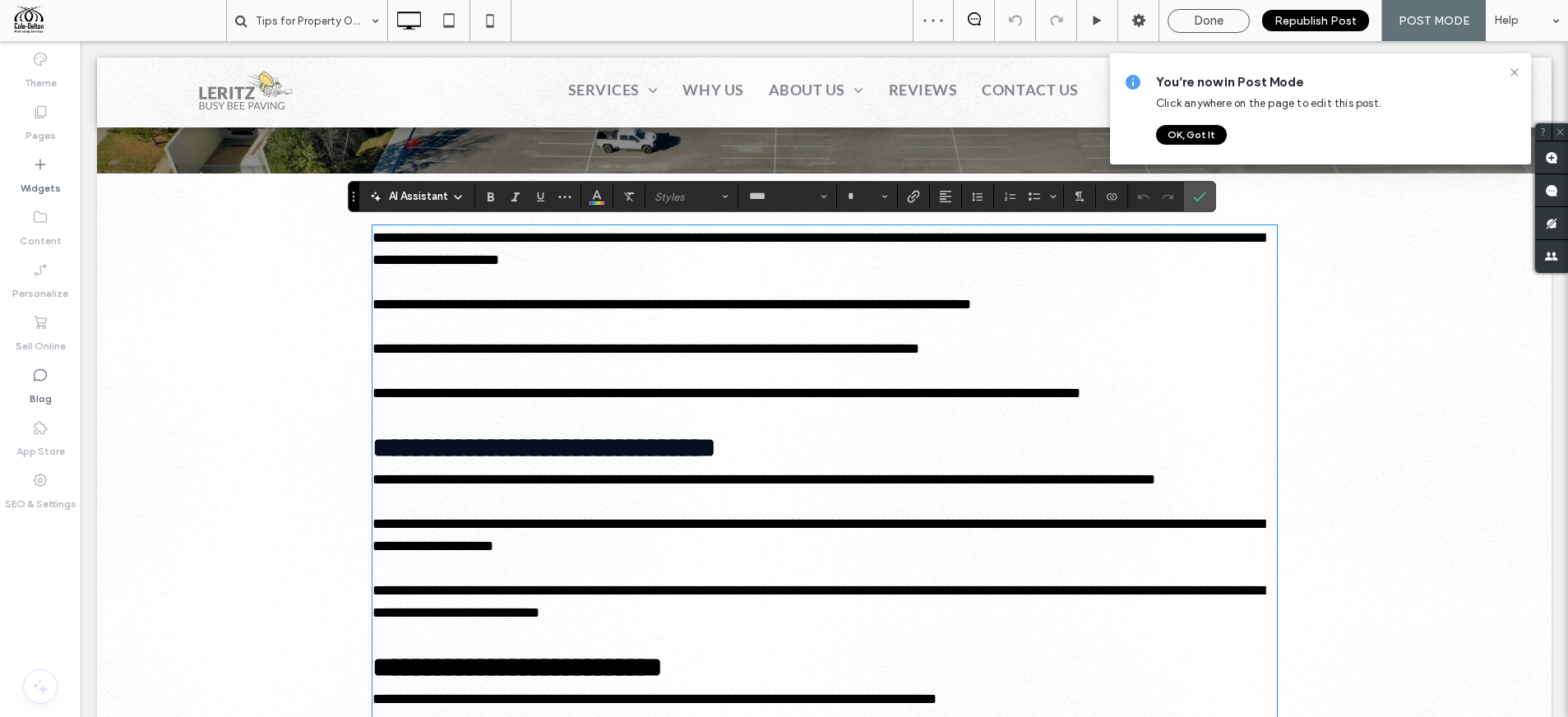 type on "****" 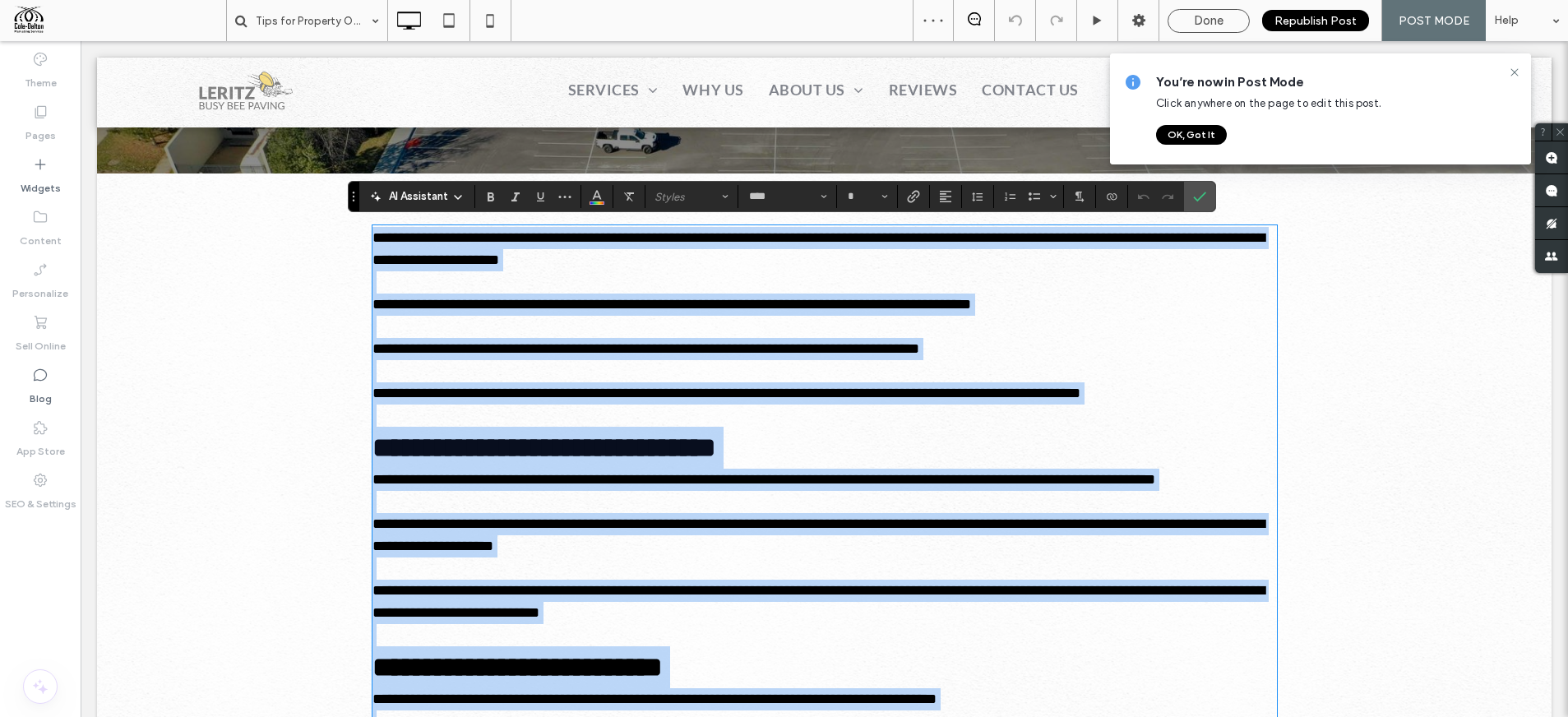 click on "**********" at bounding box center [544, 447] 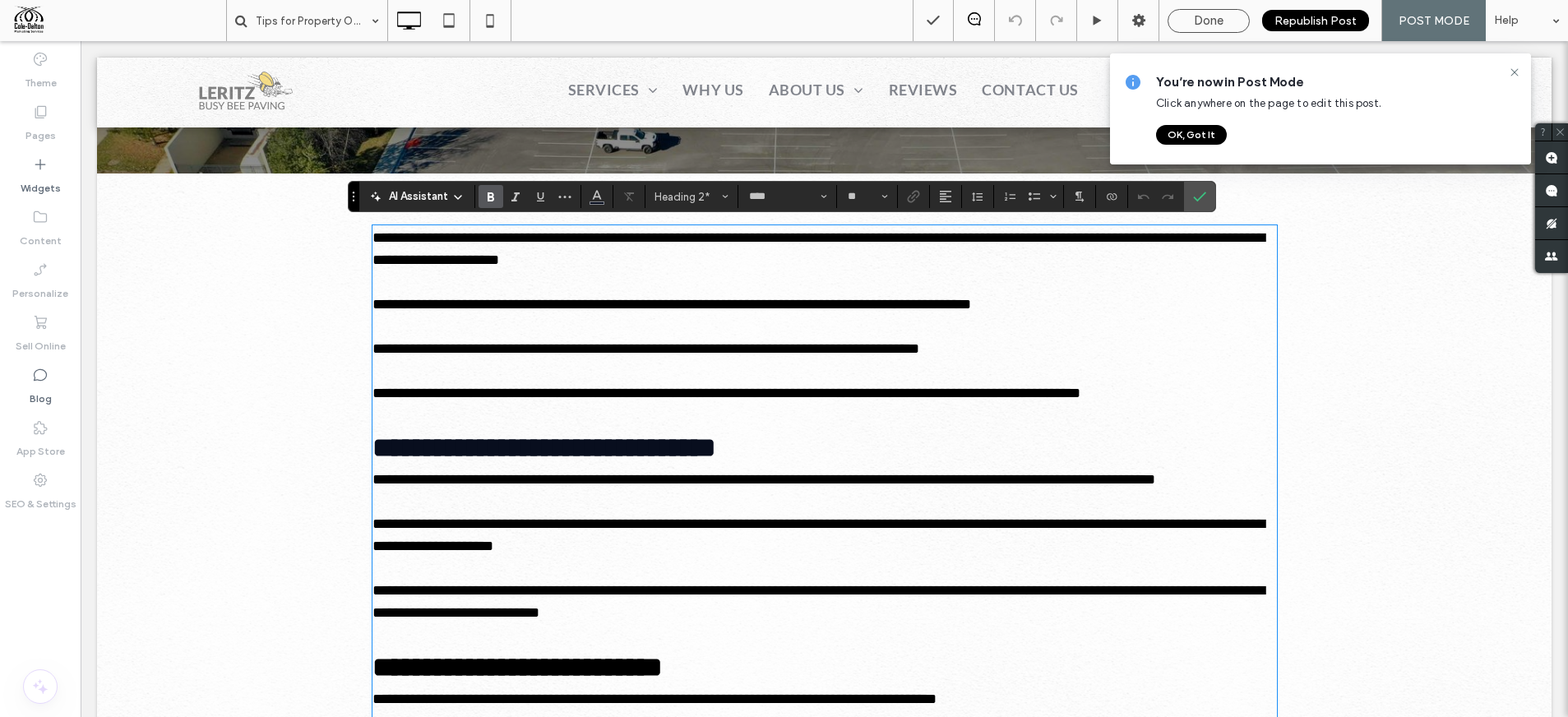 click on "**********" at bounding box center (544, 447) 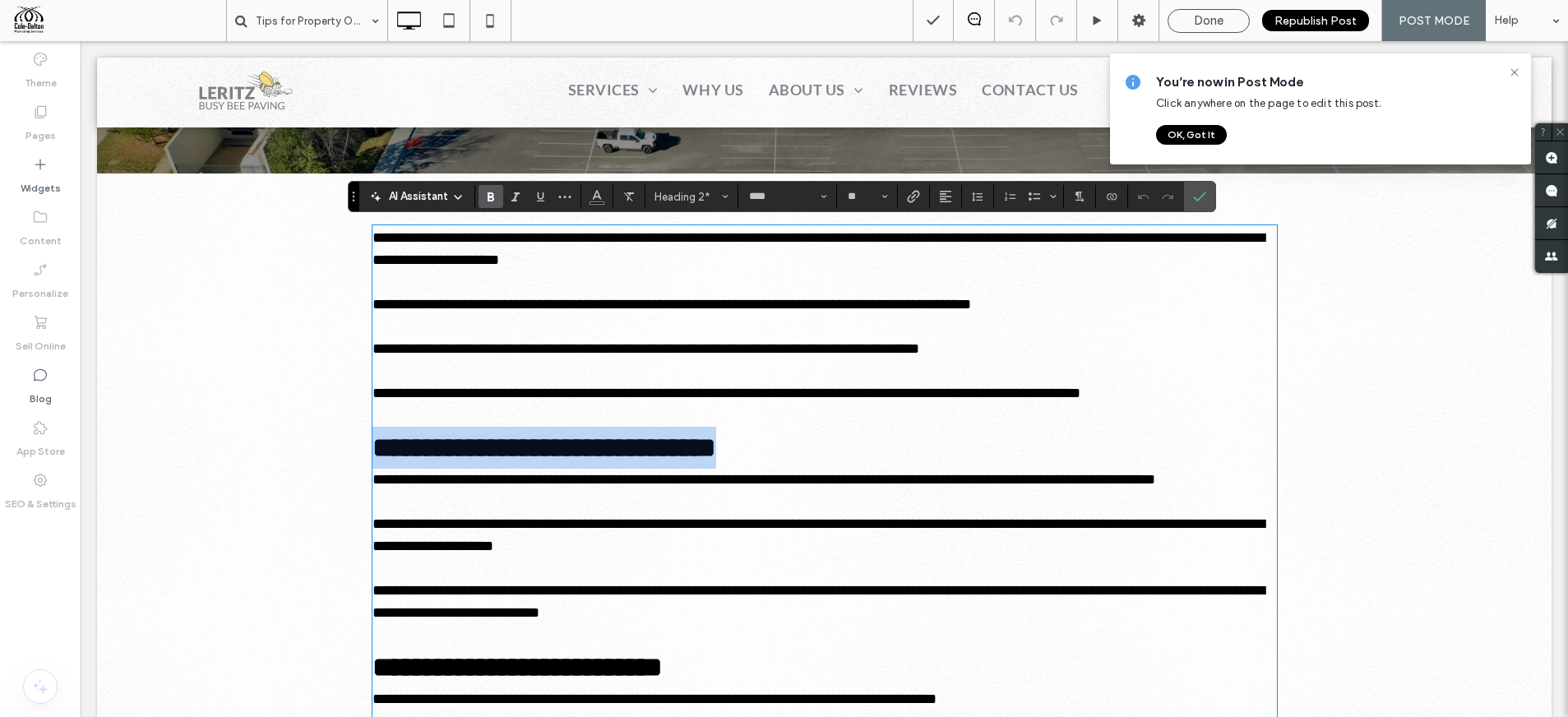 drag, startPoint x: 781, startPoint y: 448, endPoint x: 371, endPoint y: 438, distance: 410.12193 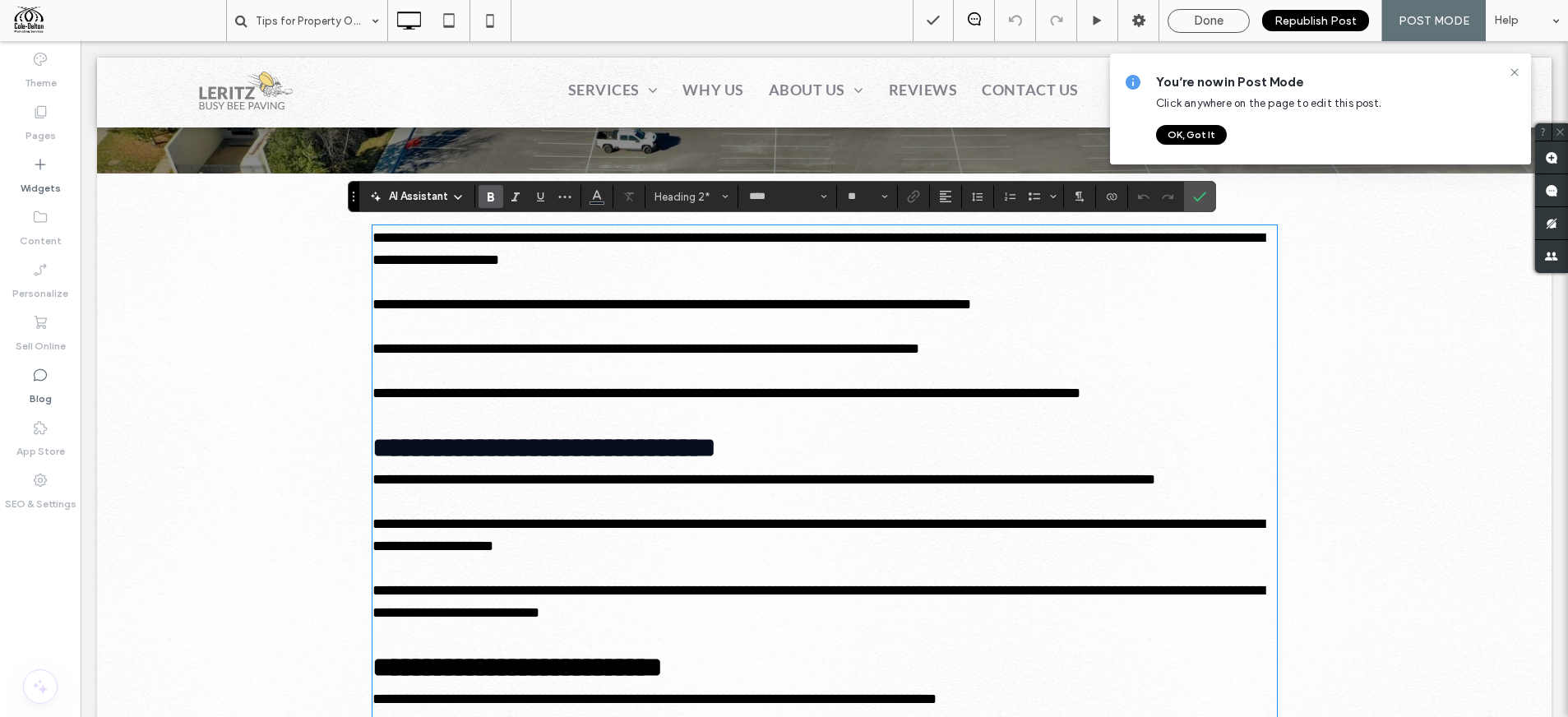type on "**" 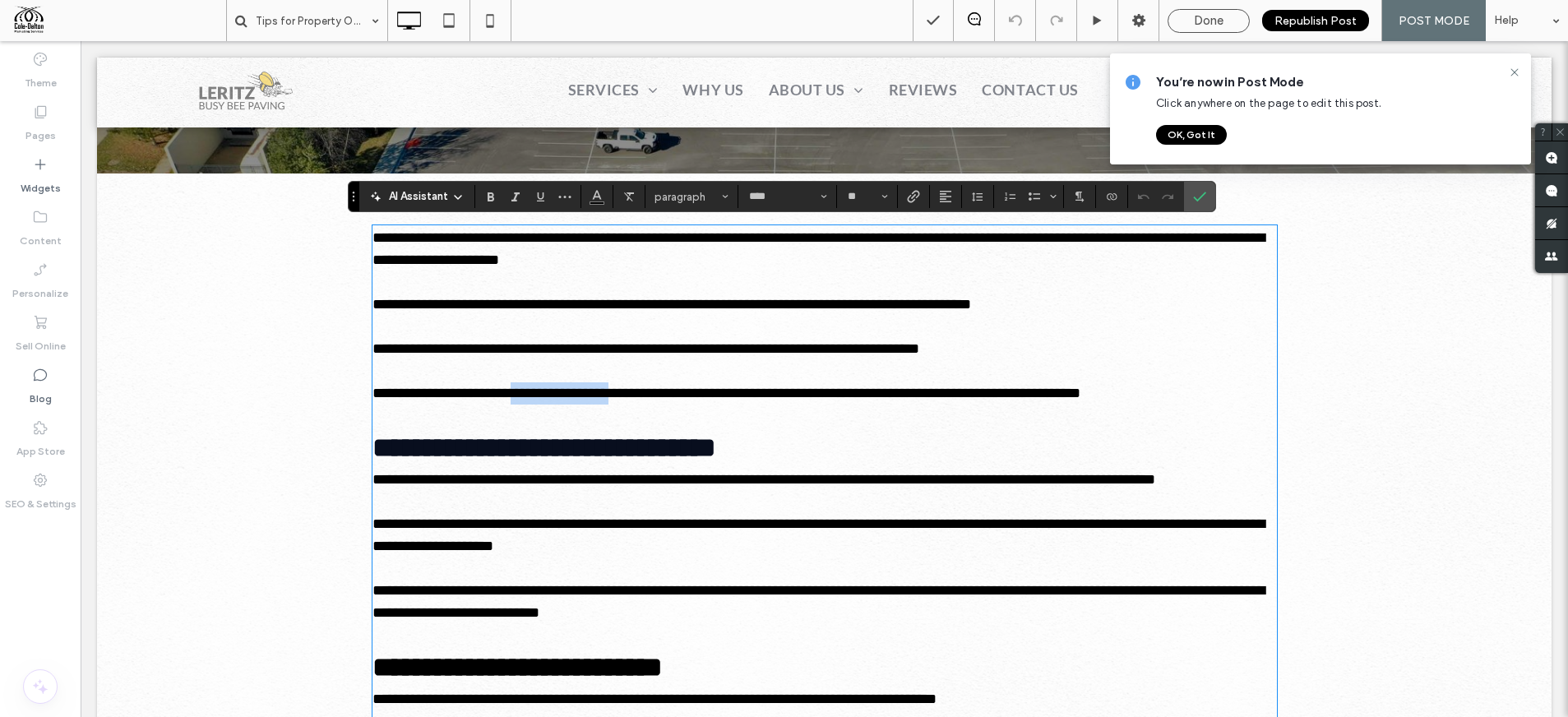 drag, startPoint x: 624, startPoint y: 398, endPoint x: 512, endPoint y: 396, distance: 112.01786 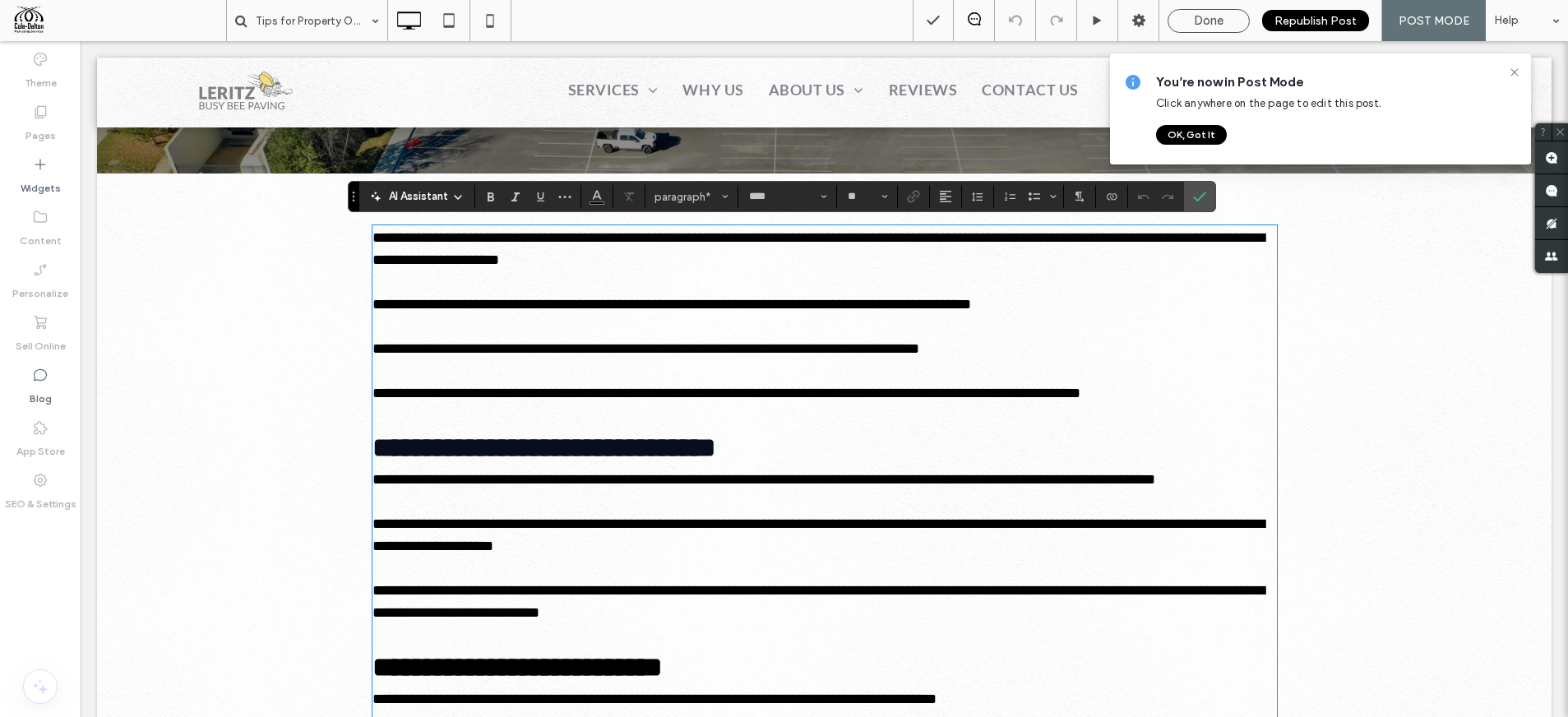 click on "**********" at bounding box center [726, 393] 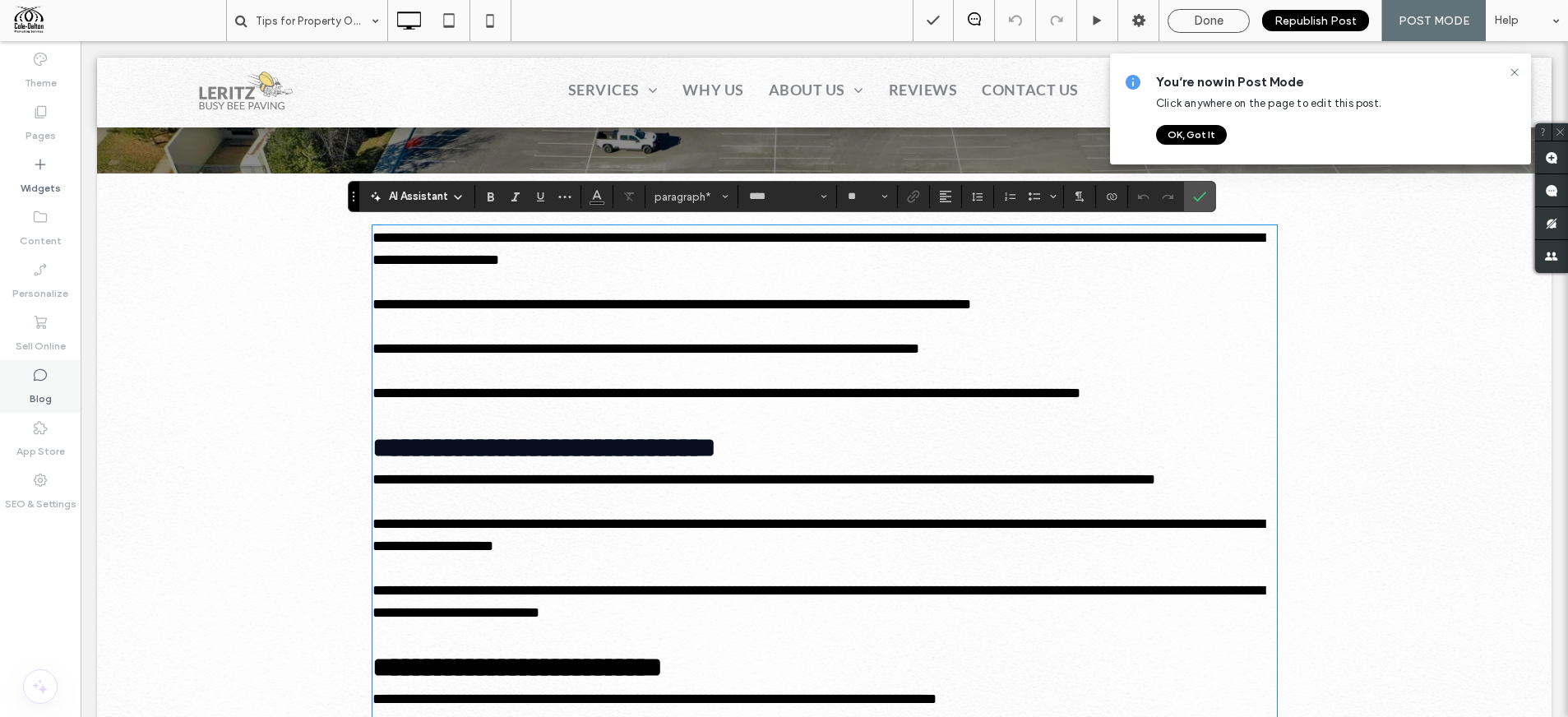 click on "Blog" at bounding box center (40, 386) 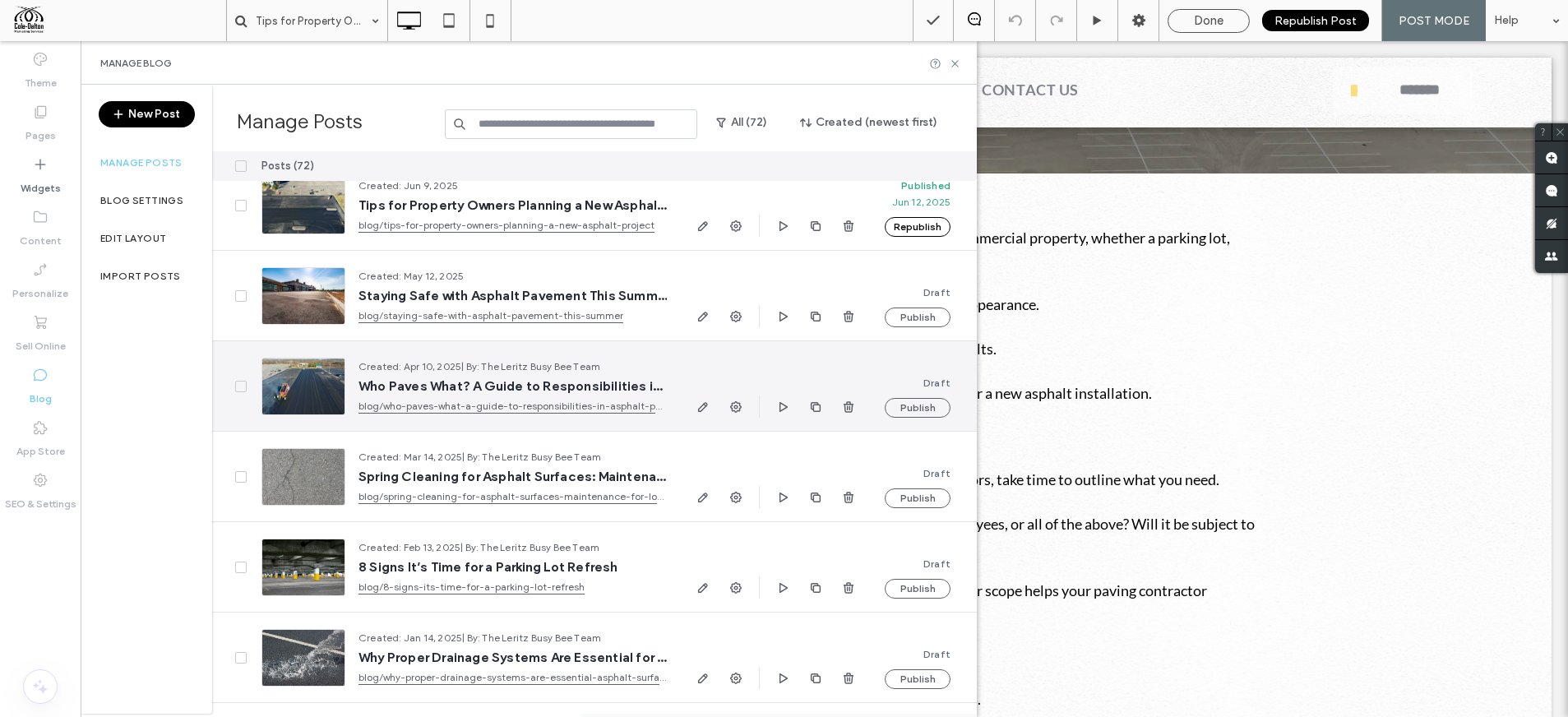 scroll, scrollTop: 22, scrollLeft: 0, axis: vertical 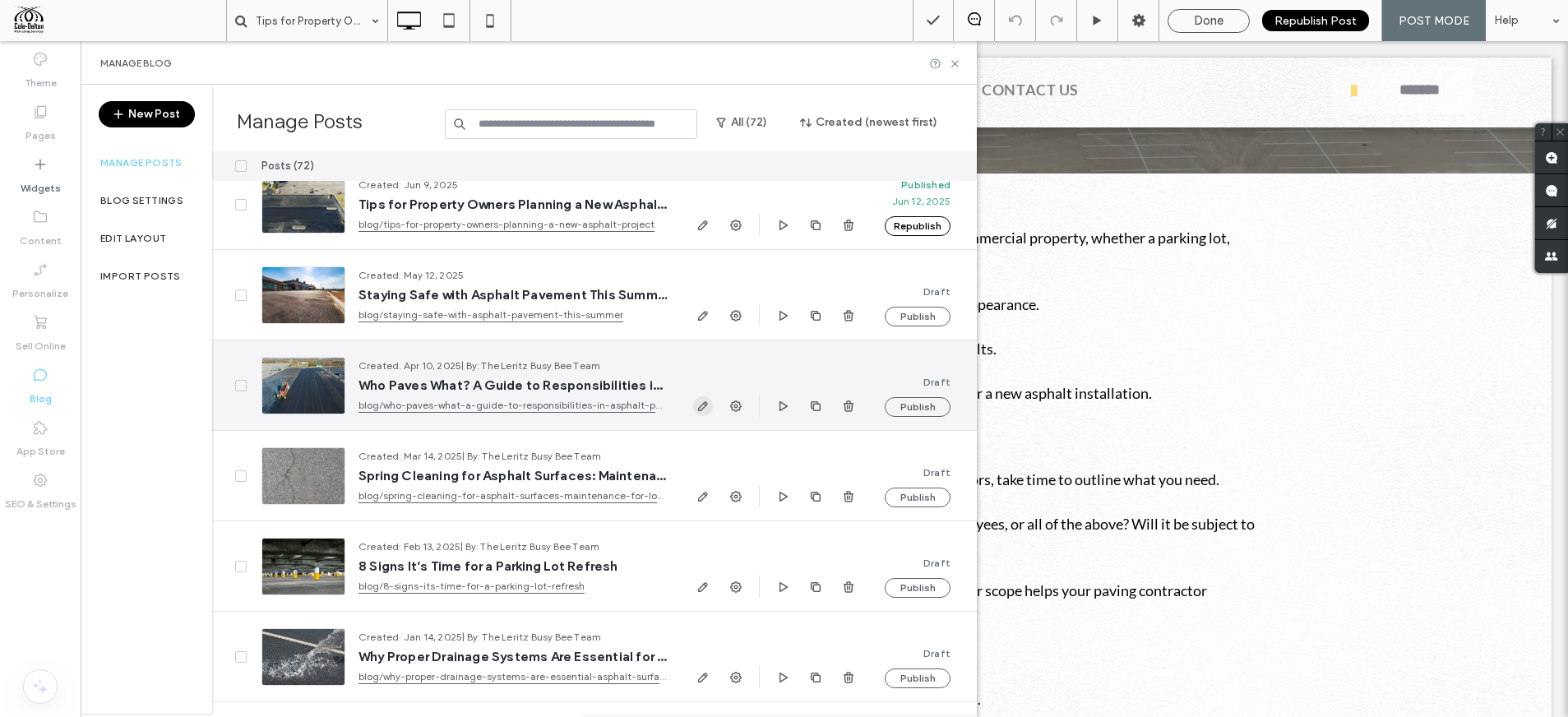 click 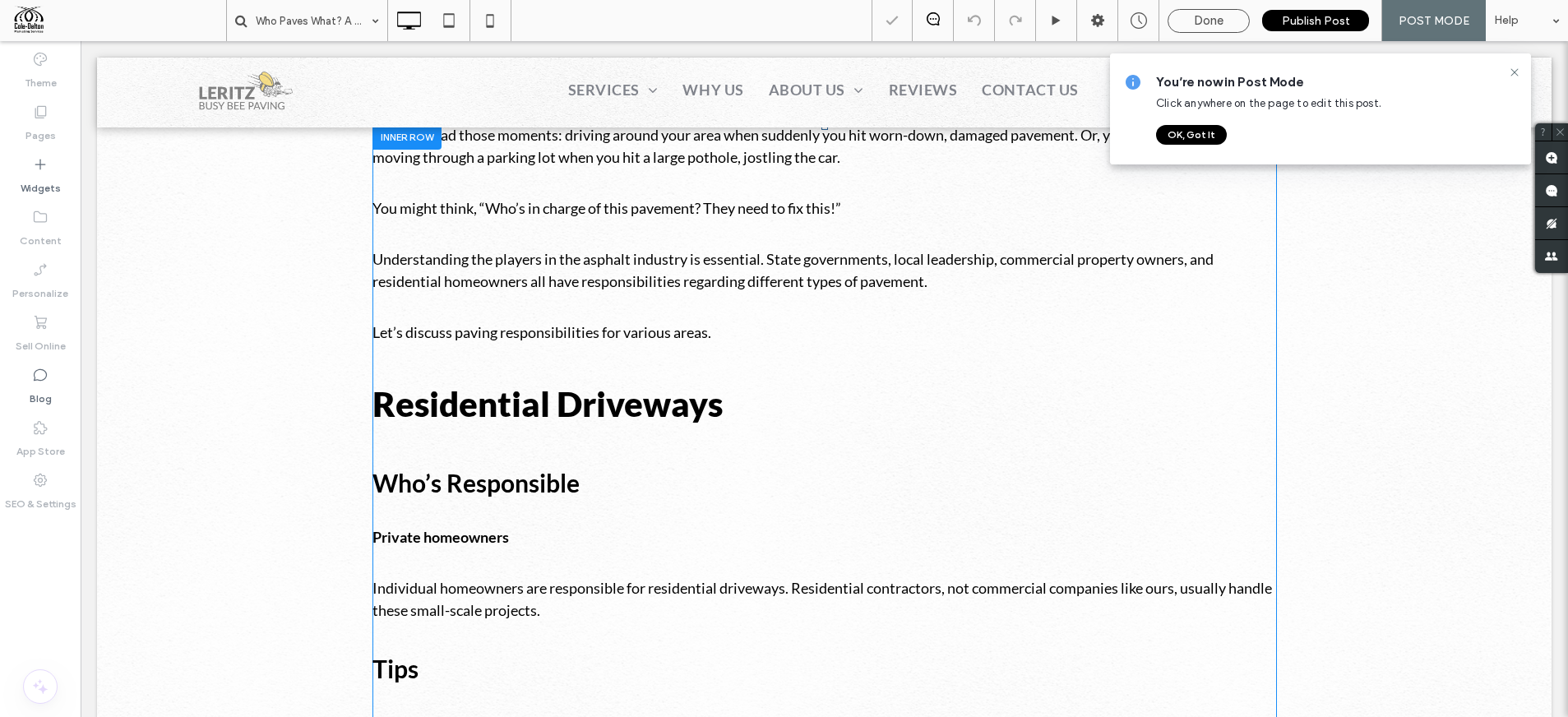 scroll, scrollTop: 571, scrollLeft: 0, axis: vertical 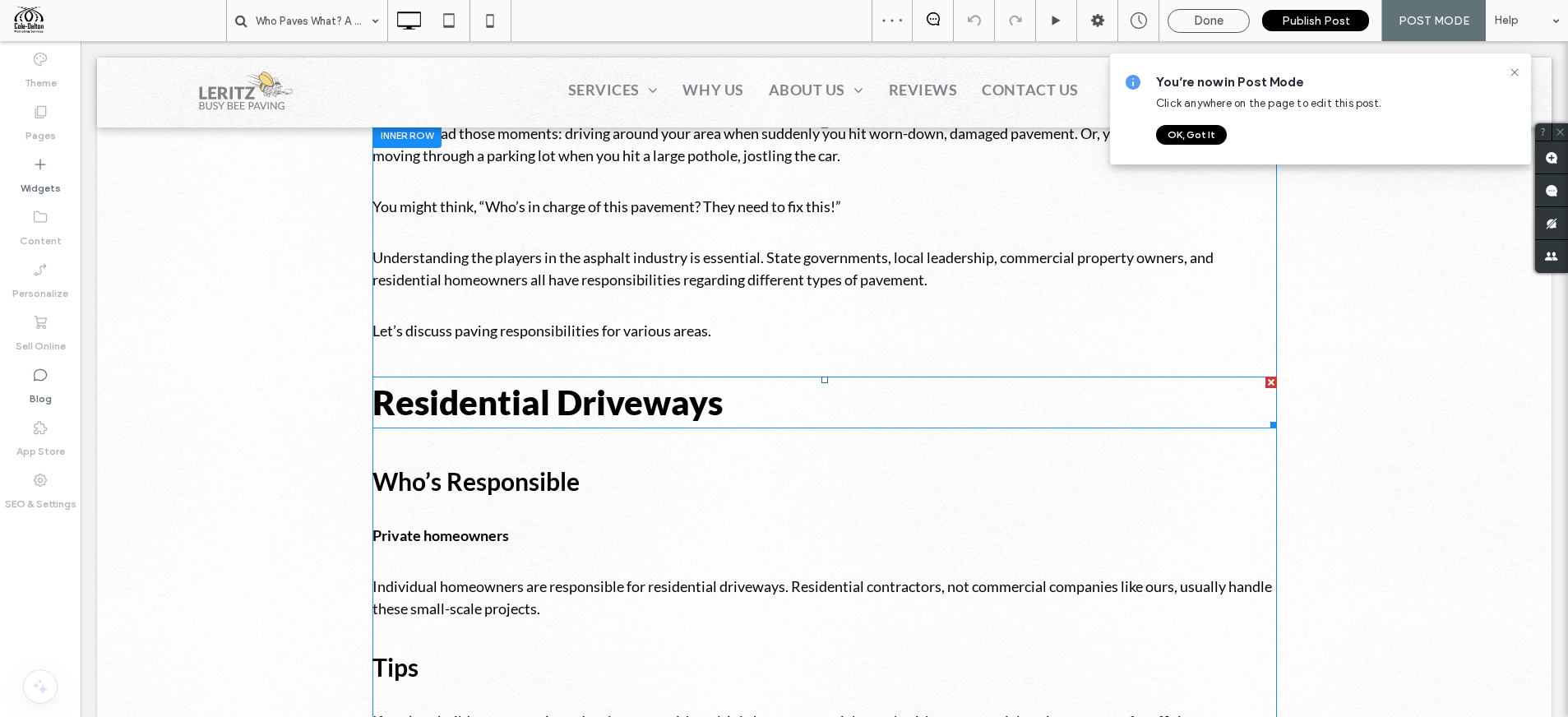 click on "Residential Driveways" at bounding box center (825, 402) 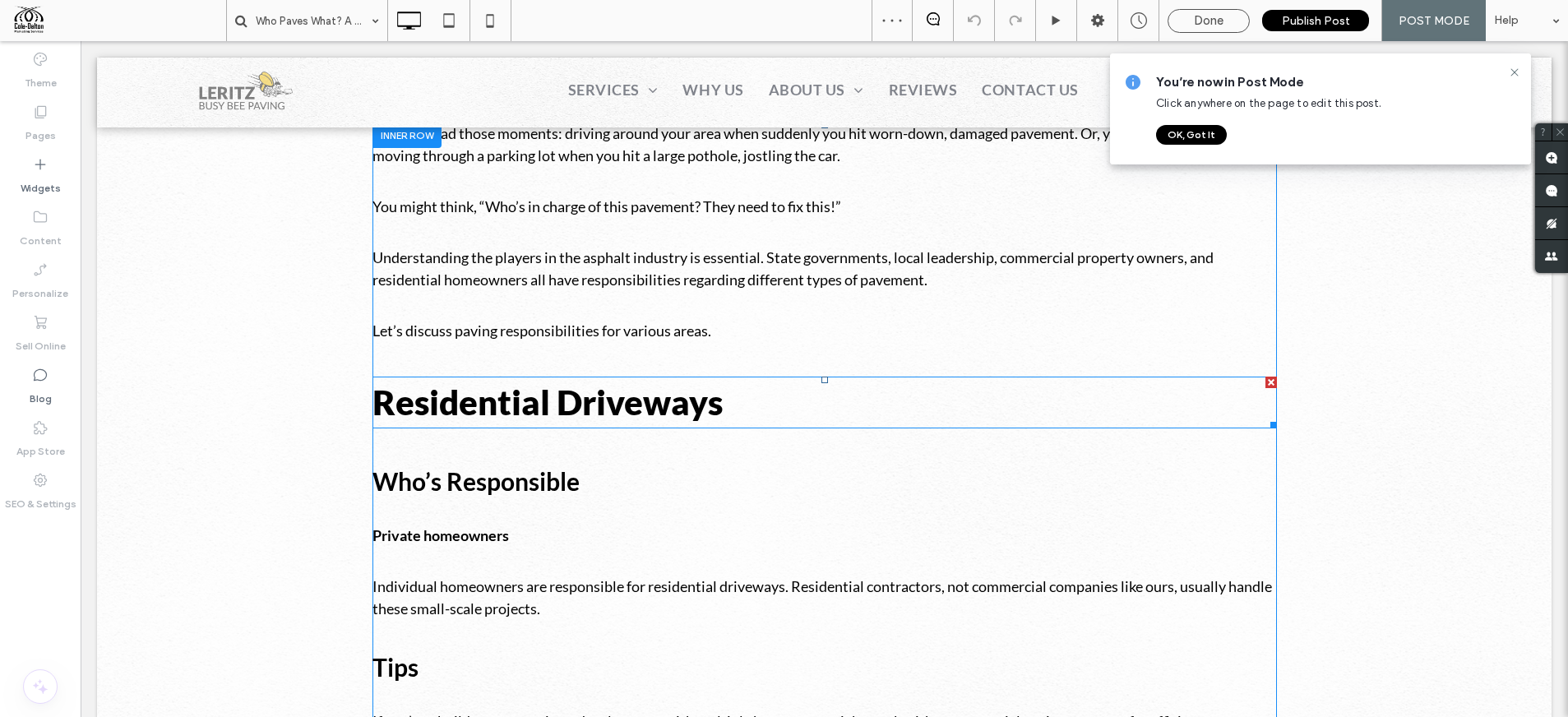 type on "****" 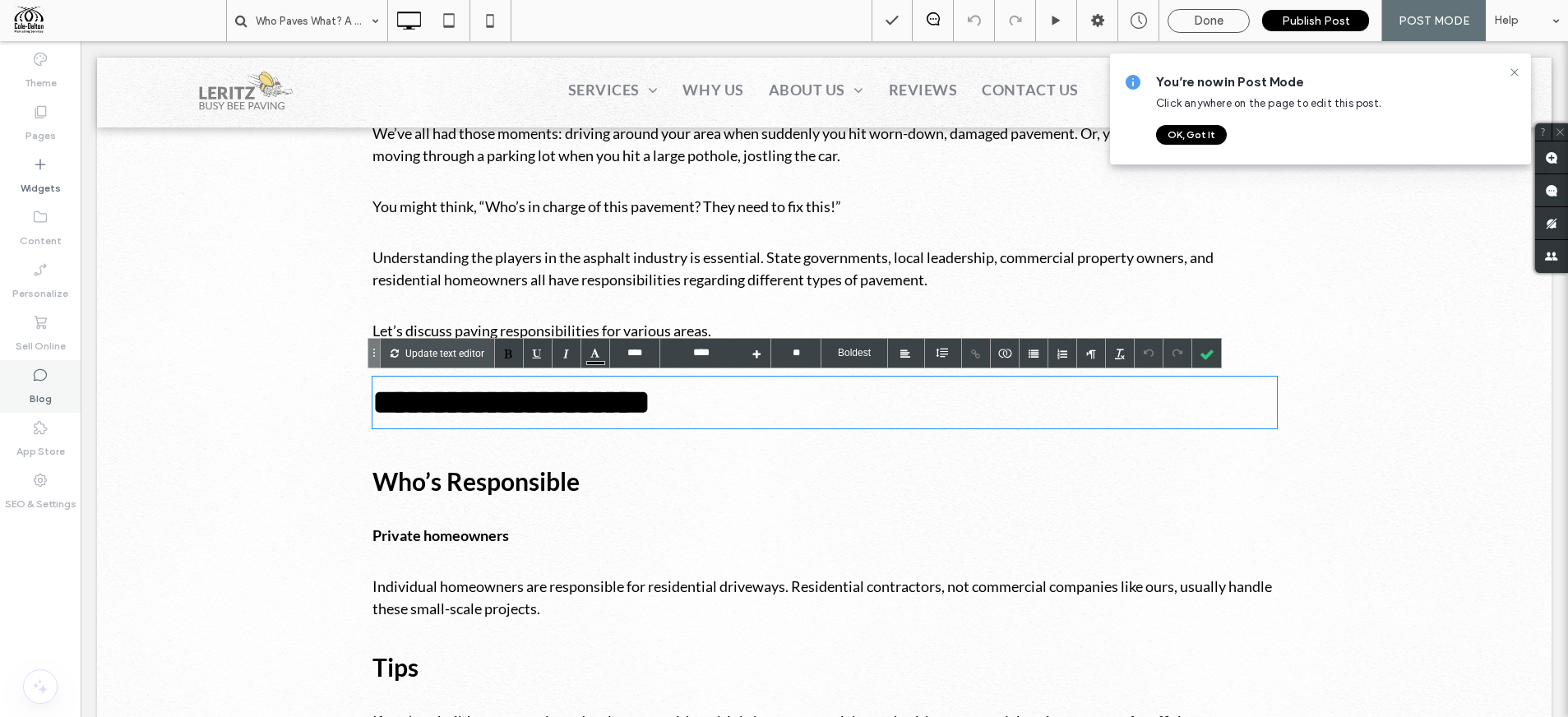 click on "Blog" at bounding box center (40, 386) 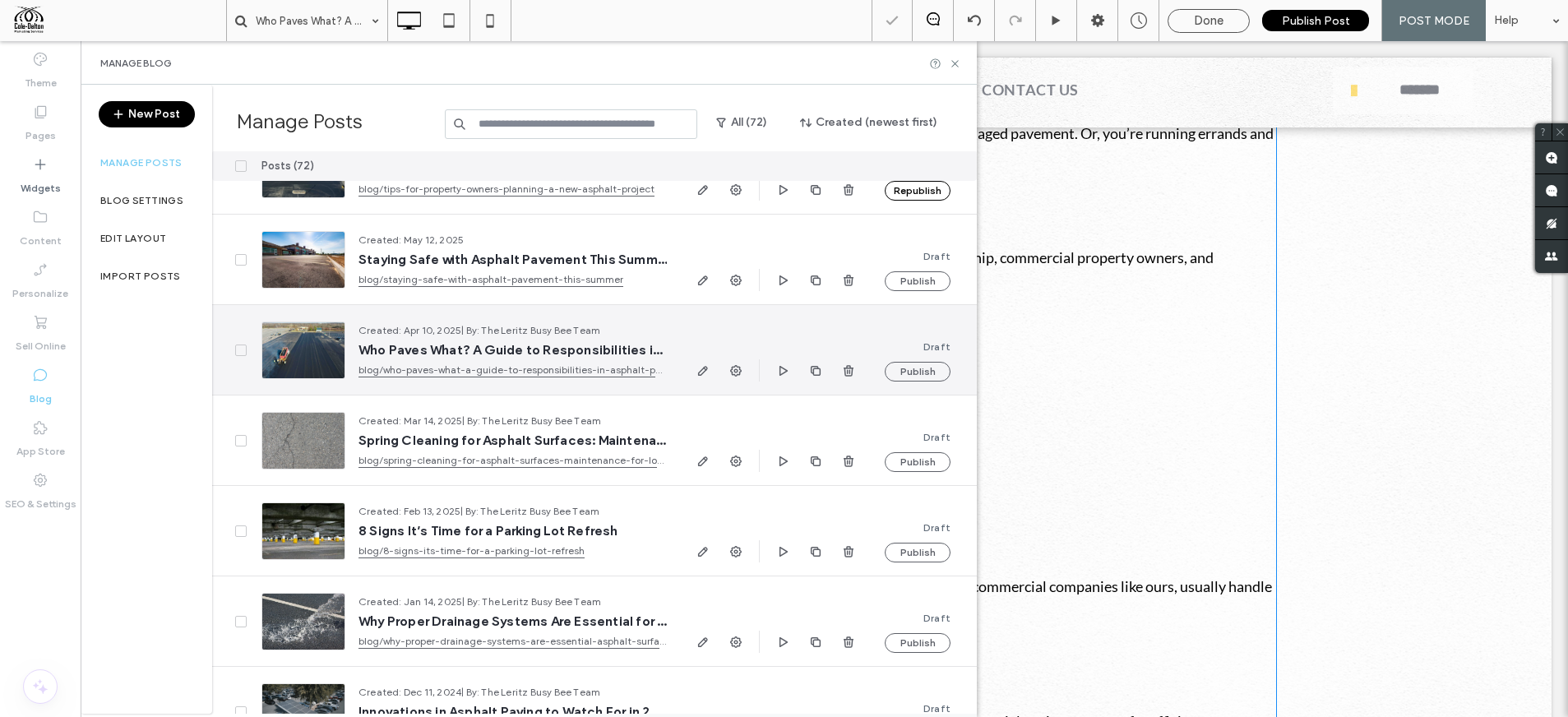 scroll, scrollTop: 58, scrollLeft: 0, axis: vertical 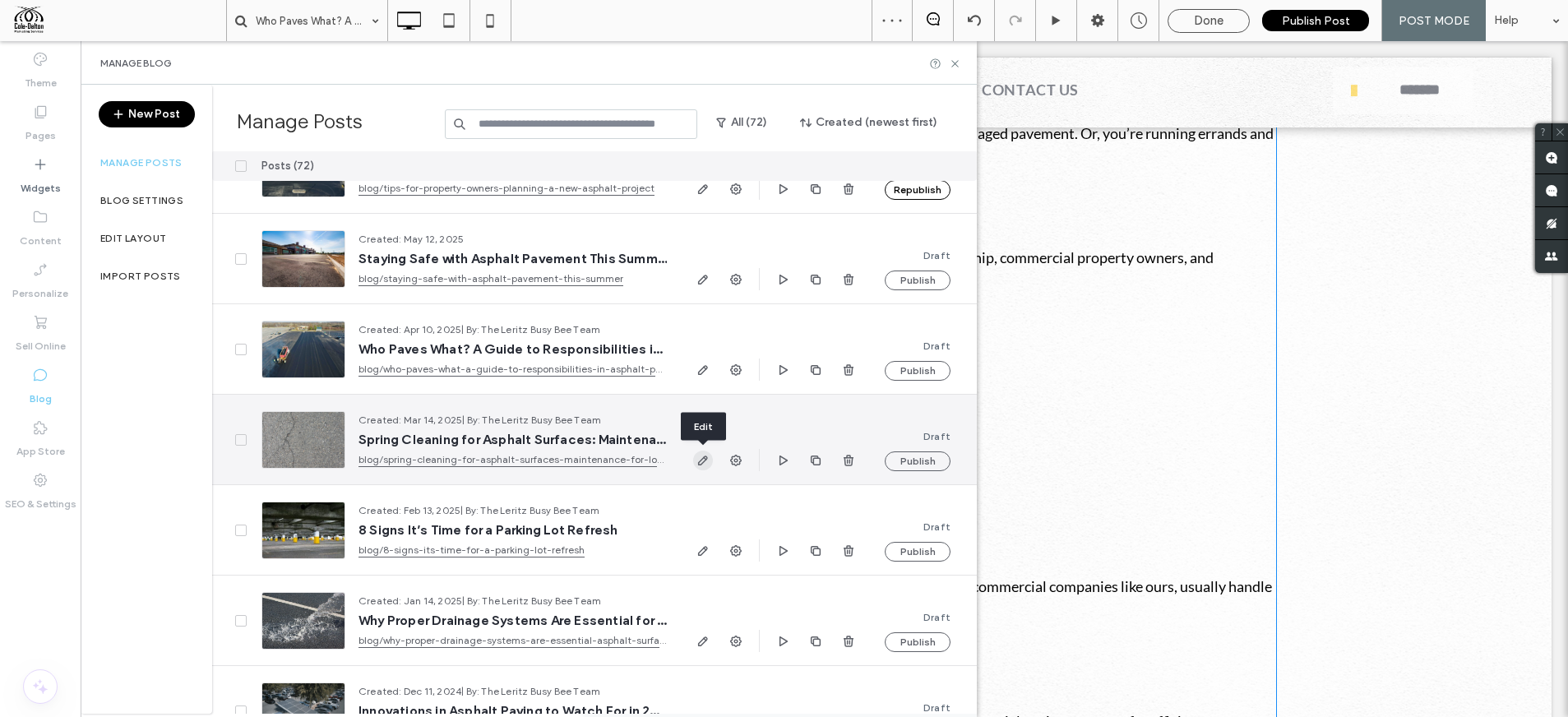 click 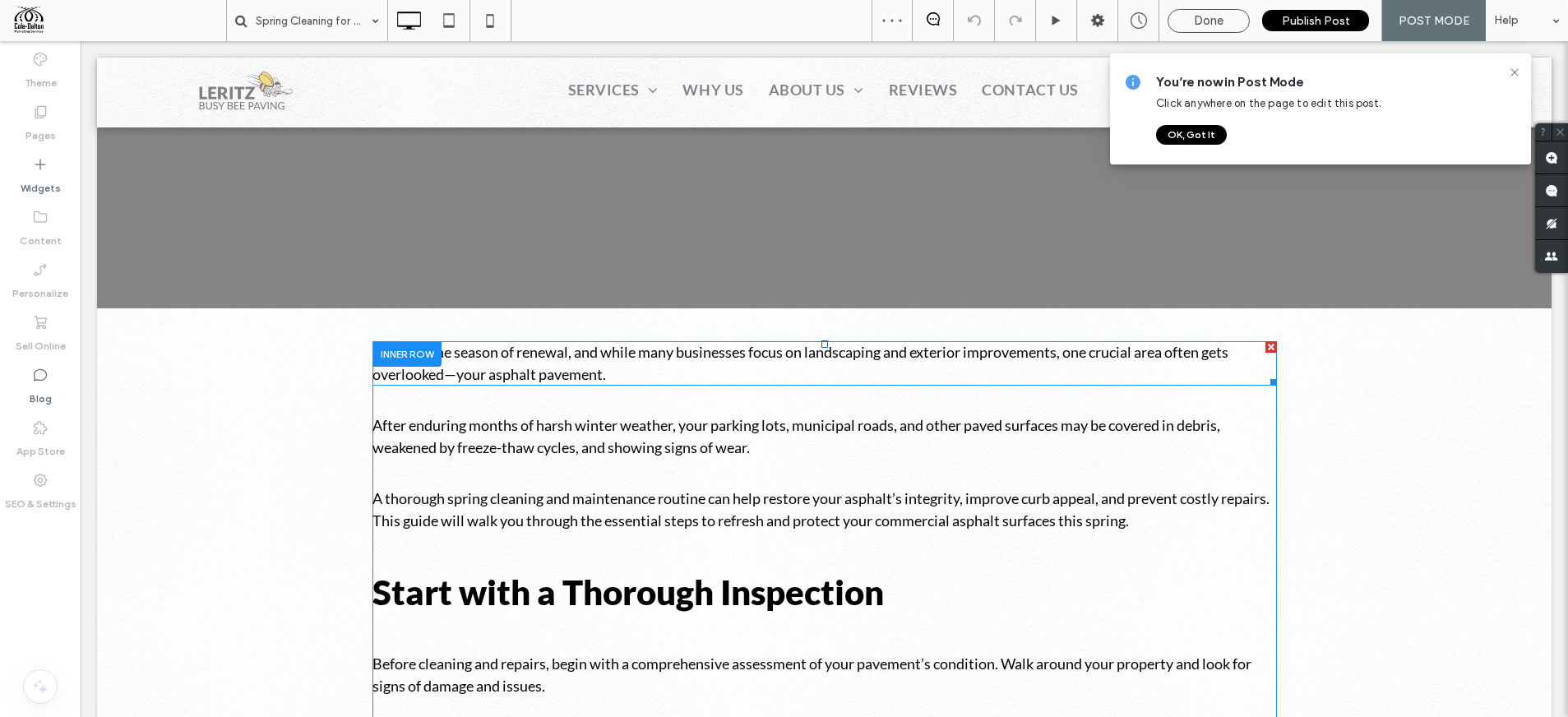 scroll, scrollTop: 454, scrollLeft: 0, axis: vertical 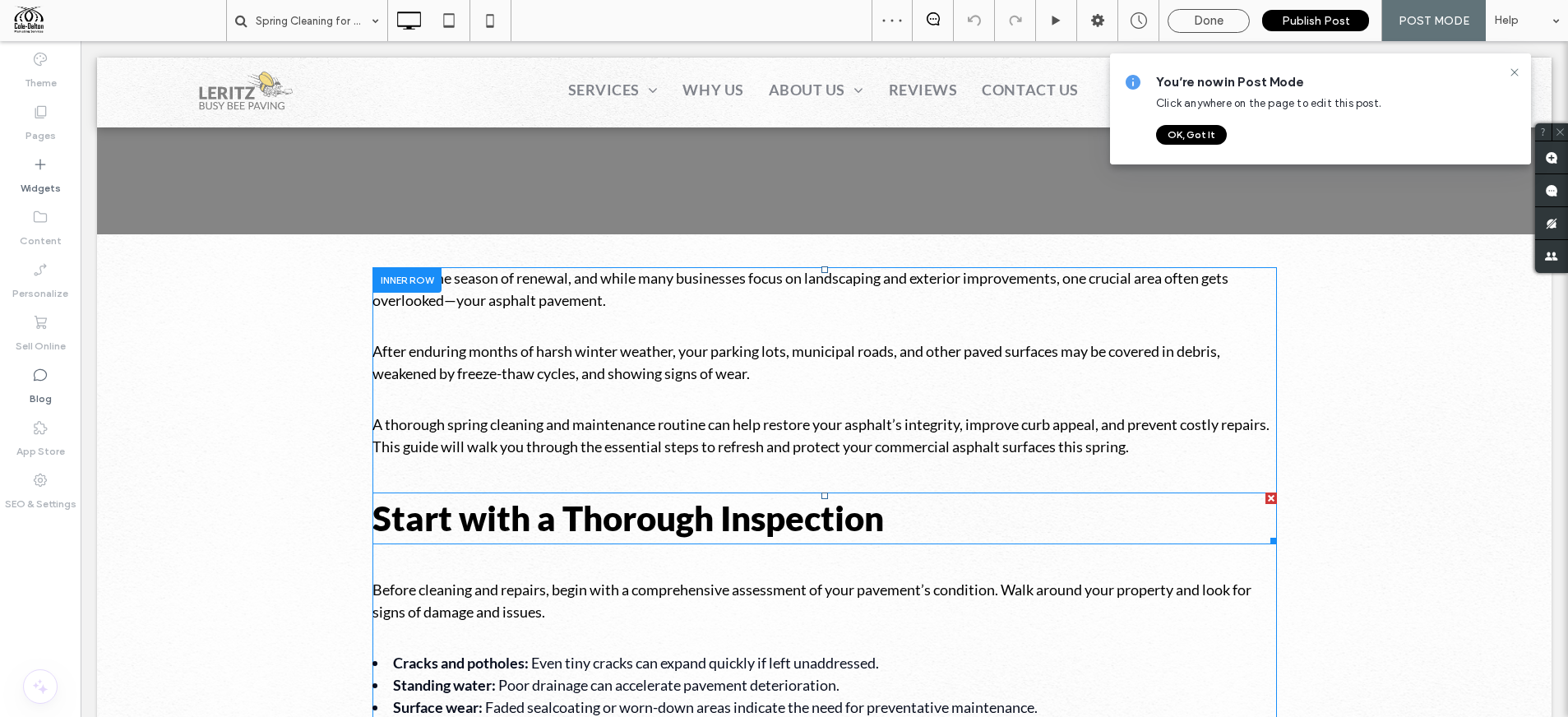 click on "Start with a Thorough Inspection" at bounding box center [825, 518] 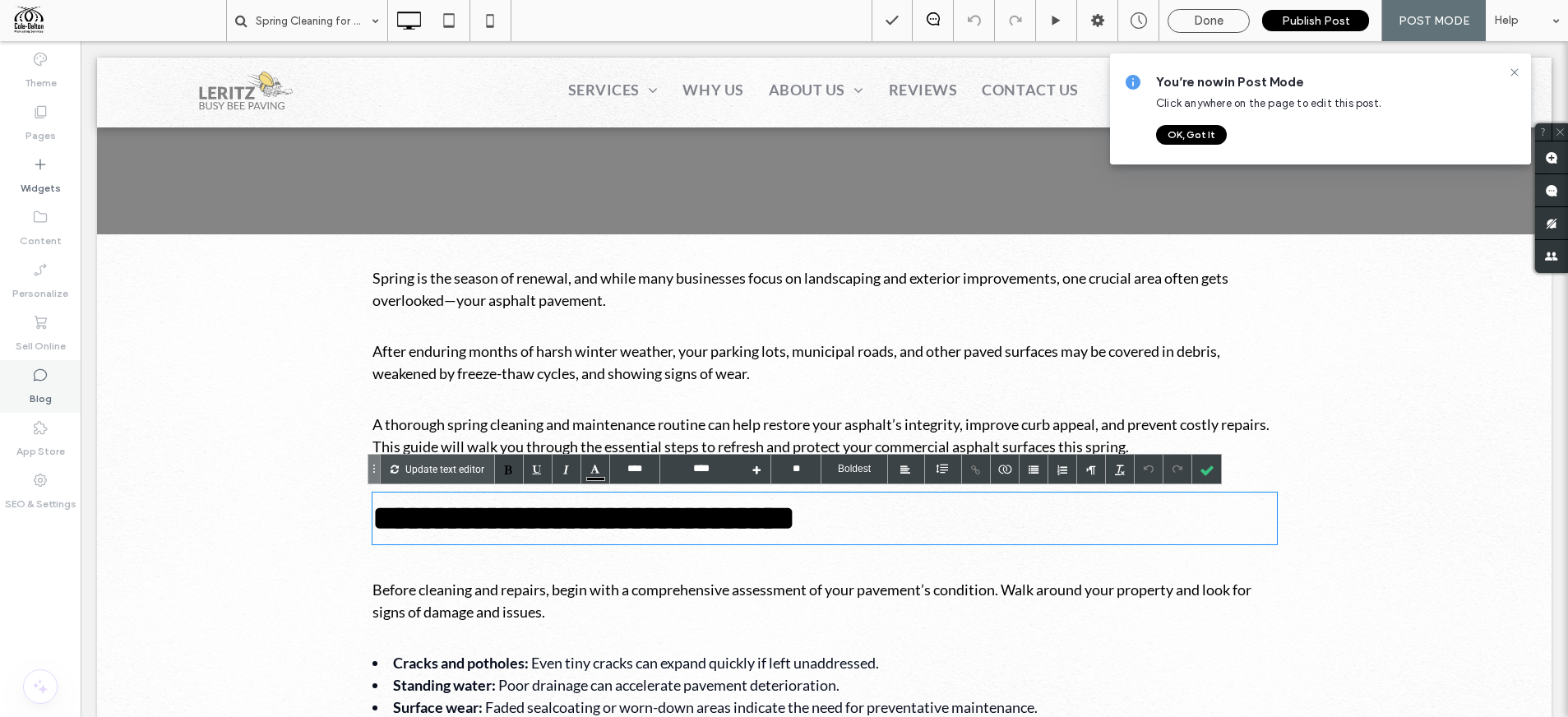 click on "Blog" at bounding box center (40, 386) 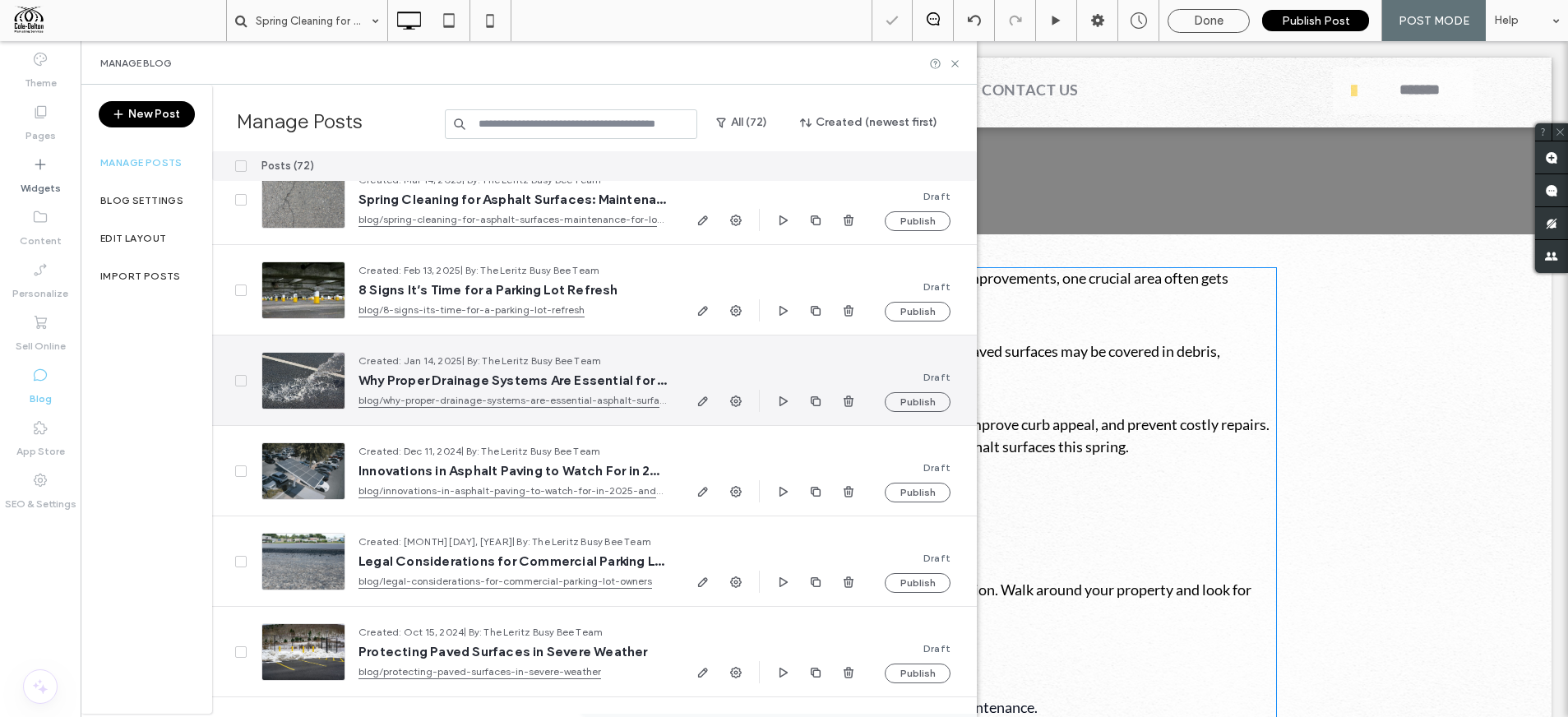 scroll, scrollTop: 302, scrollLeft: 0, axis: vertical 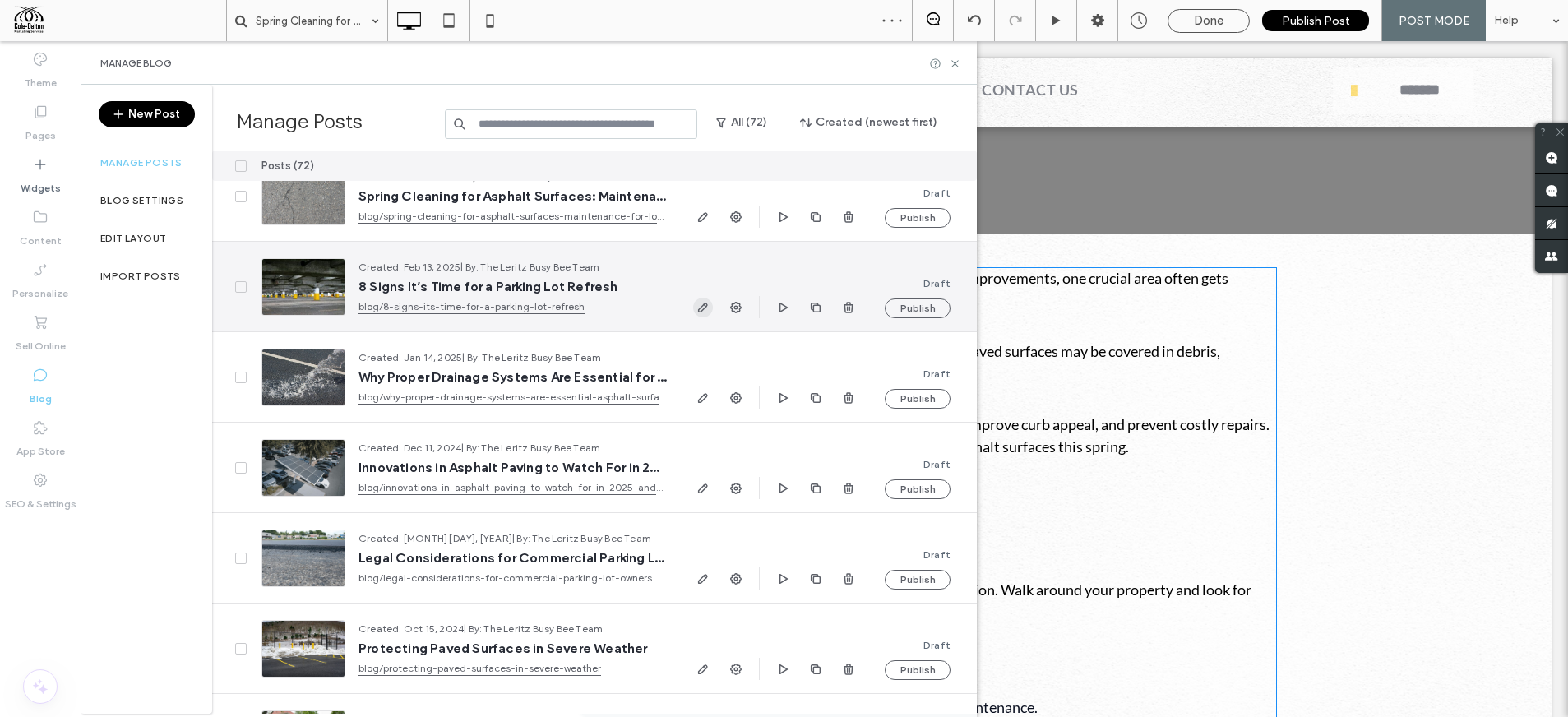 click 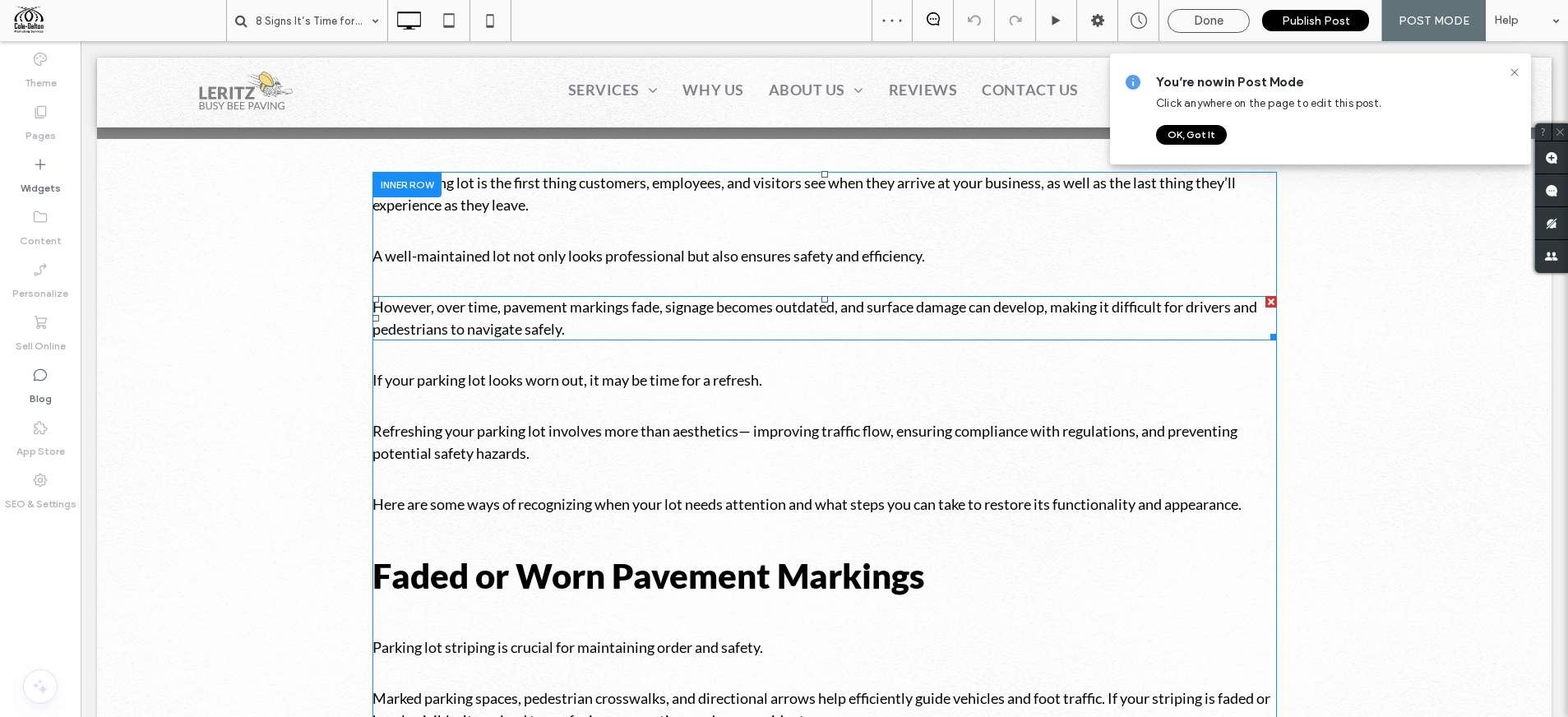 scroll, scrollTop: 497, scrollLeft: 0, axis: vertical 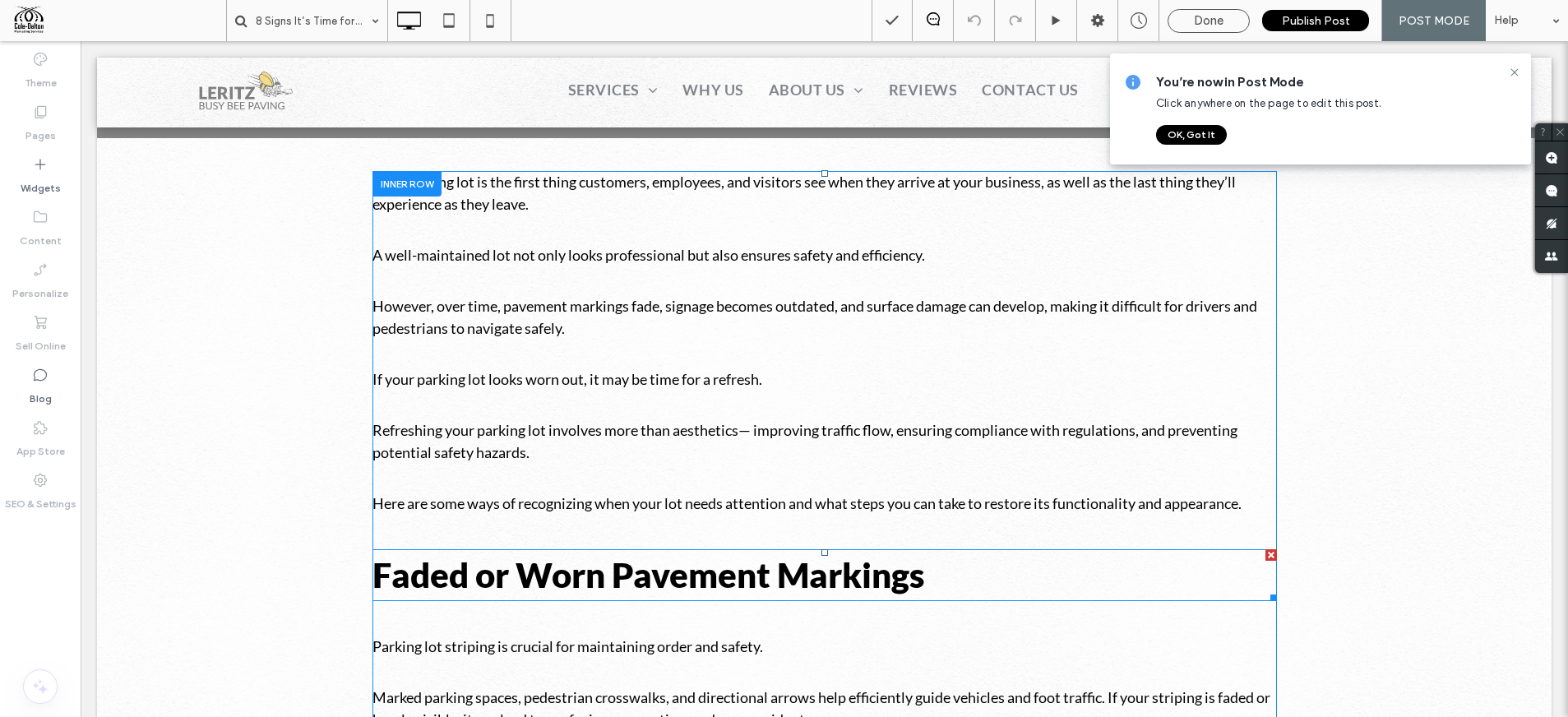 click on "Faded or Worn Pavement Markings" at bounding box center (825, 575) 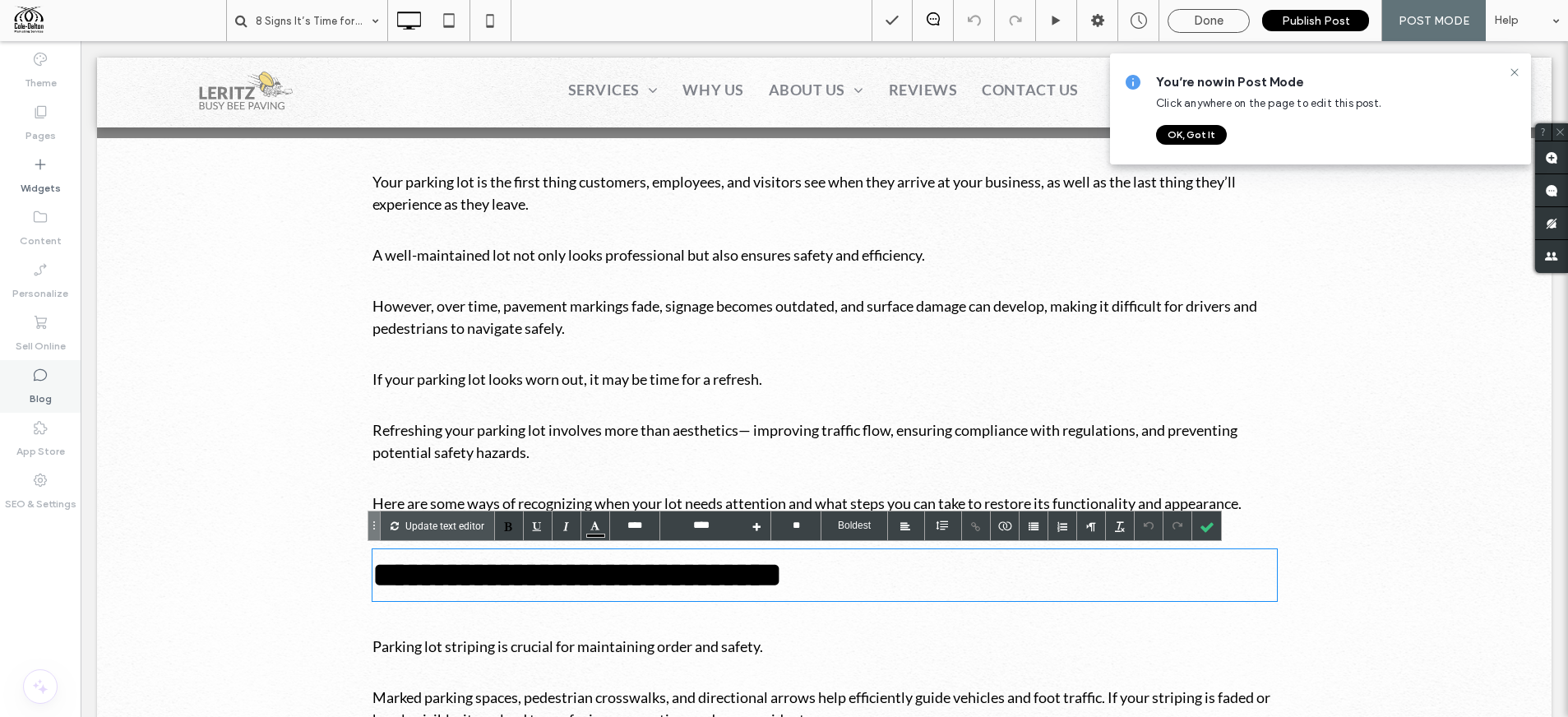 click on "Blog" at bounding box center (40, 386) 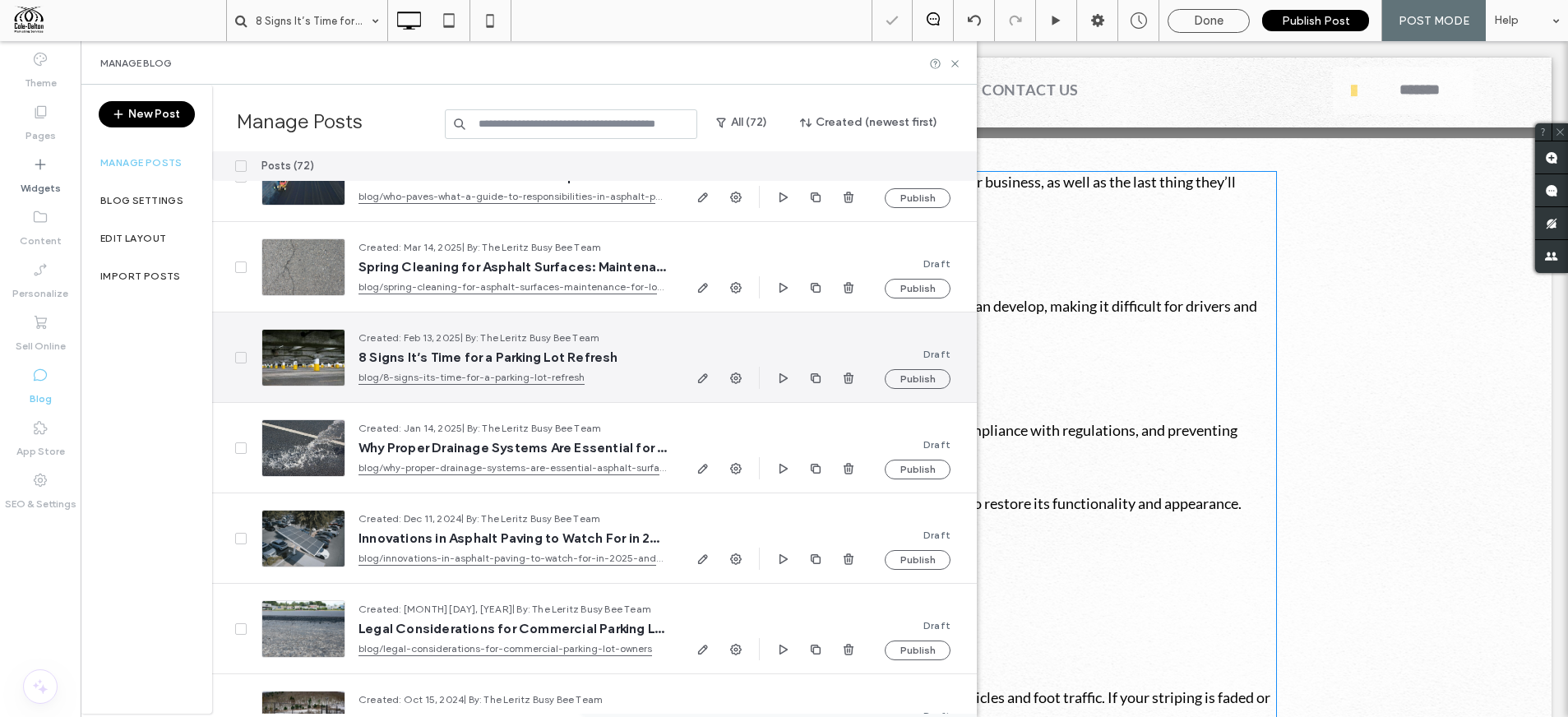 scroll, scrollTop: 231, scrollLeft: 0, axis: vertical 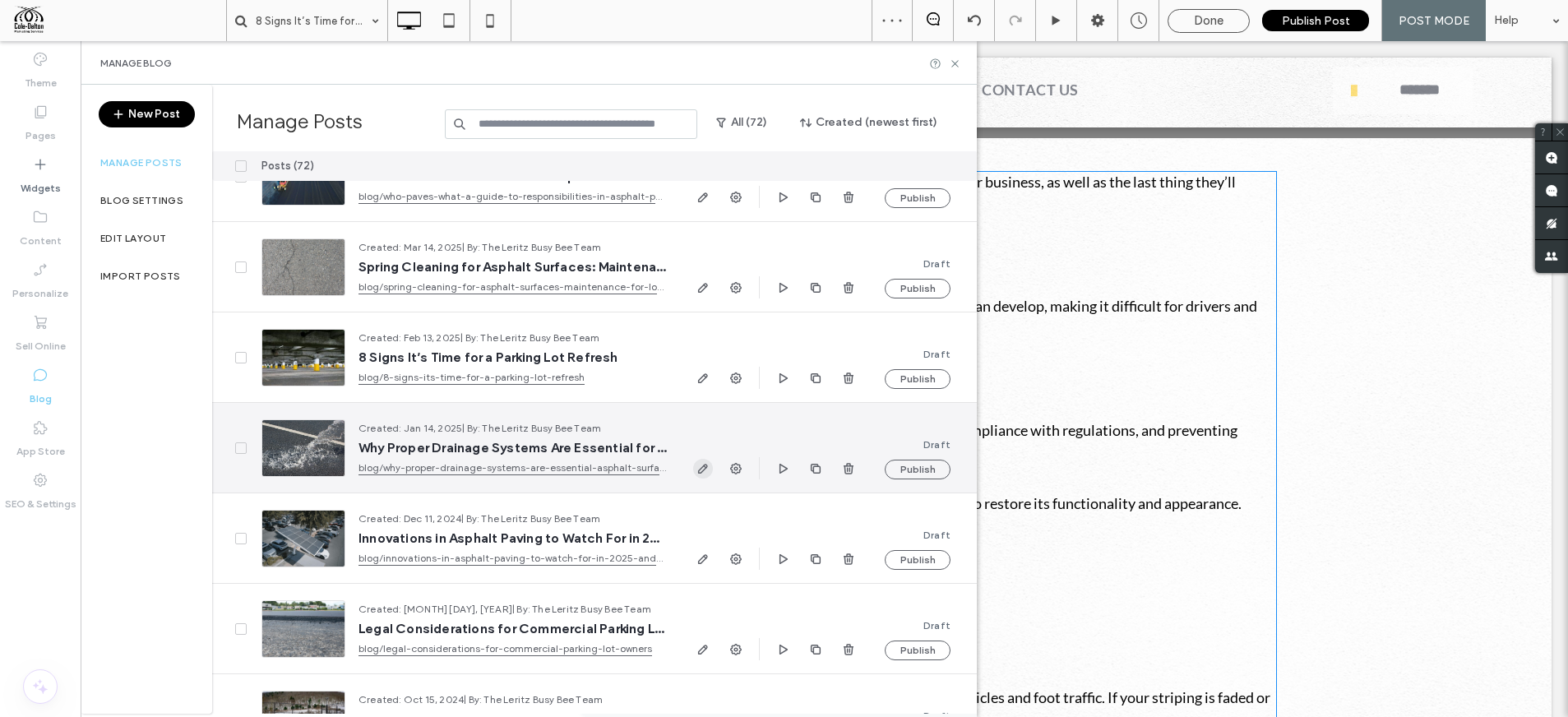 click at bounding box center [703, 469] 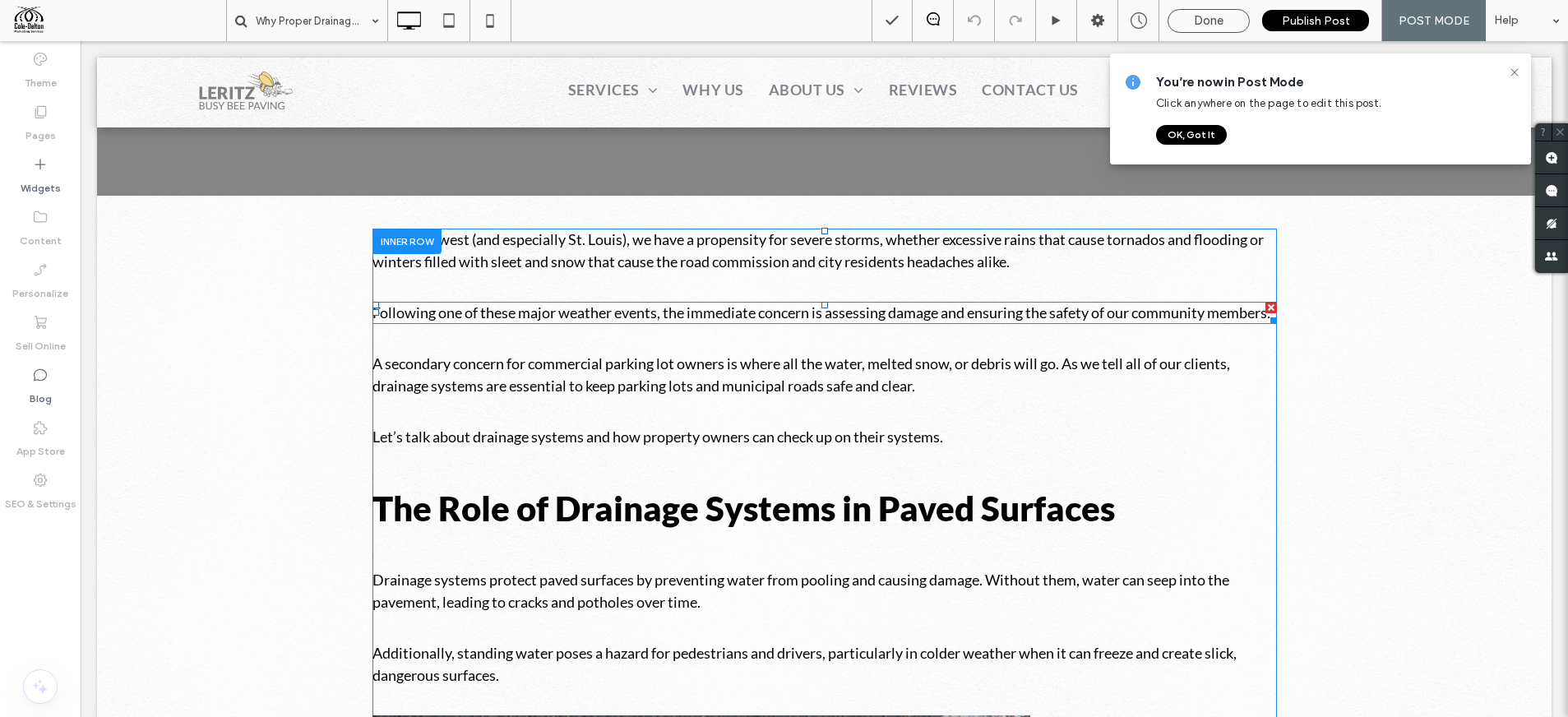 scroll, scrollTop: 451, scrollLeft: 0, axis: vertical 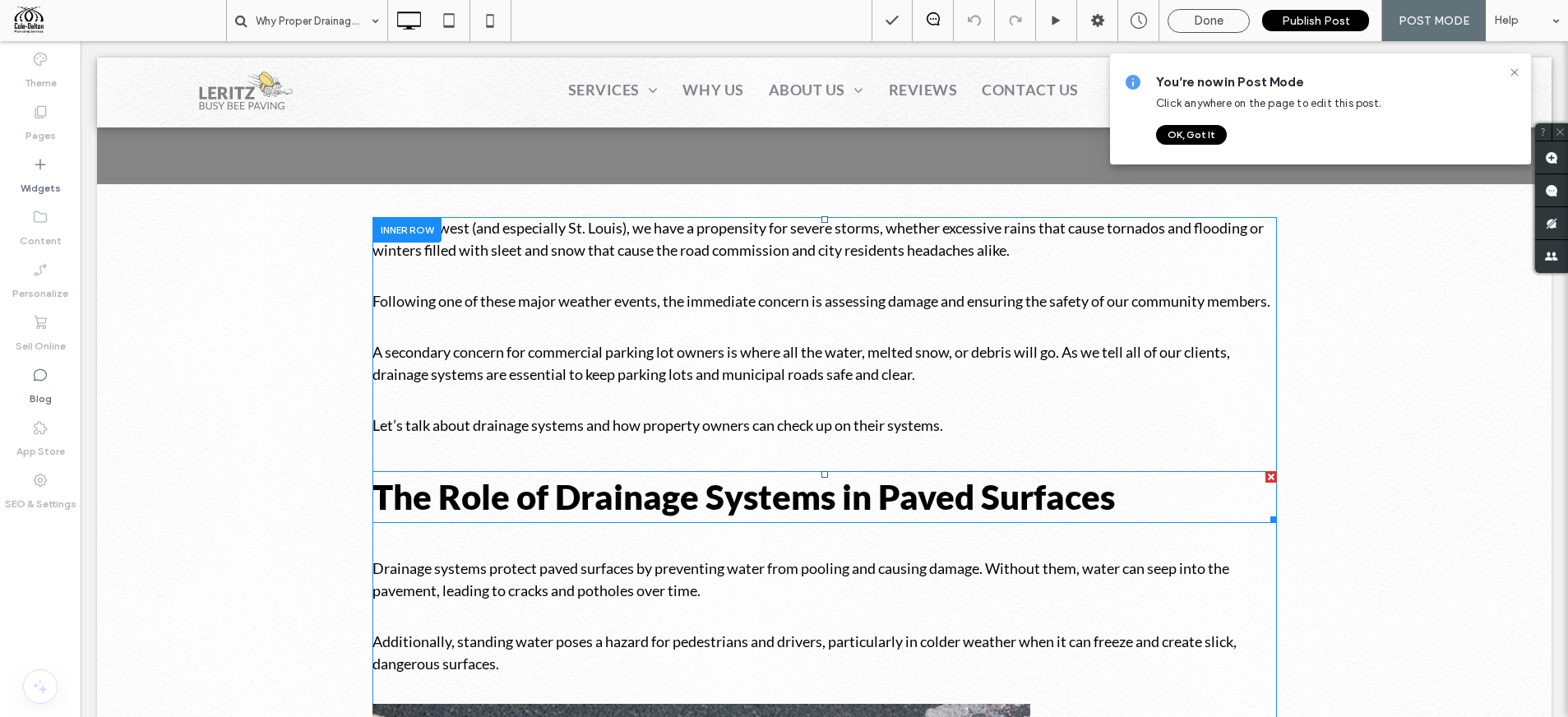click on "The Role of Drainage Systems in Paved Surfaces" at bounding box center (825, 497) 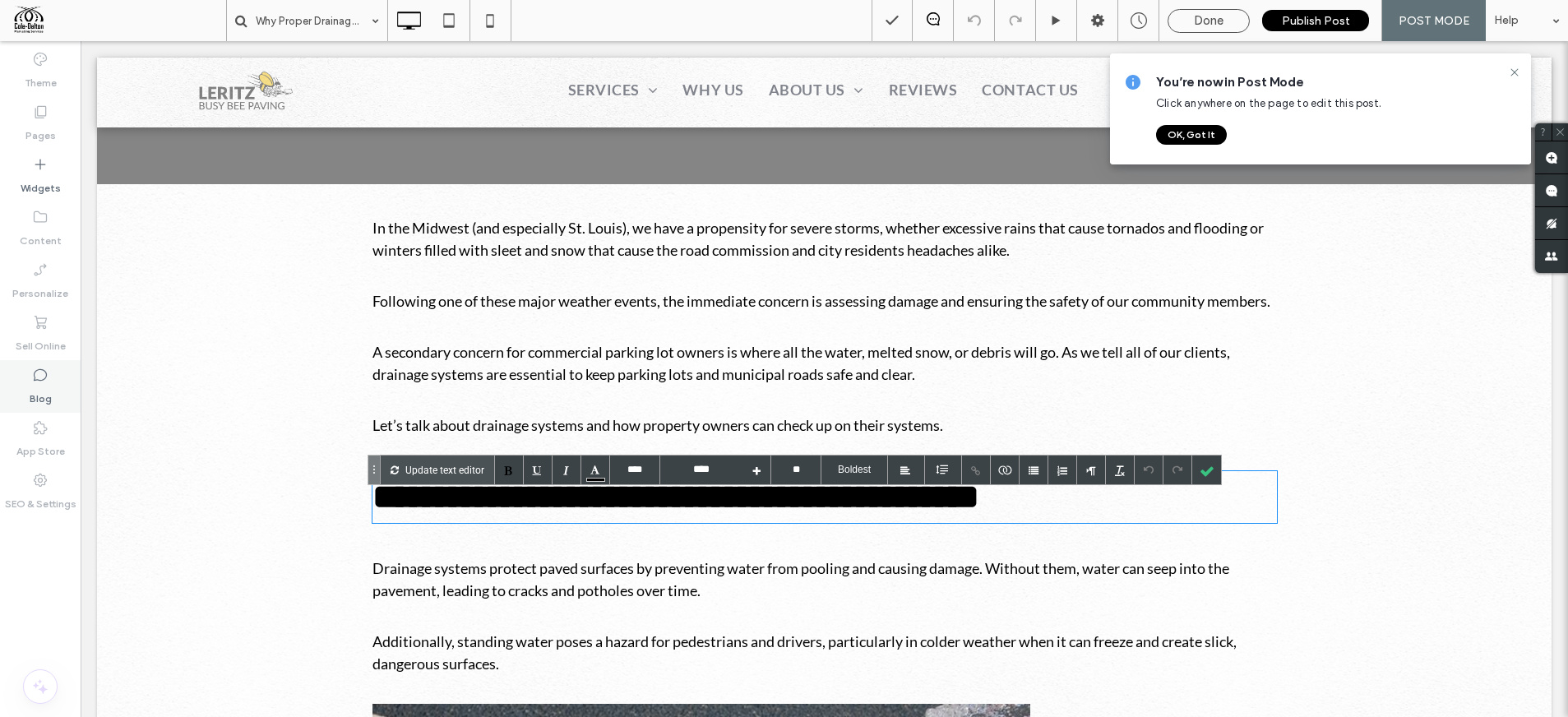 click 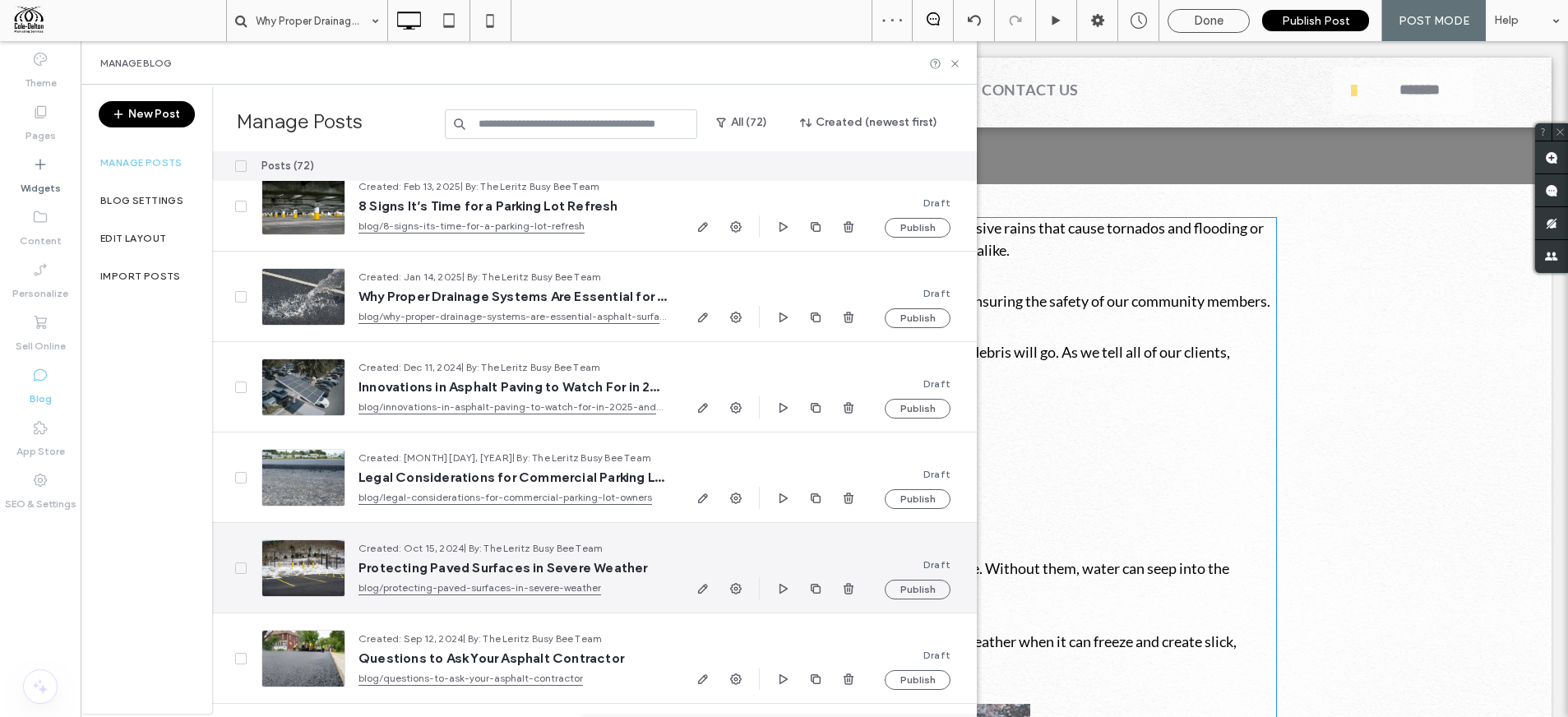 scroll, scrollTop: 433, scrollLeft: 0, axis: vertical 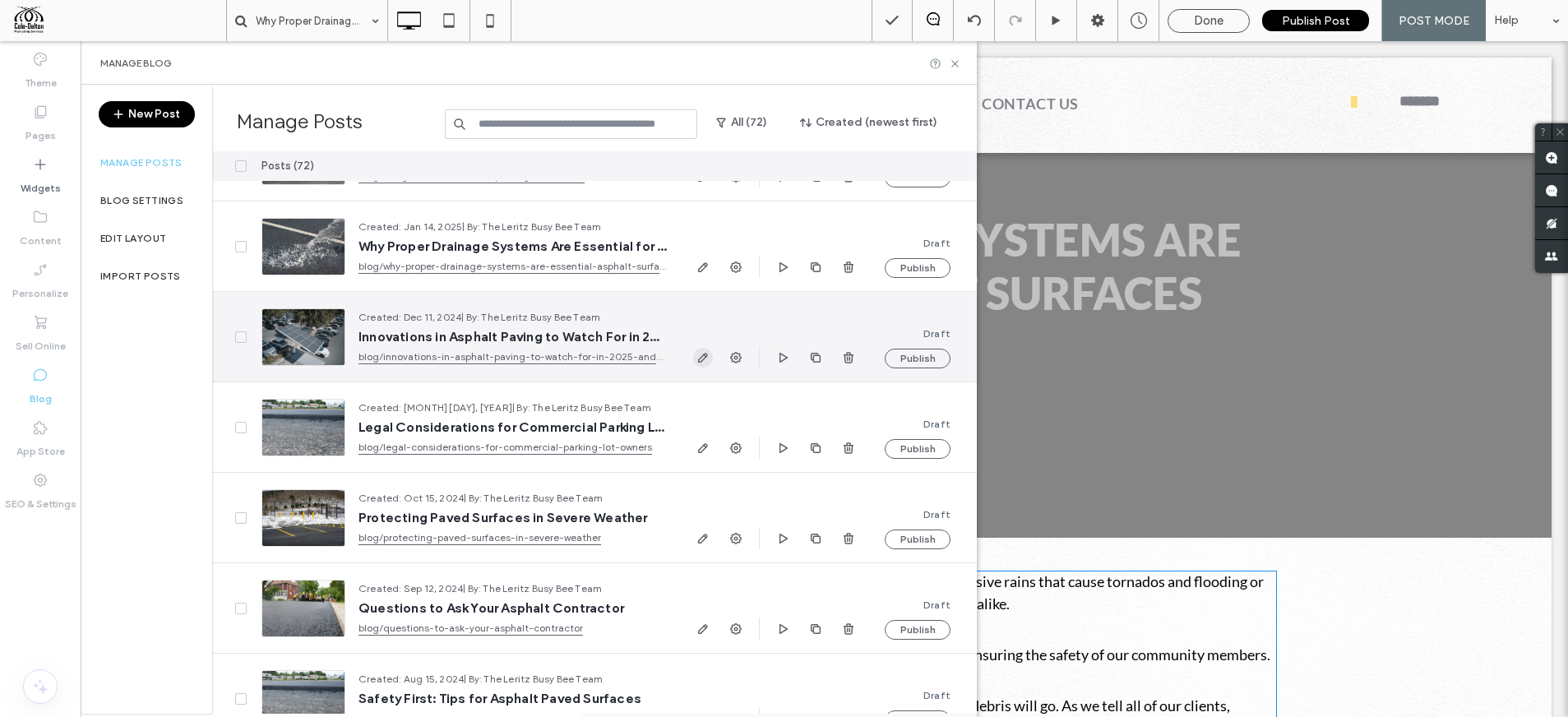 click 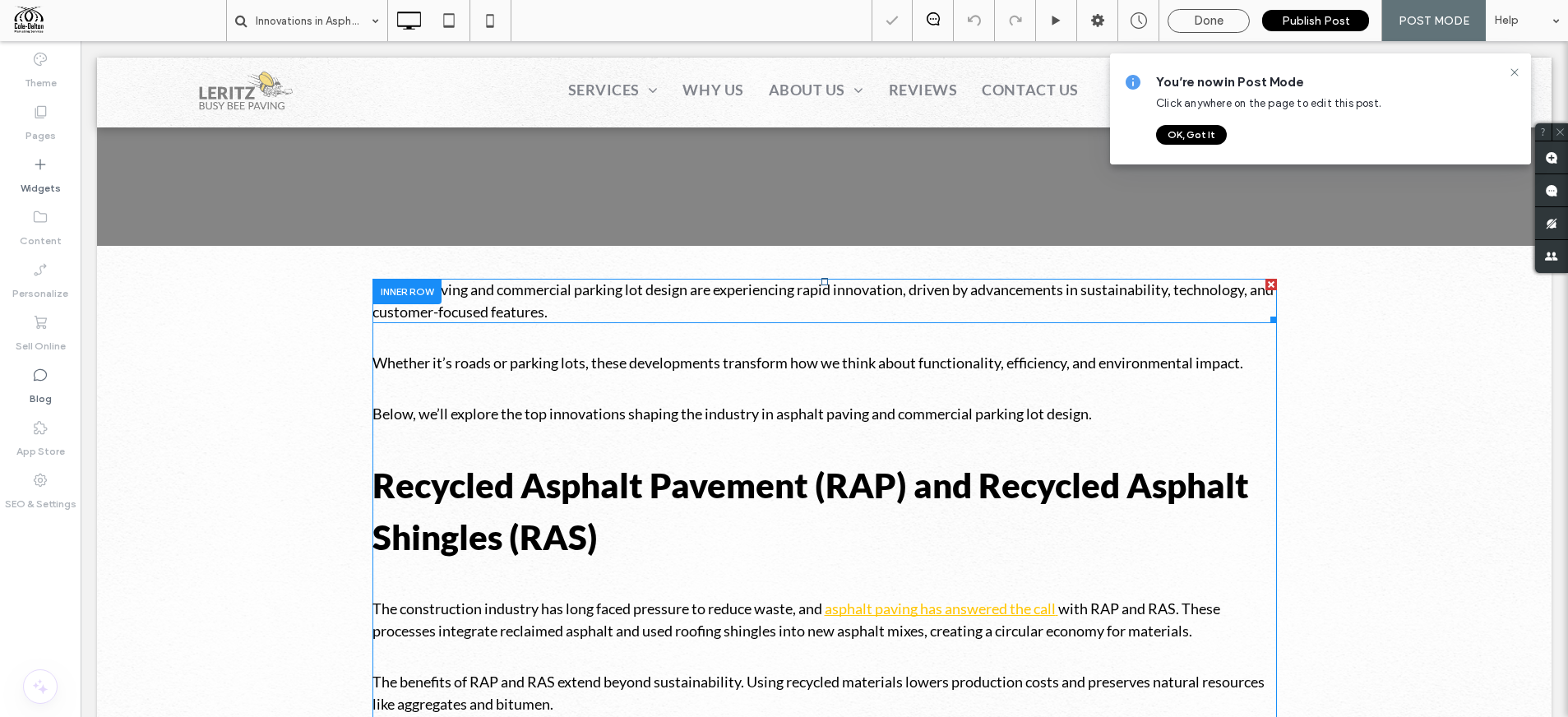 scroll, scrollTop: 470, scrollLeft: 0, axis: vertical 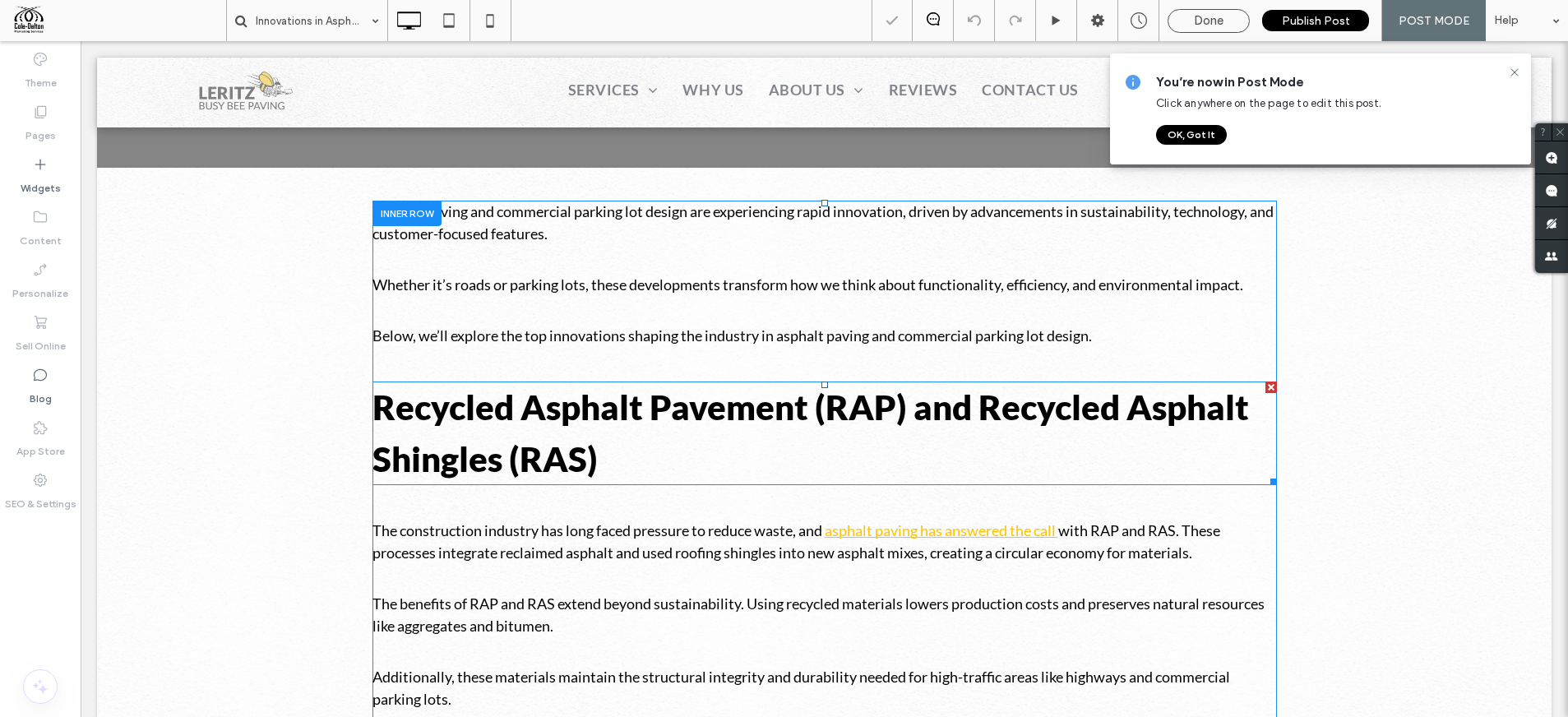 click on "Recycled Asphalt Pavement (RAP) and Recycled Asphalt Shingles (RAS)" at bounding box center (825, 433) 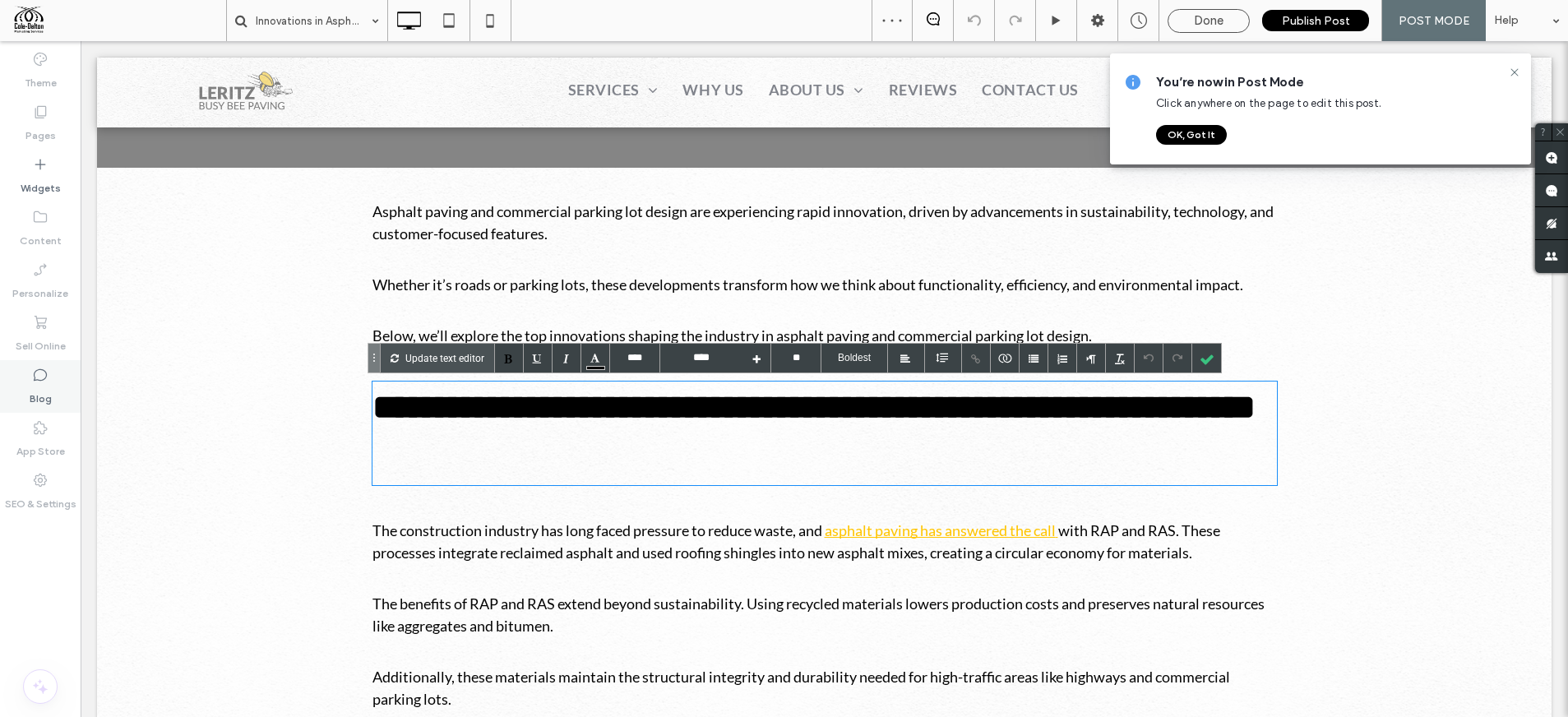 click 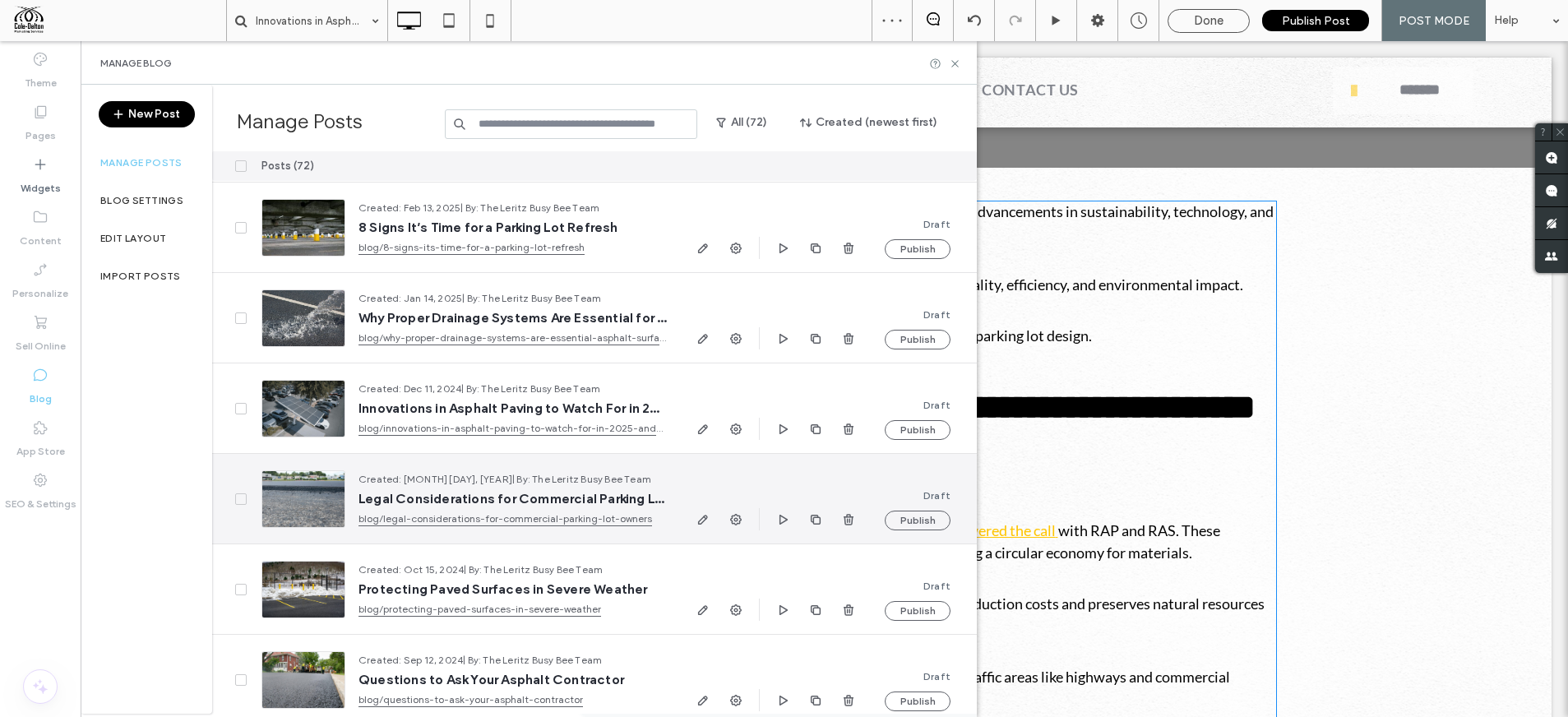 scroll, scrollTop: 405, scrollLeft: 0, axis: vertical 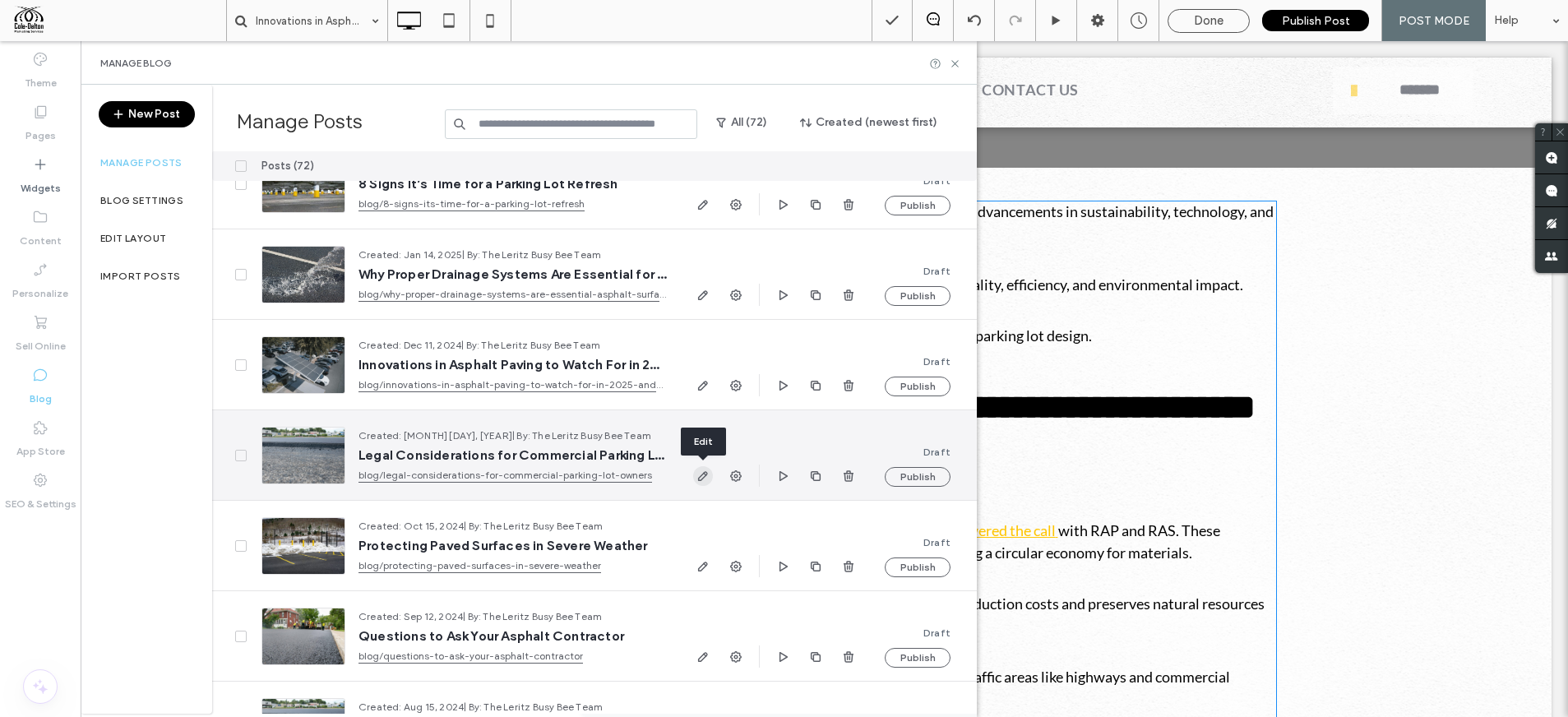 click 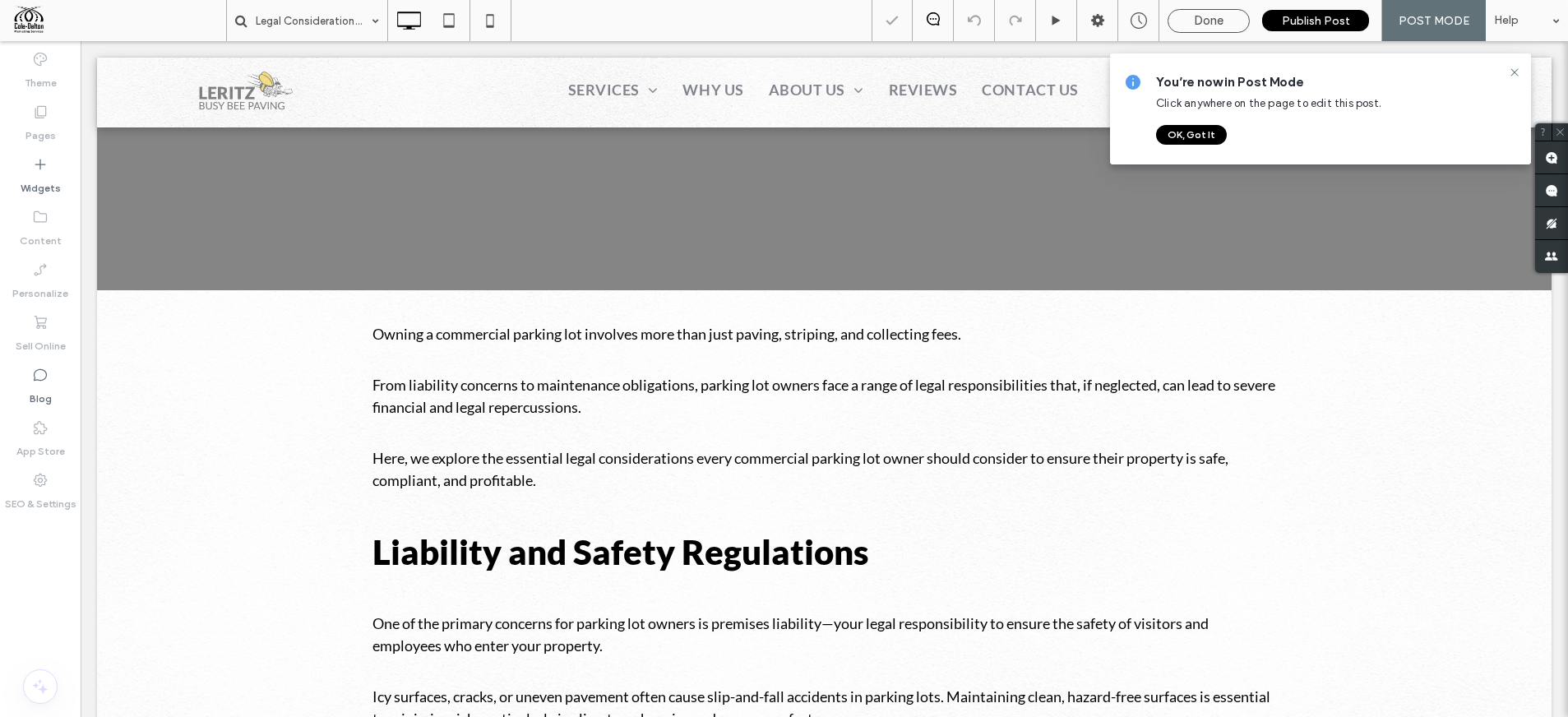 scroll, scrollTop: 544, scrollLeft: 0, axis: vertical 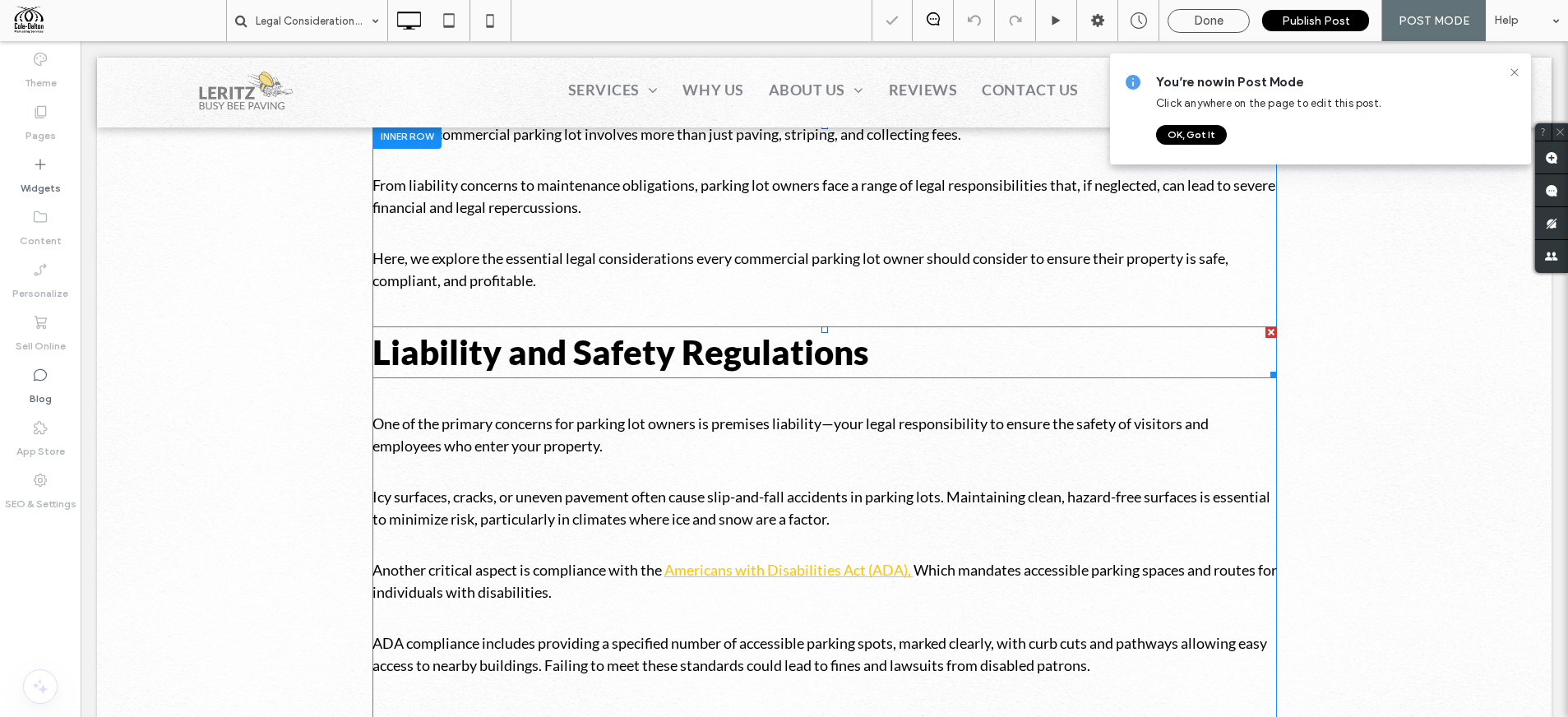 click on "Liability and Safety Regulations" at bounding box center (825, 352) 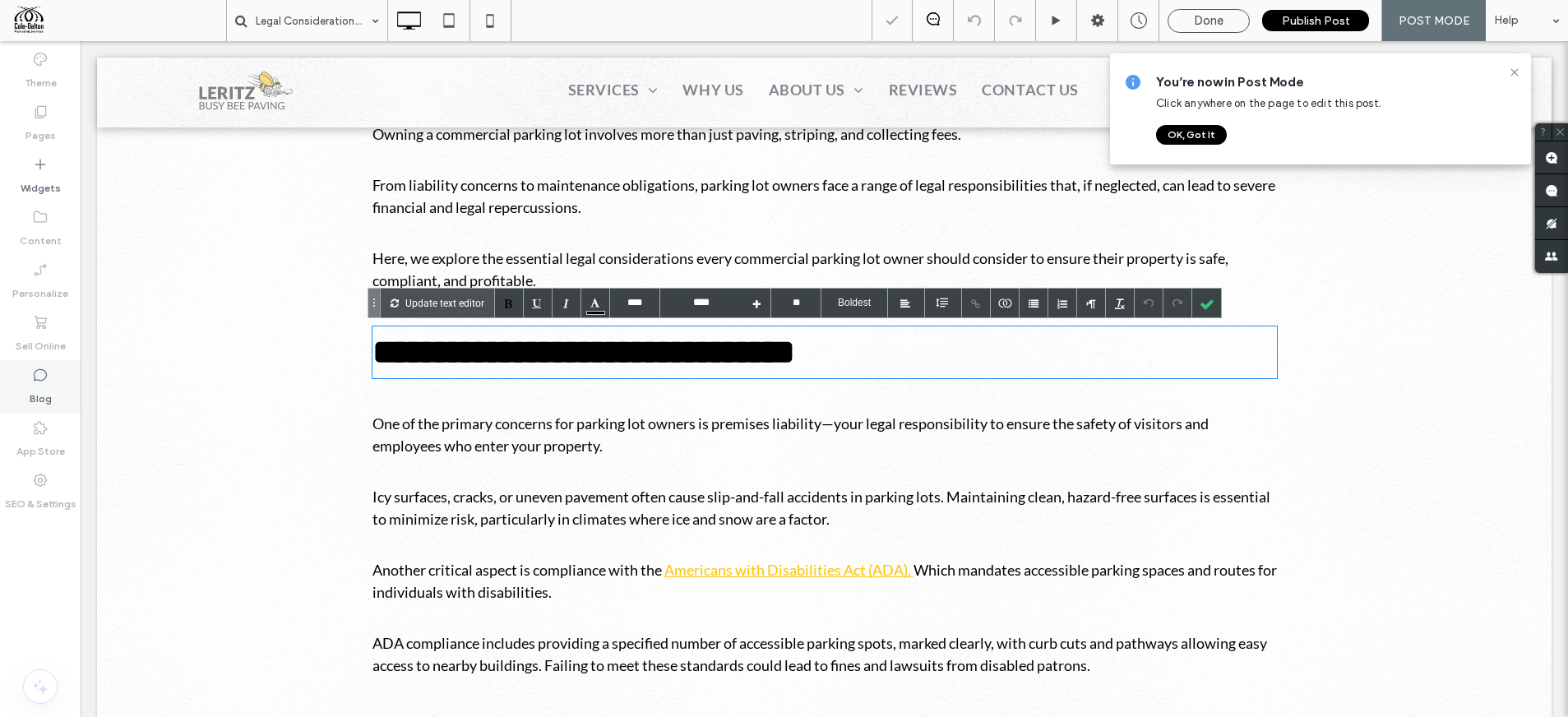 click on "Blog" at bounding box center [40, 386] 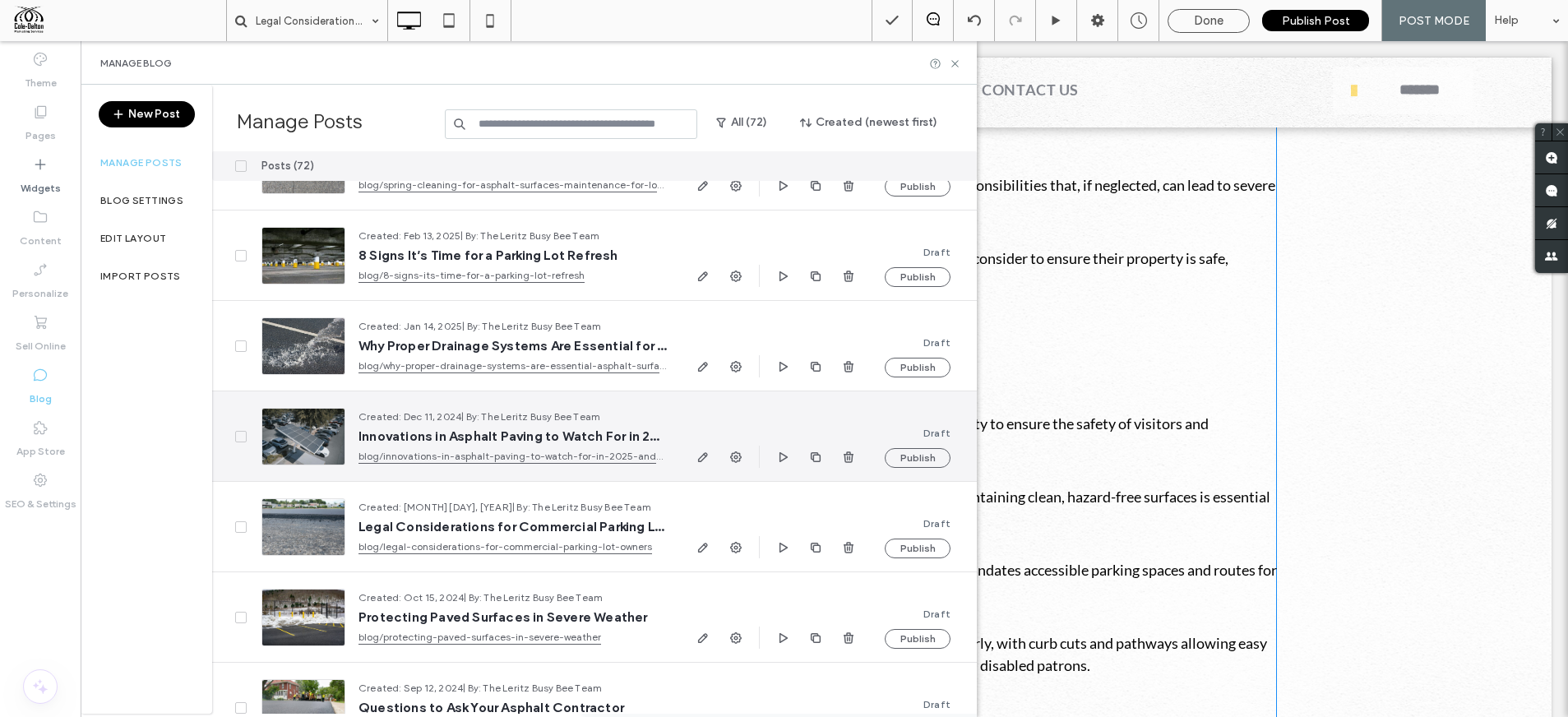 scroll, scrollTop: 456, scrollLeft: 0, axis: vertical 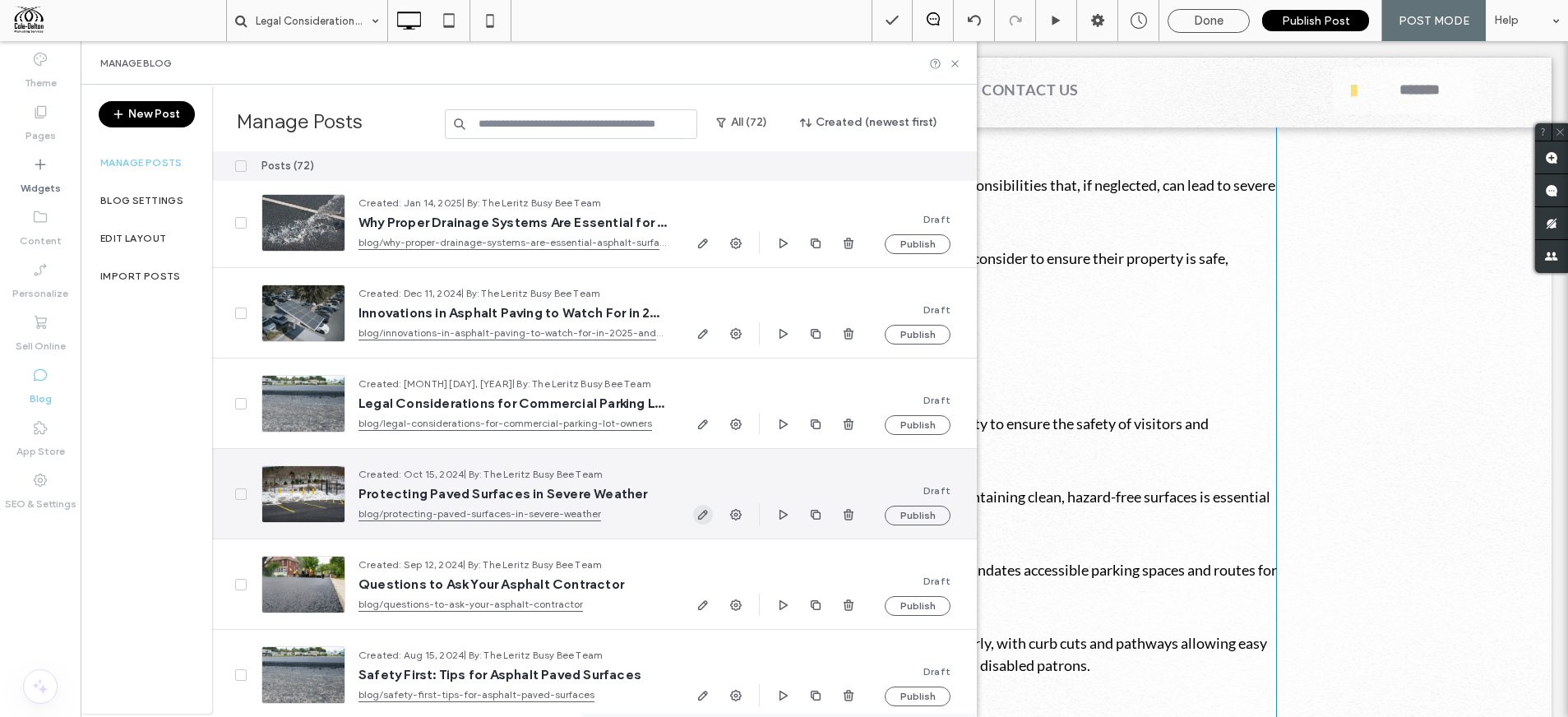 click 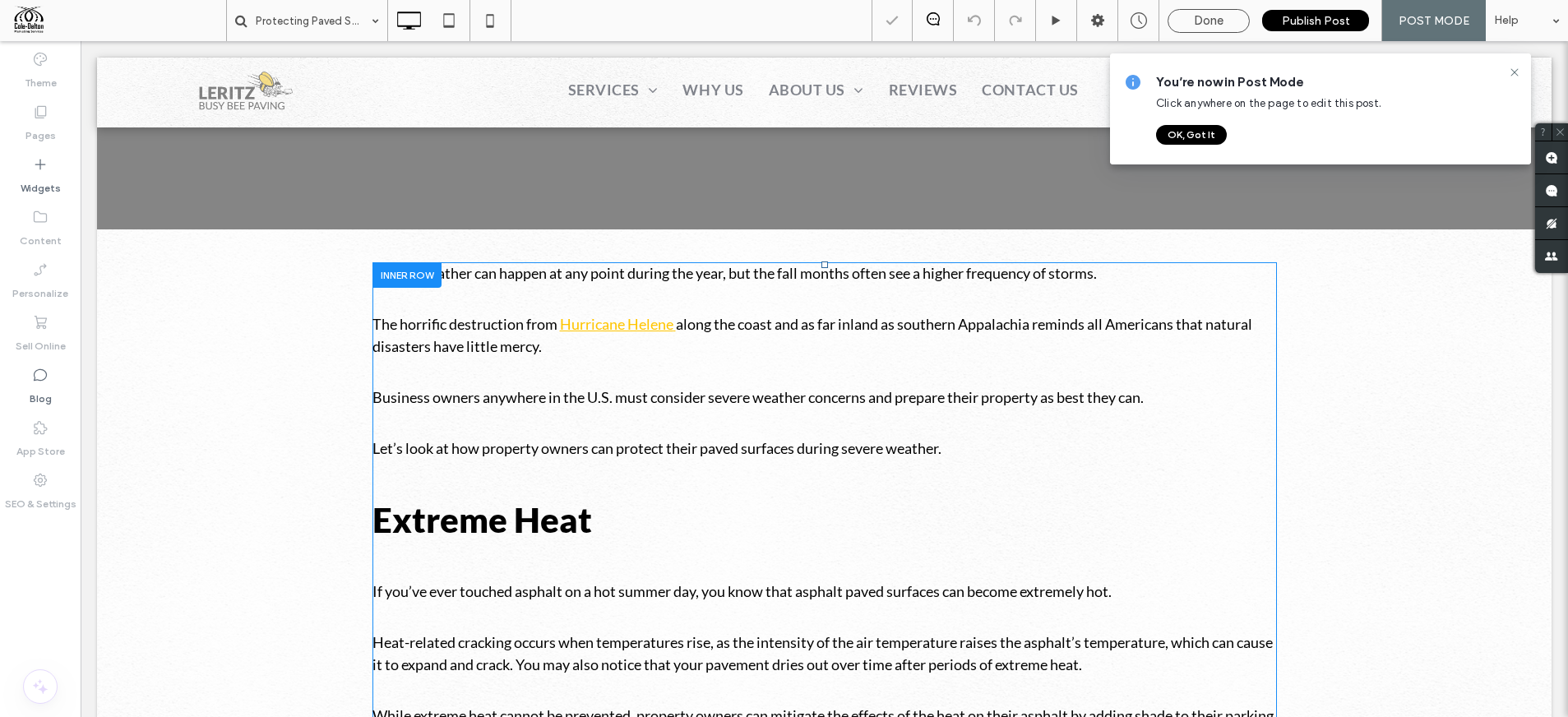 scroll, scrollTop: 405, scrollLeft: 0, axis: vertical 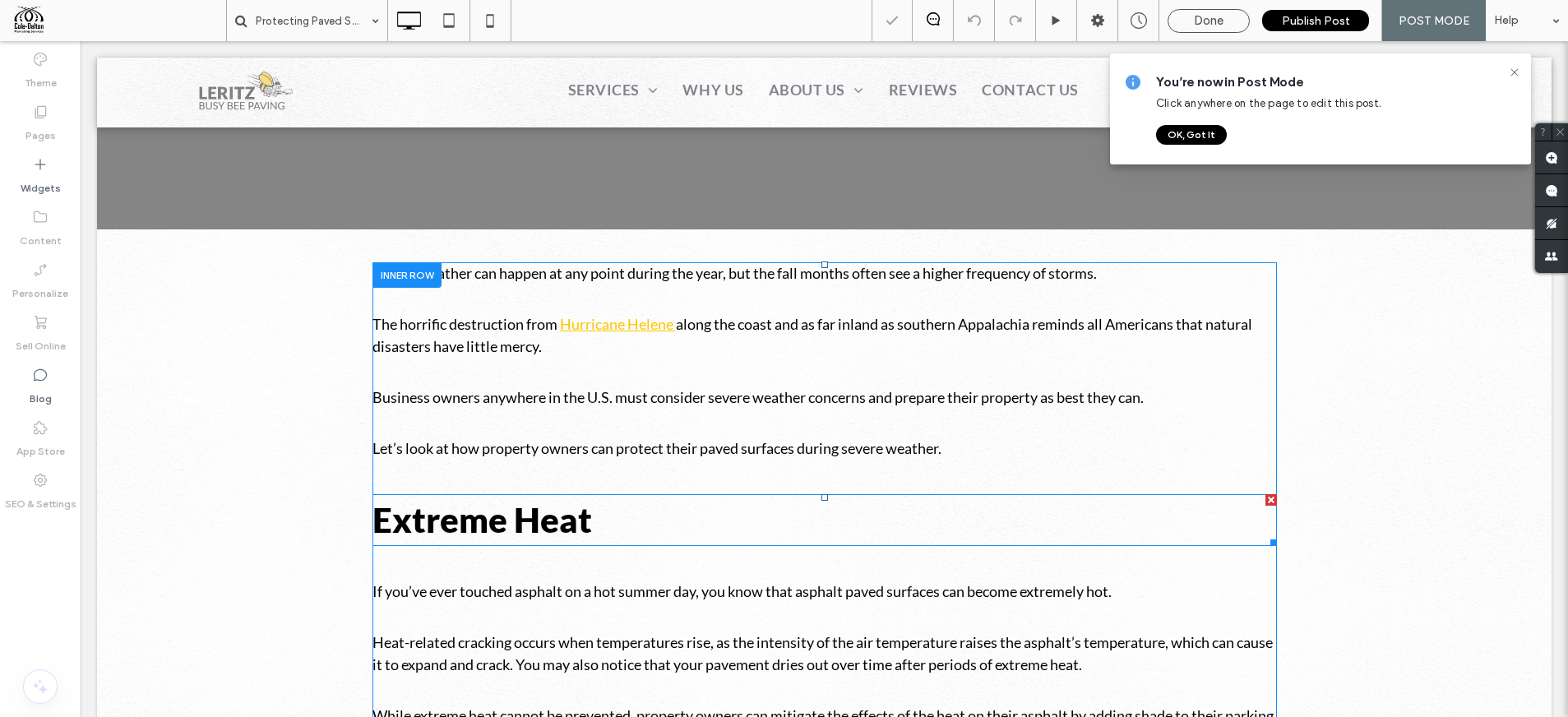 click on "Extreme Heat" at bounding box center (825, 520) 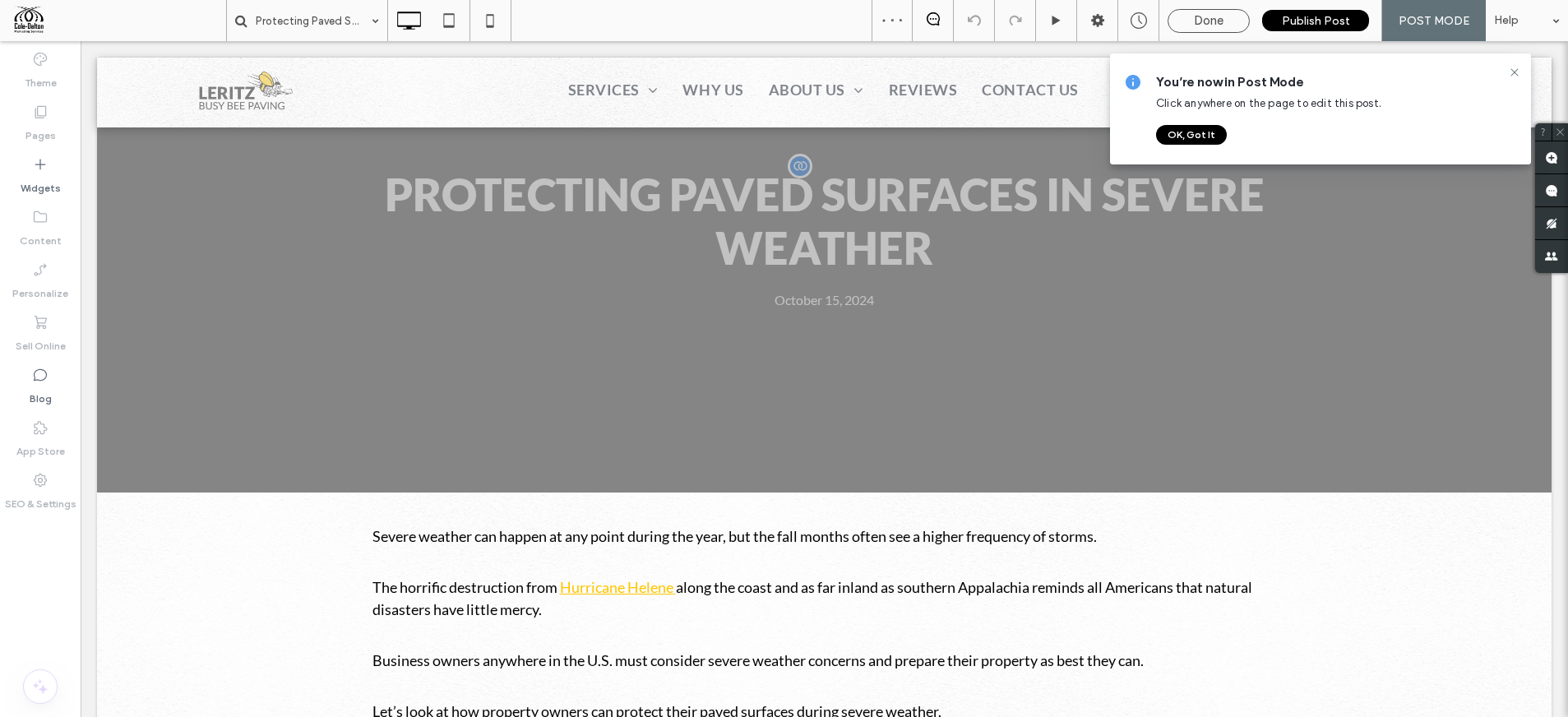 scroll, scrollTop: 0, scrollLeft: 0, axis: both 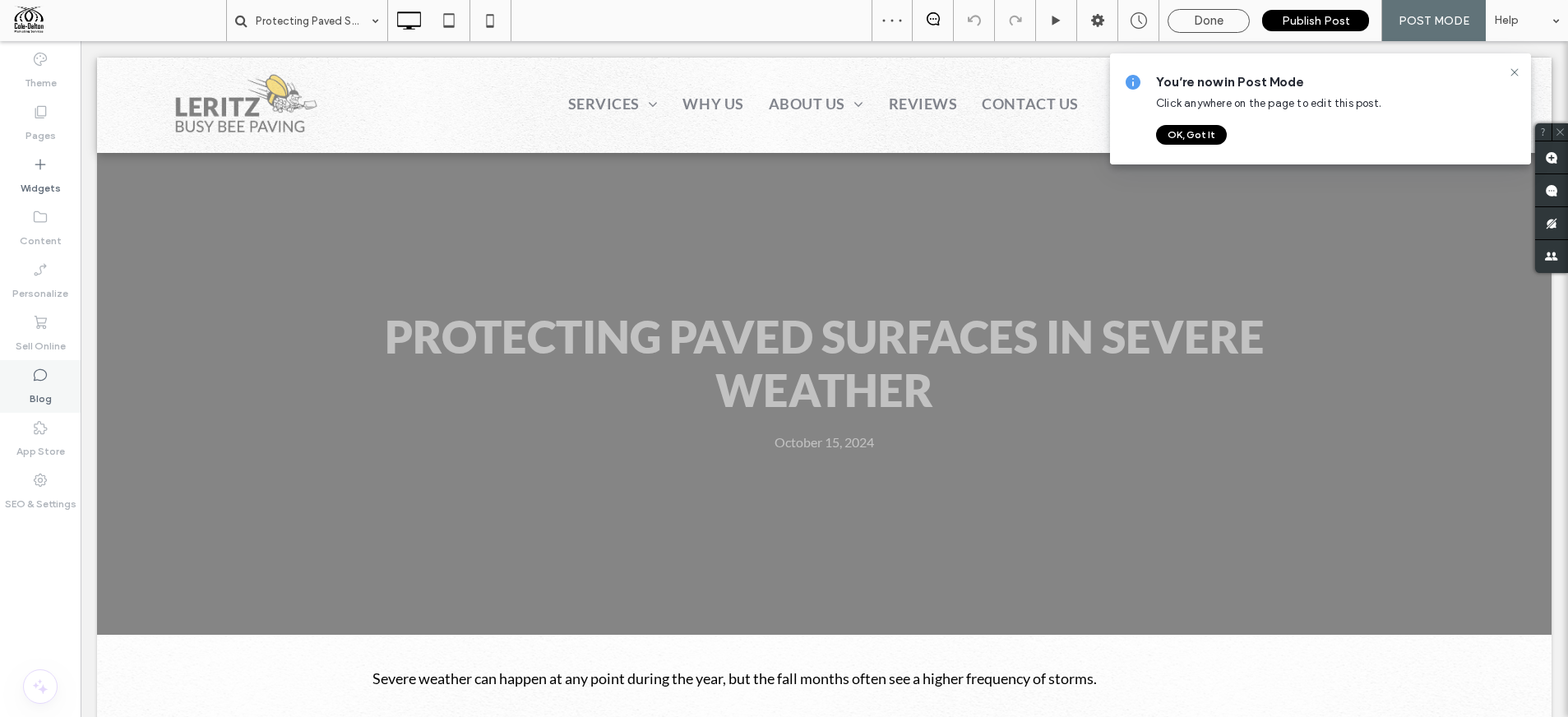 click on "Blog" at bounding box center [40, 386] 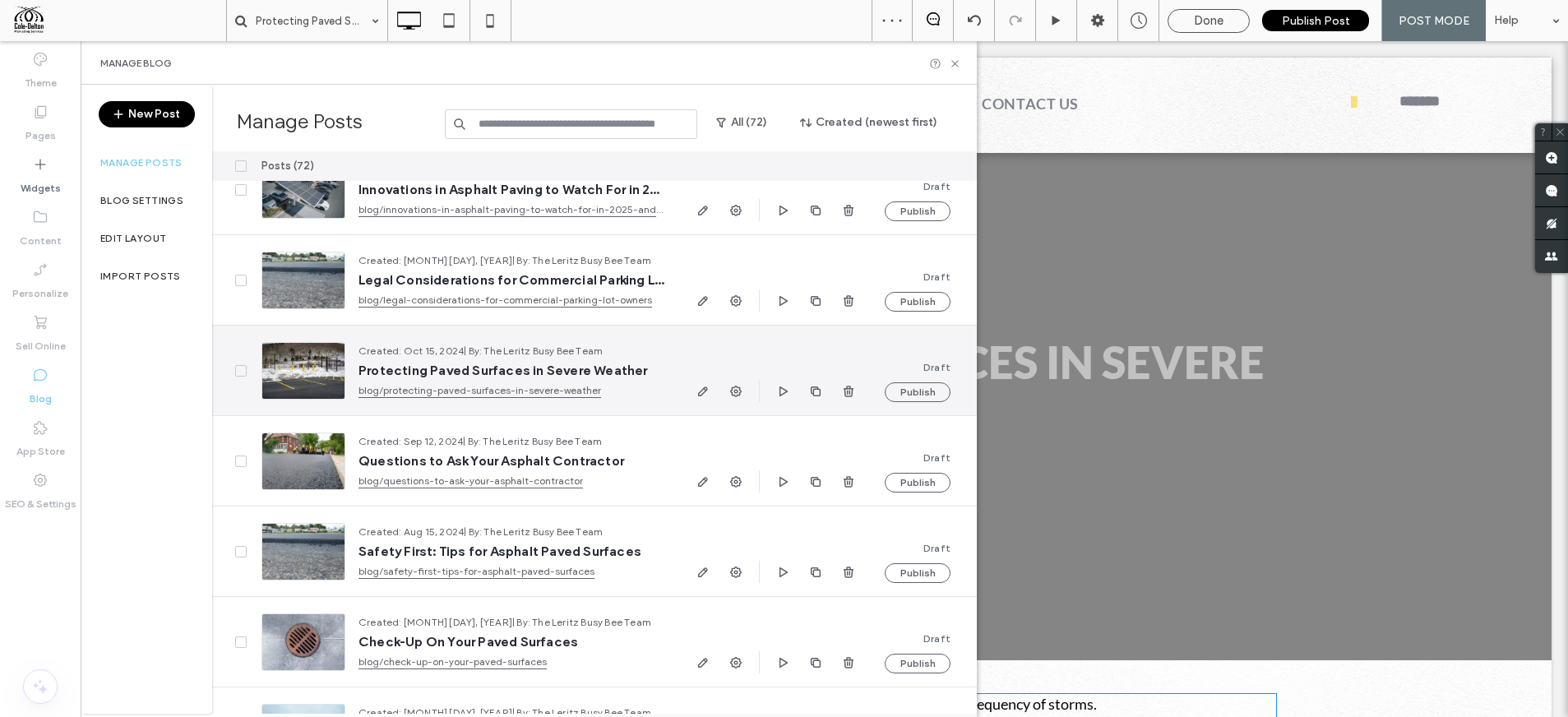 scroll, scrollTop: 581, scrollLeft: 0, axis: vertical 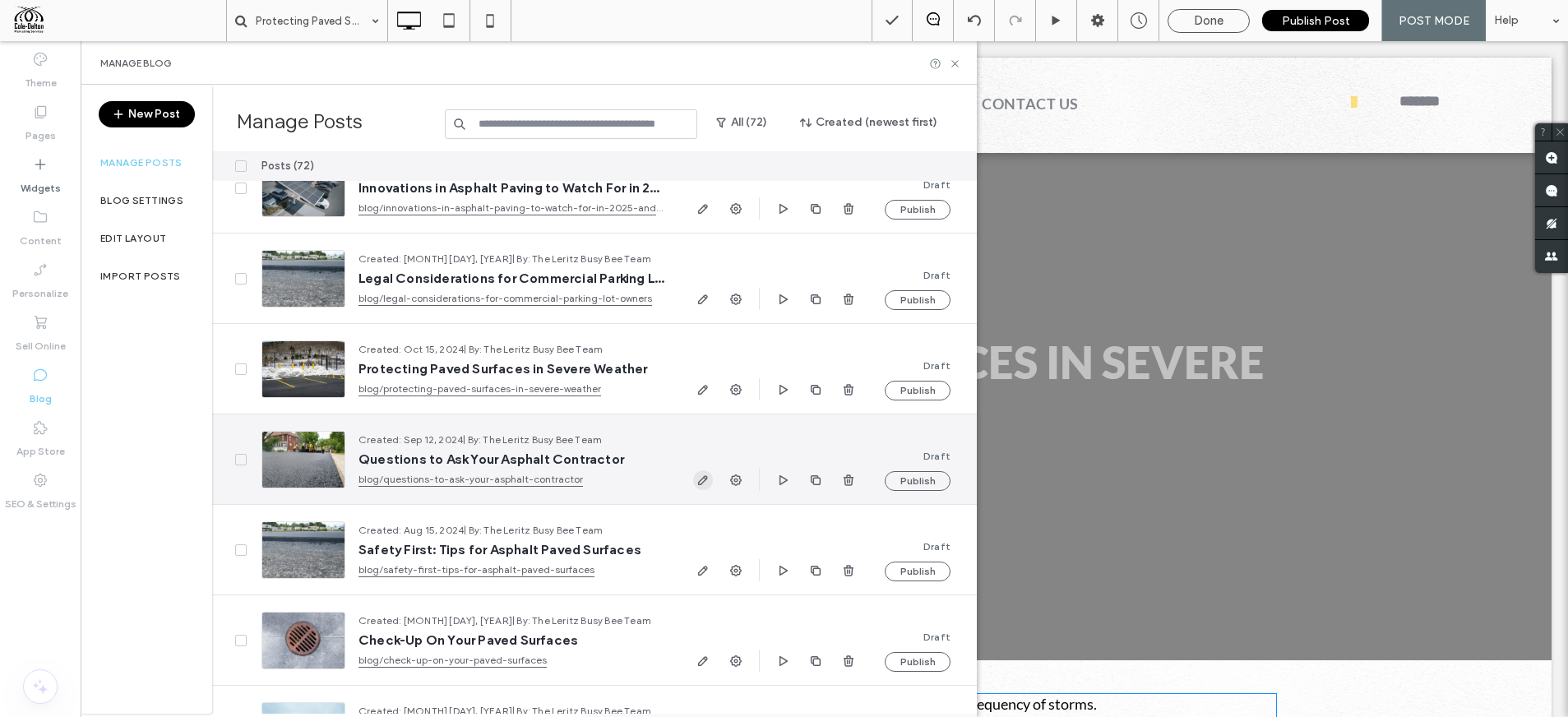 click 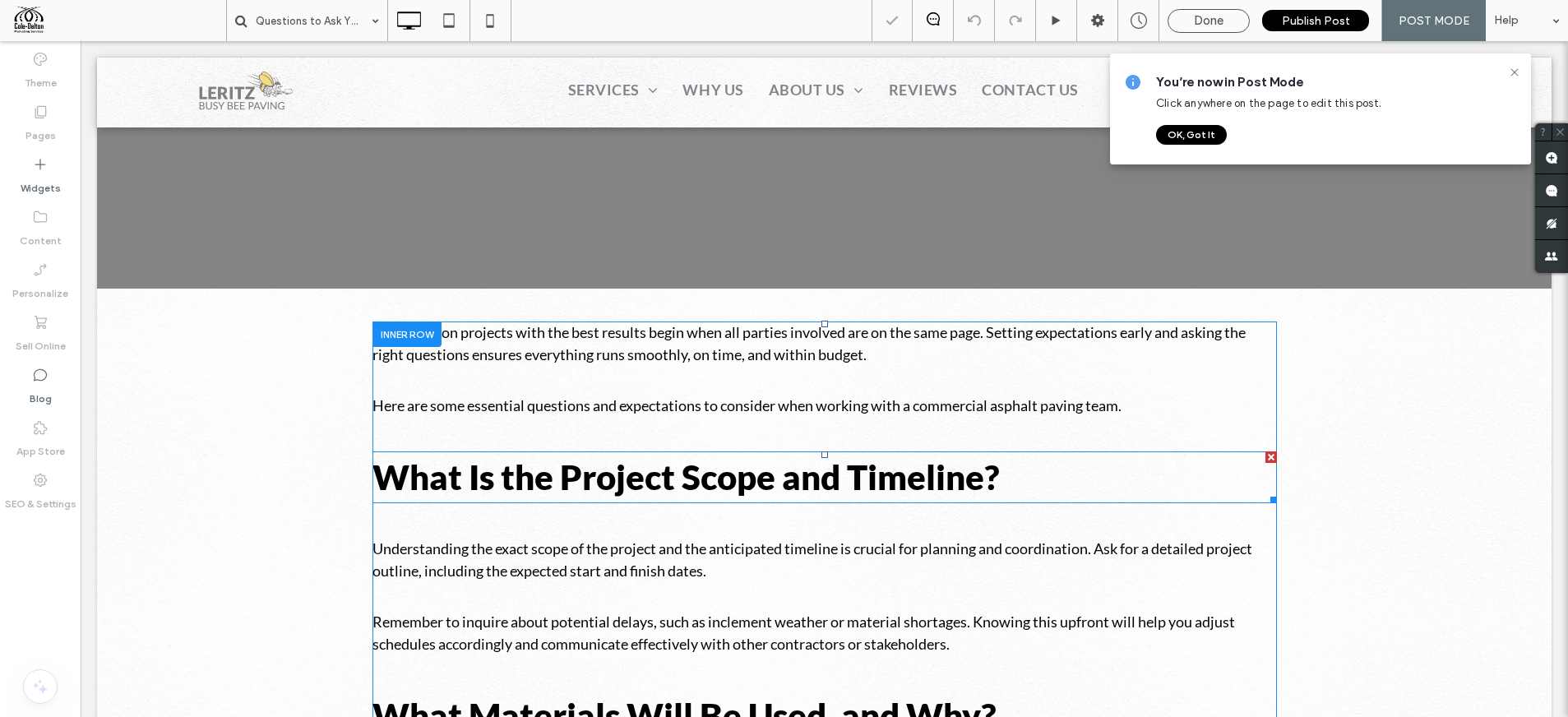 scroll, scrollTop: 321, scrollLeft: 0, axis: vertical 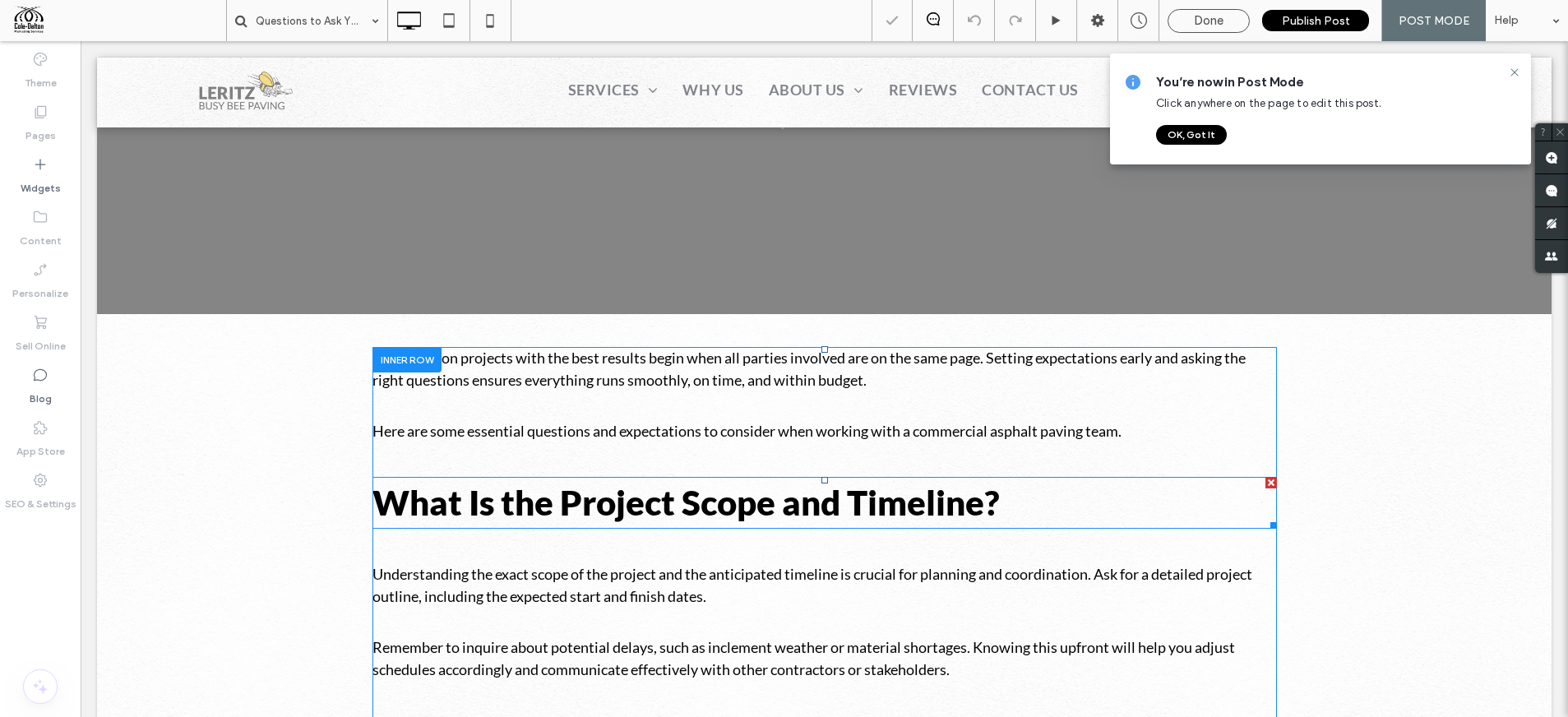 click on "What Is the Project Scope and Timeline?" at bounding box center (825, 502) 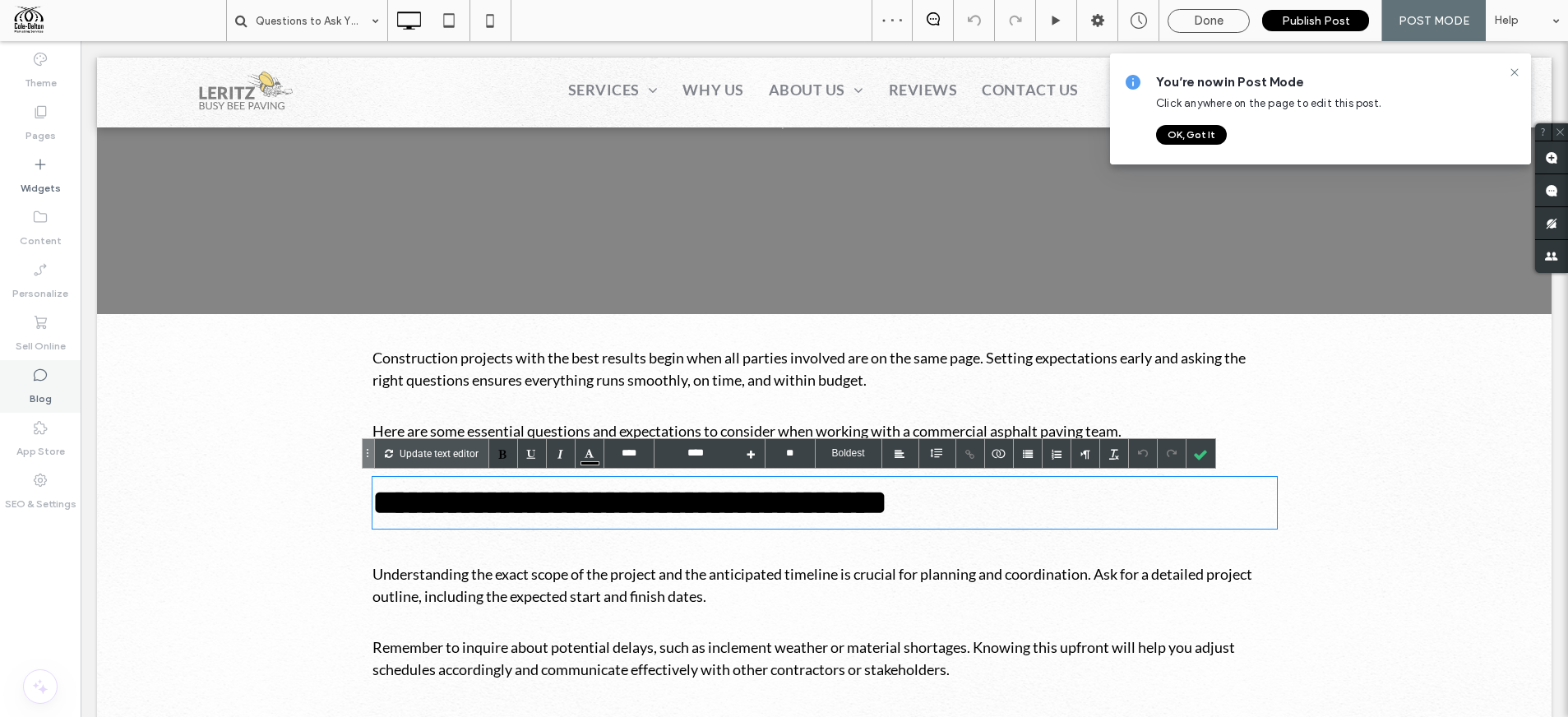 click on "Blog" at bounding box center (40, 386) 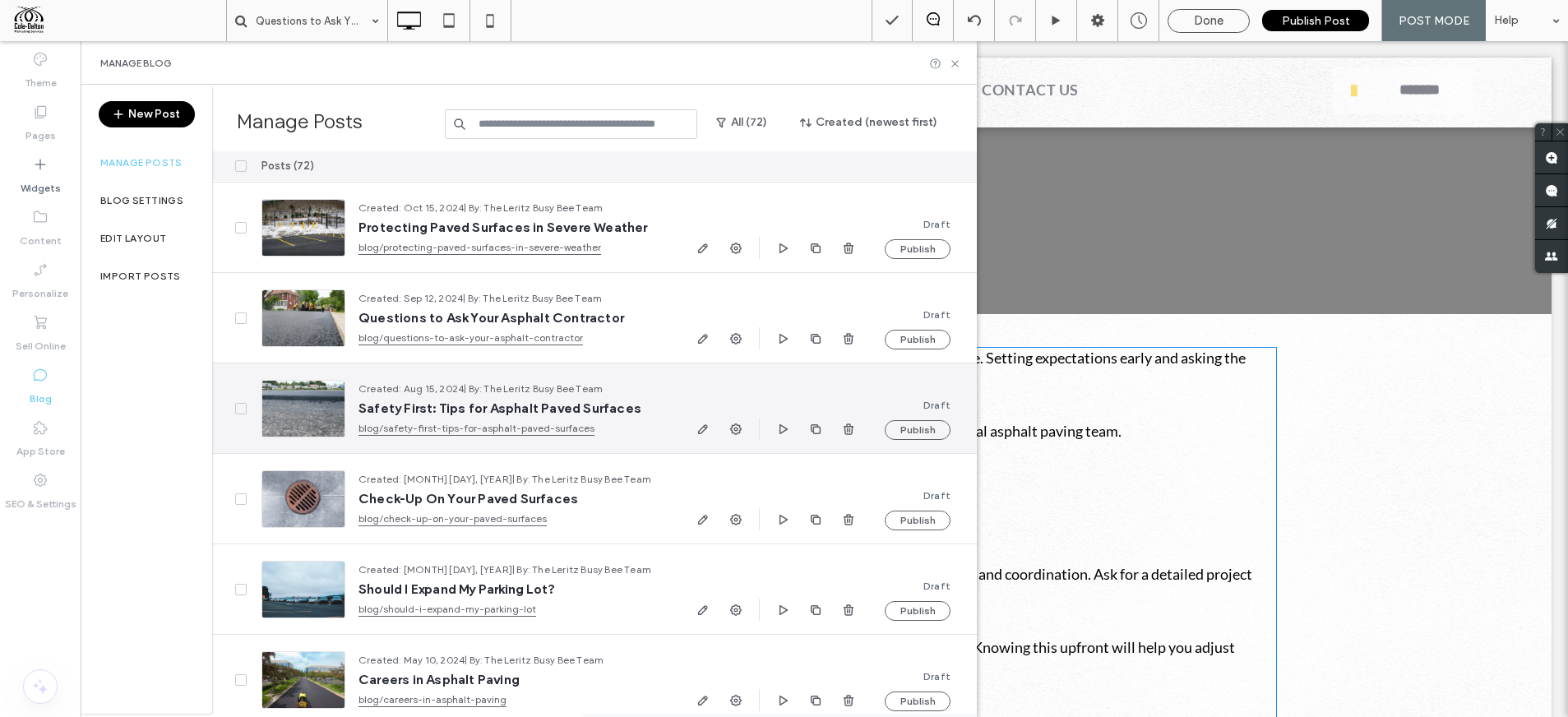 scroll, scrollTop: 811, scrollLeft: 0, axis: vertical 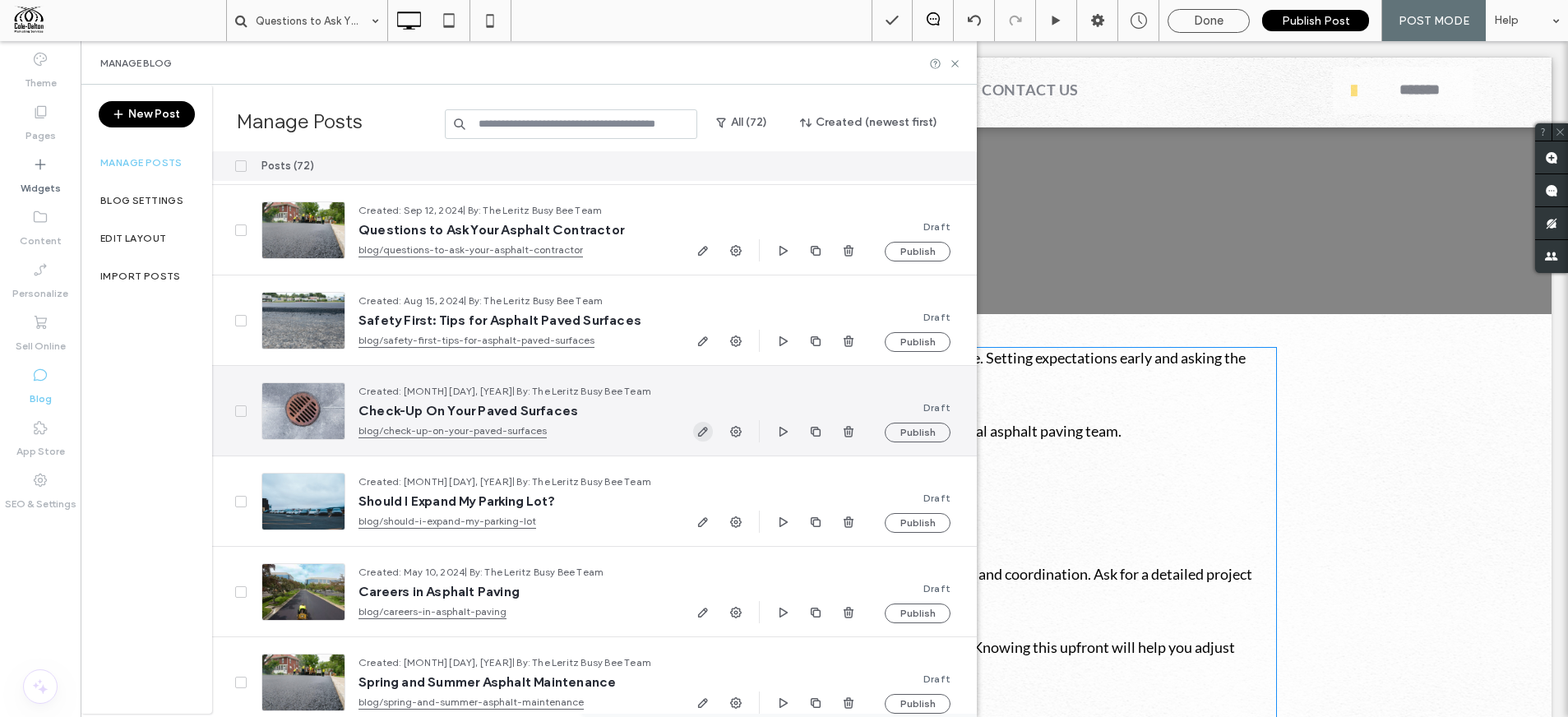 click at bounding box center [703, 432] 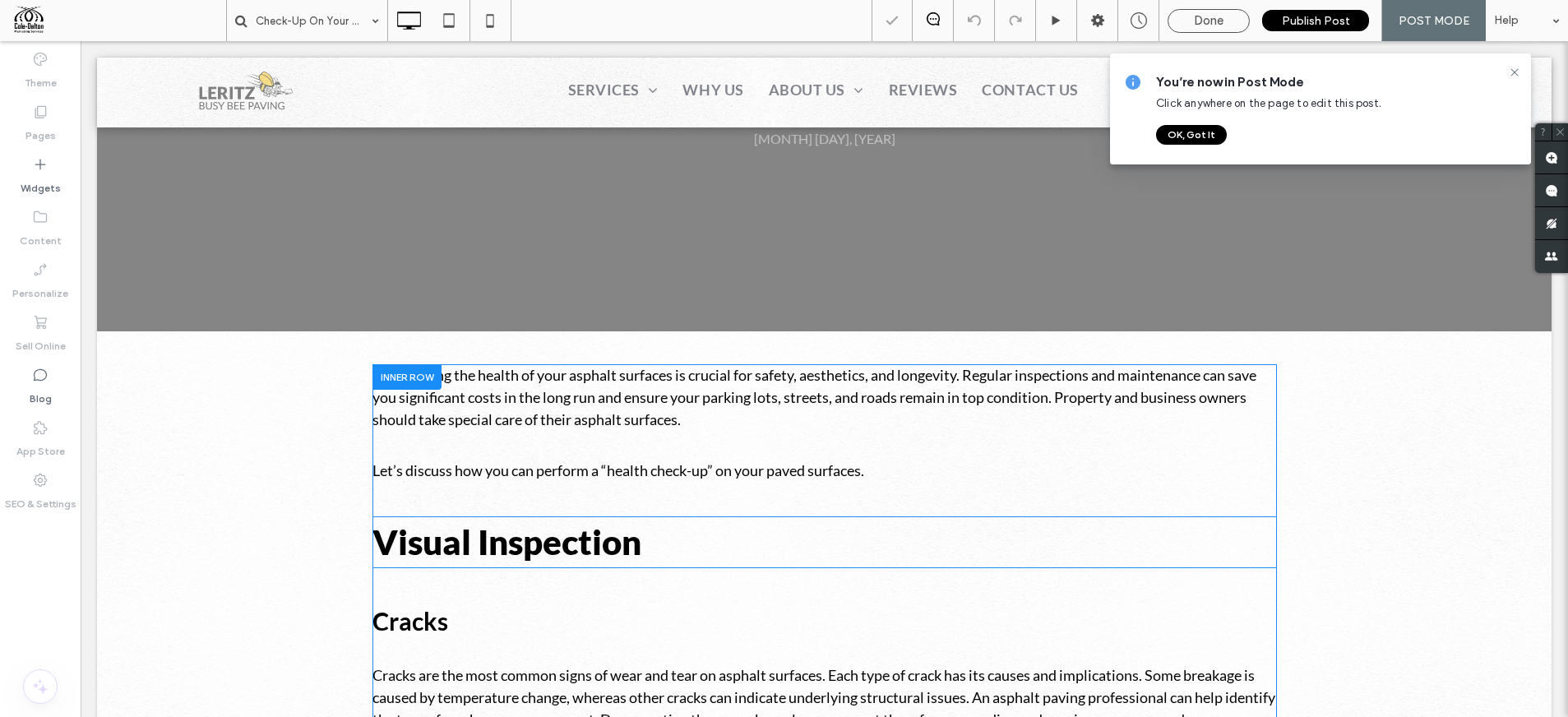 scroll, scrollTop: 379, scrollLeft: 0, axis: vertical 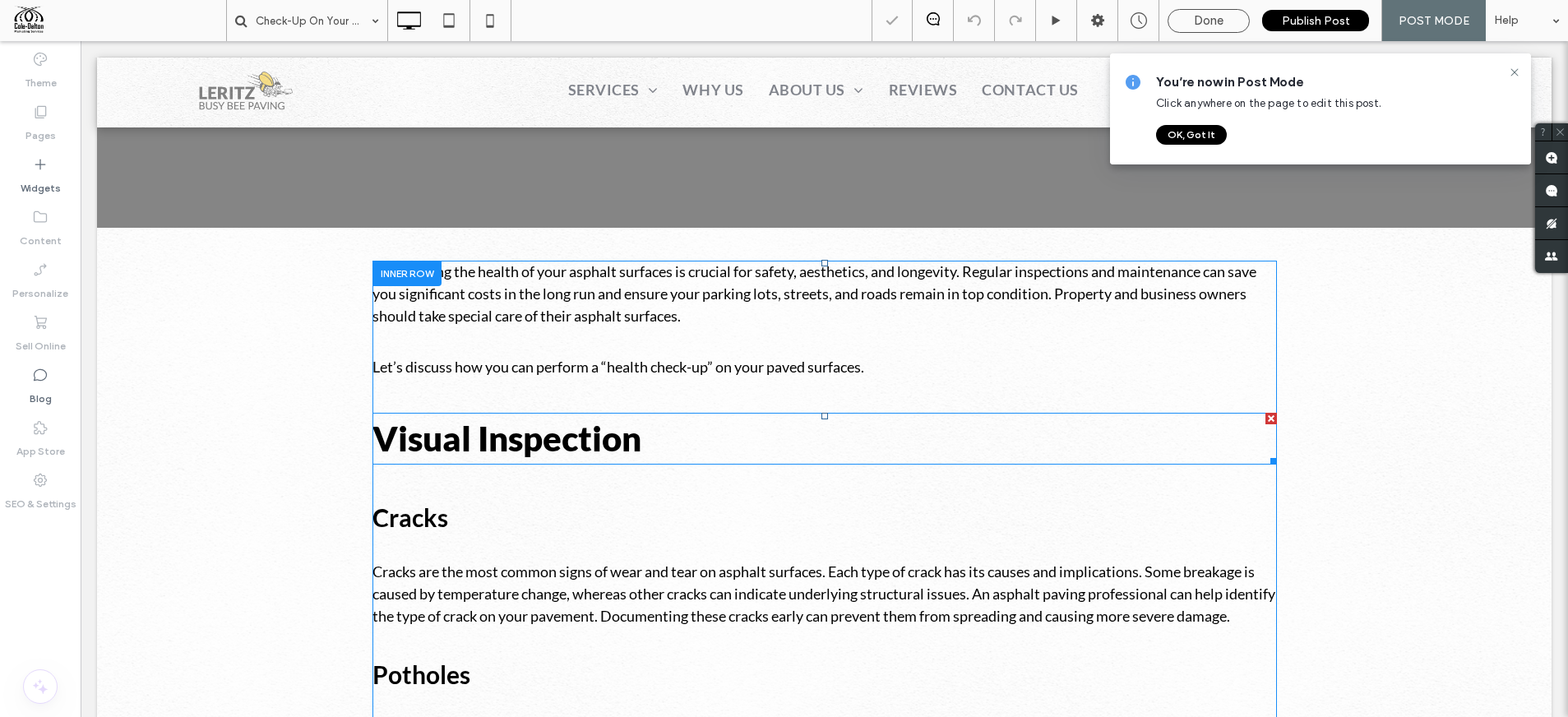 click on "Visual Inspection" at bounding box center [825, 438] 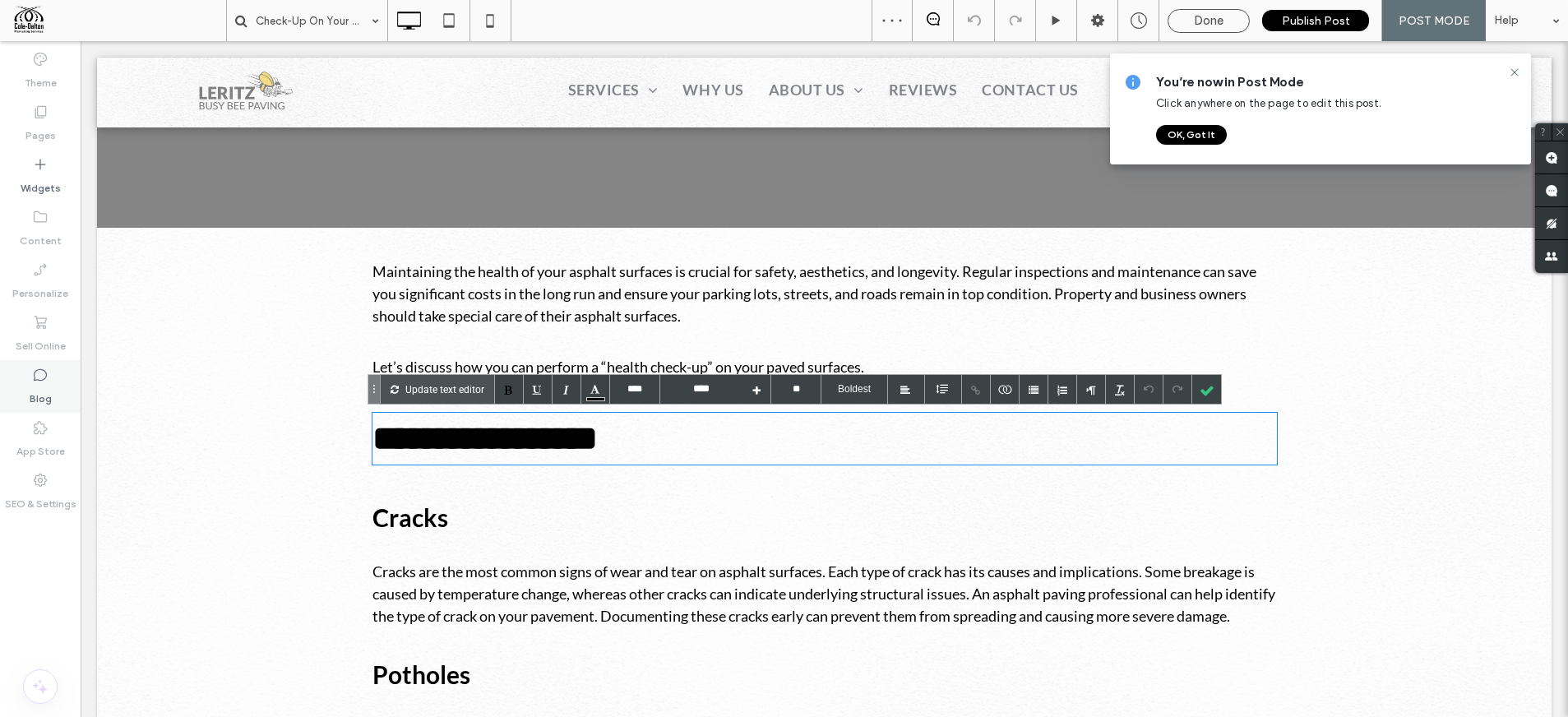 click 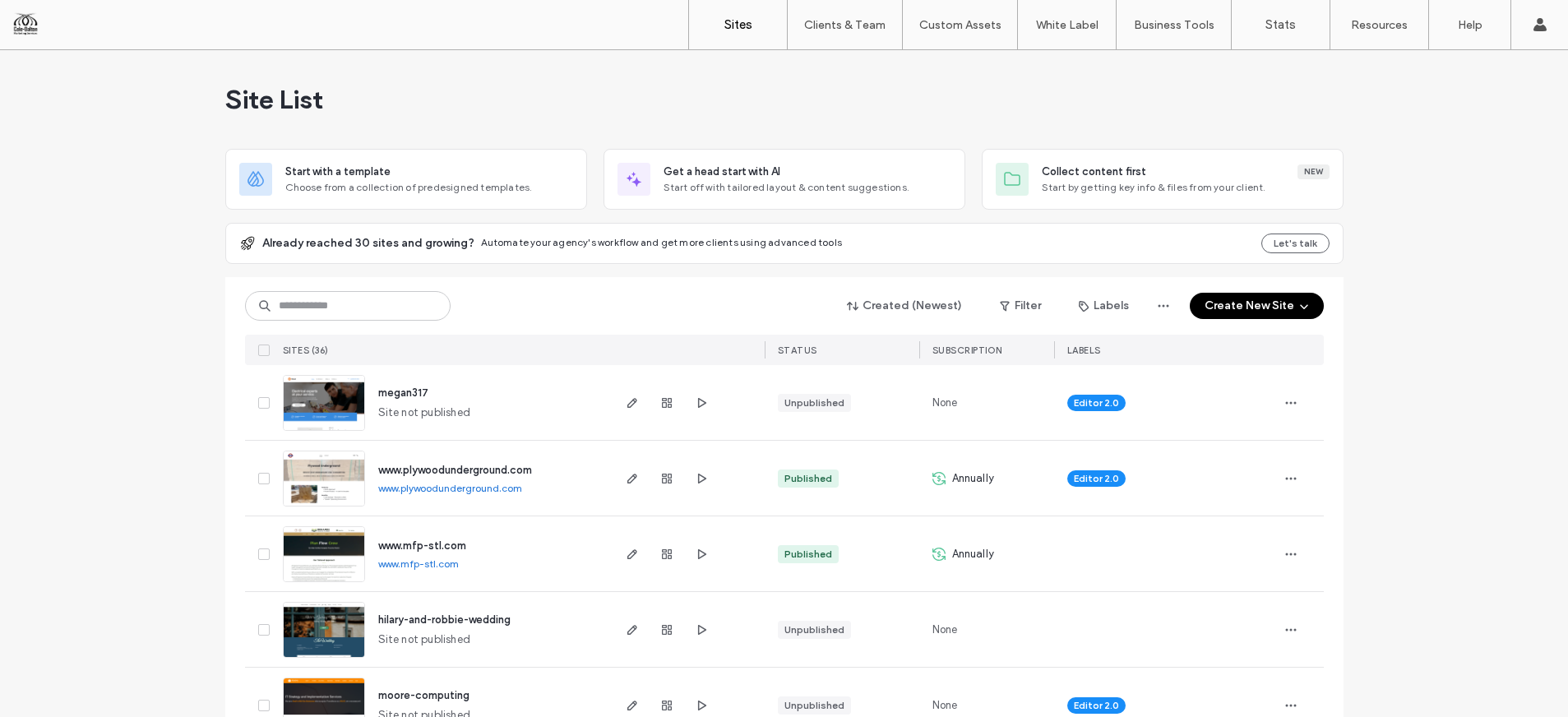 scroll, scrollTop: 0, scrollLeft: 0, axis: both 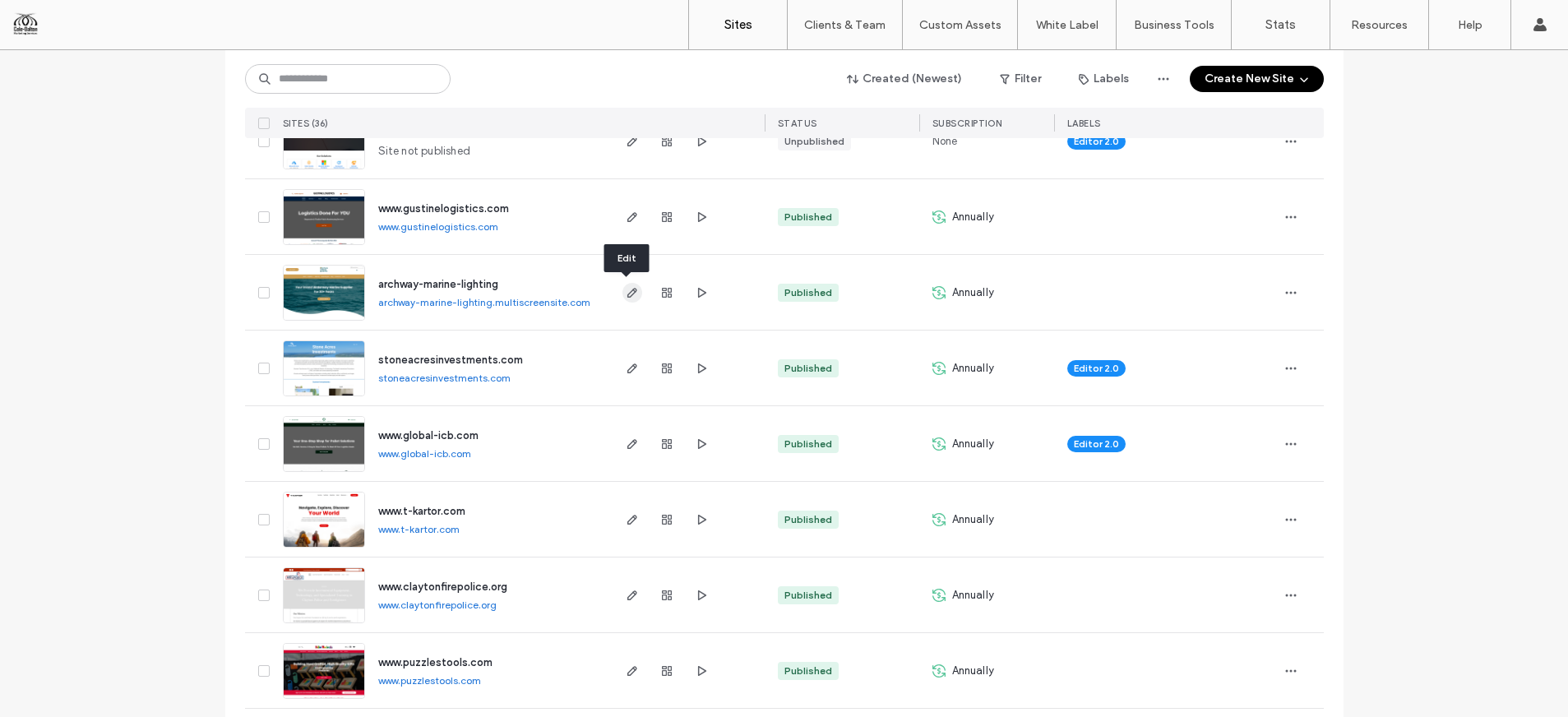 click 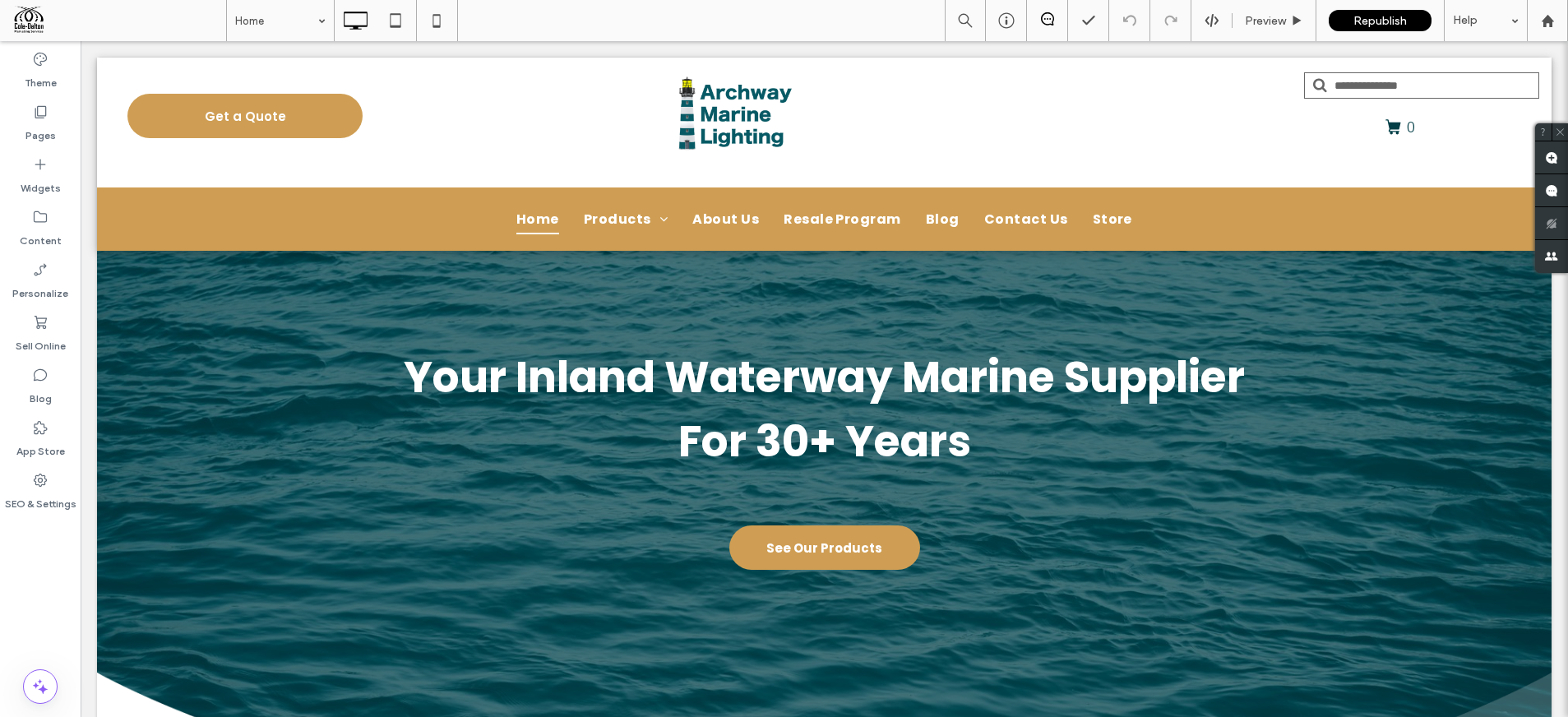 scroll, scrollTop: 0, scrollLeft: 0, axis: both 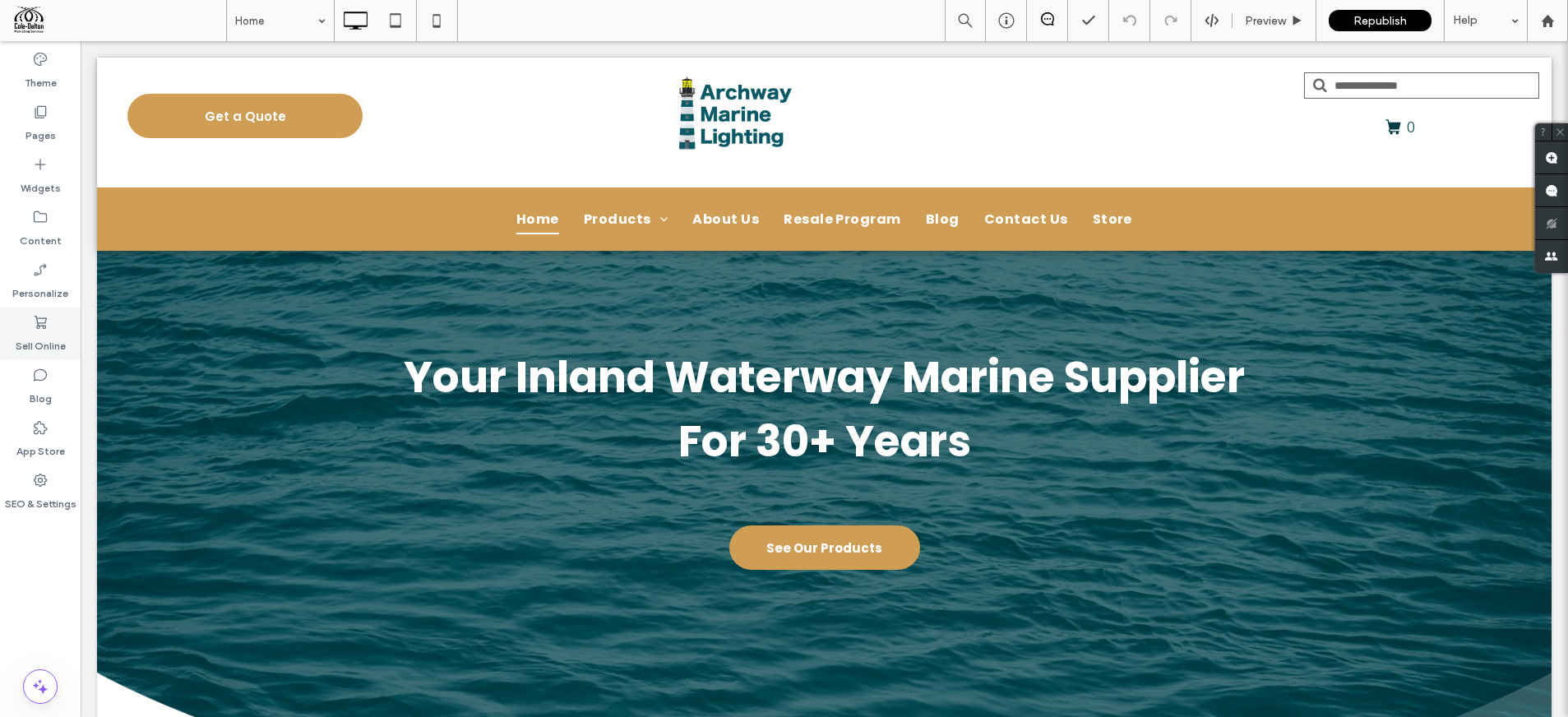 click 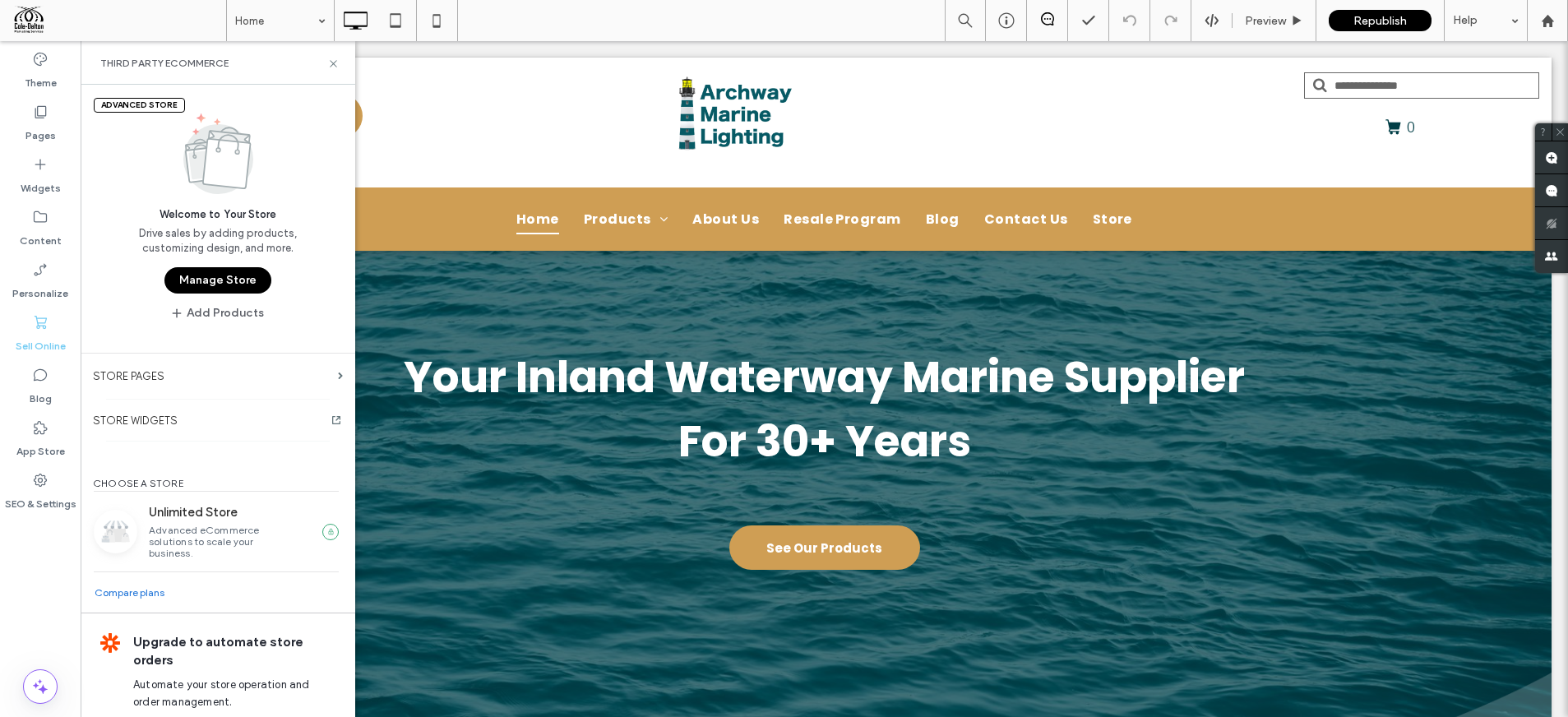 click on "Manage Store" at bounding box center (218, 280) 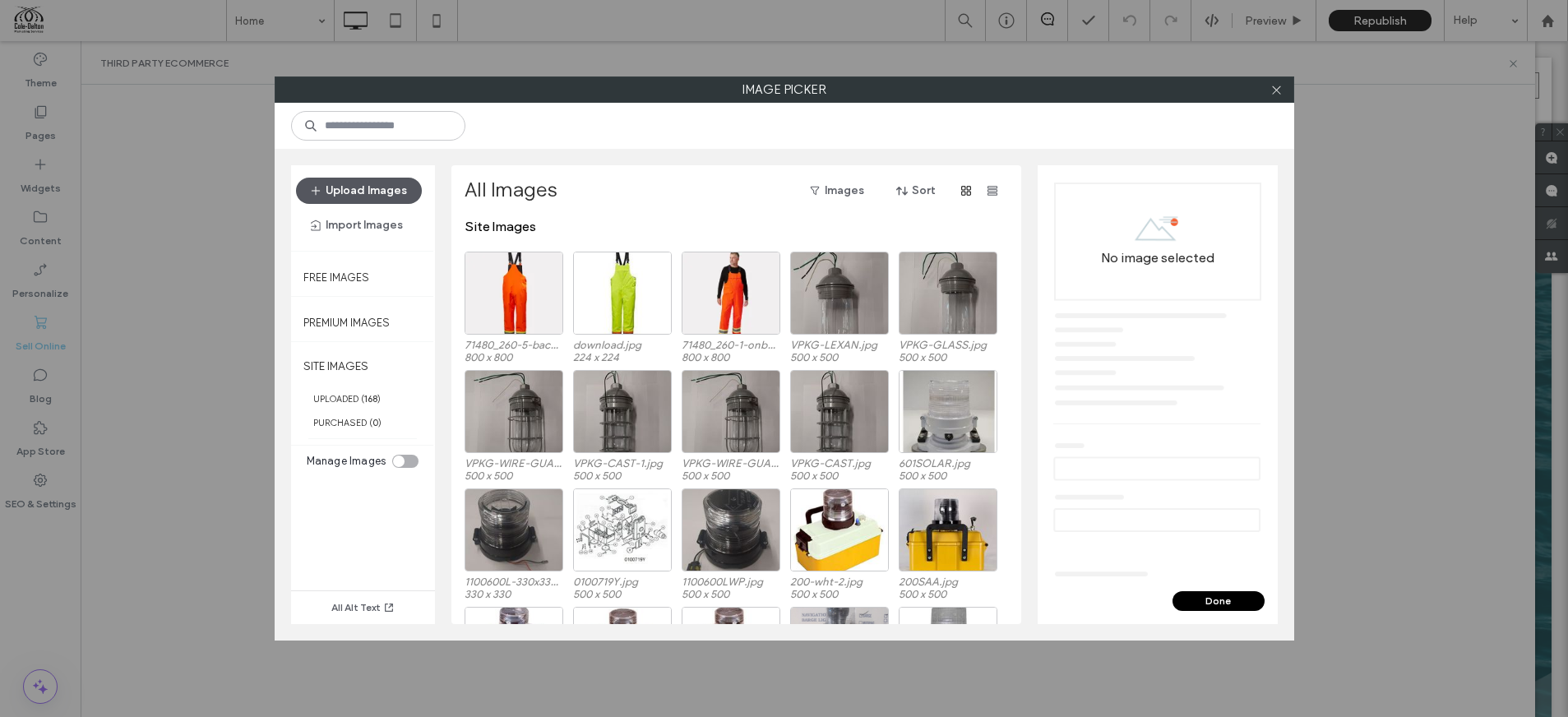 click on "Upload Images" at bounding box center [358, 191] 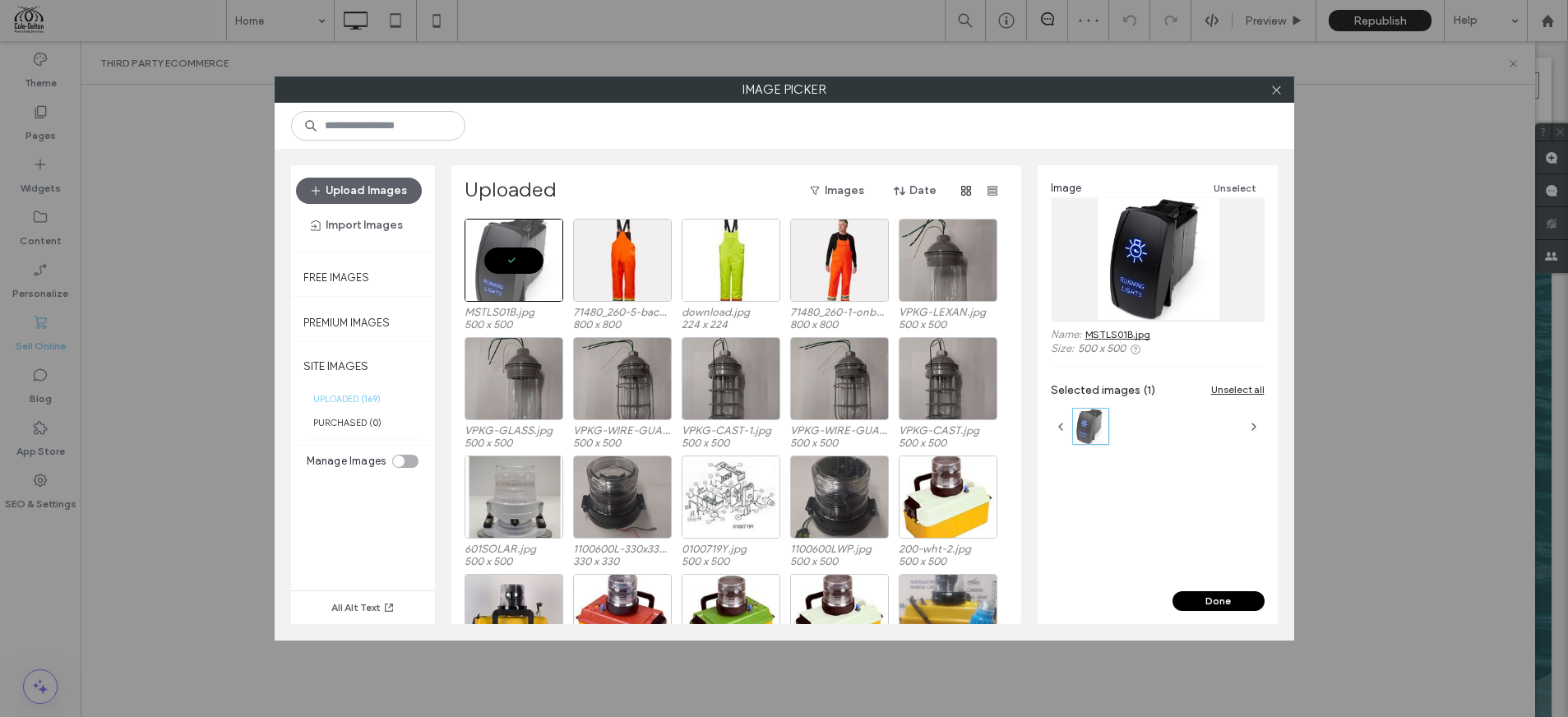 click on "Done" at bounding box center (1219, 601) 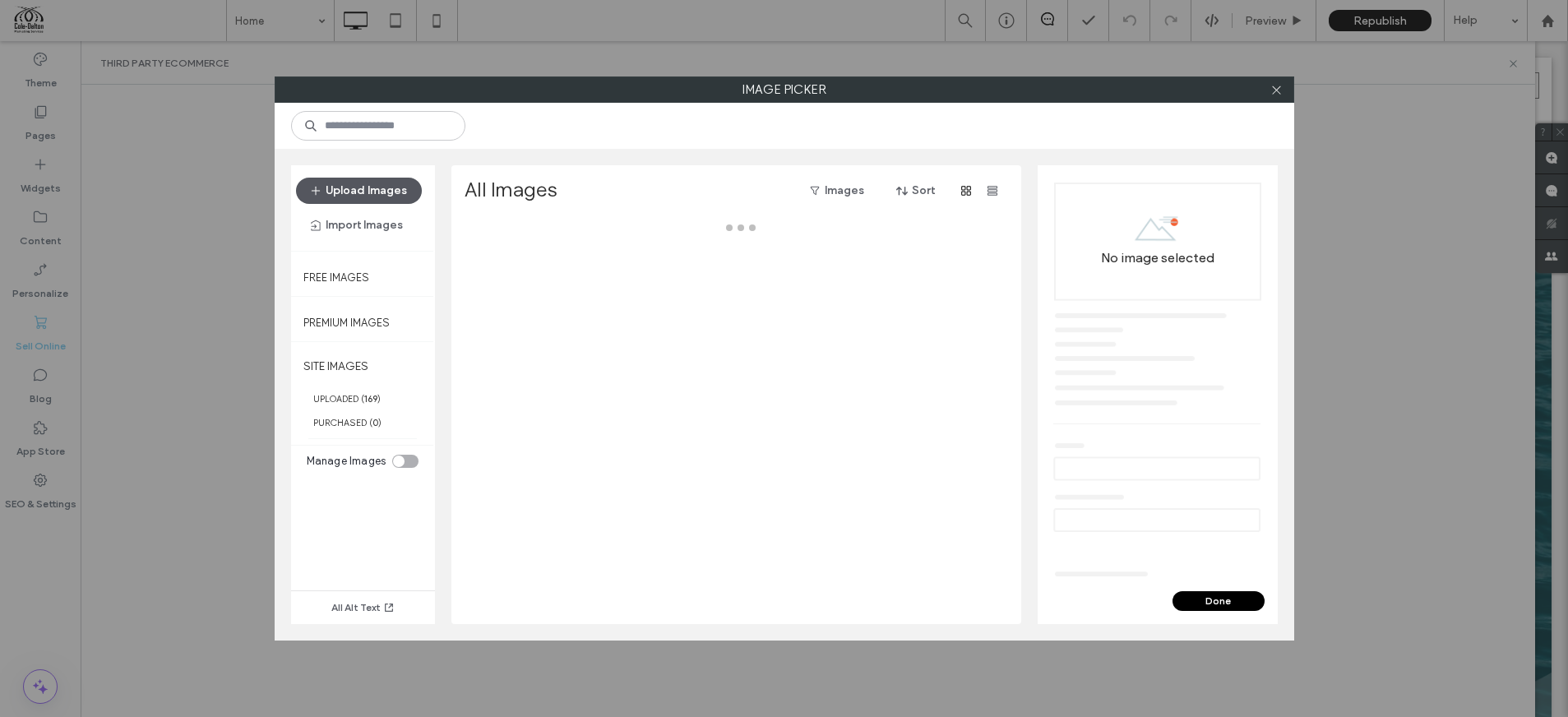 click on "Upload Images" at bounding box center (358, 191) 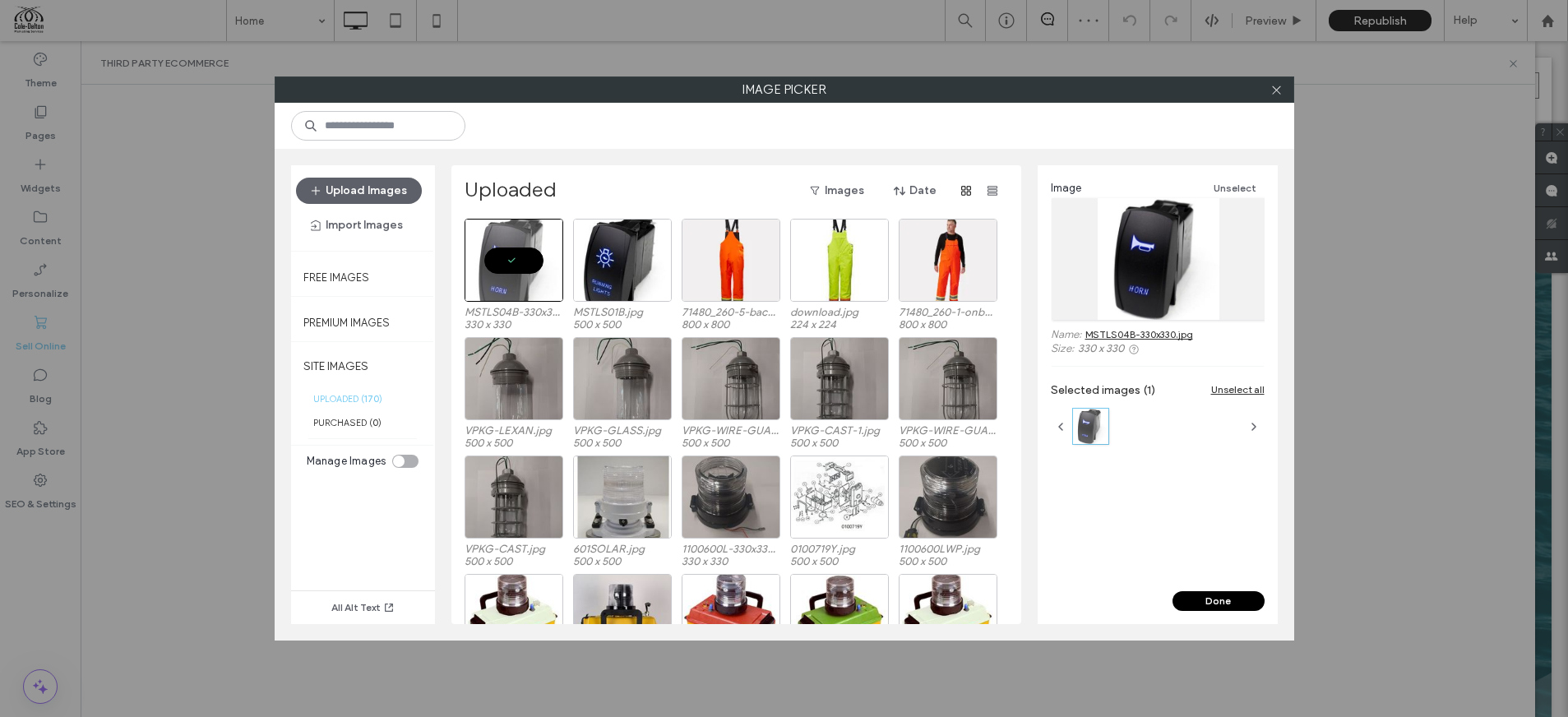 click on "Done" at bounding box center (1219, 601) 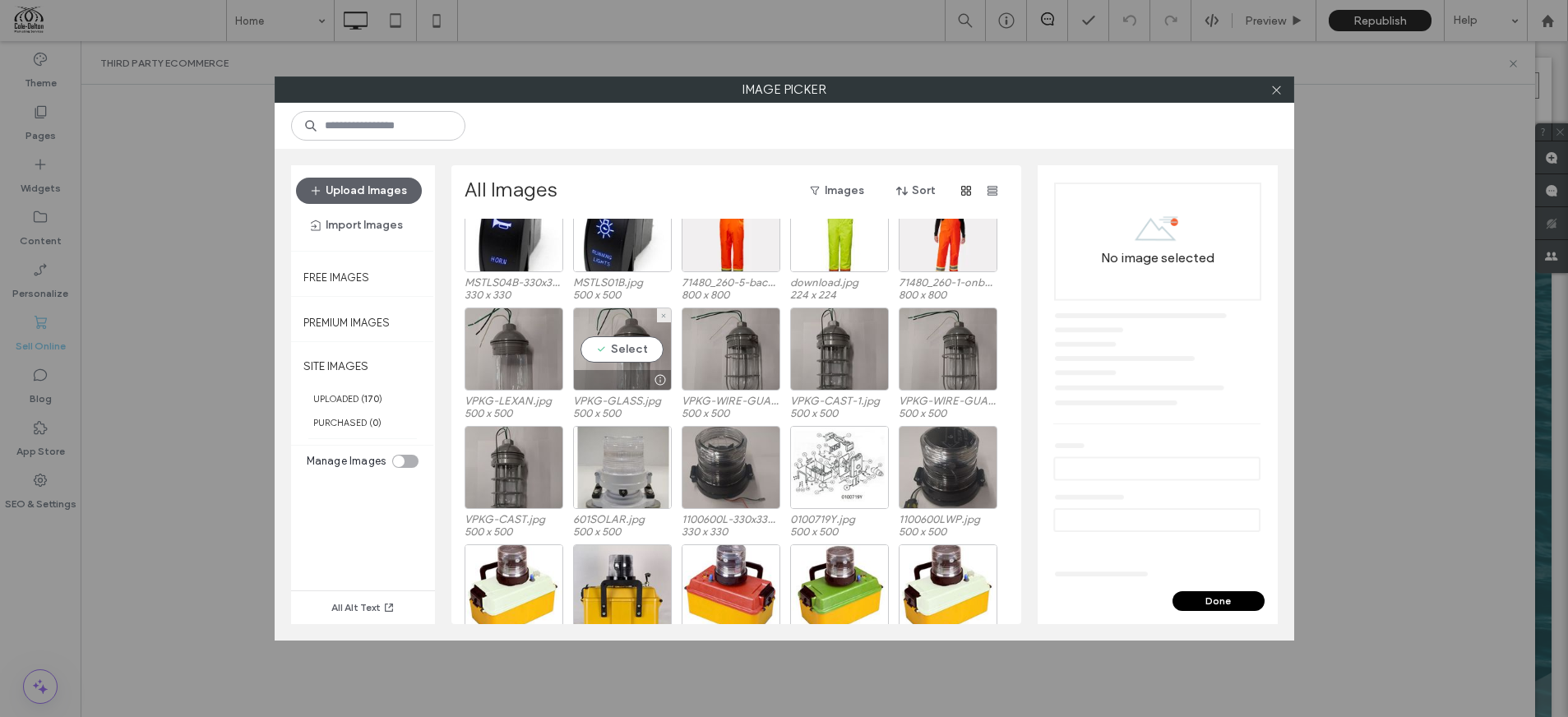 scroll, scrollTop: 77, scrollLeft: 0, axis: vertical 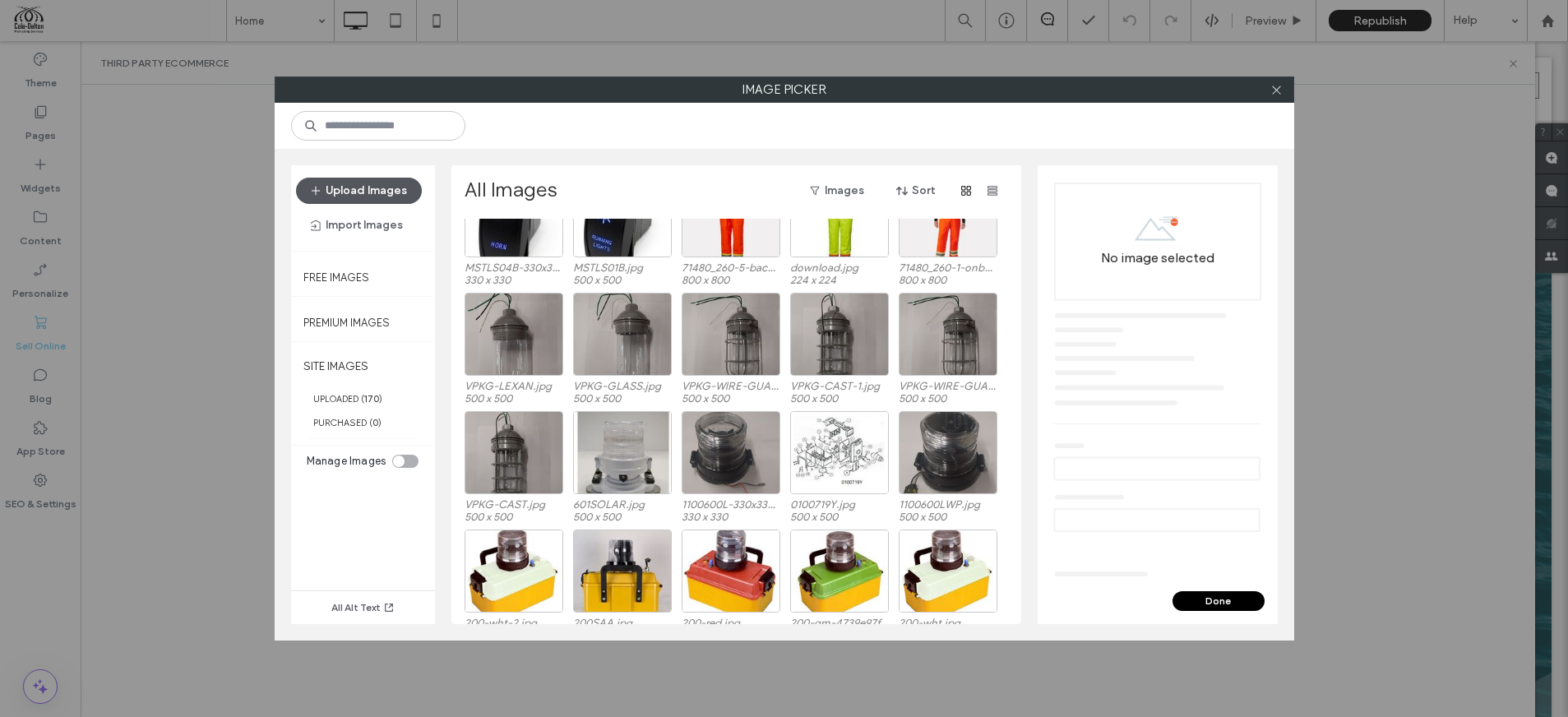 click on "Upload Images" at bounding box center (358, 191) 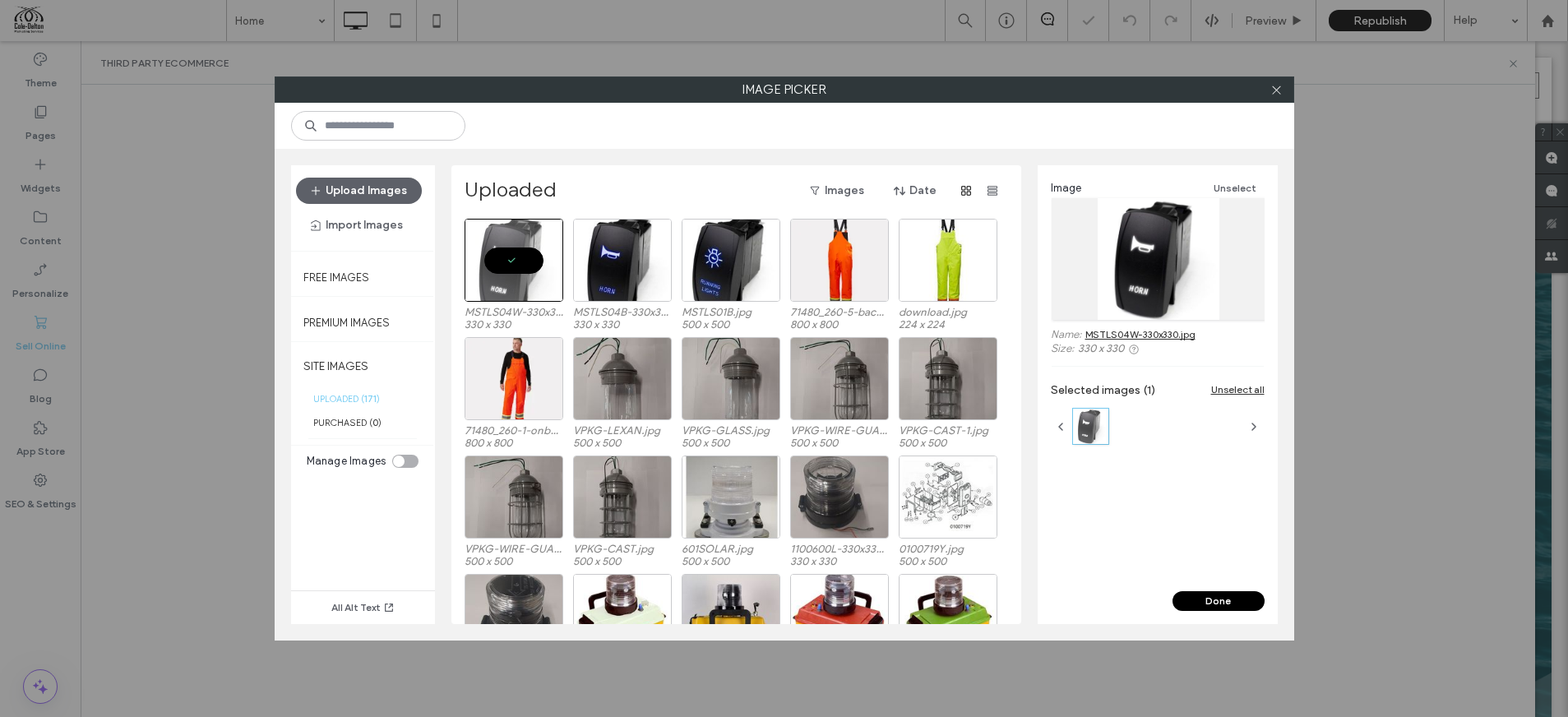 click on "Done" at bounding box center (1219, 601) 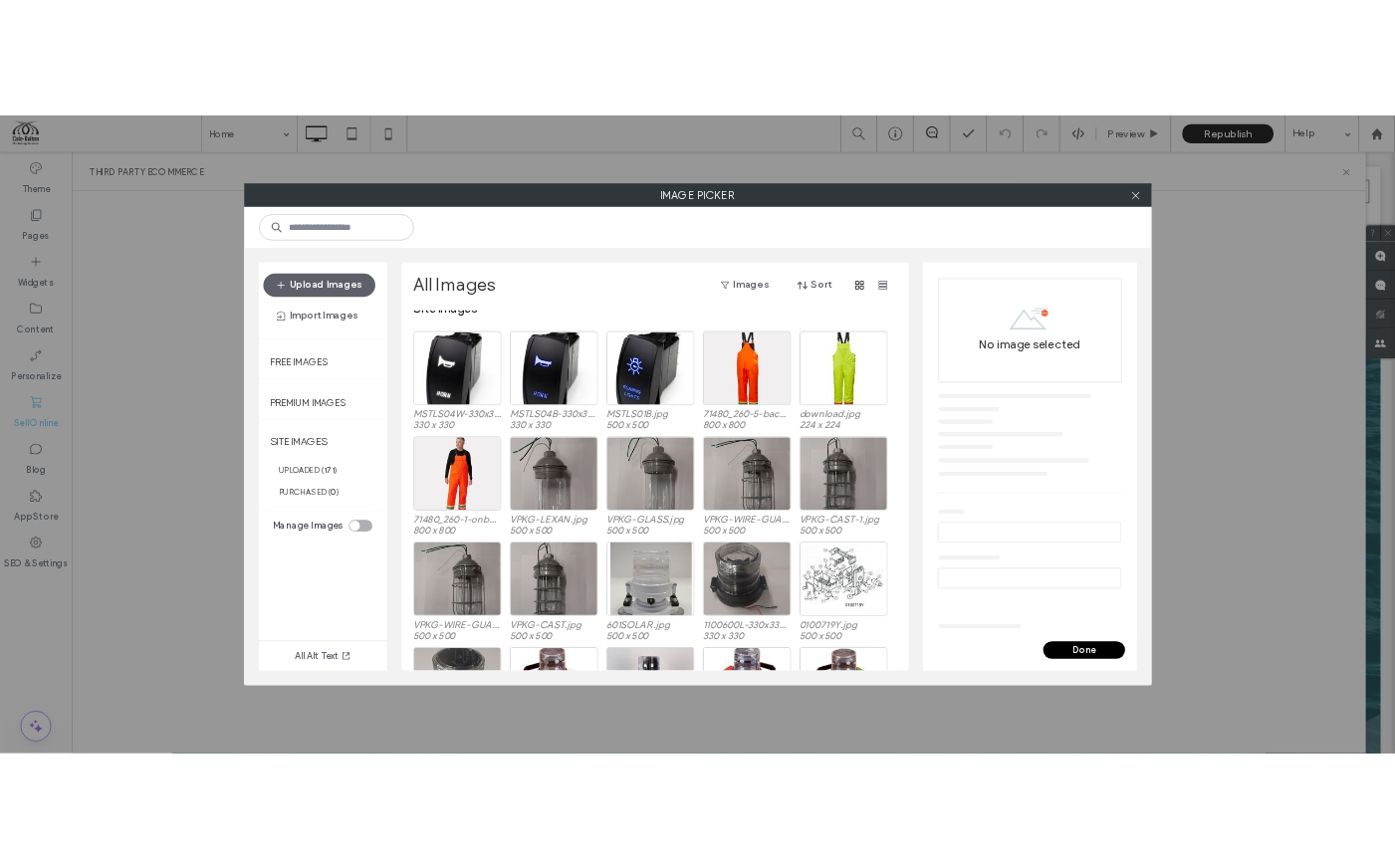 scroll, scrollTop: 15, scrollLeft: 0, axis: vertical 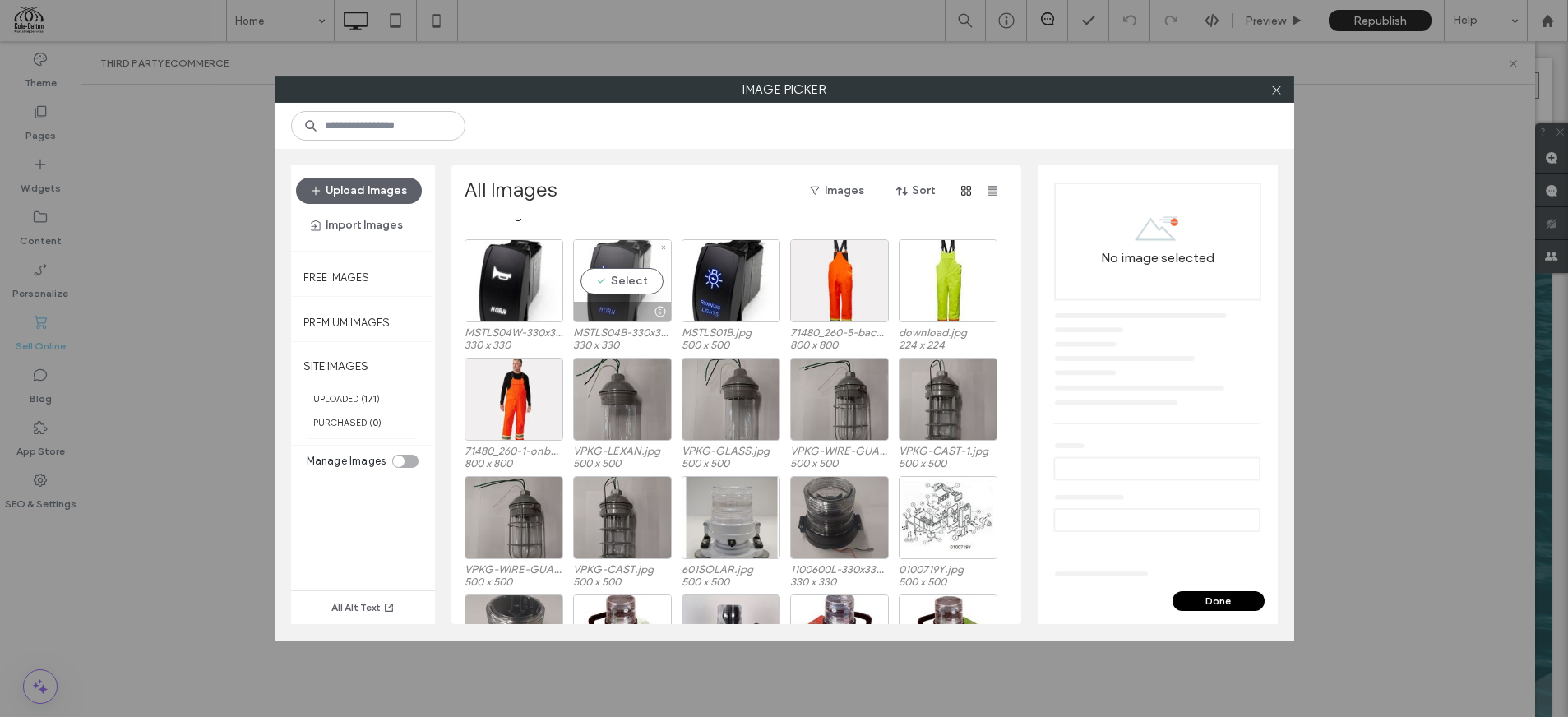 click on "Select" at bounding box center (622, 280) 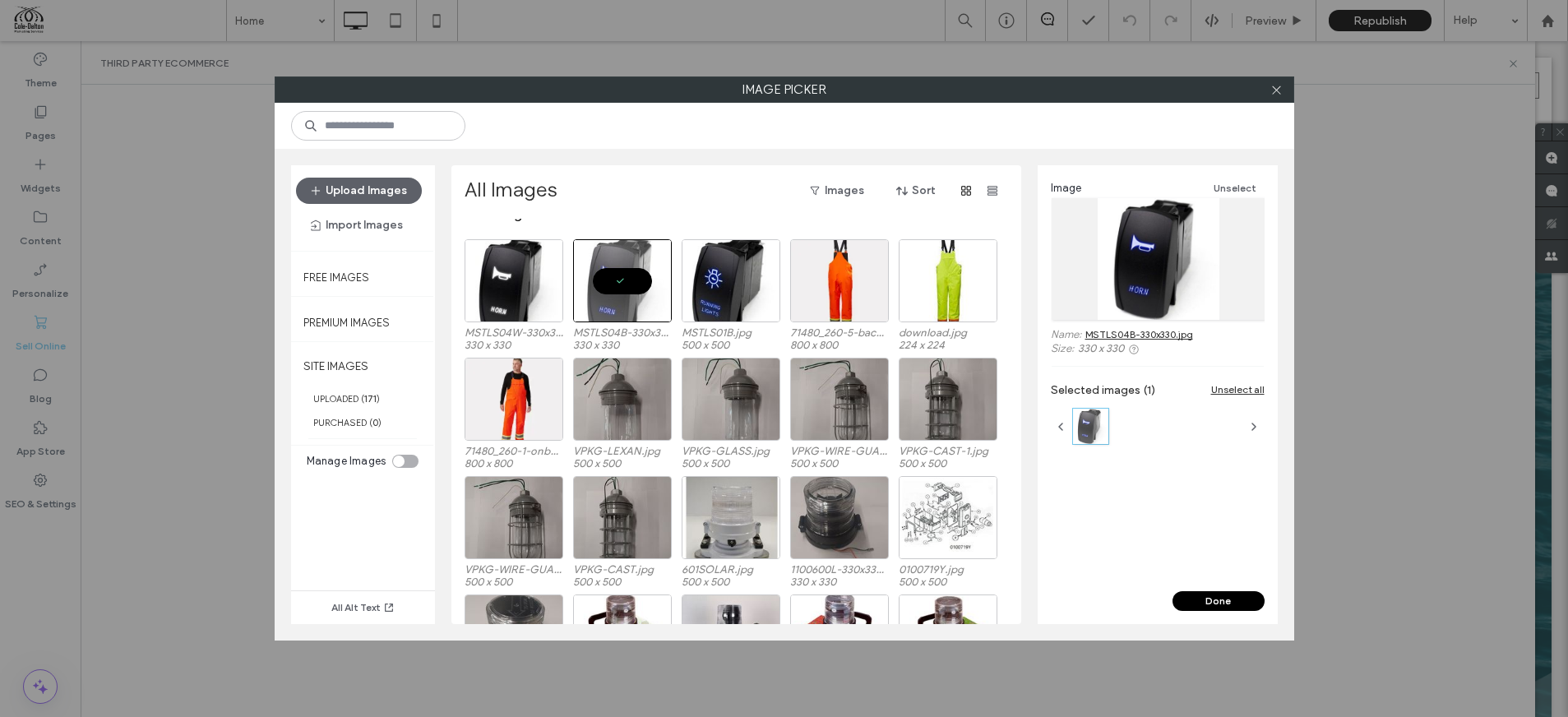 click on "Done" at bounding box center [1219, 601] 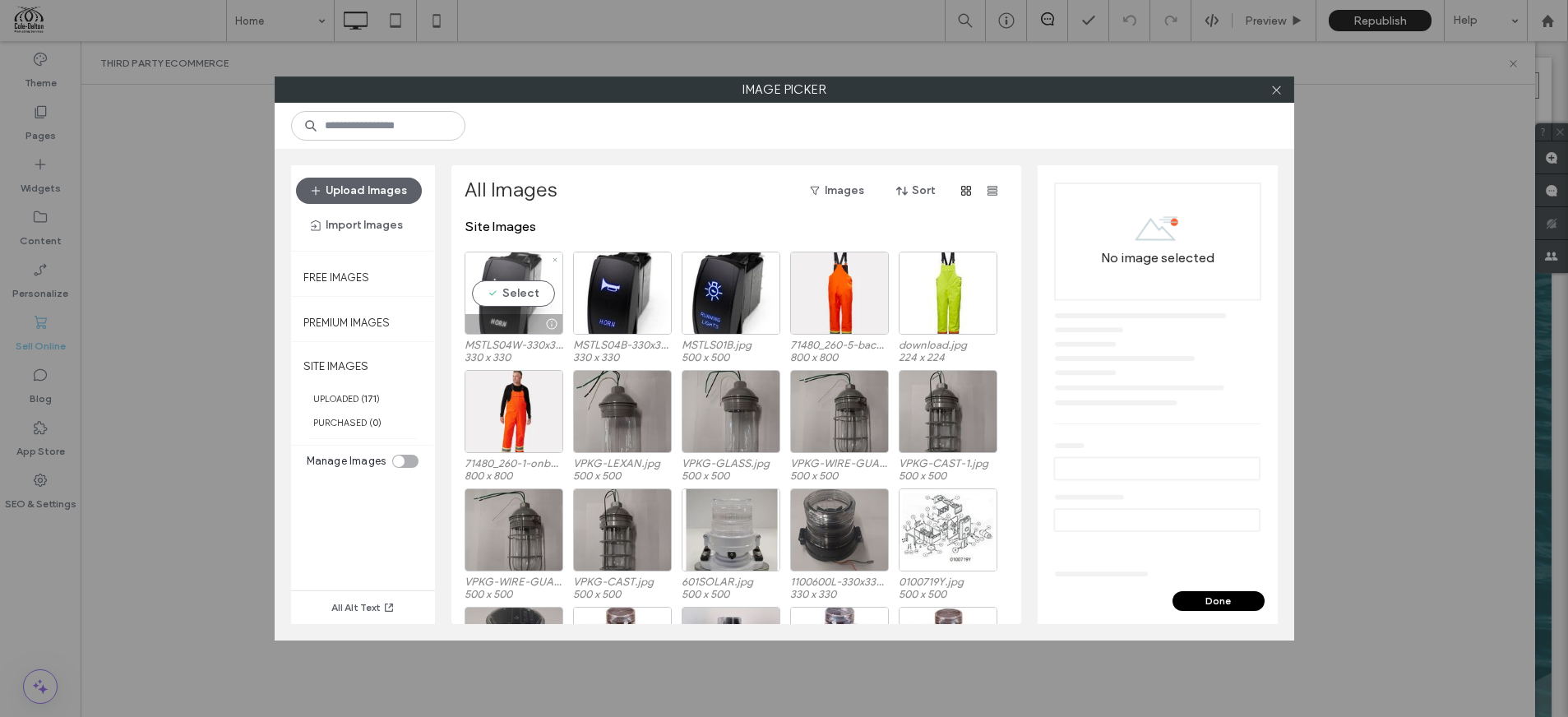 click on "Select" at bounding box center (514, 293) 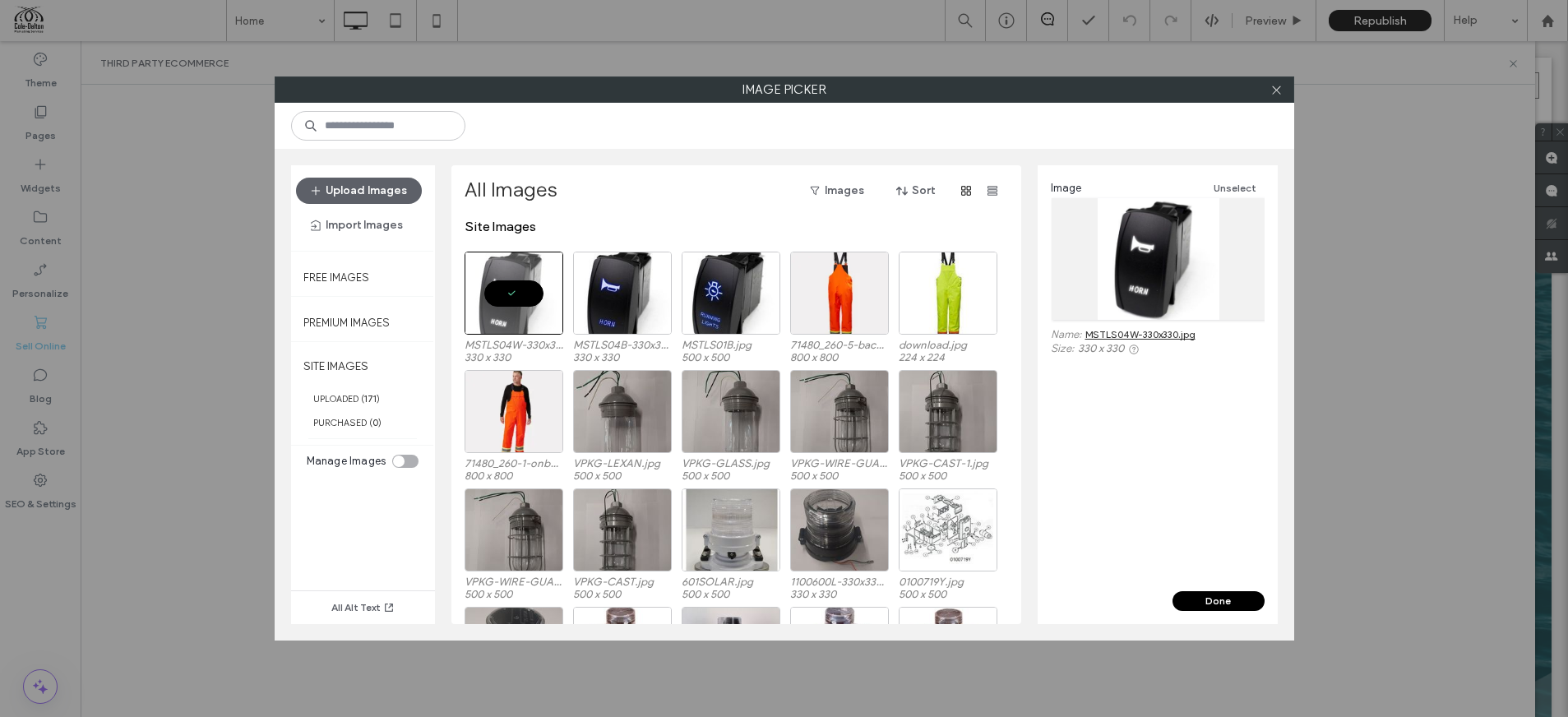 click on "Done" at bounding box center [1219, 601] 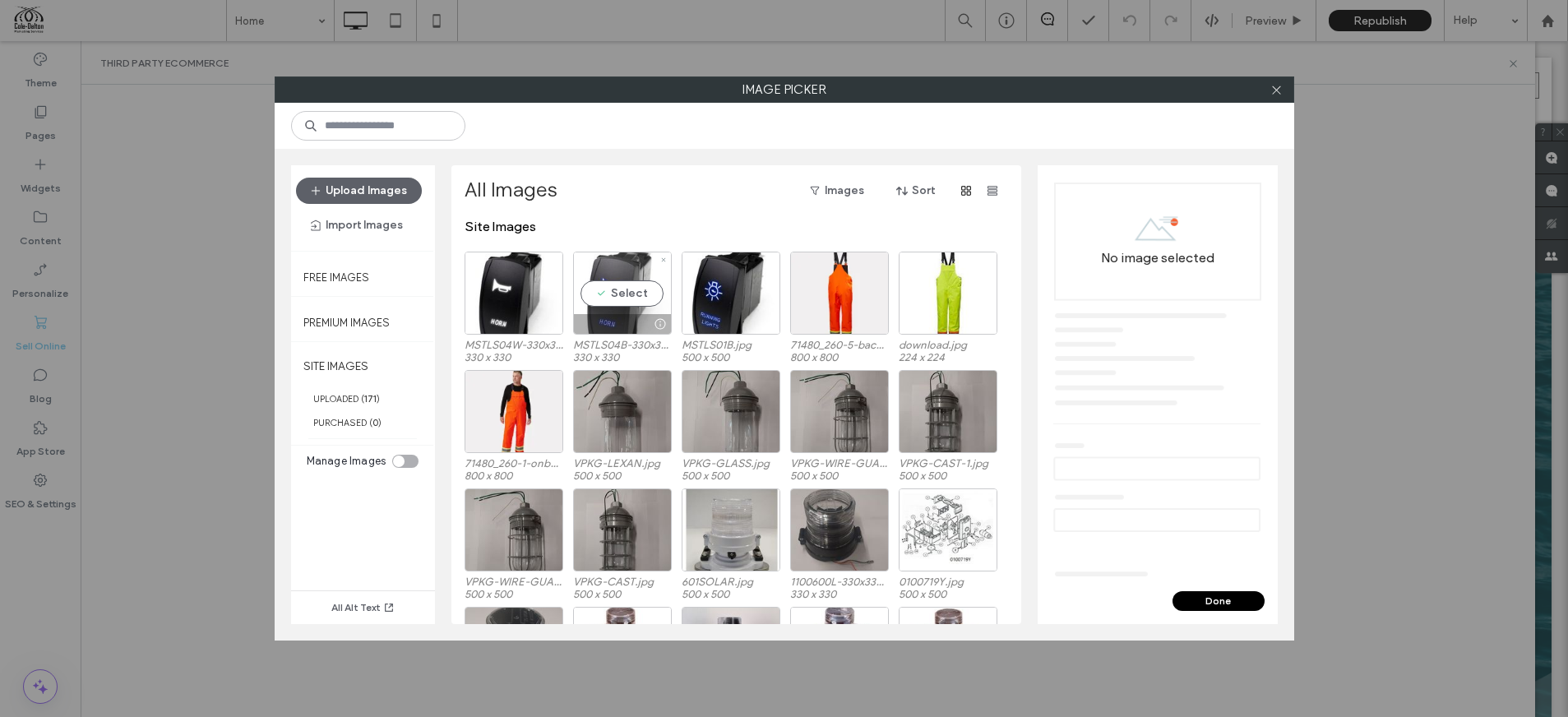 click on "Select" at bounding box center [622, 293] 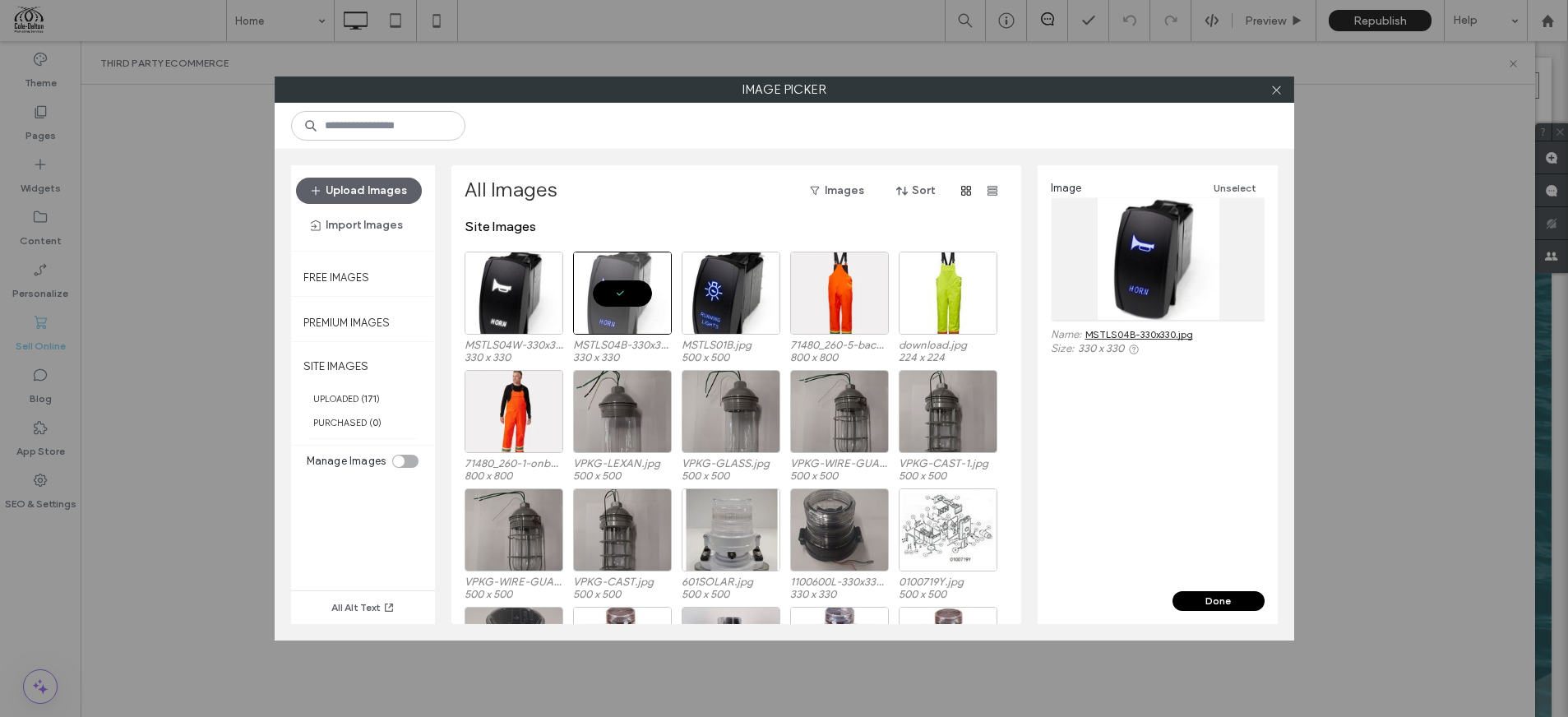 click on "Done" at bounding box center (1219, 601) 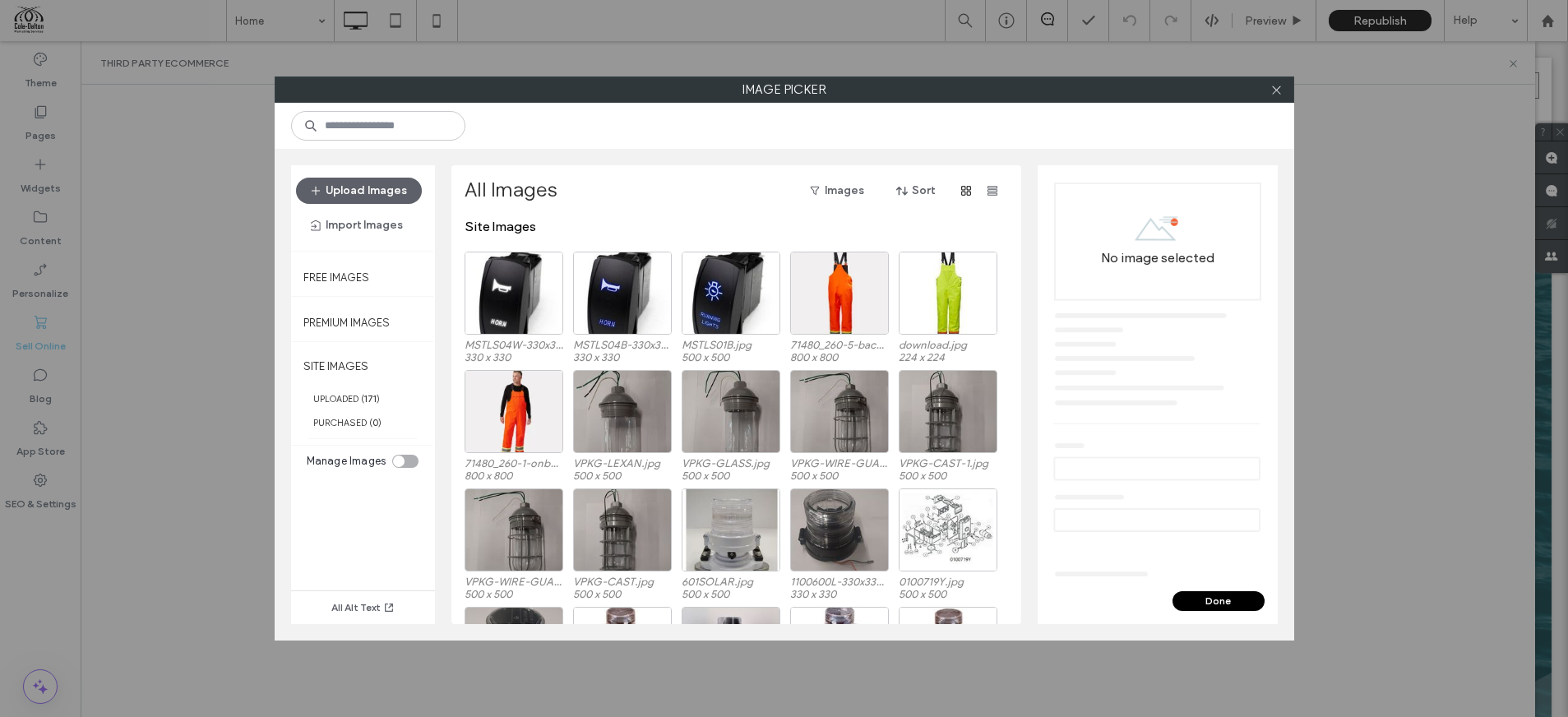 click on "Upload Images Import Images" at bounding box center [363, 208] 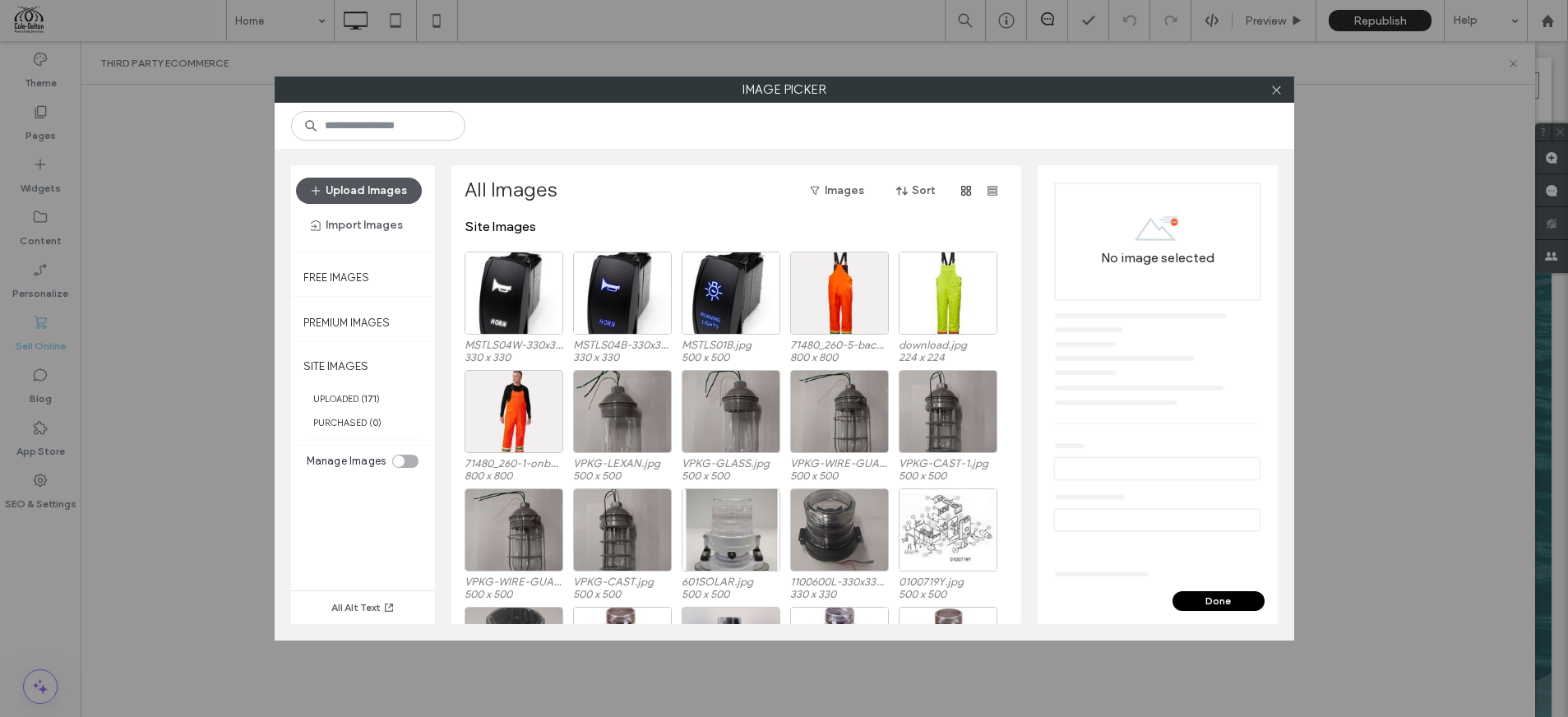 click on "Upload Images" at bounding box center [358, 191] 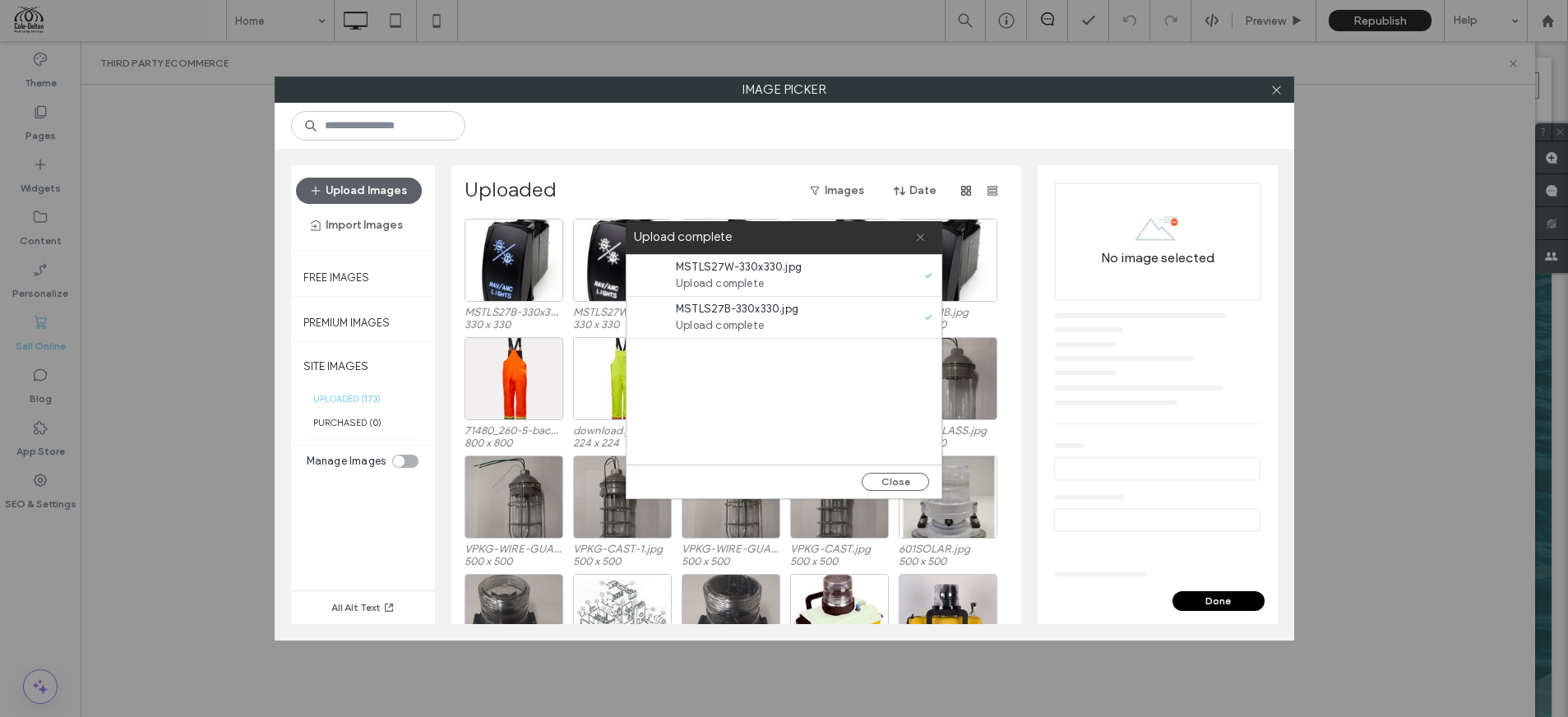 click 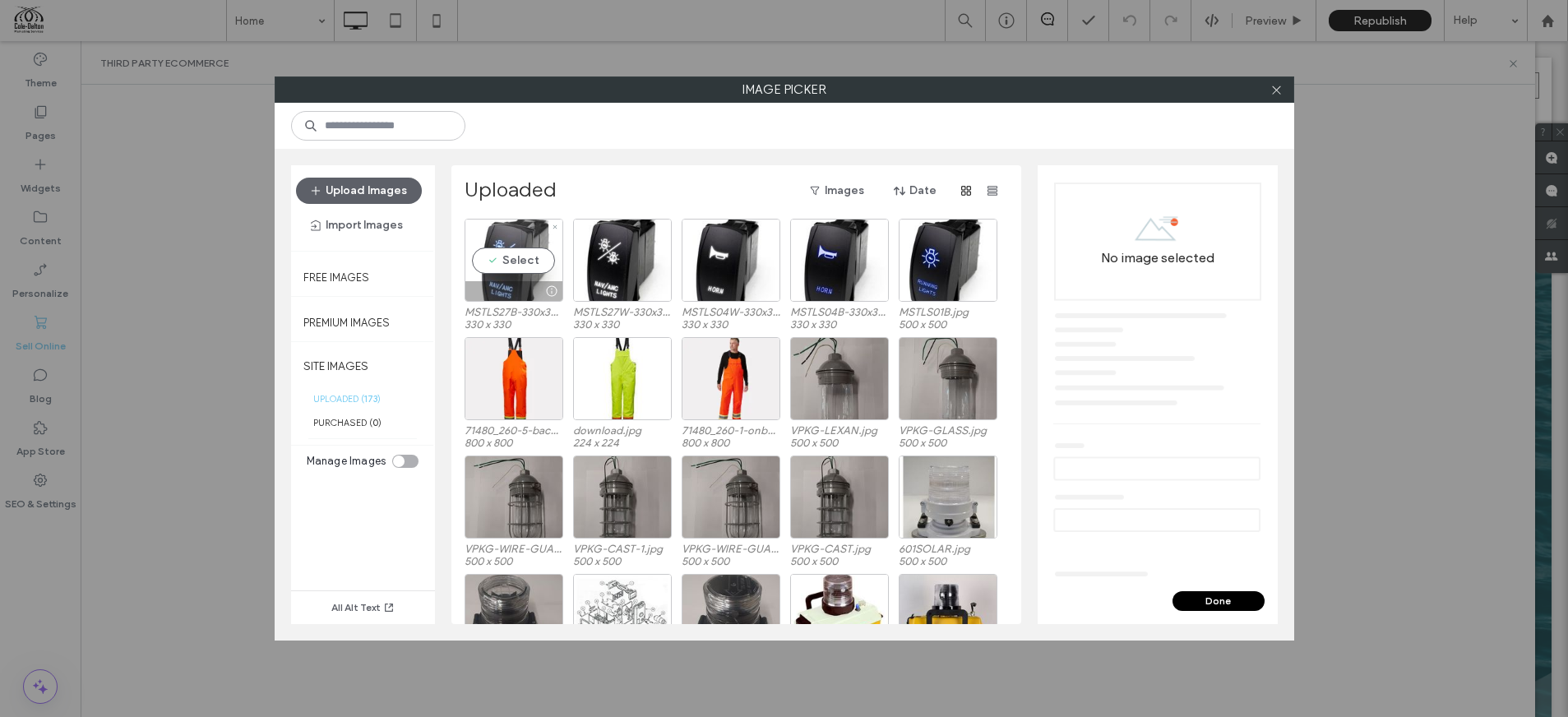 drag, startPoint x: 513, startPoint y: 257, endPoint x: 548, endPoint y: 257, distance: 35 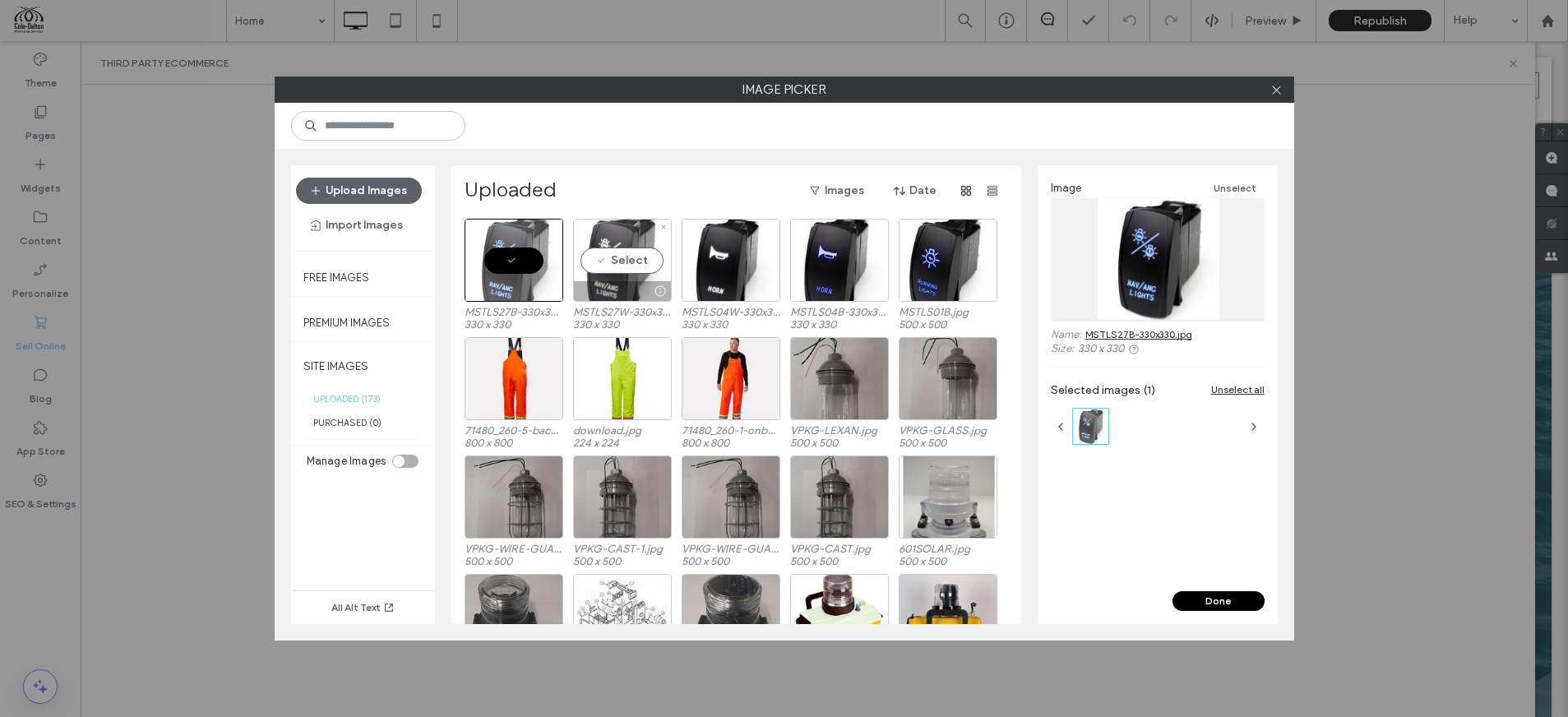 click on "Select" at bounding box center [622, 260] 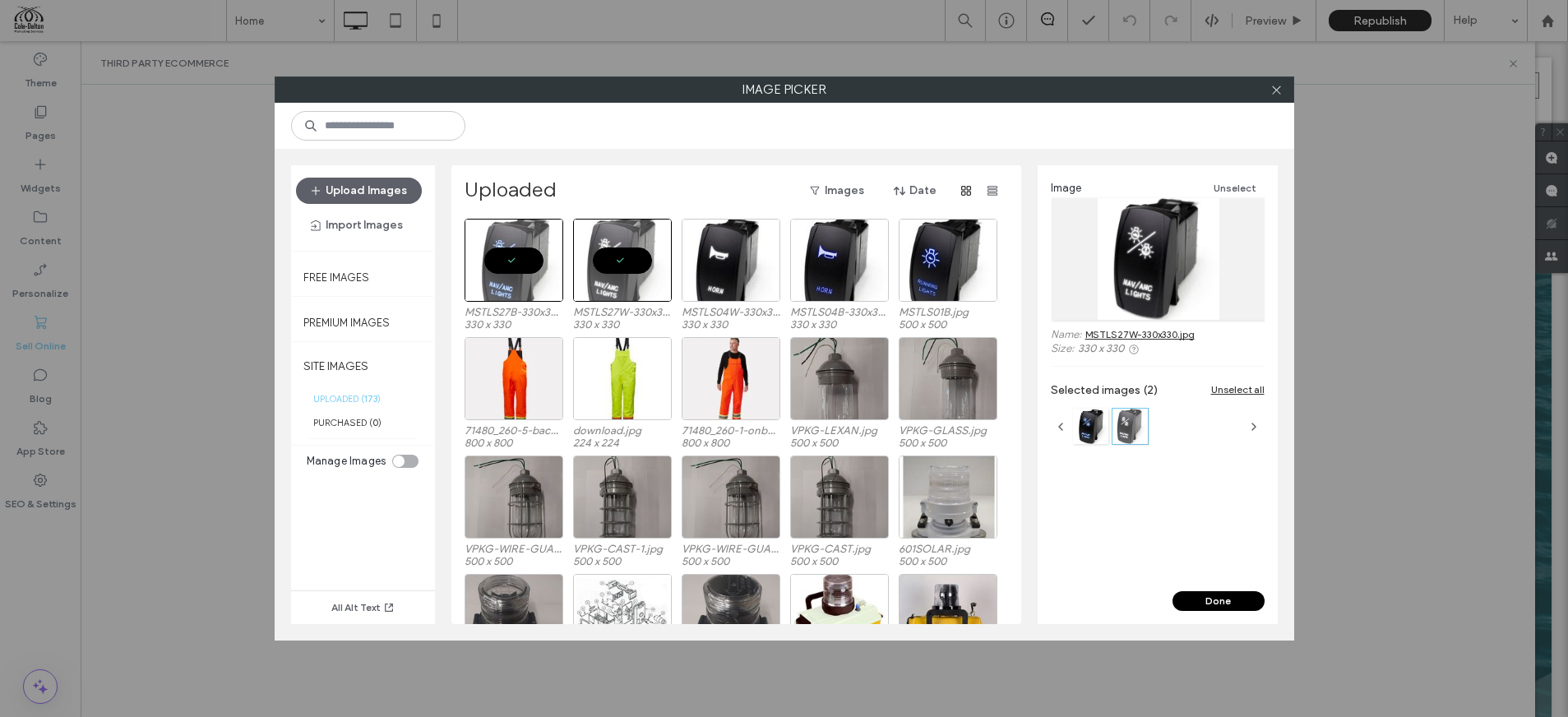 click on "Done" at bounding box center (1219, 601) 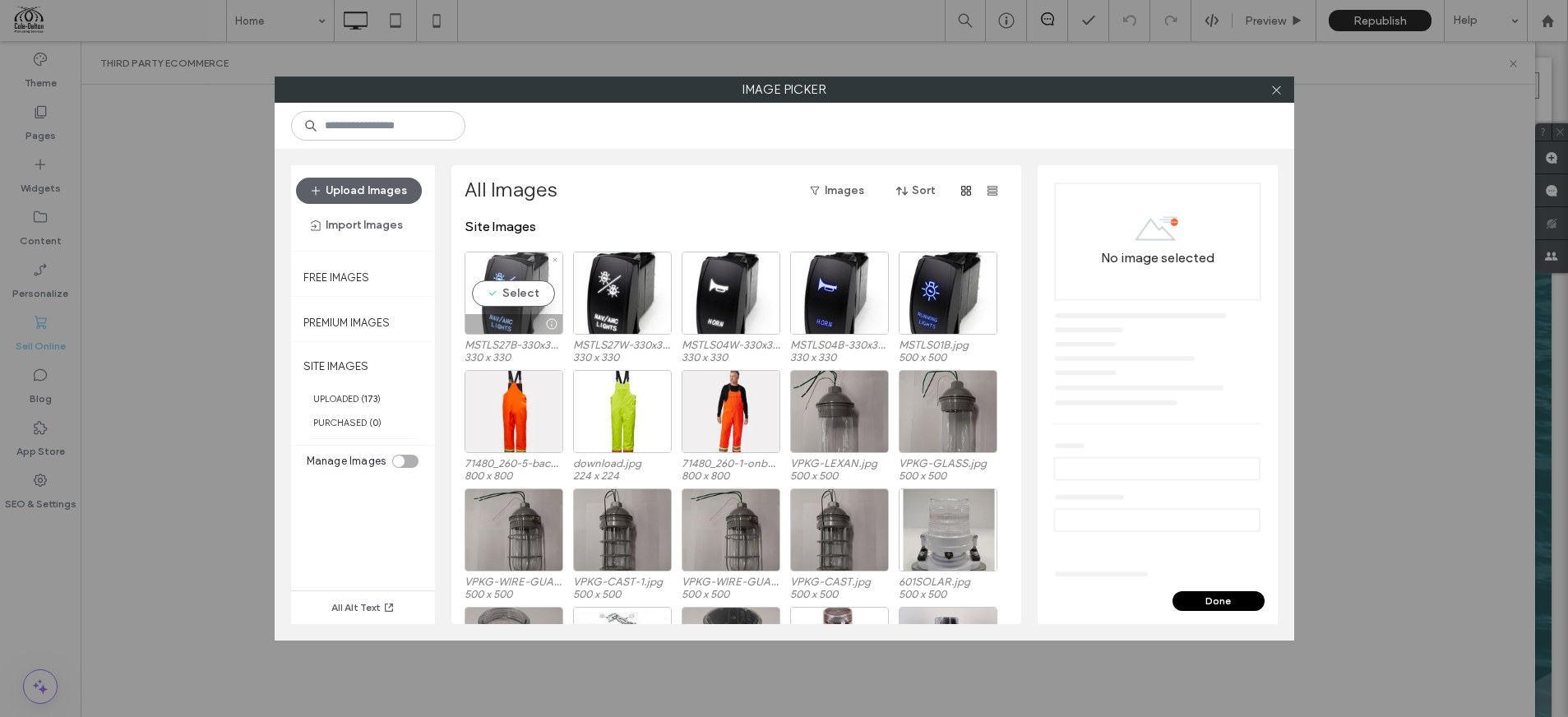 click on "Select" at bounding box center [514, 293] 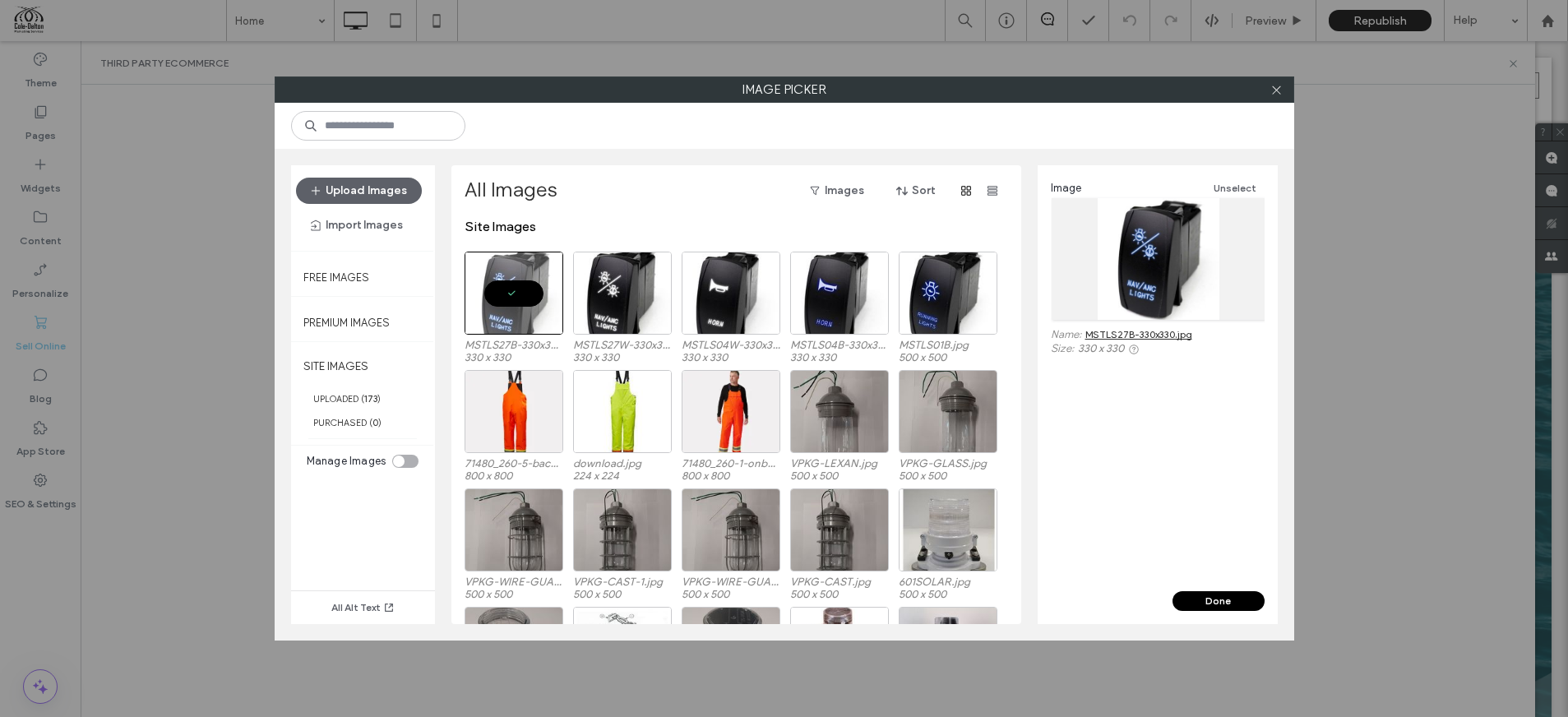 click on "Done" at bounding box center (1219, 601) 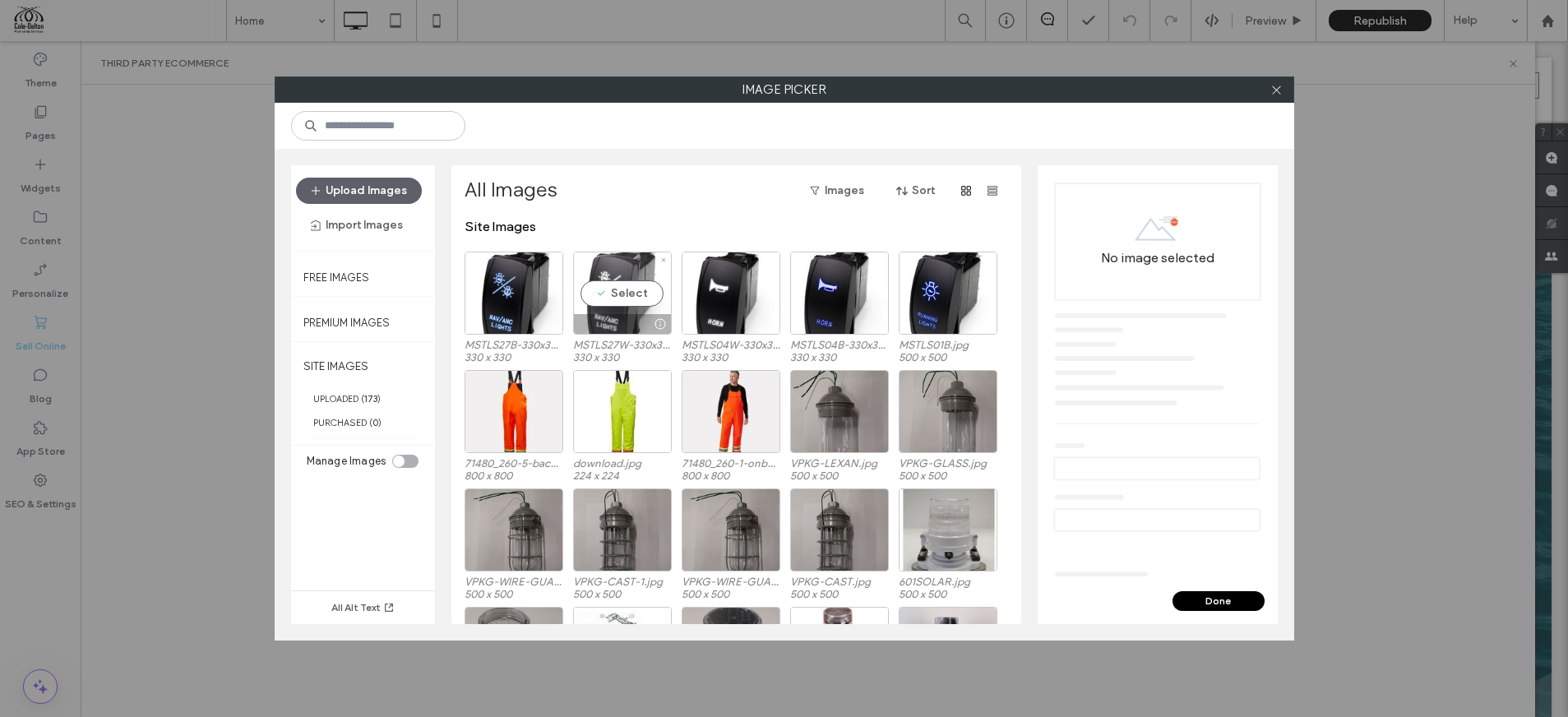 click on "Select" at bounding box center (622, 293) 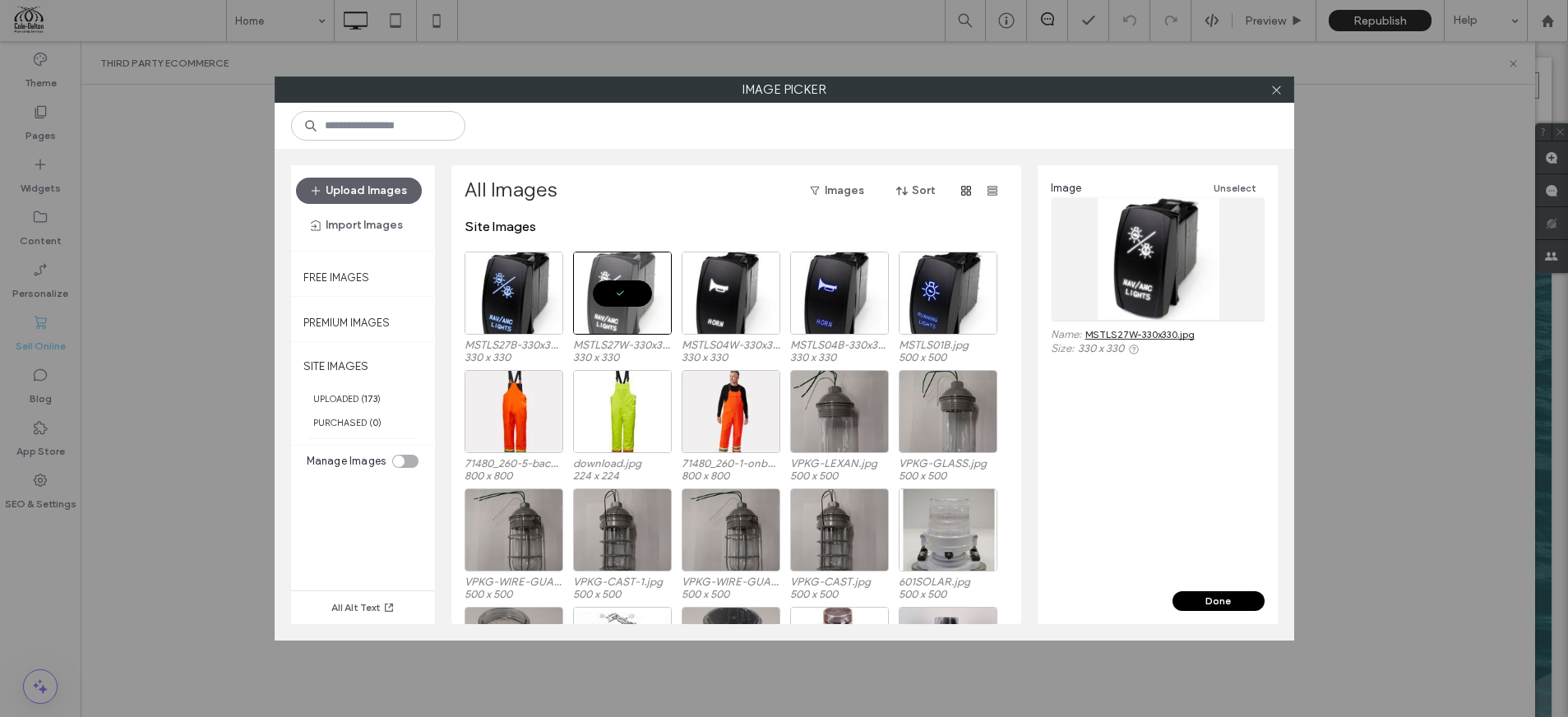 click on "Done" at bounding box center [1219, 601] 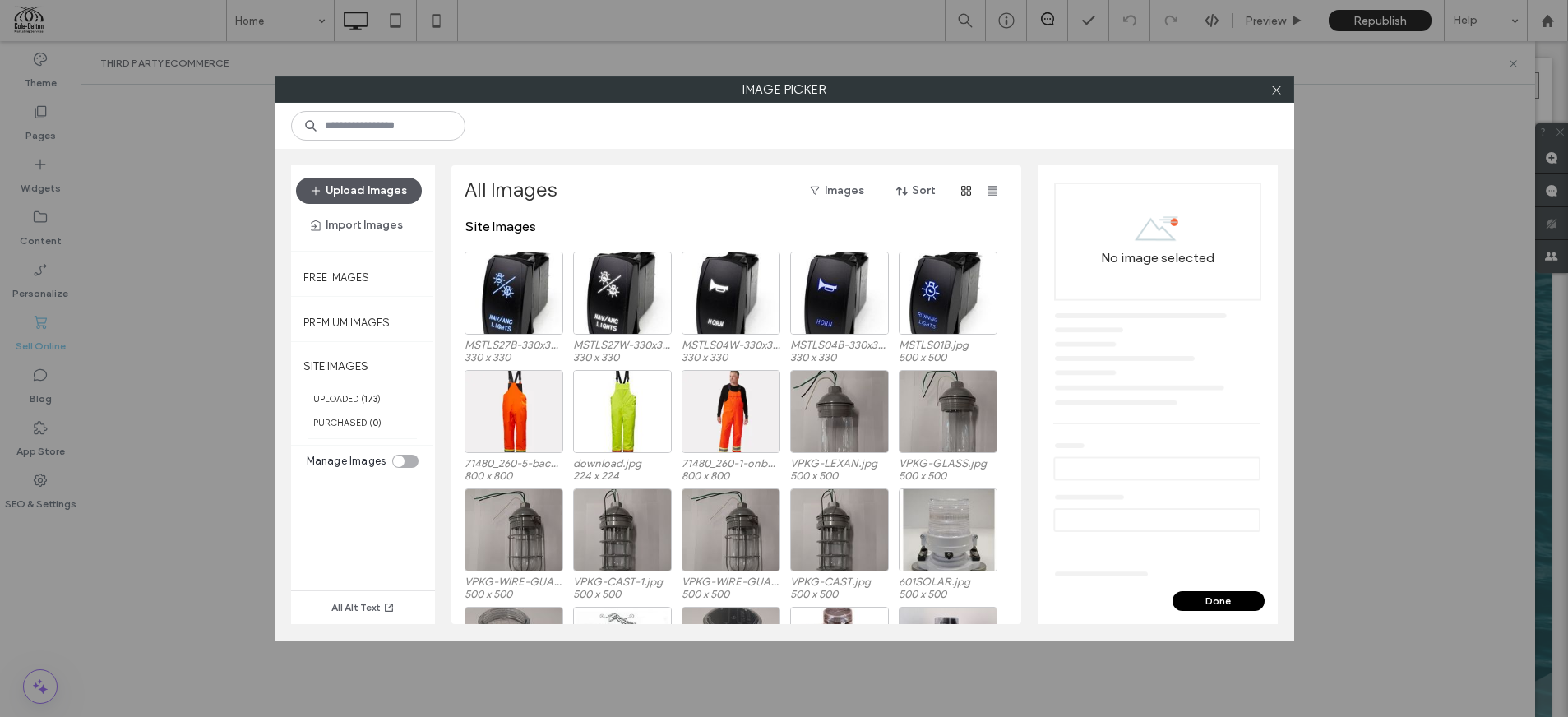 click on "Upload Images" at bounding box center [358, 191] 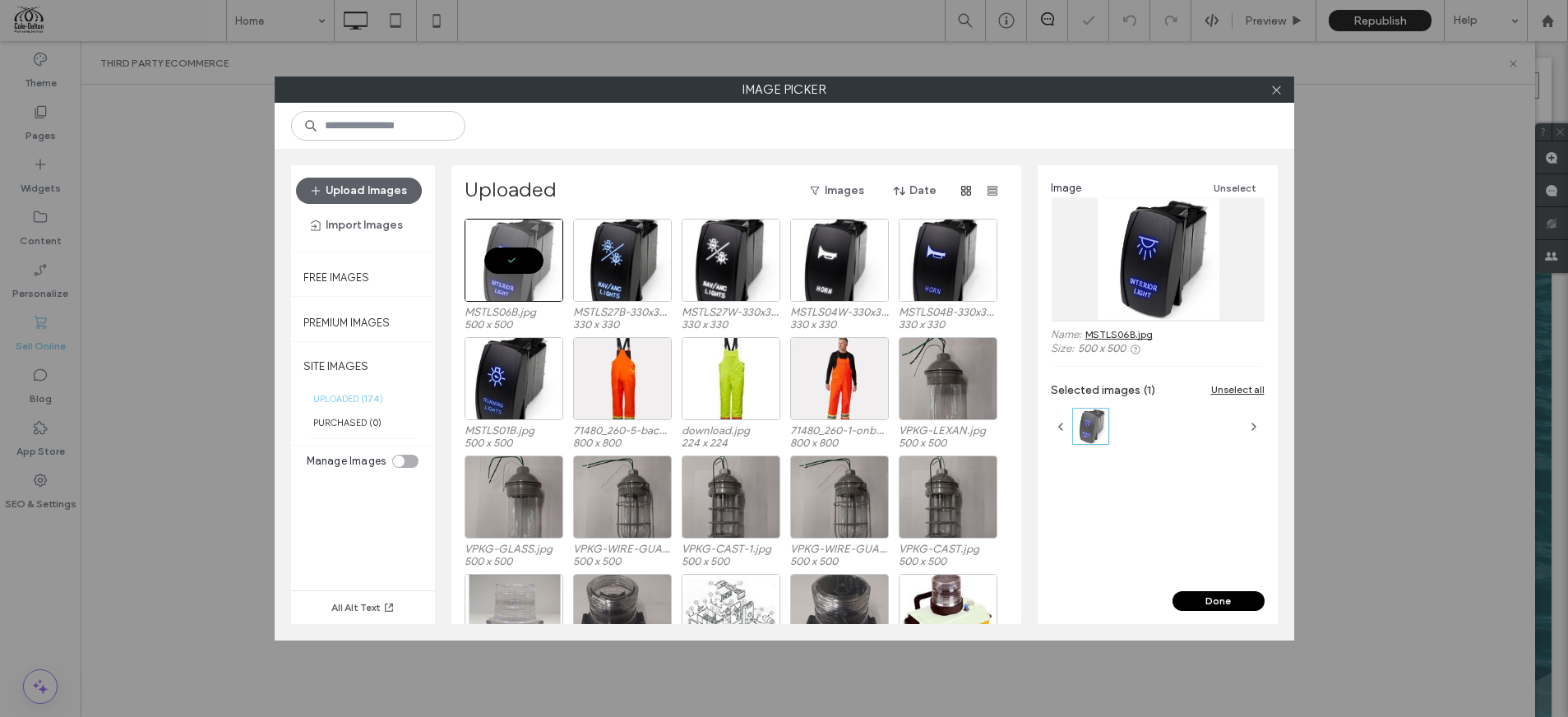 click on "Done" at bounding box center (1219, 601) 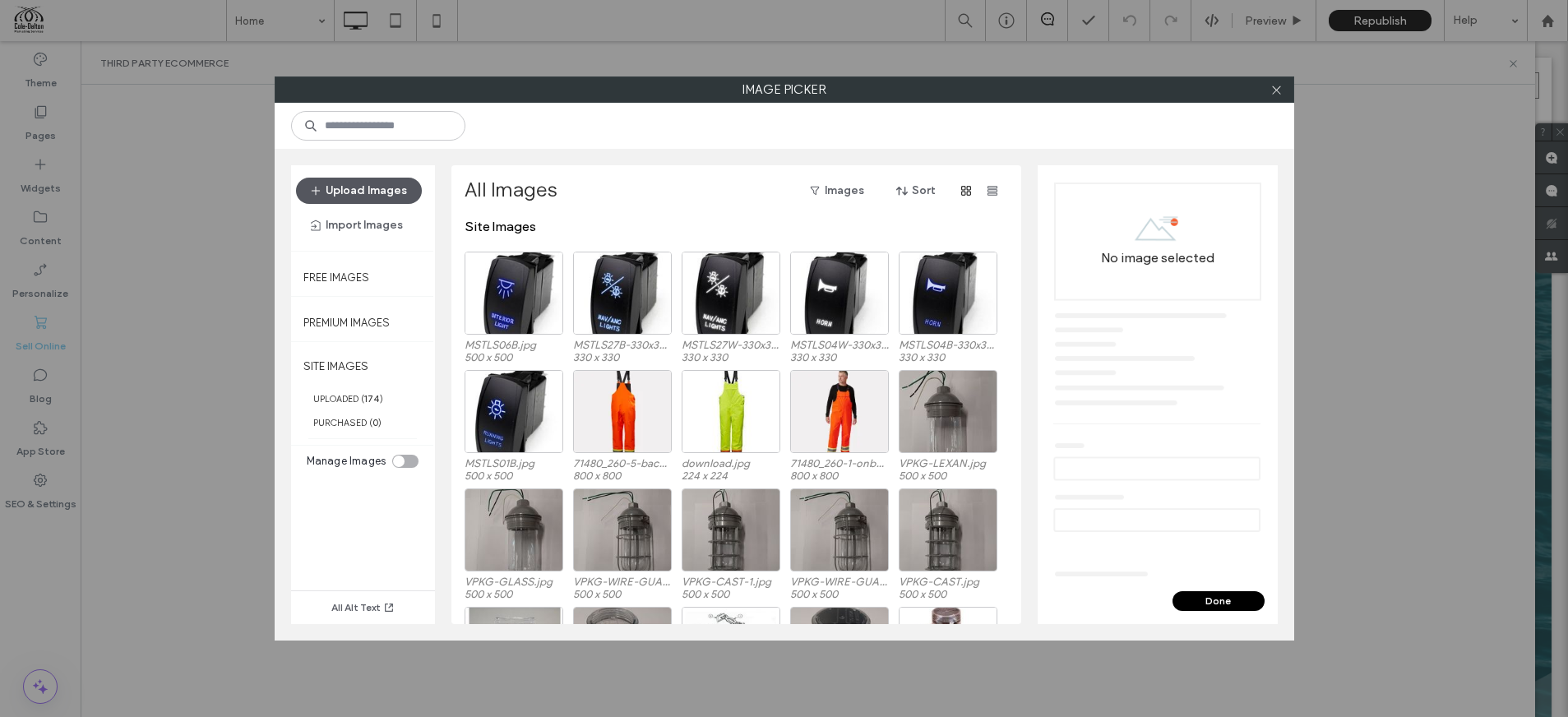 click on "Upload Images" at bounding box center (358, 191) 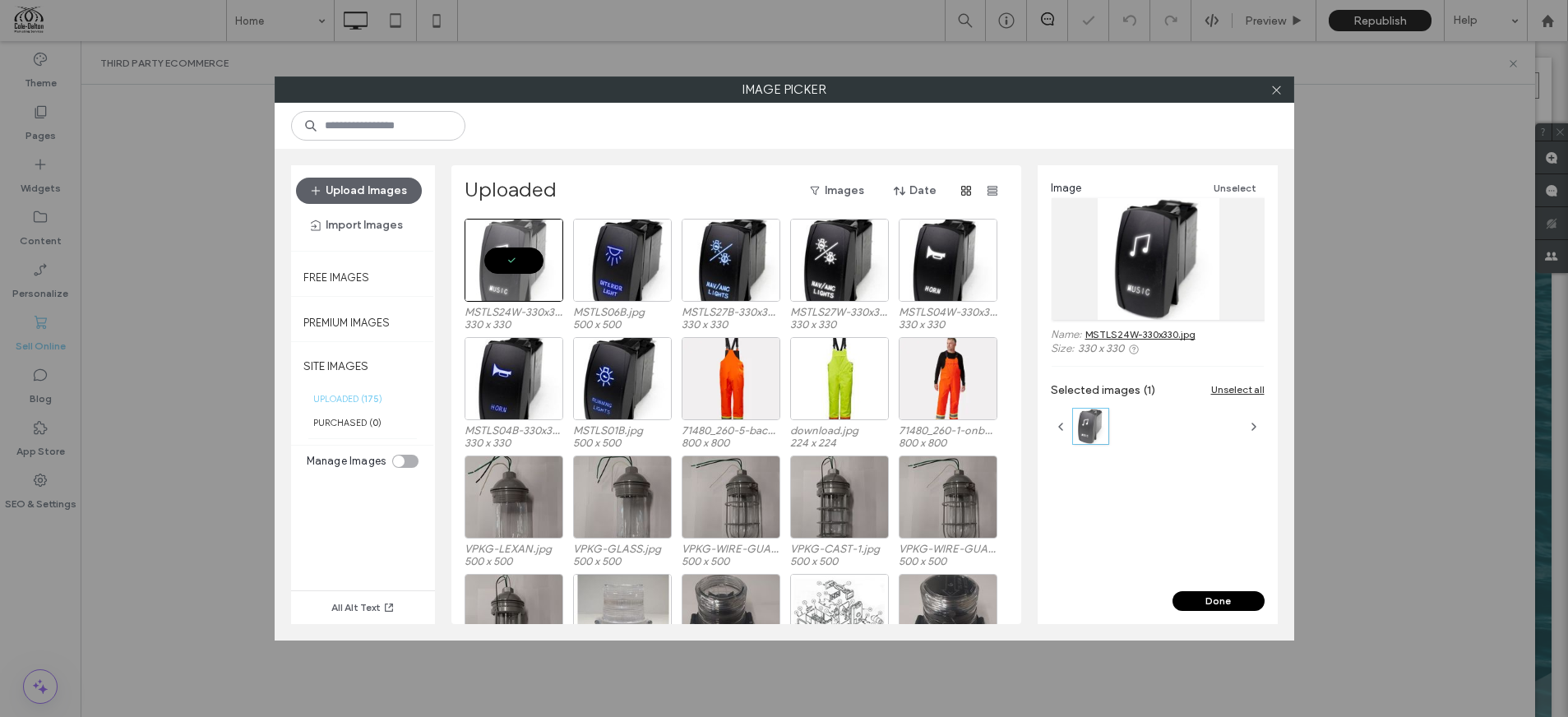 click on "Done" at bounding box center (1219, 601) 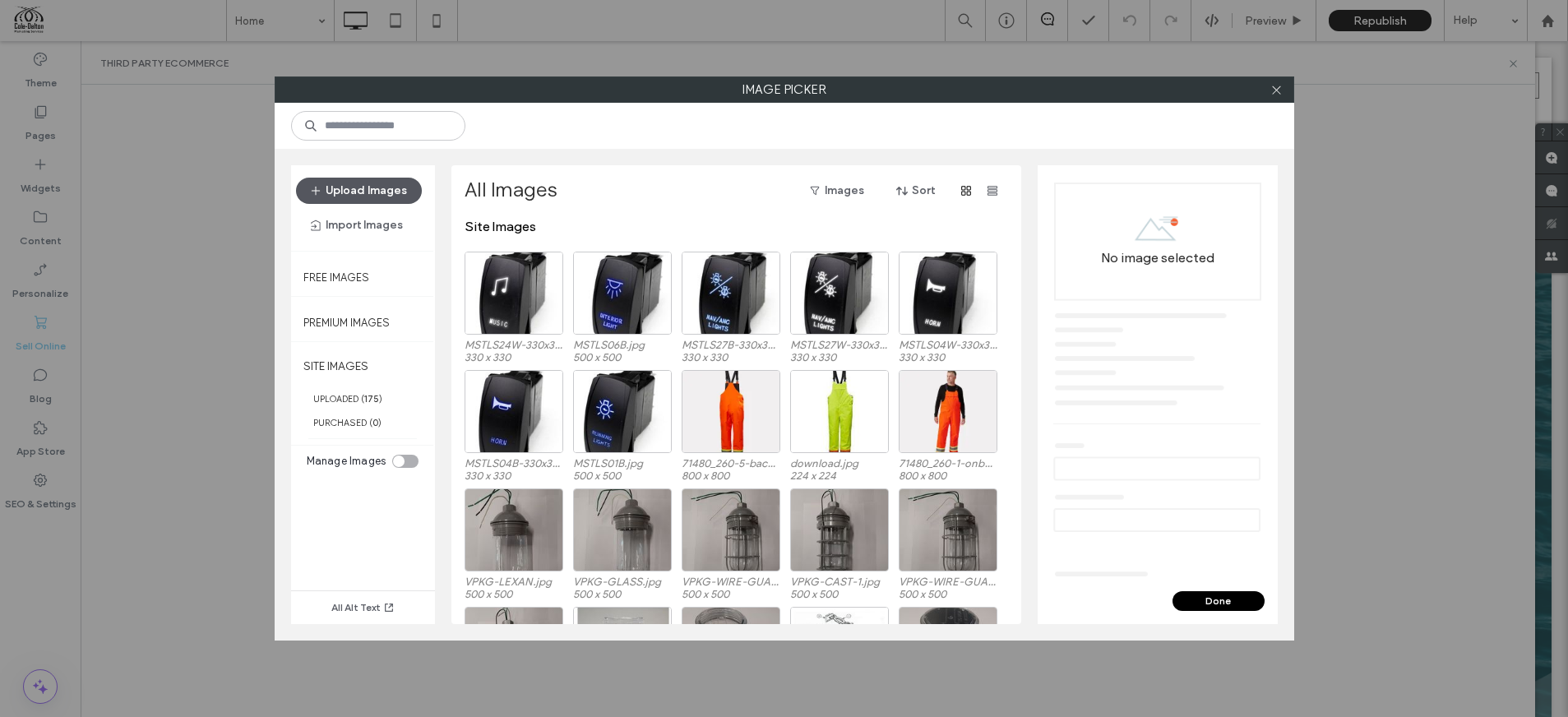 click on "Upload Images" at bounding box center [358, 191] 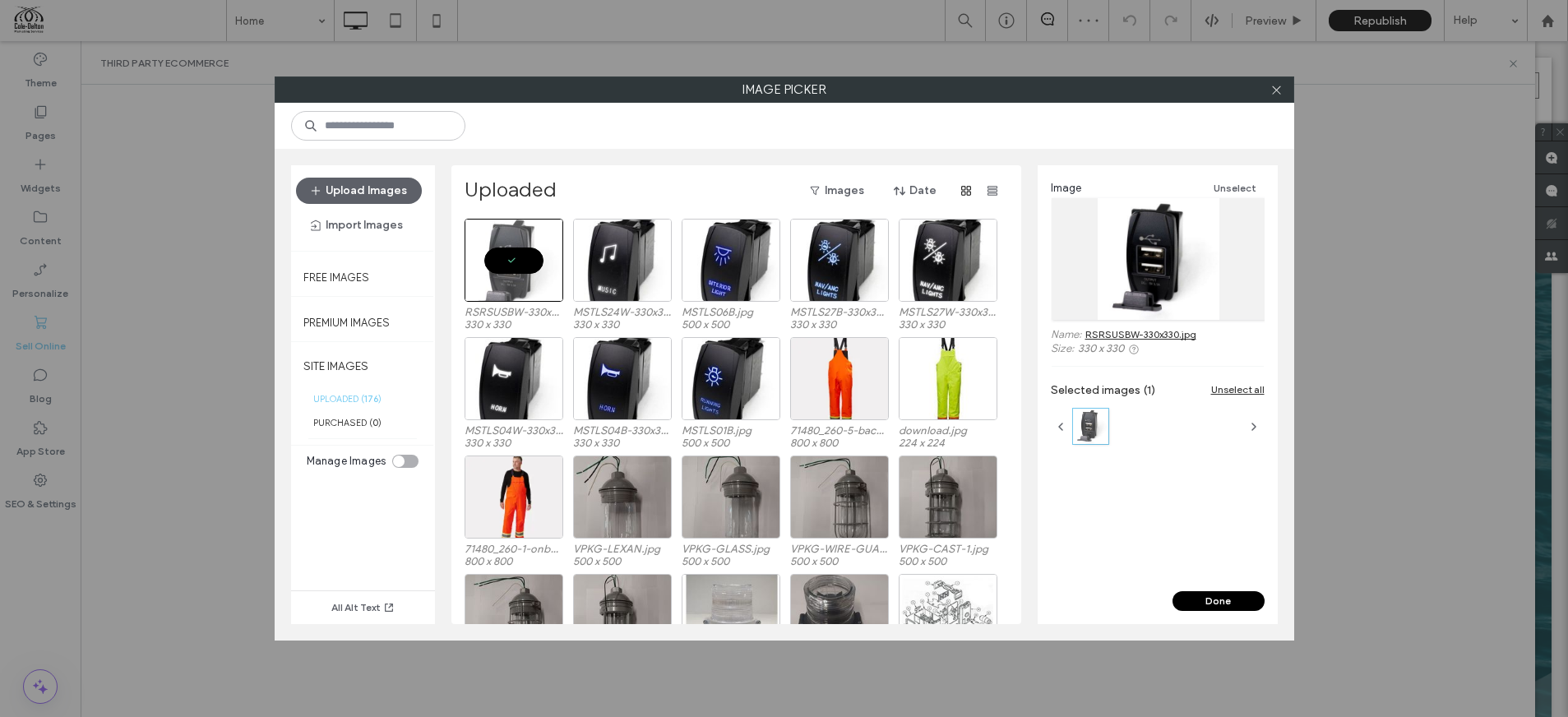 click on "Done" at bounding box center [1219, 601] 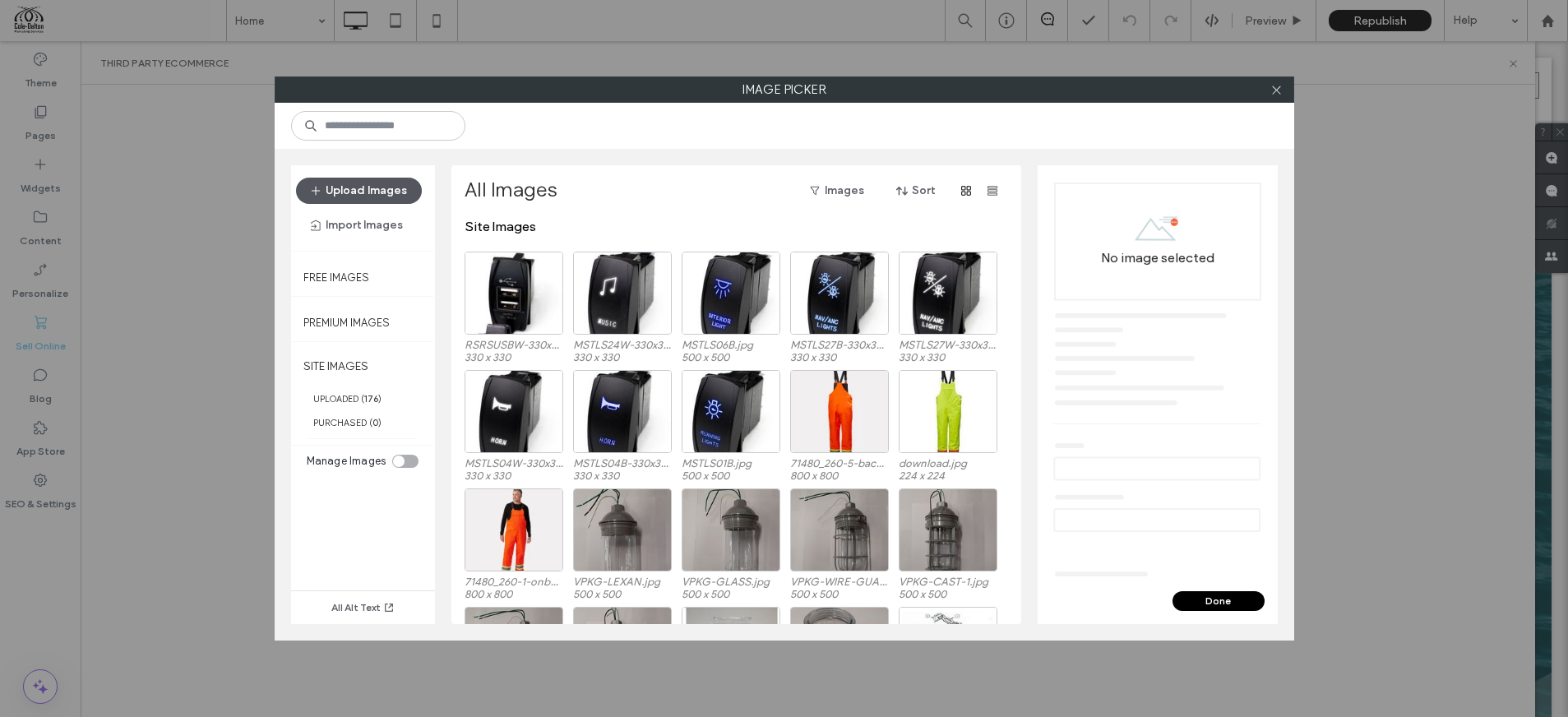 click on "Upload Images" at bounding box center [358, 191] 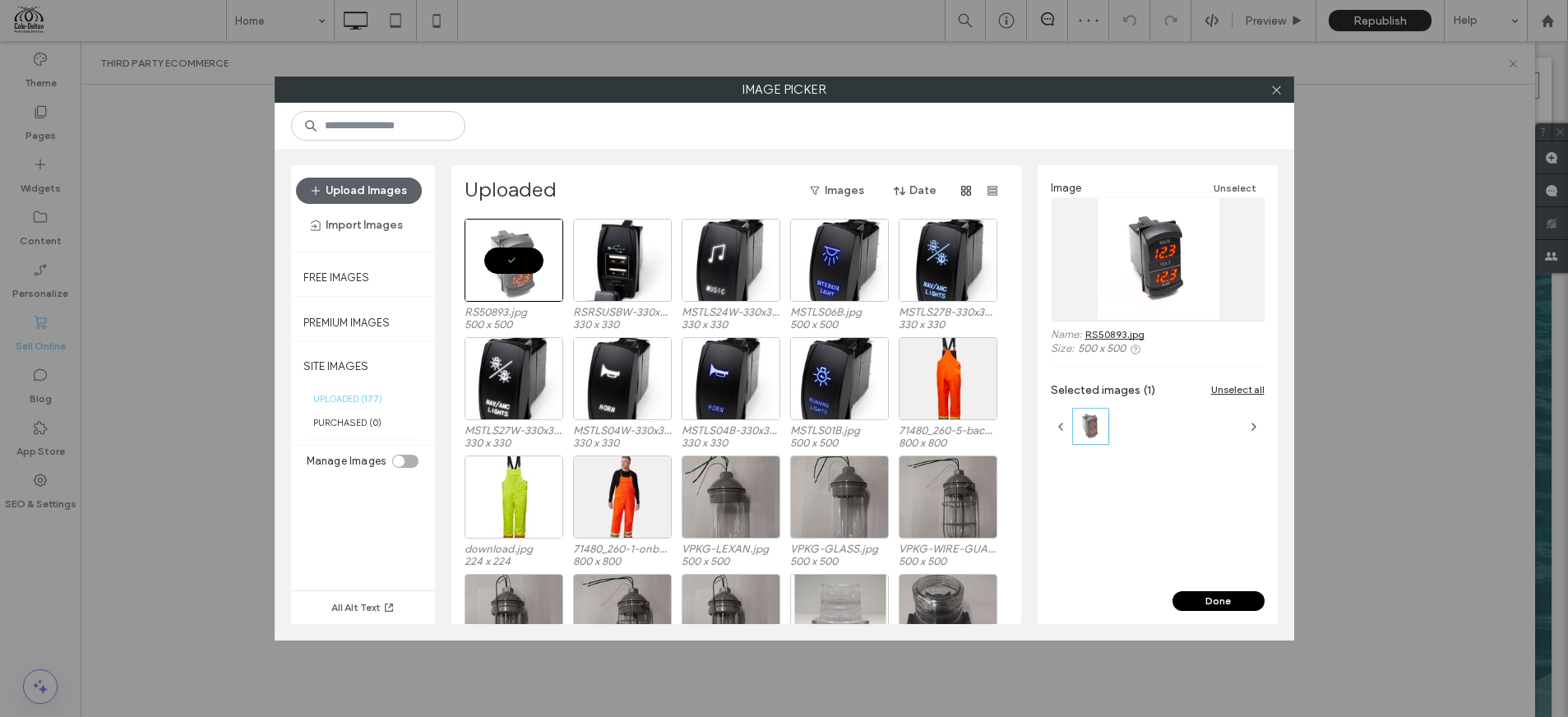 click on "Done" at bounding box center [1219, 601] 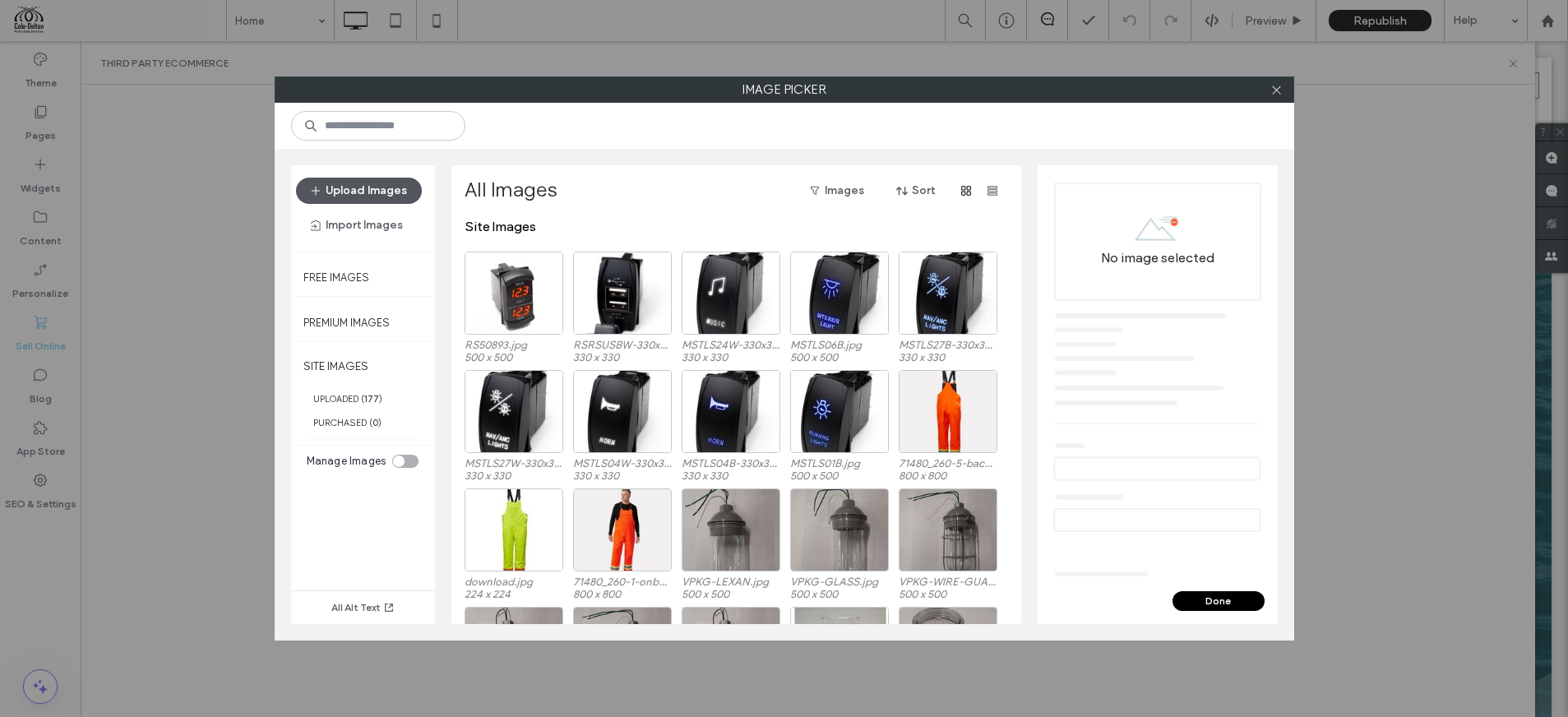 click on "Upload Images" at bounding box center [358, 191] 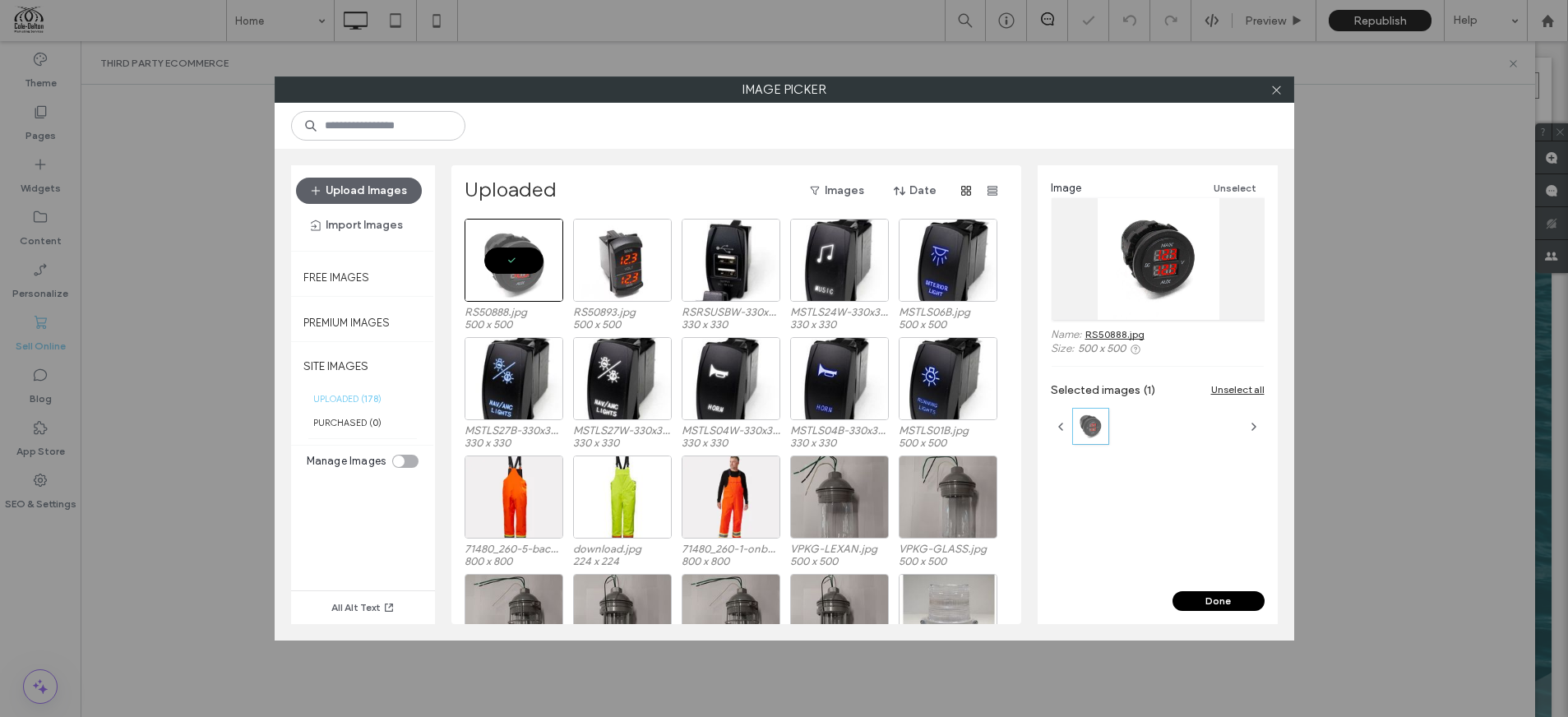 click on "Done" at bounding box center (1219, 601) 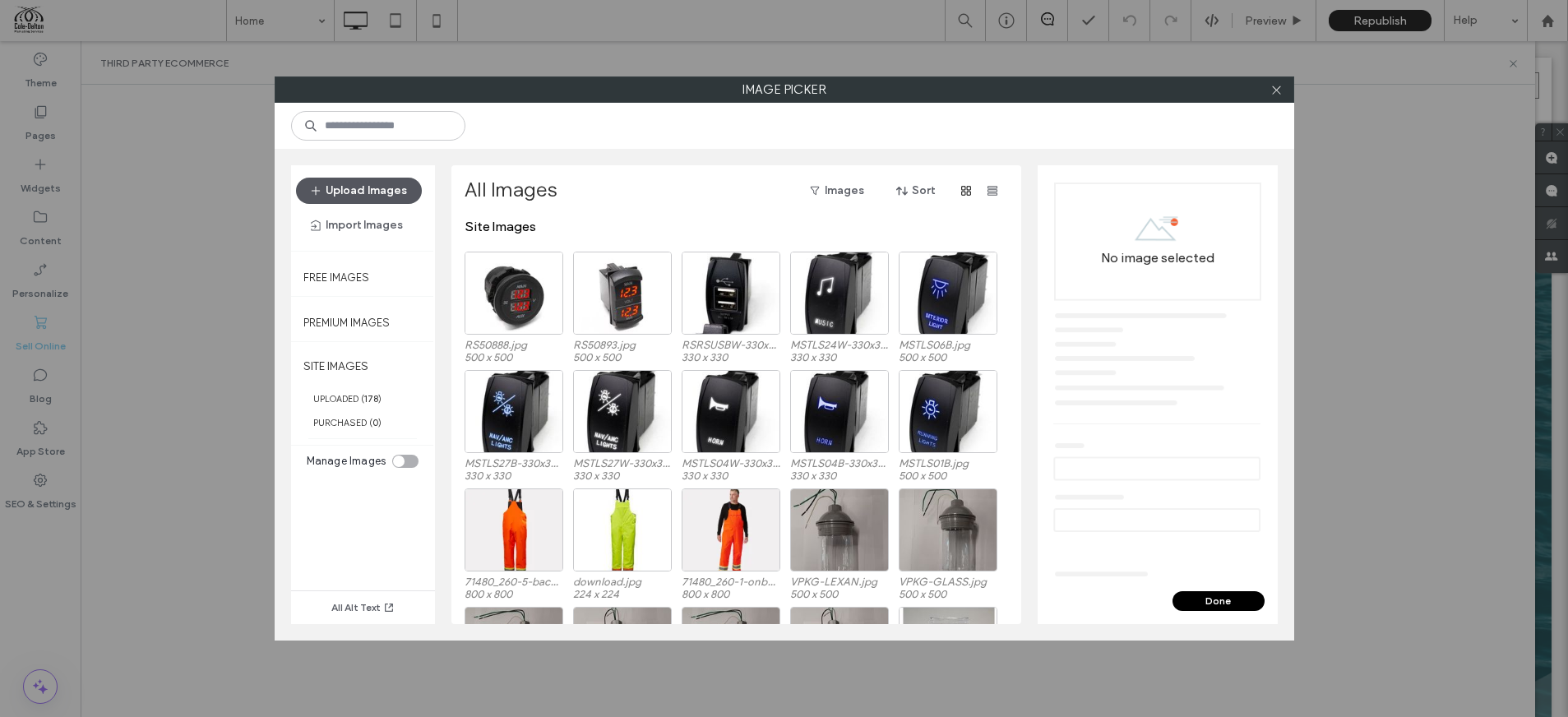 click on "Upload Images" at bounding box center [358, 191] 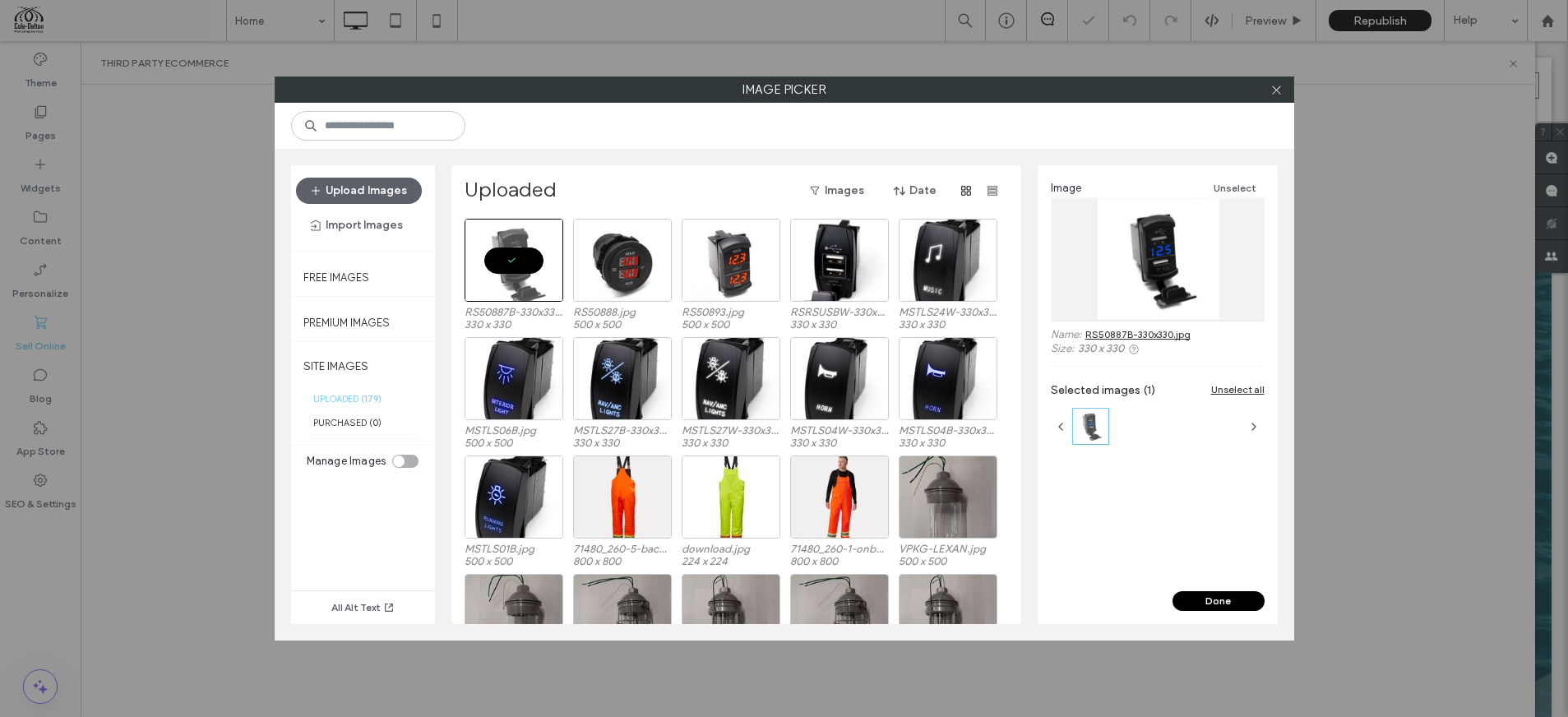 click on "Done" at bounding box center (1219, 601) 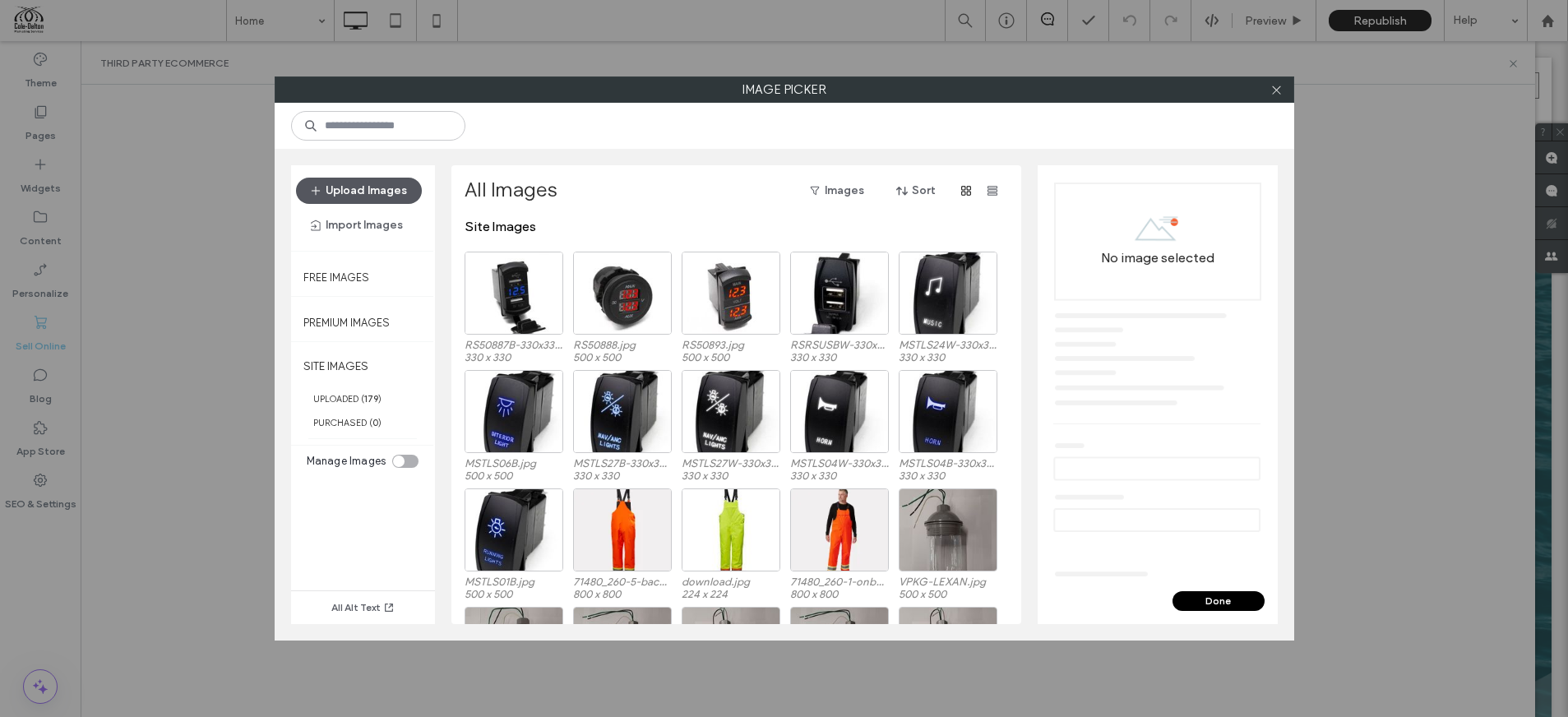 click on "Upload Images" at bounding box center [358, 191] 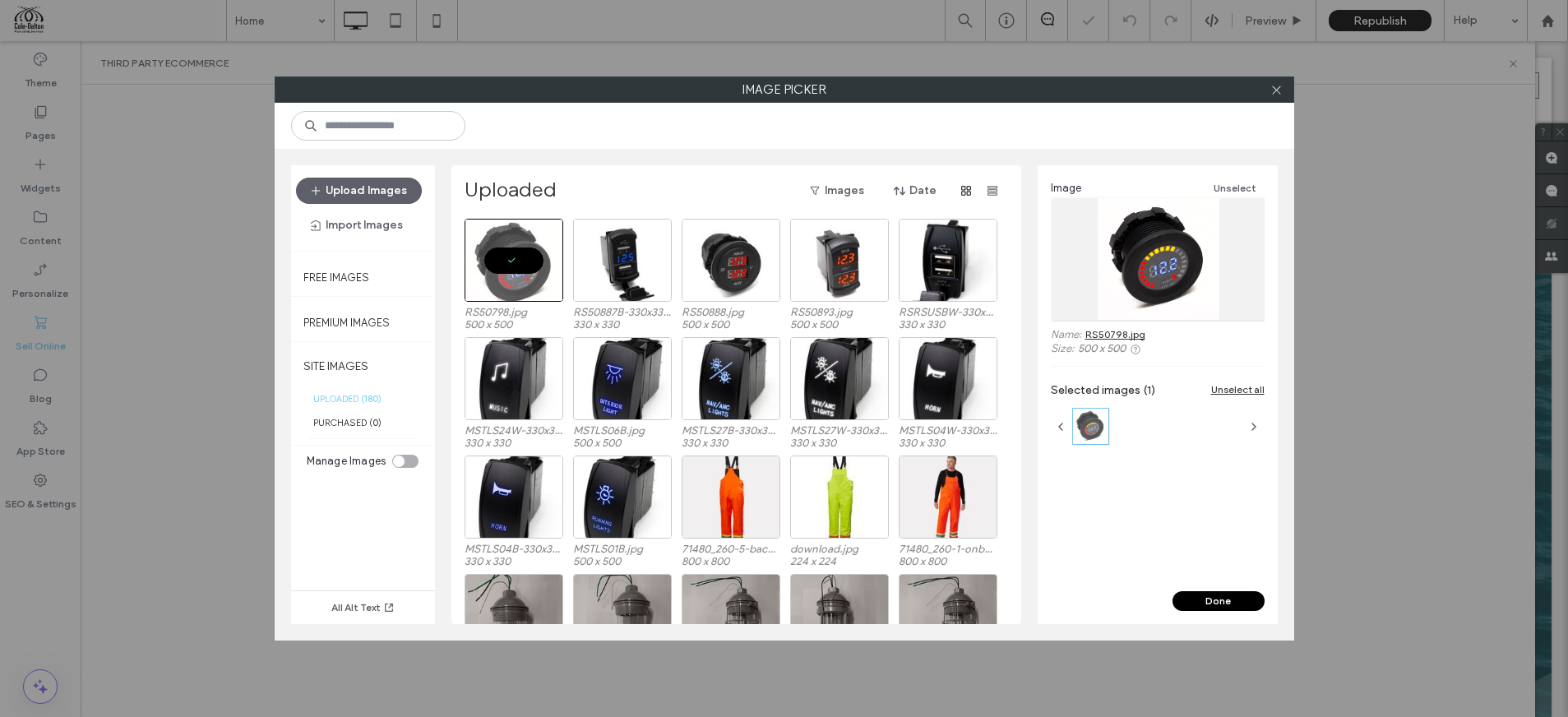 click on "Done" at bounding box center [1219, 601] 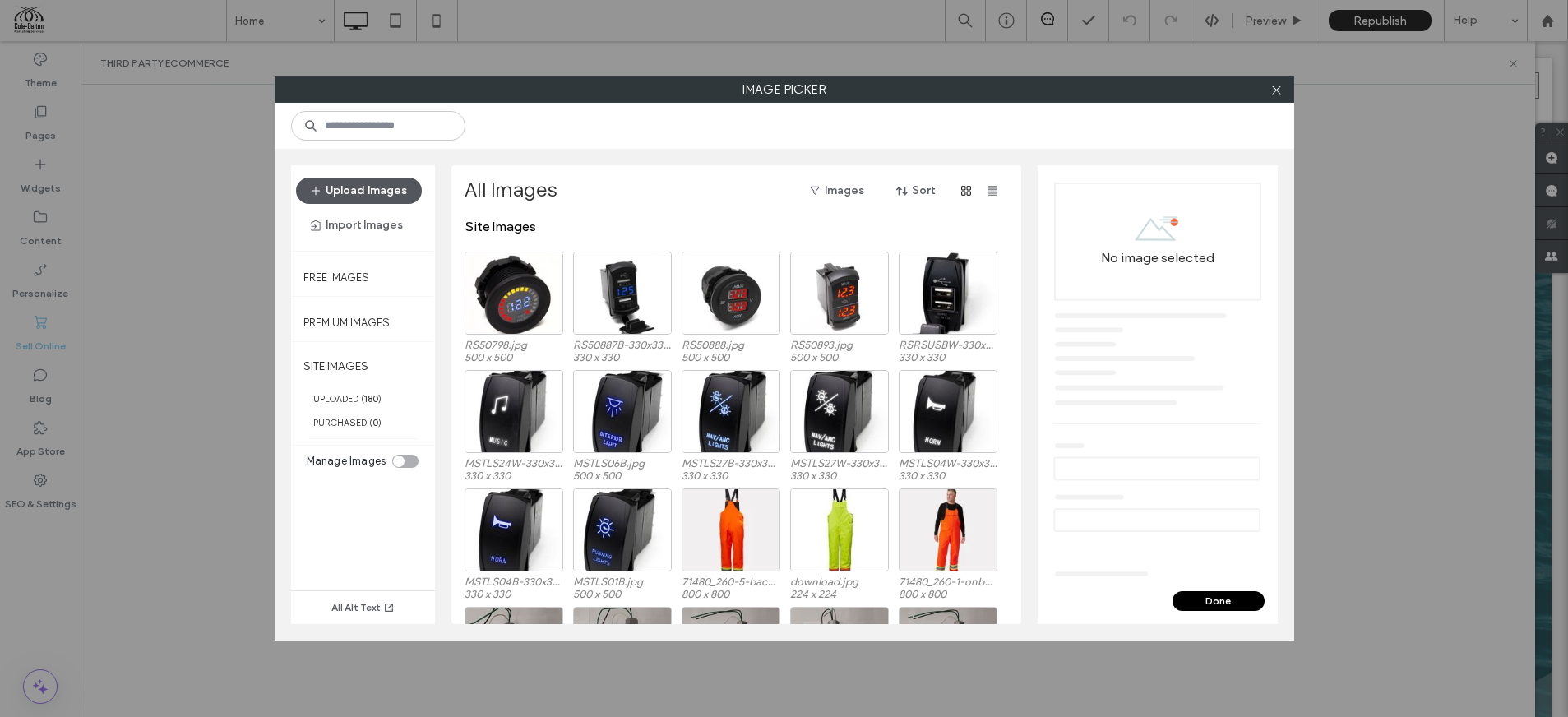 click on "Upload Images" at bounding box center [358, 191] 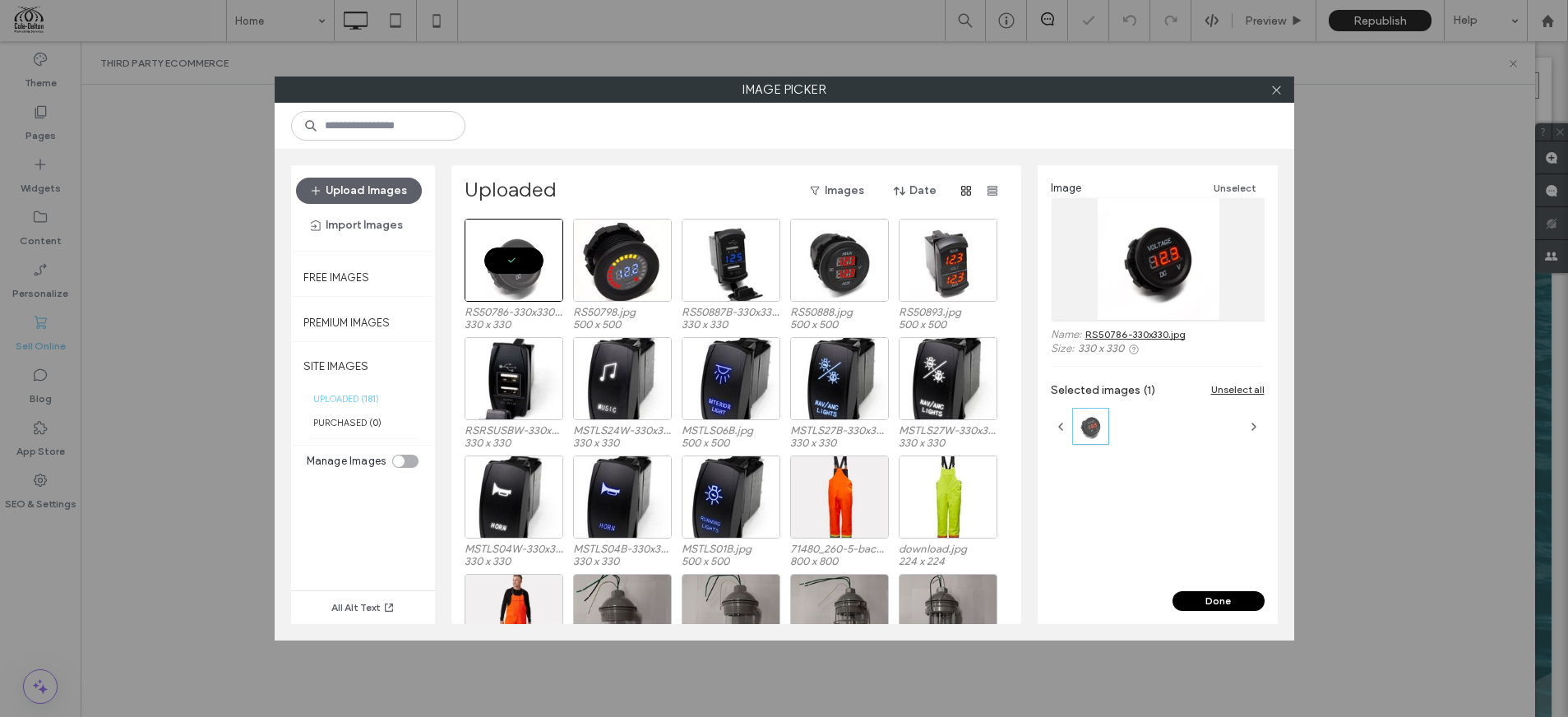 click on "Done" at bounding box center [1219, 601] 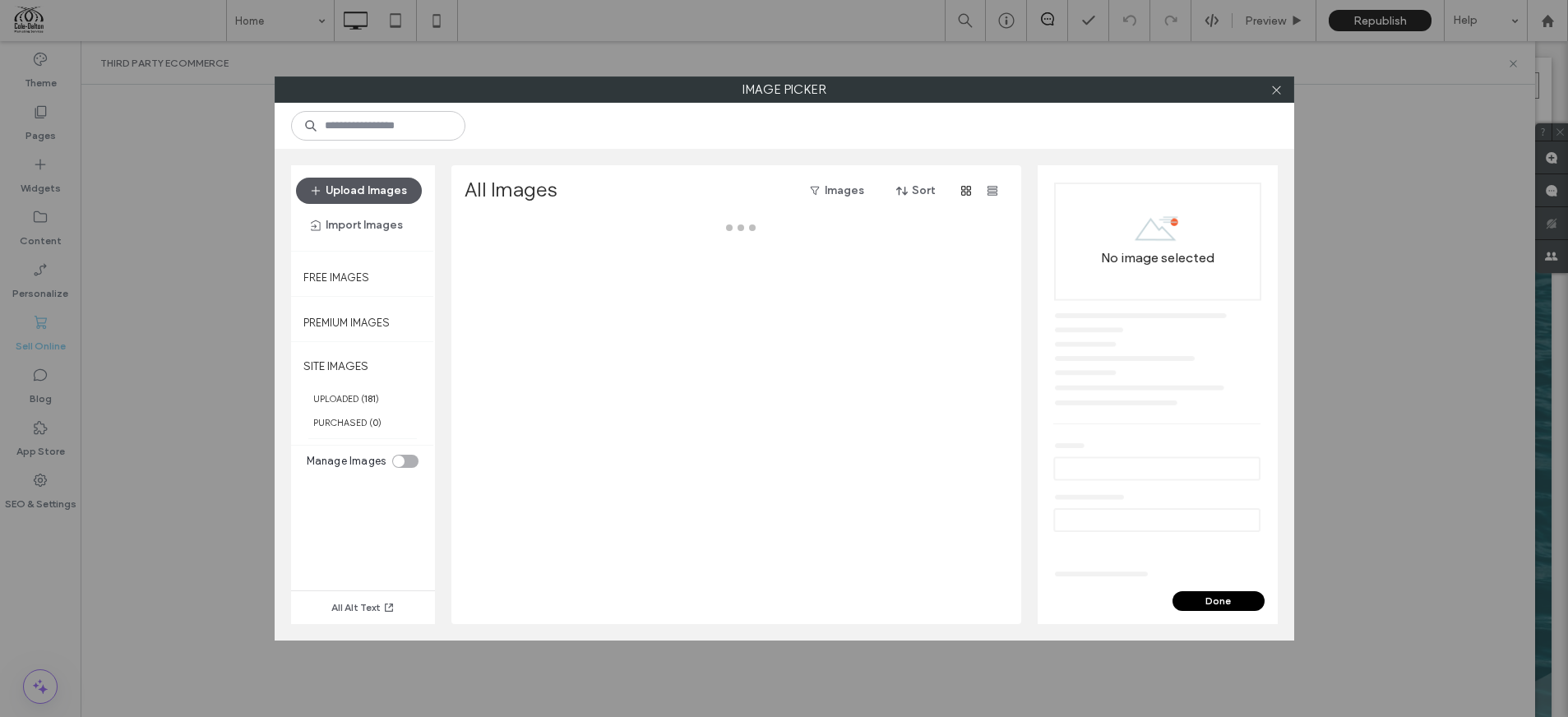 click on "Upload Images" at bounding box center [358, 191] 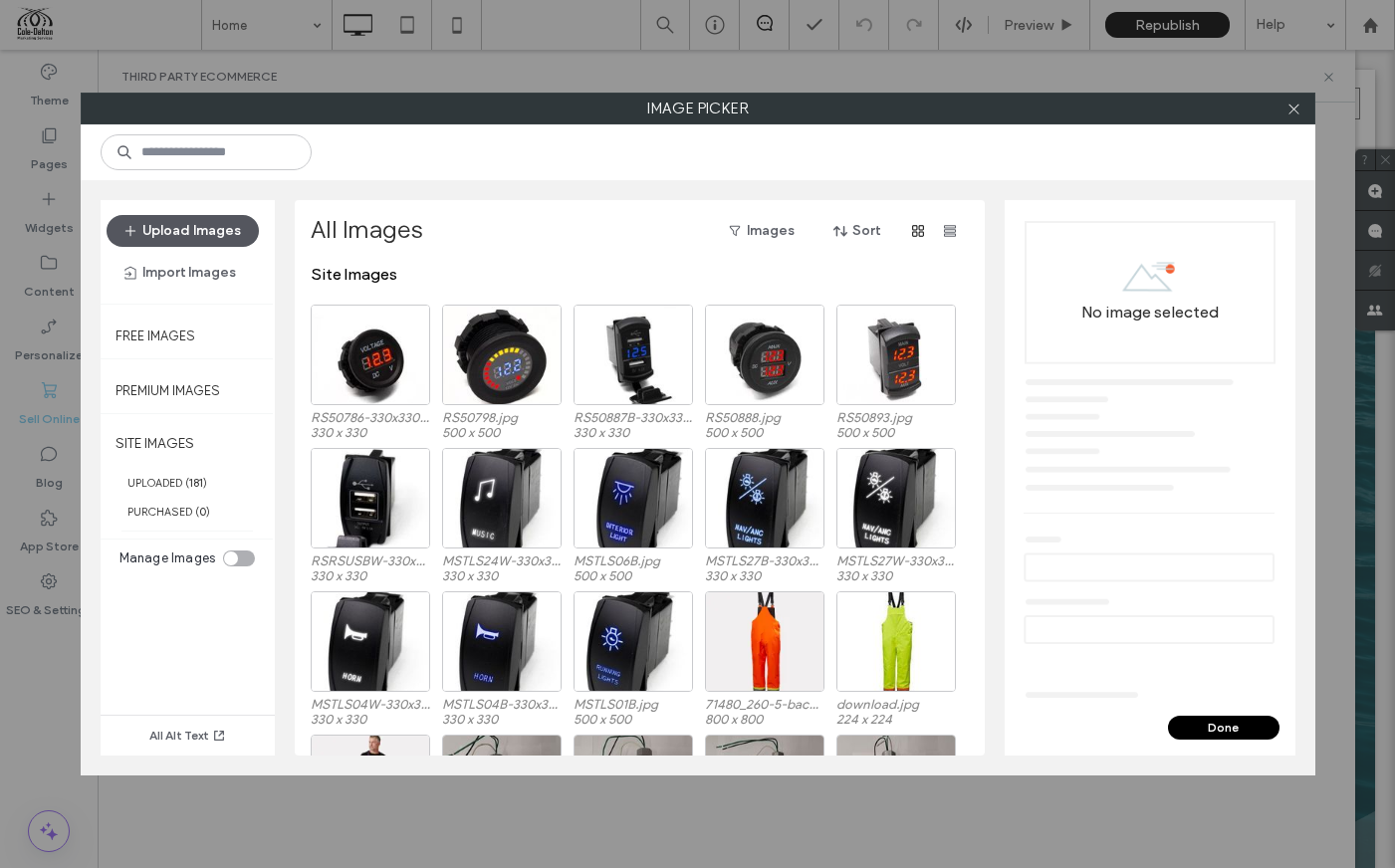 click on "Upload Images" at bounding box center (182, 231) 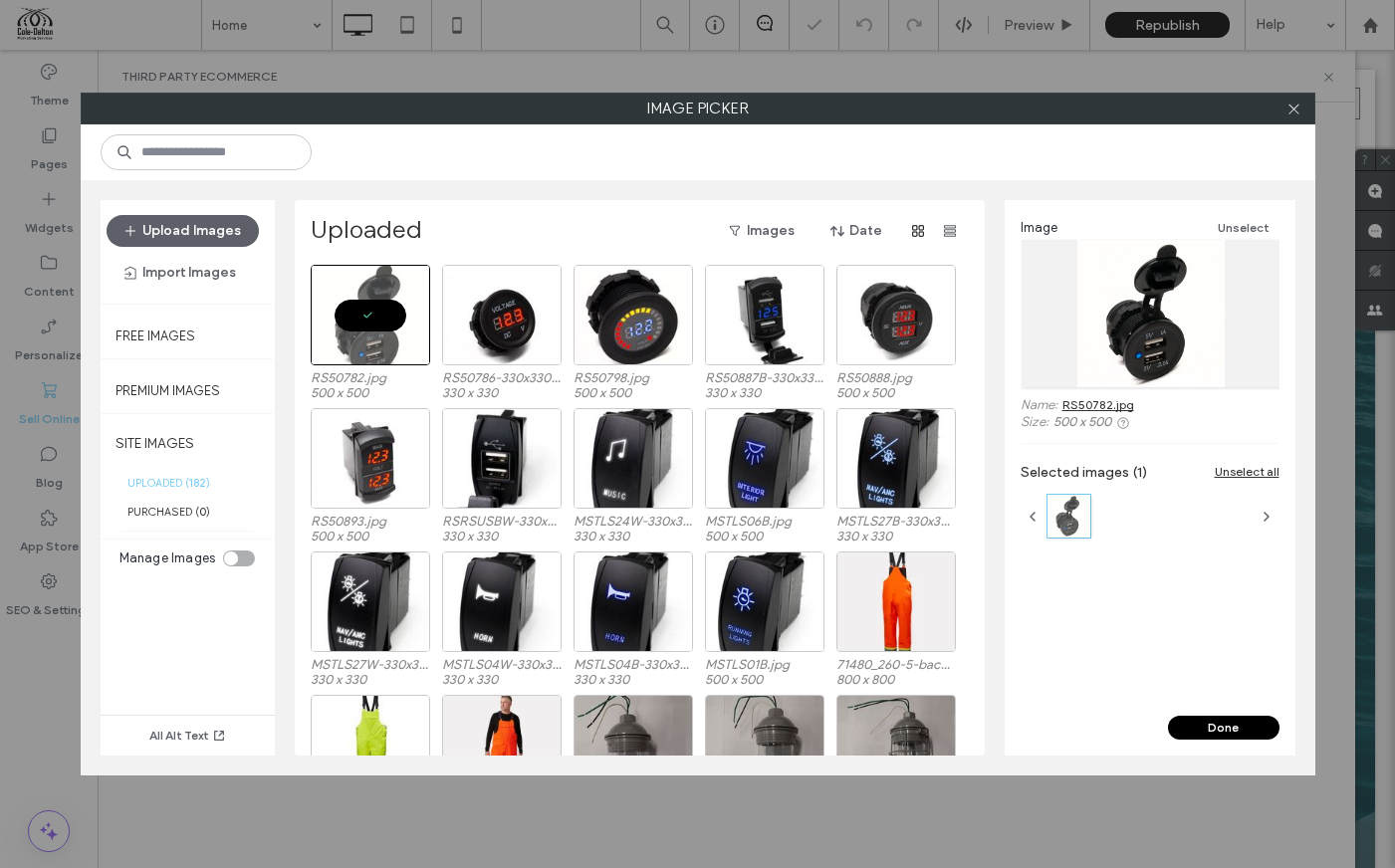 click on "Done" at bounding box center [1224, 728] 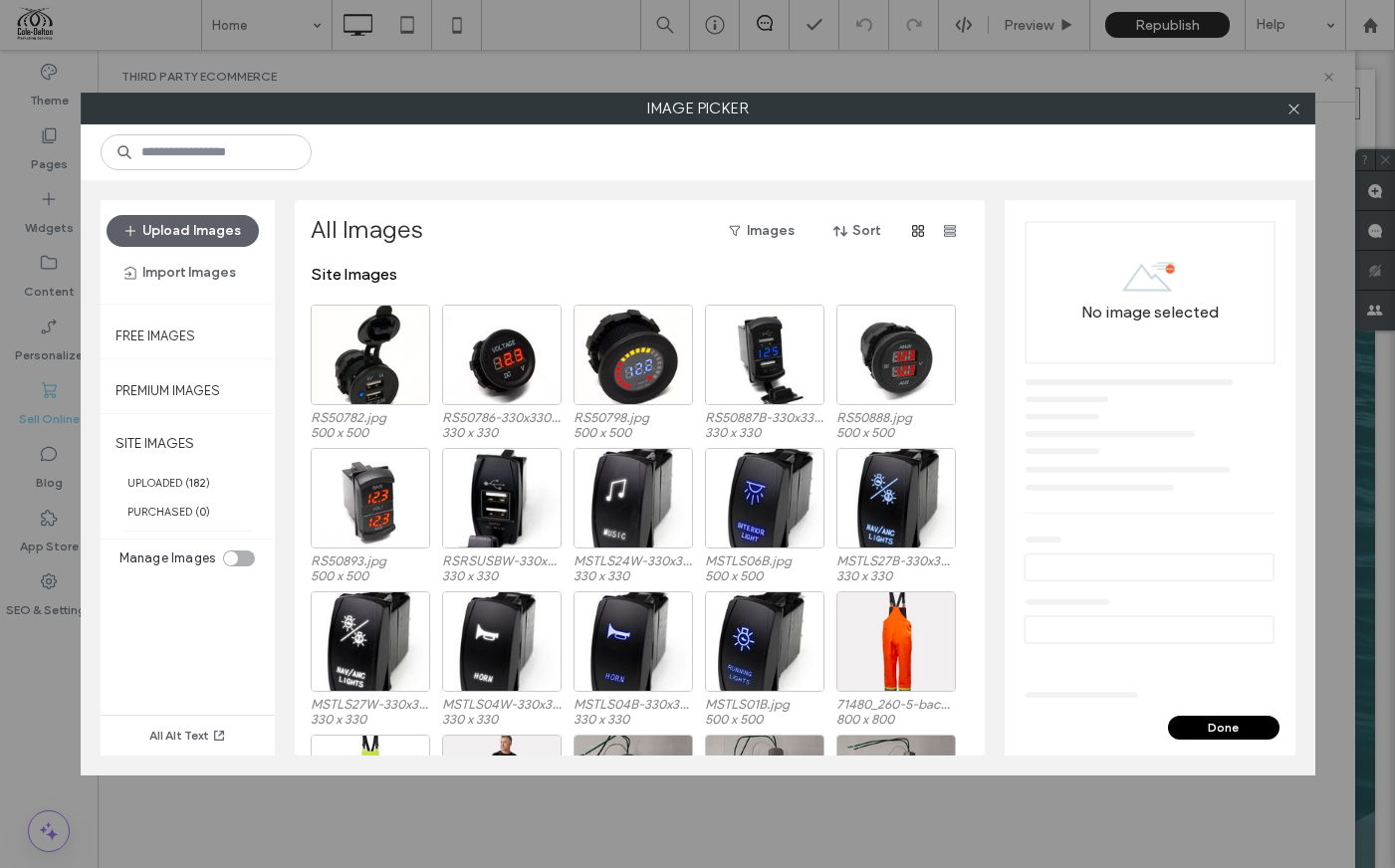 click on "Upload Images Import Images" at bounding box center [187, 252] 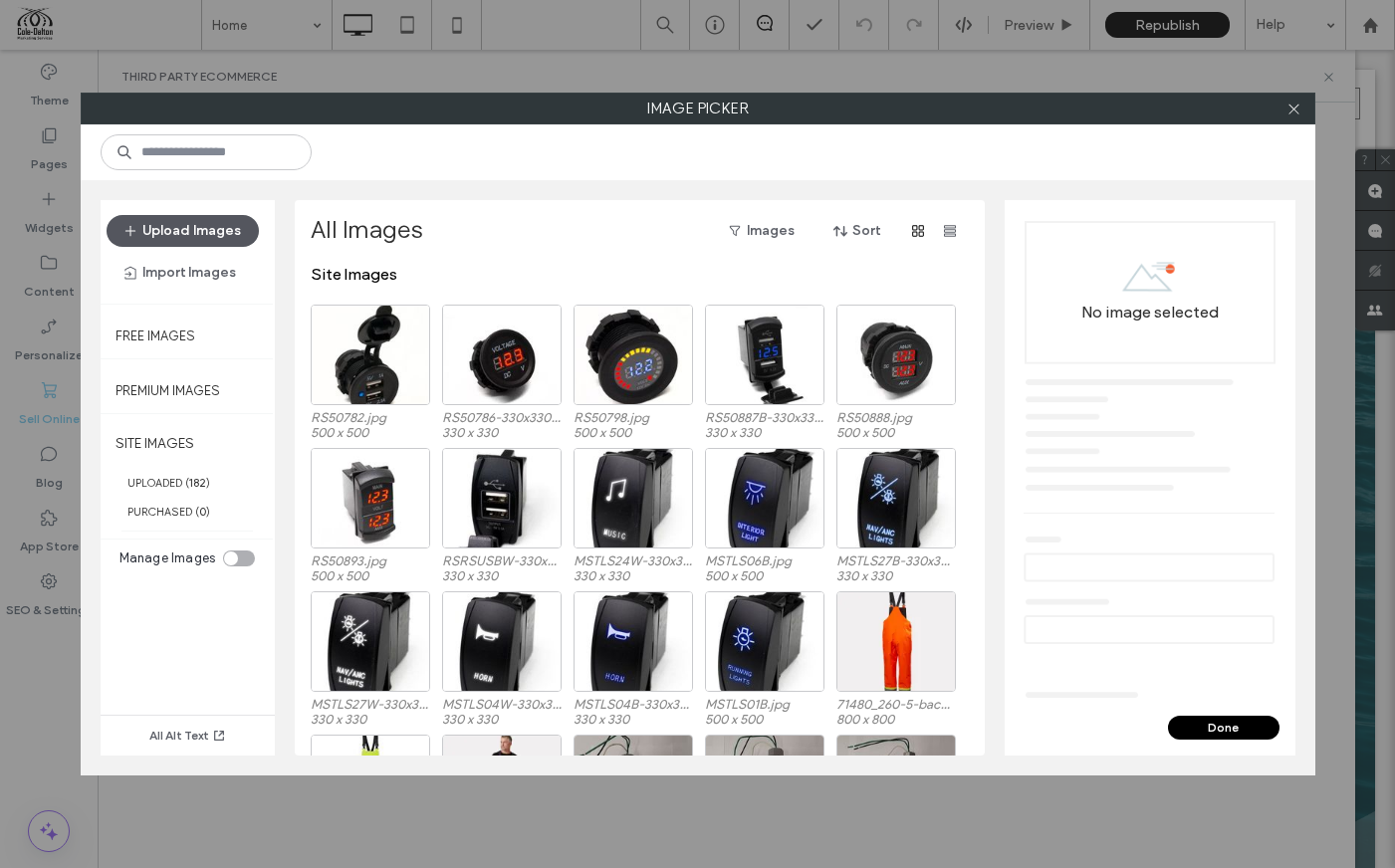click on "Upload Images" at bounding box center [182, 231] 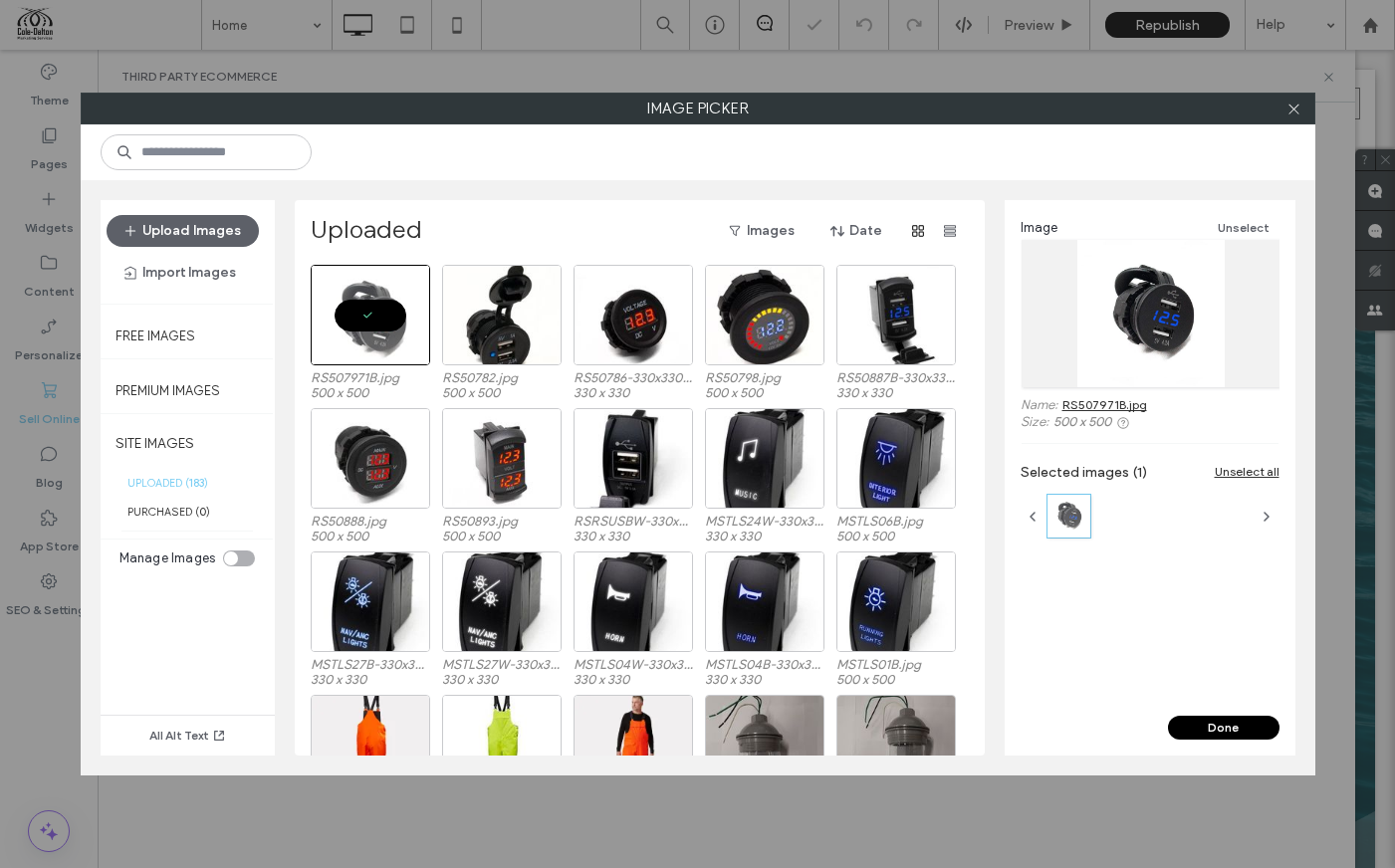 click on "Done" at bounding box center (1224, 728) 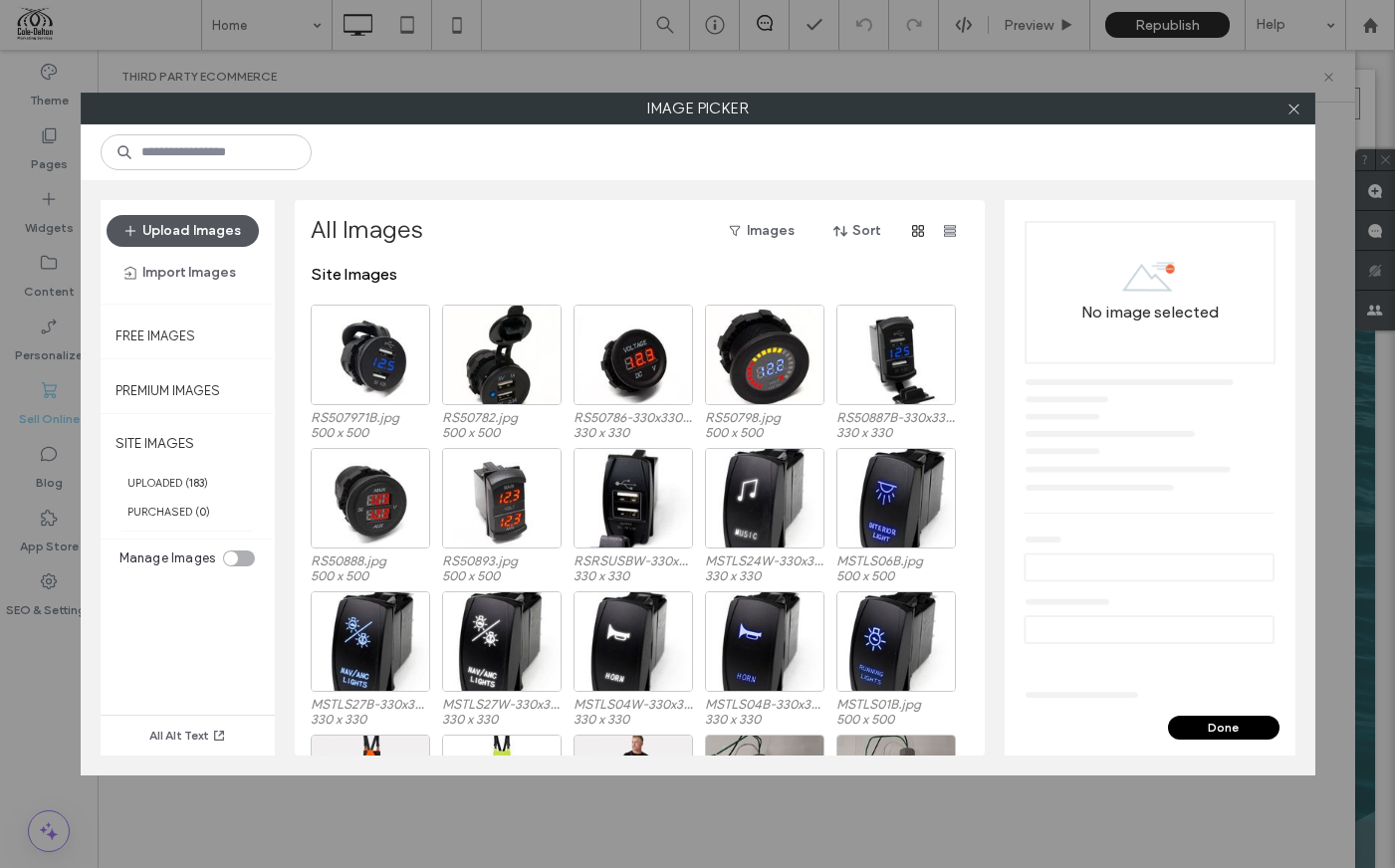 click on "Upload Images" at bounding box center [182, 231] 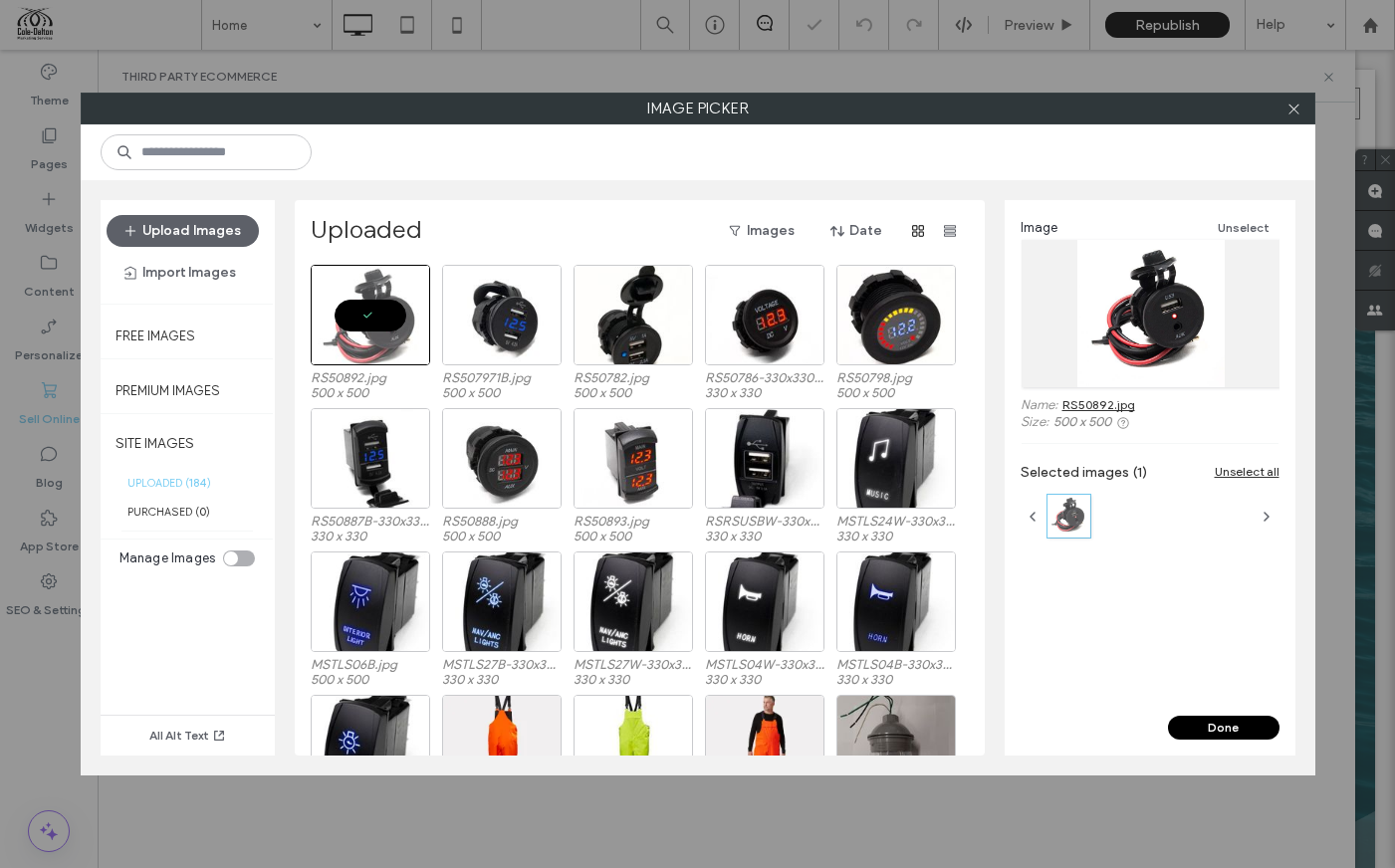 click on "Done" at bounding box center [1224, 728] 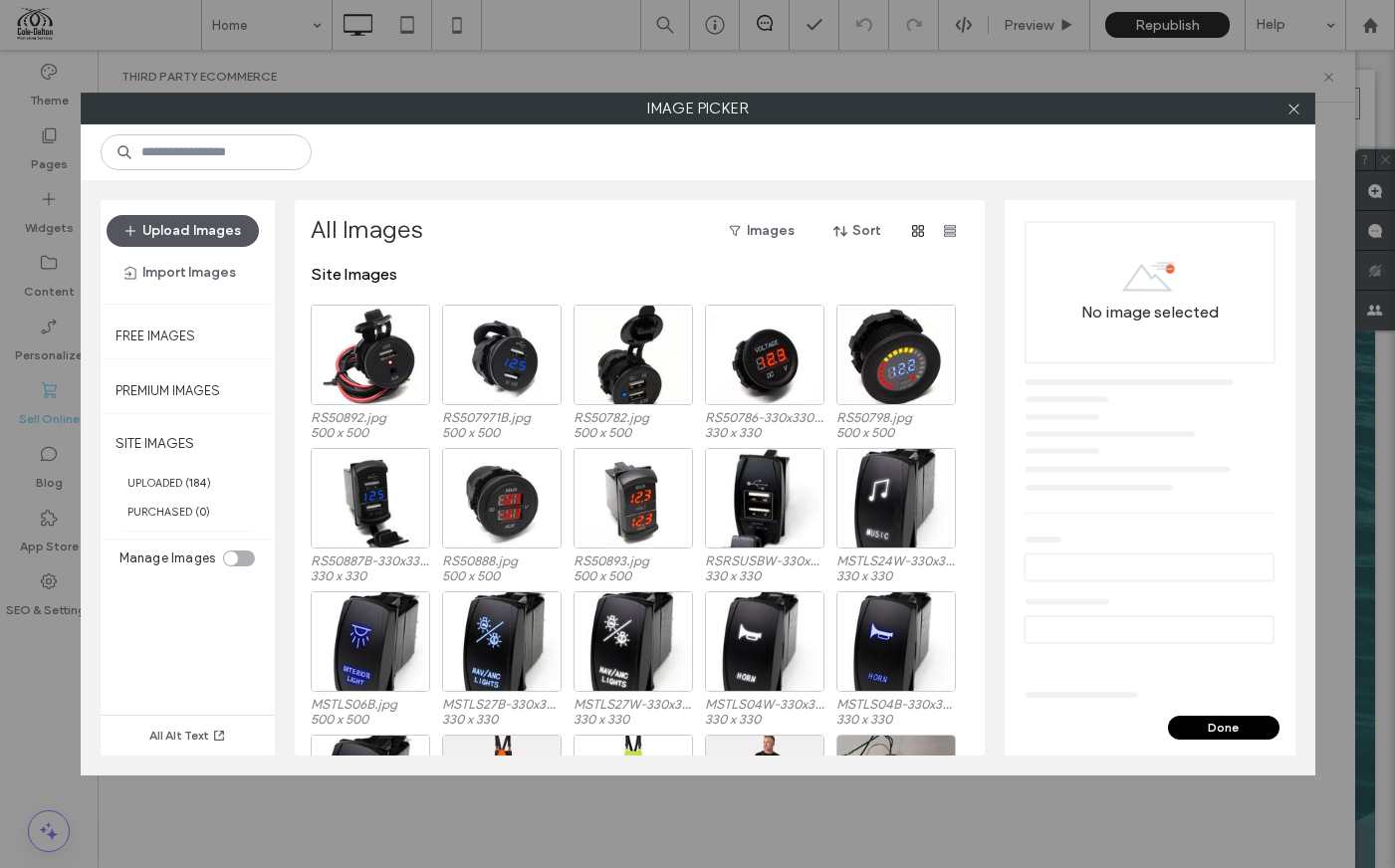 click on "Upload Images" at bounding box center [182, 231] 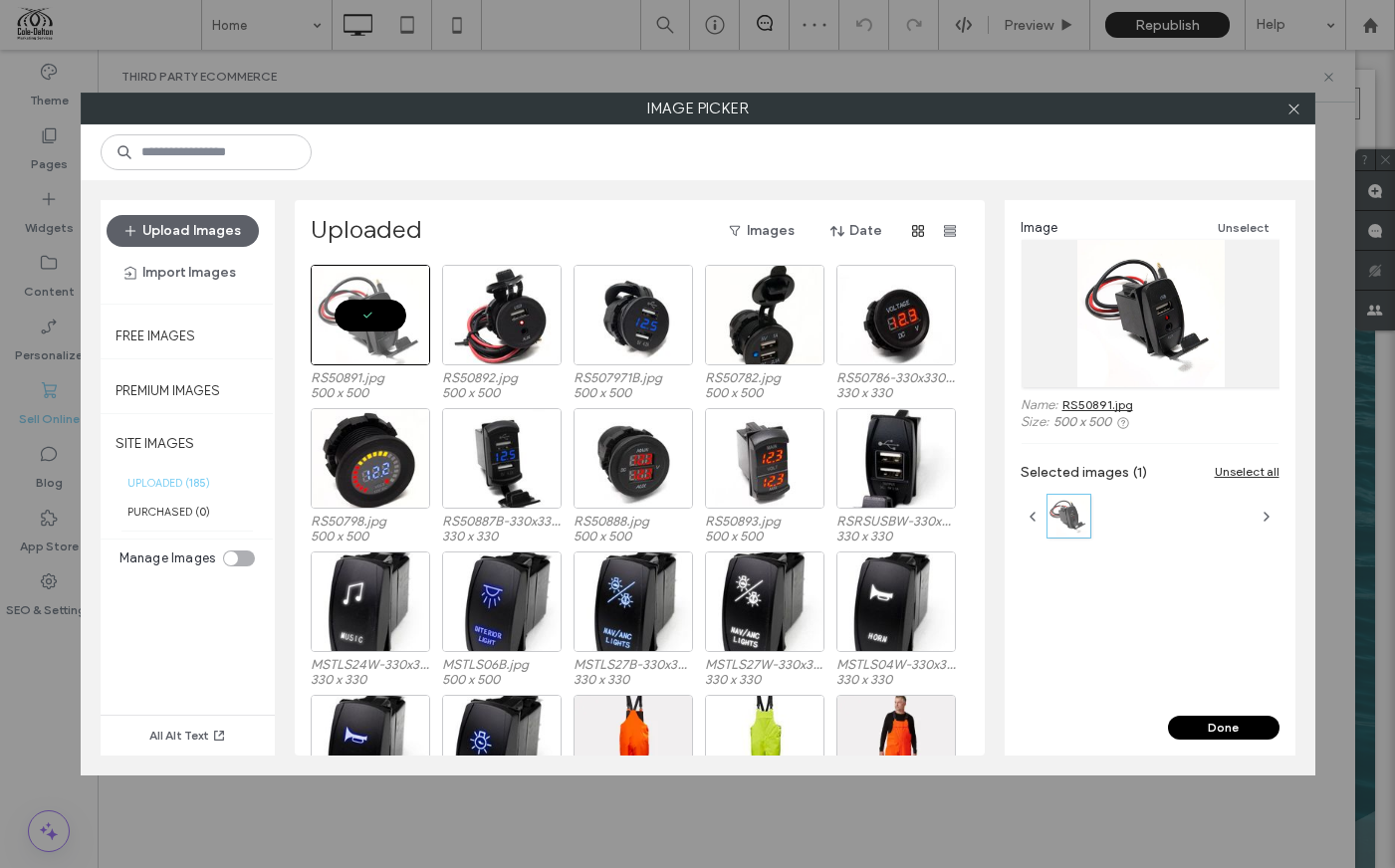 click on "Done" at bounding box center [1224, 728] 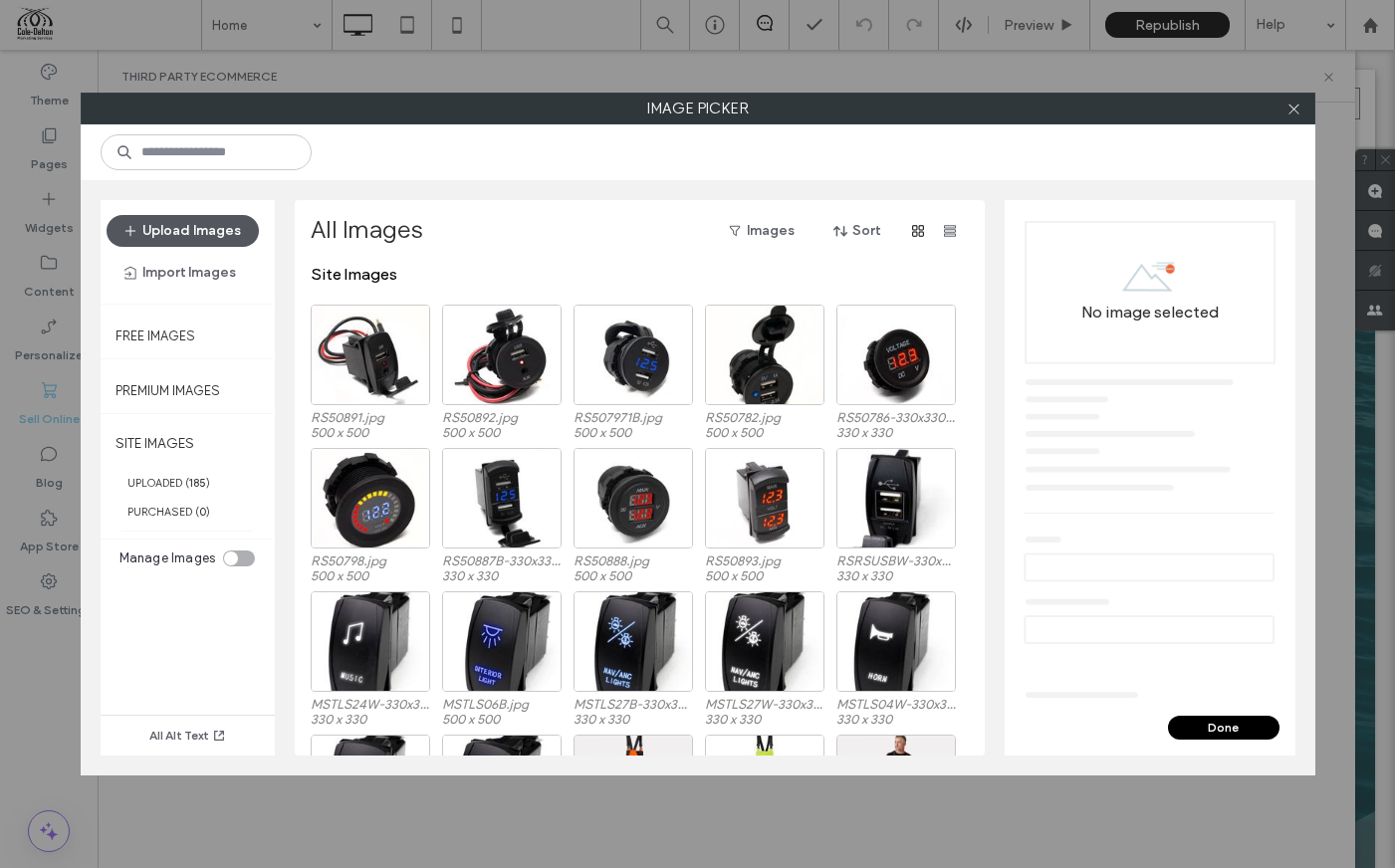 click on "Upload Images" at bounding box center (182, 231) 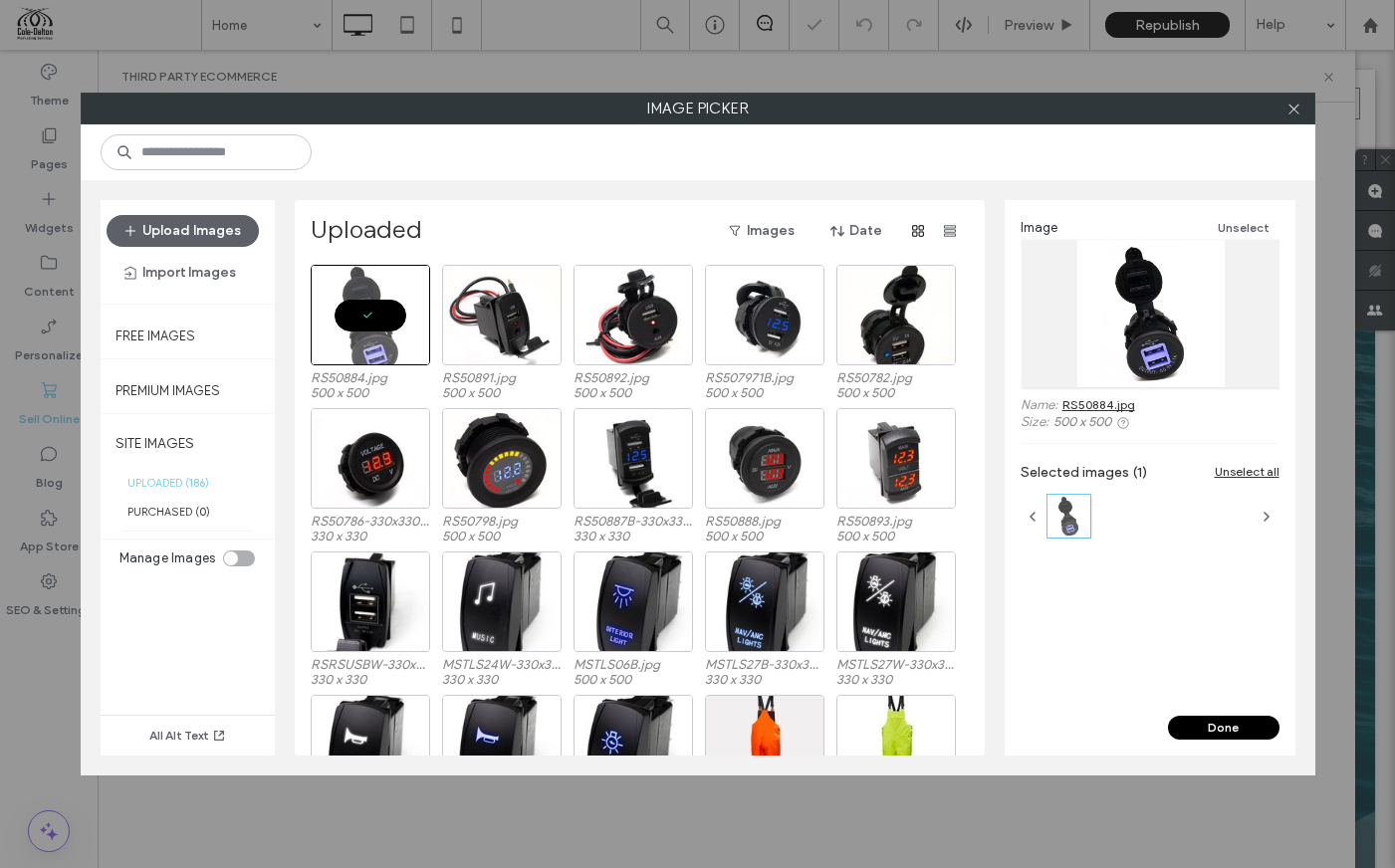 click on "Done" at bounding box center [1224, 728] 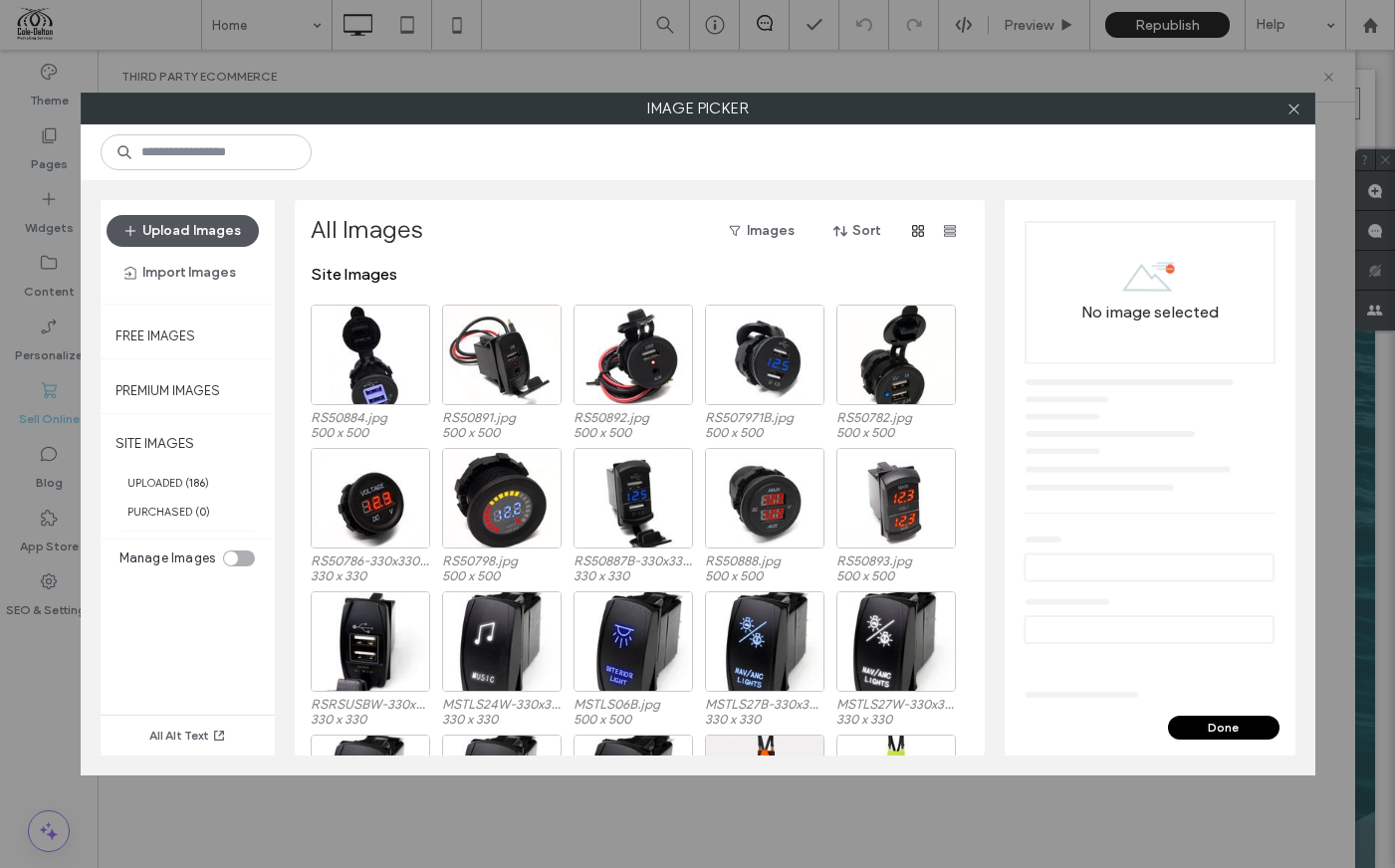 click on "Upload Images" at bounding box center (182, 231) 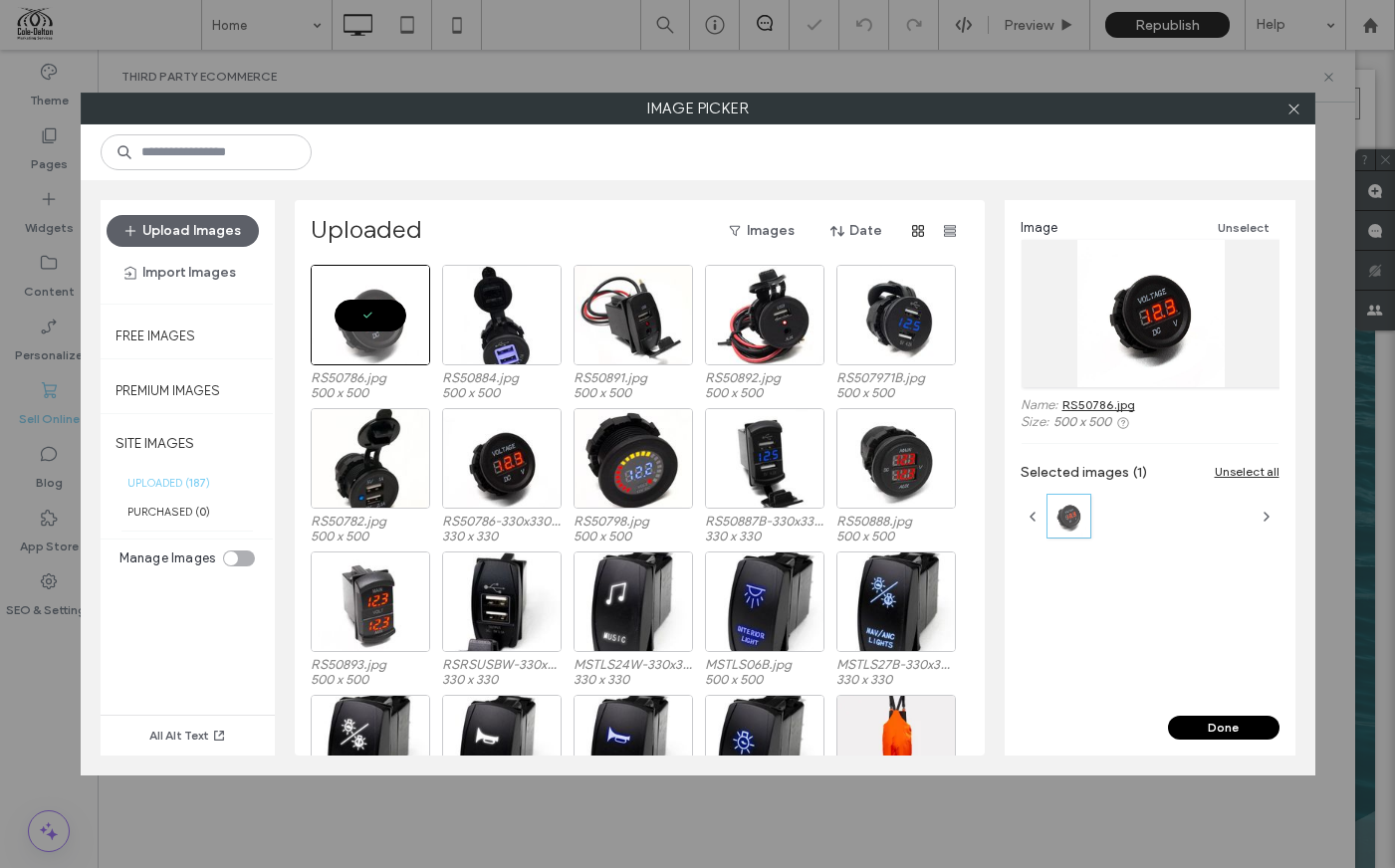 drag, startPoint x: 1201, startPoint y: 709, endPoint x: 1208, endPoint y: 727, distance: 19.313208 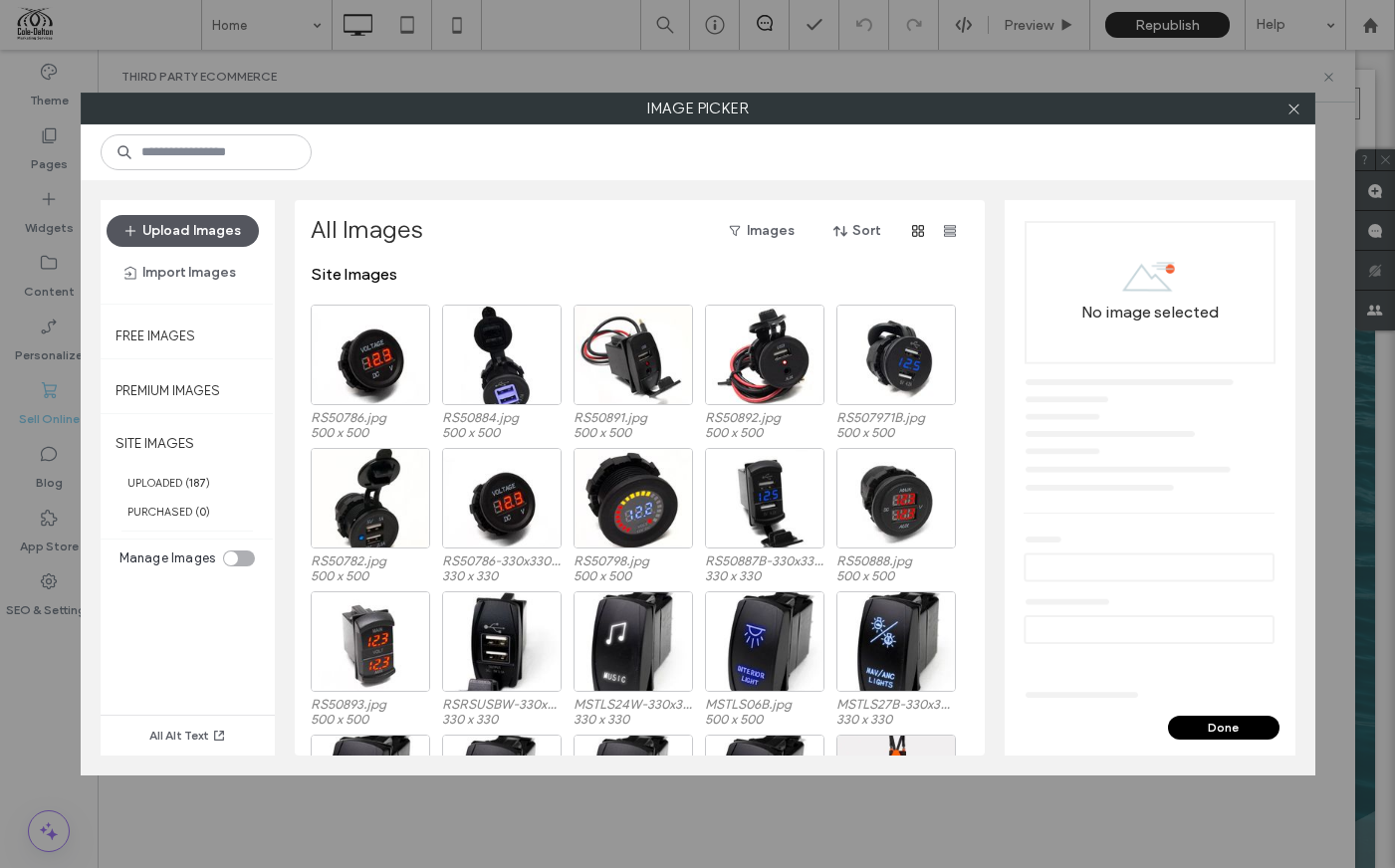 click on "Upload Images" at bounding box center [182, 231] 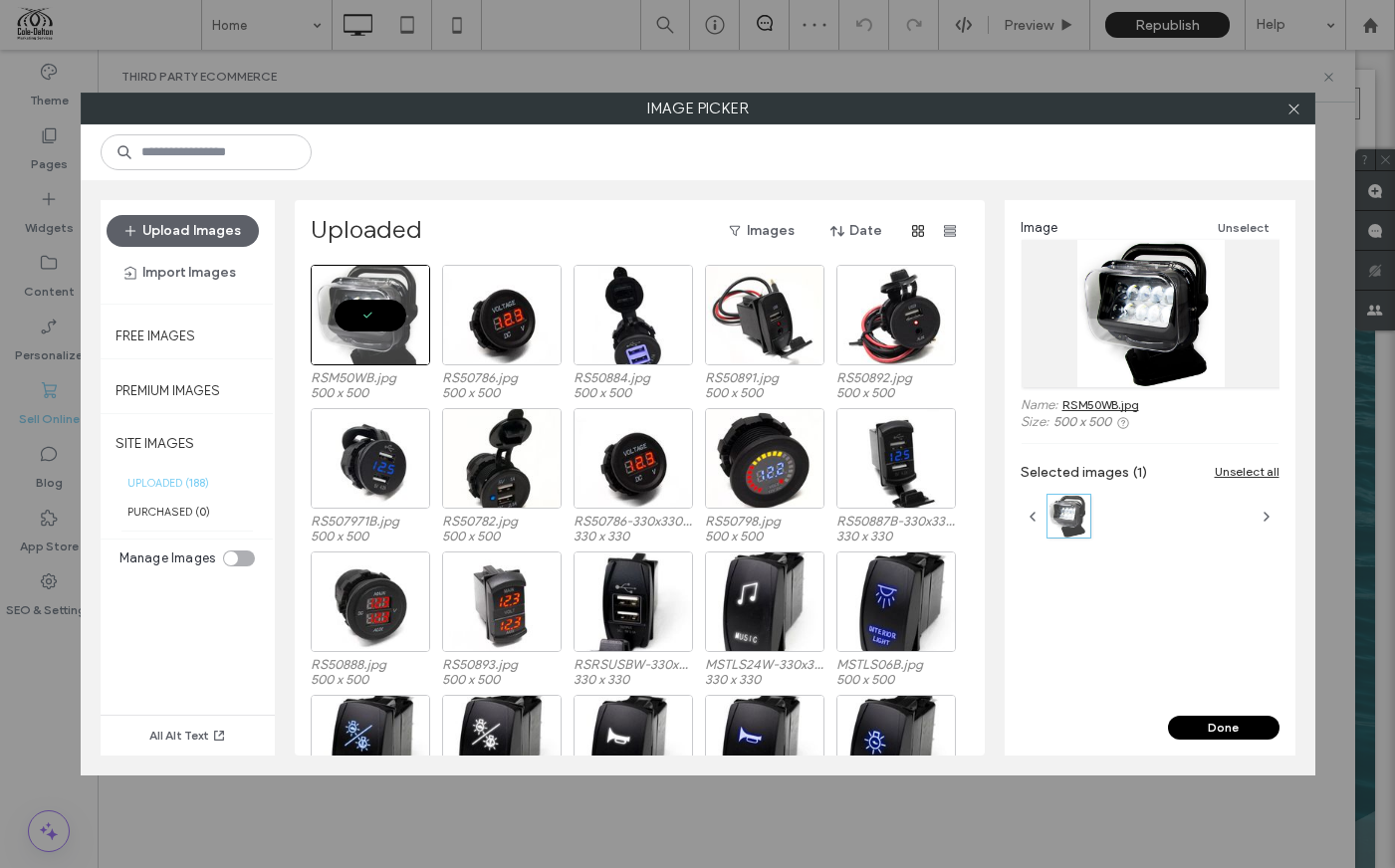 click on "Done" at bounding box center [1224, 728] 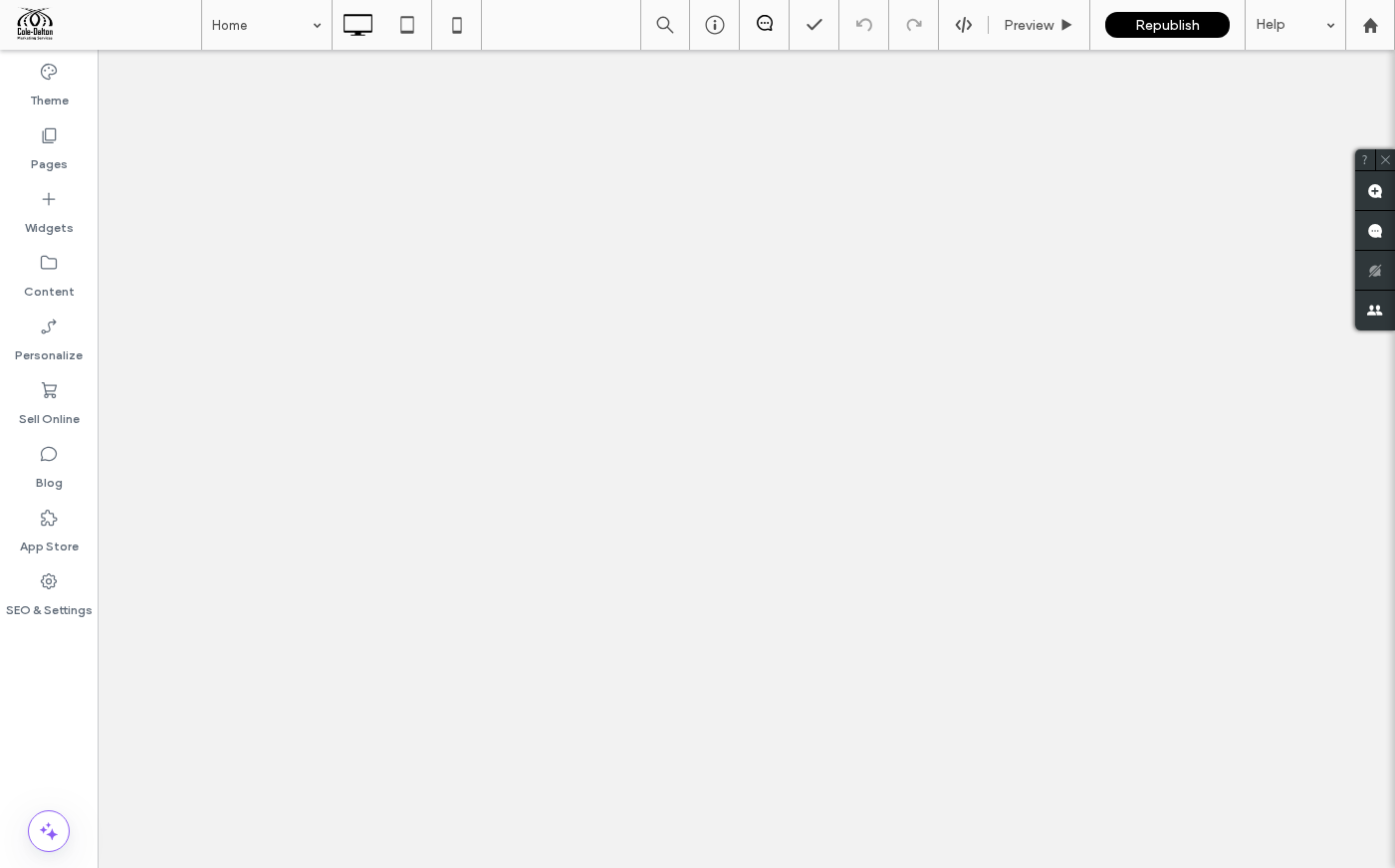 click on "Sell Online" at bounding box center (49, 414) 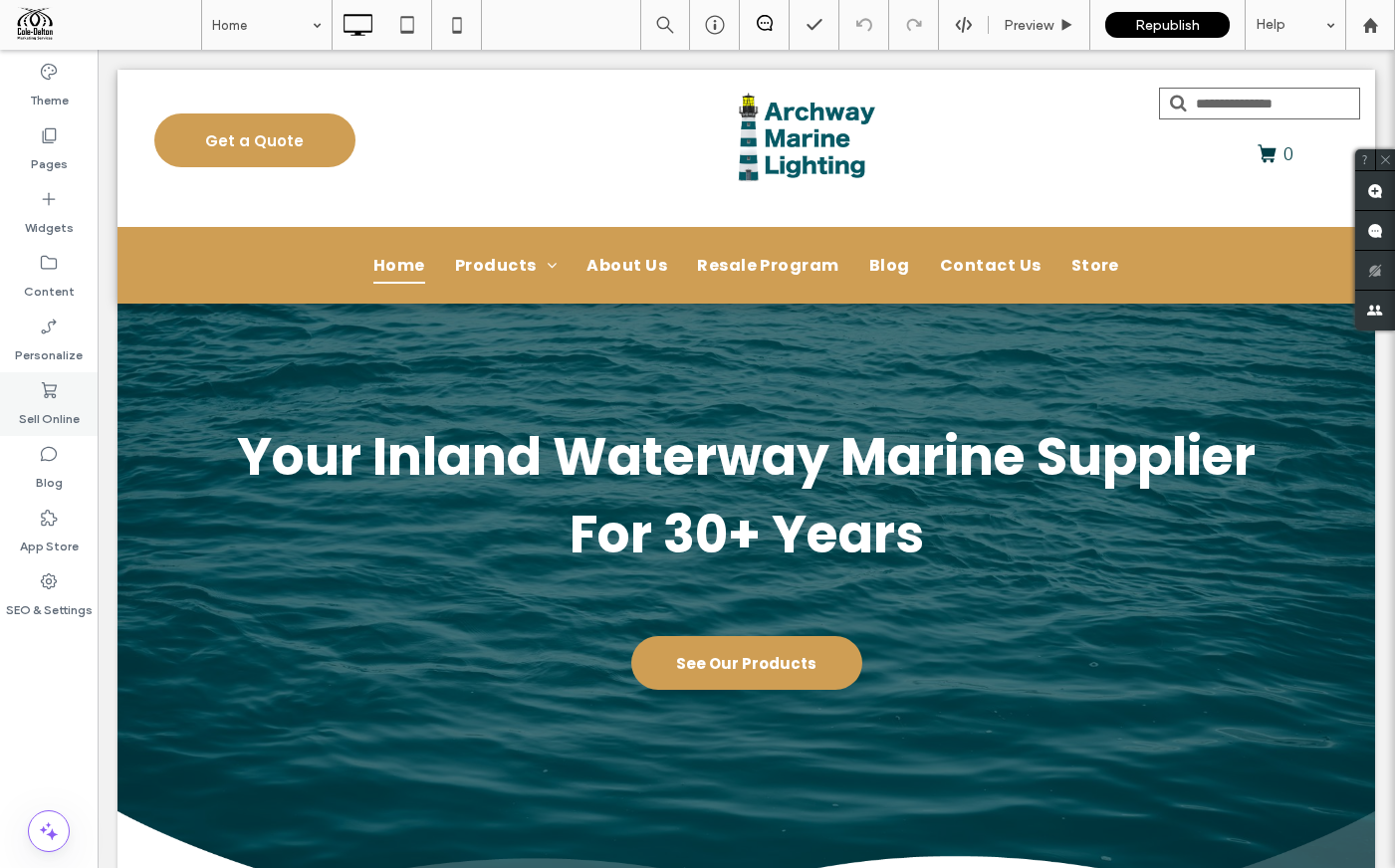 scroll, scrollTop: 0, scrollLeft: 0, axis: both 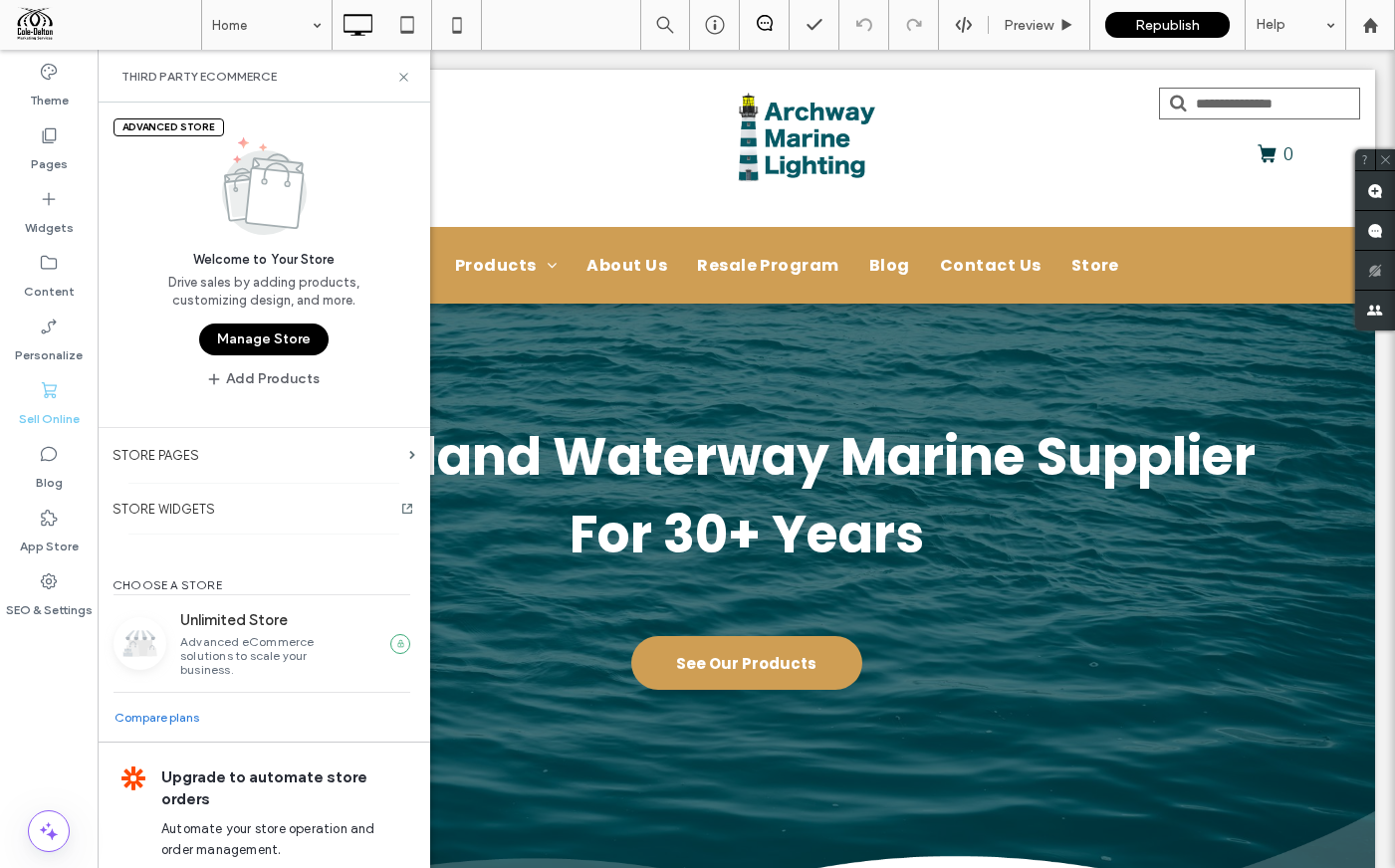 click on "Manage Store" at bounding box center (264, 339) 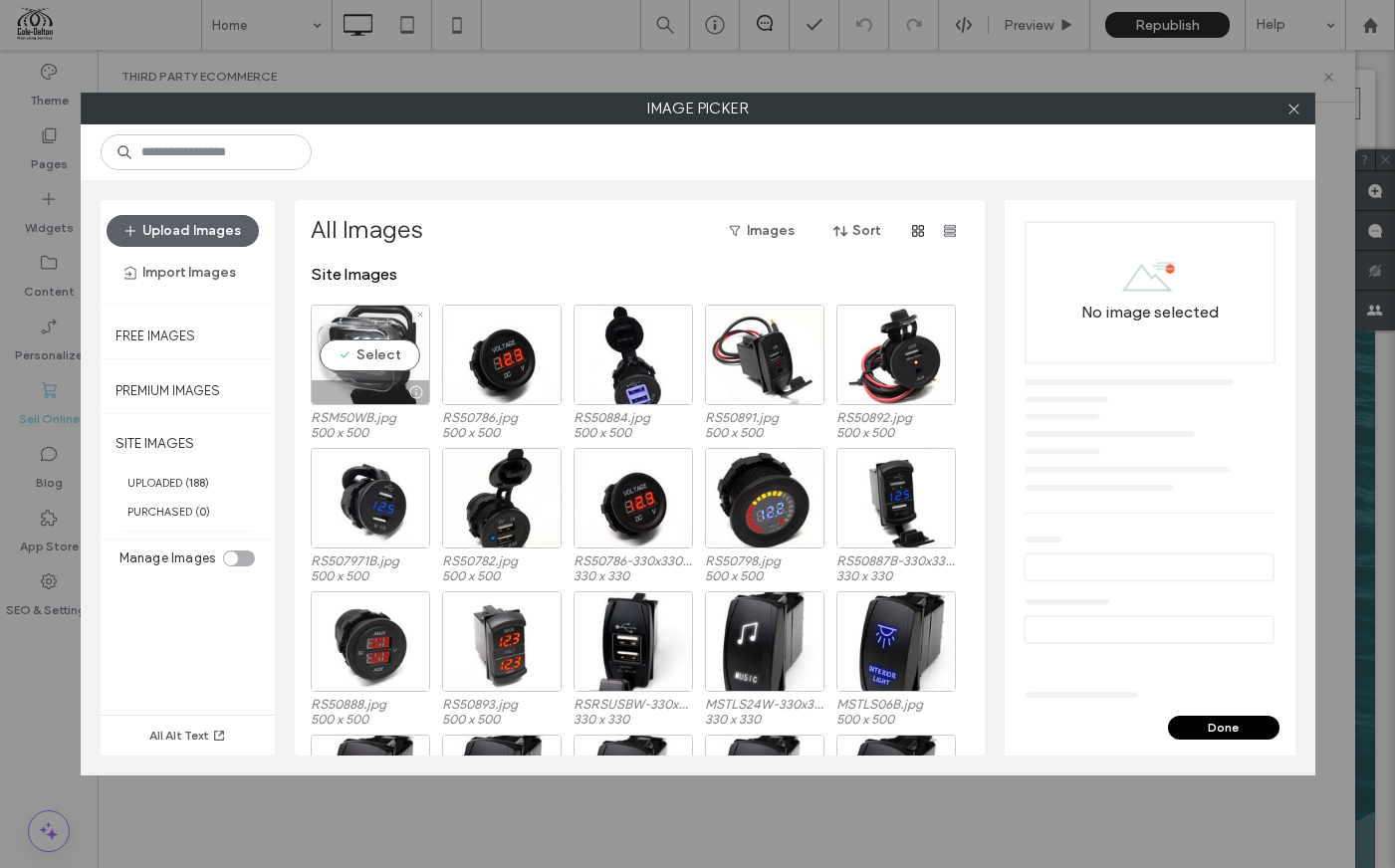 click on "Select" at bounding box center [370, 354] 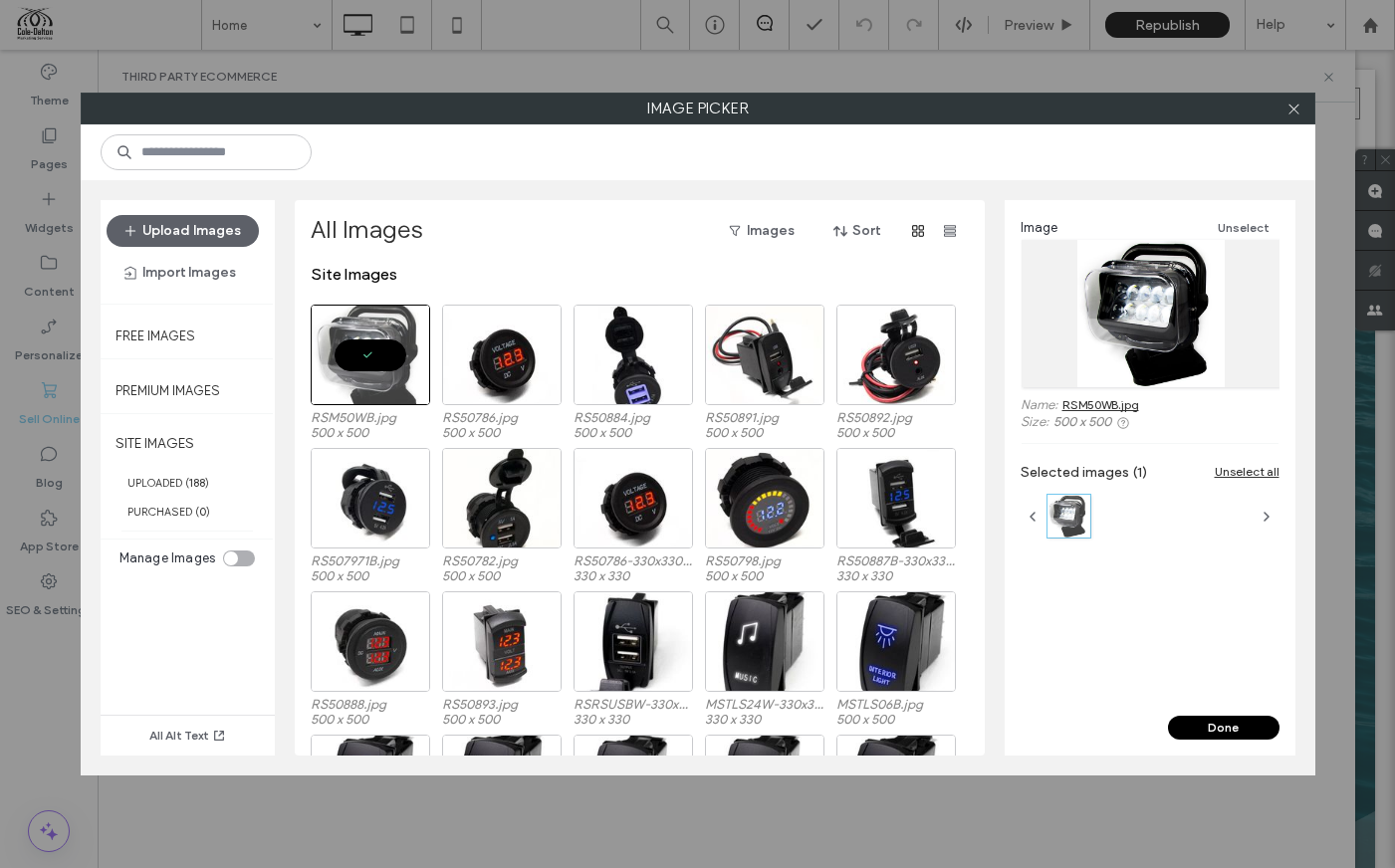 click on "Done" at bounding box center (1224, 728) 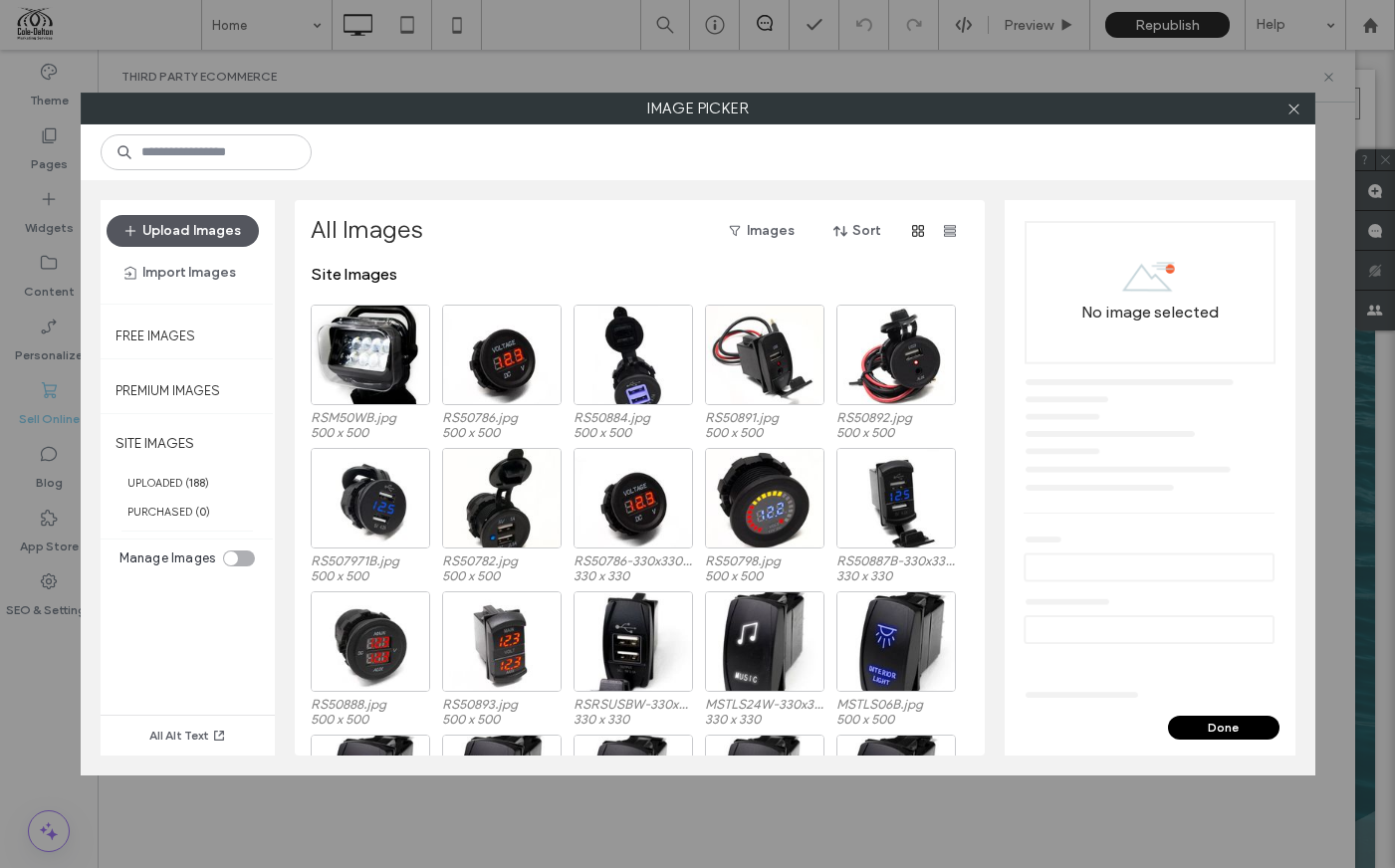 click on "Upload Images" at bounding box center [182, 231] 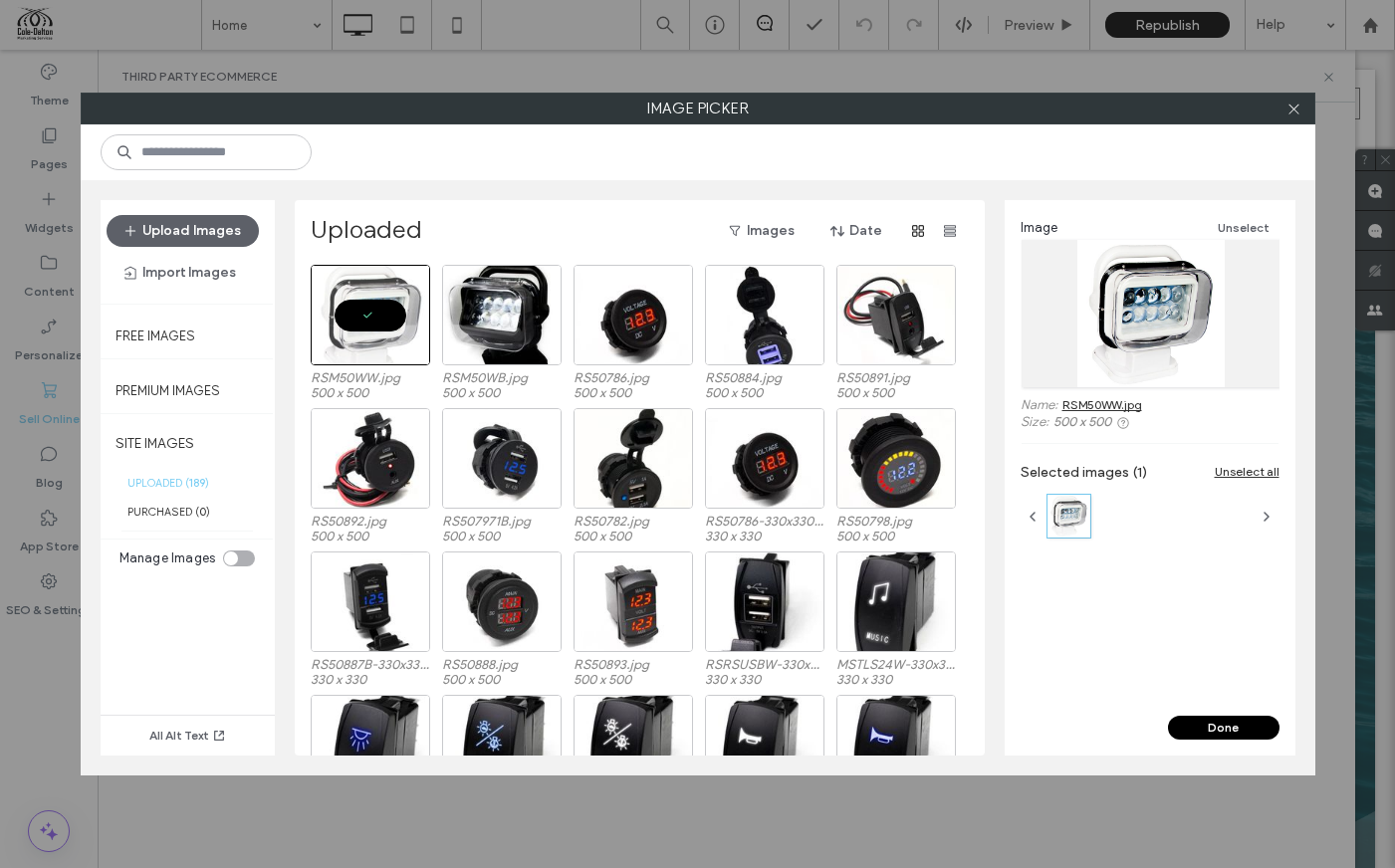 click on "Done" at bounding box center (1224, 728) 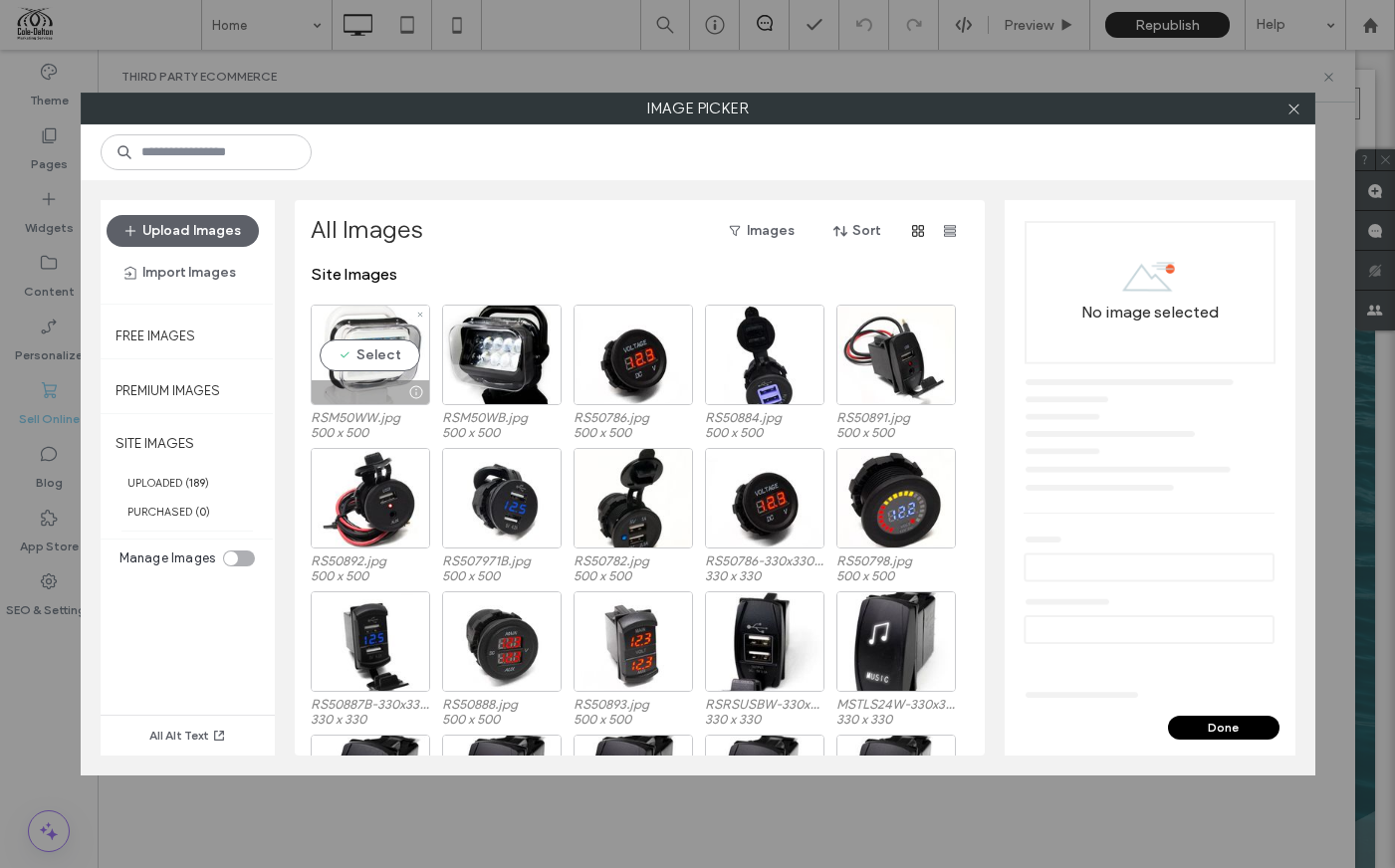 click on "Select" at bounding box center [370, 354] 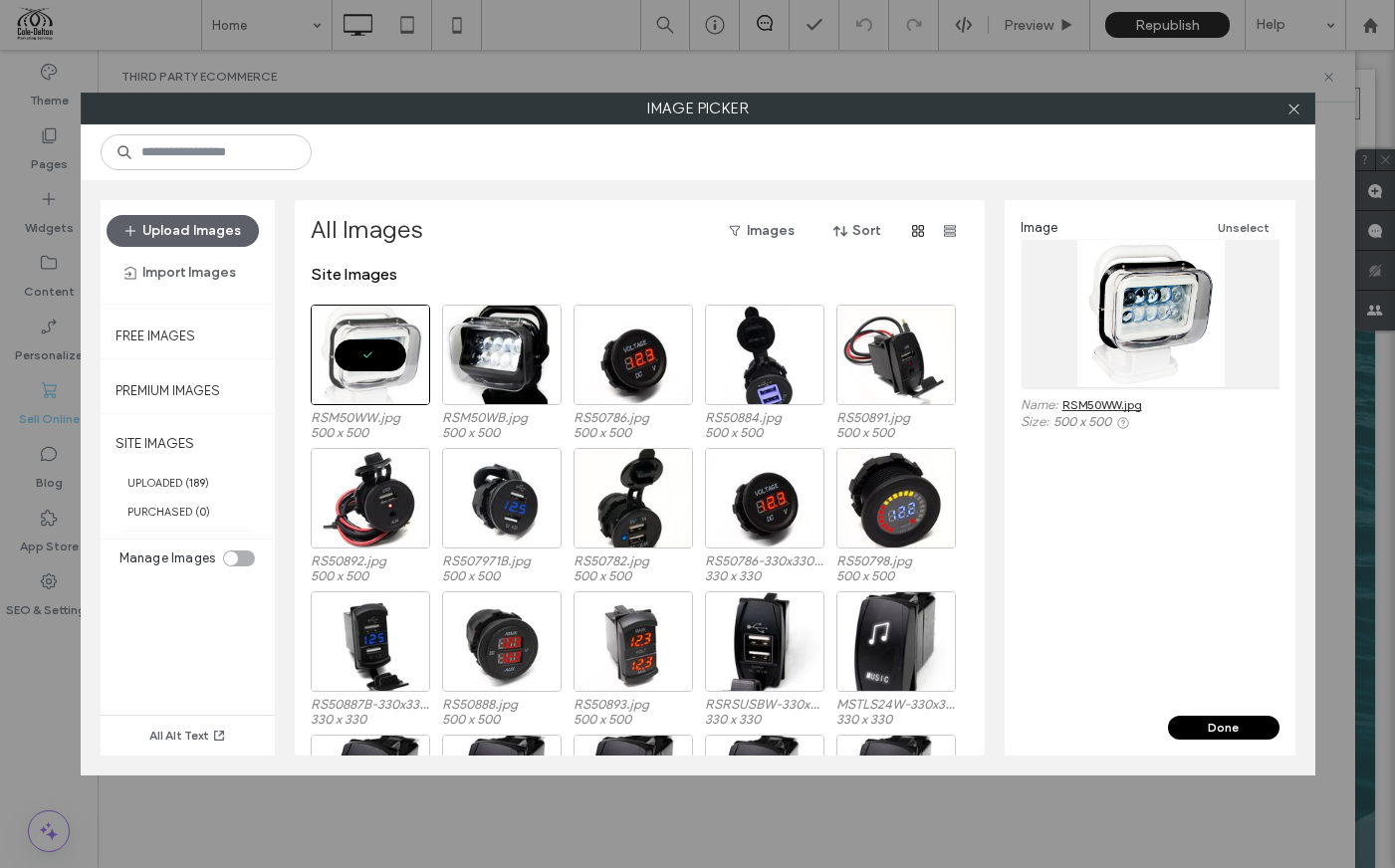click on "Done" at bounding box center [1224, 728] 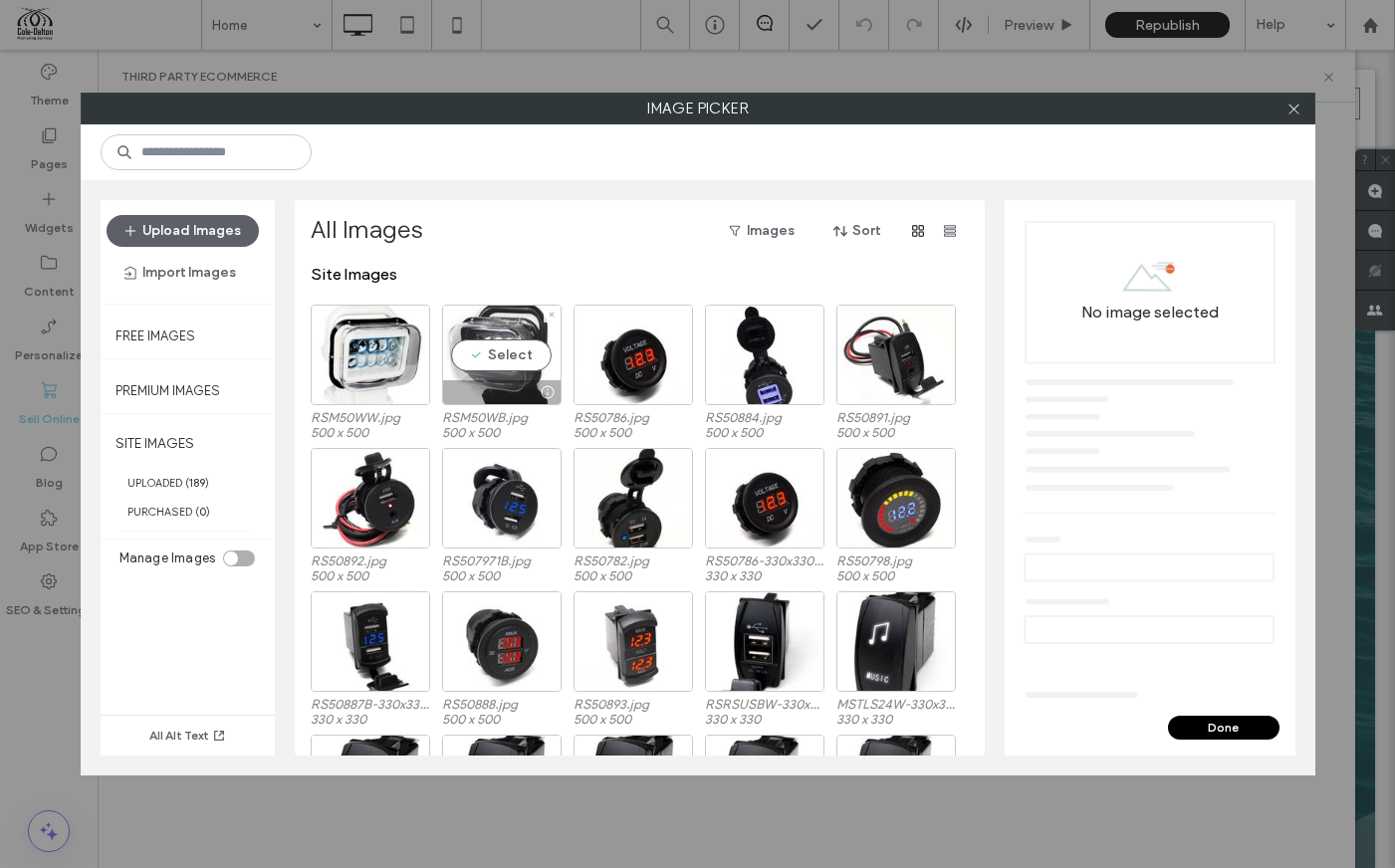click on "Select" at bounding box center [502, 354] 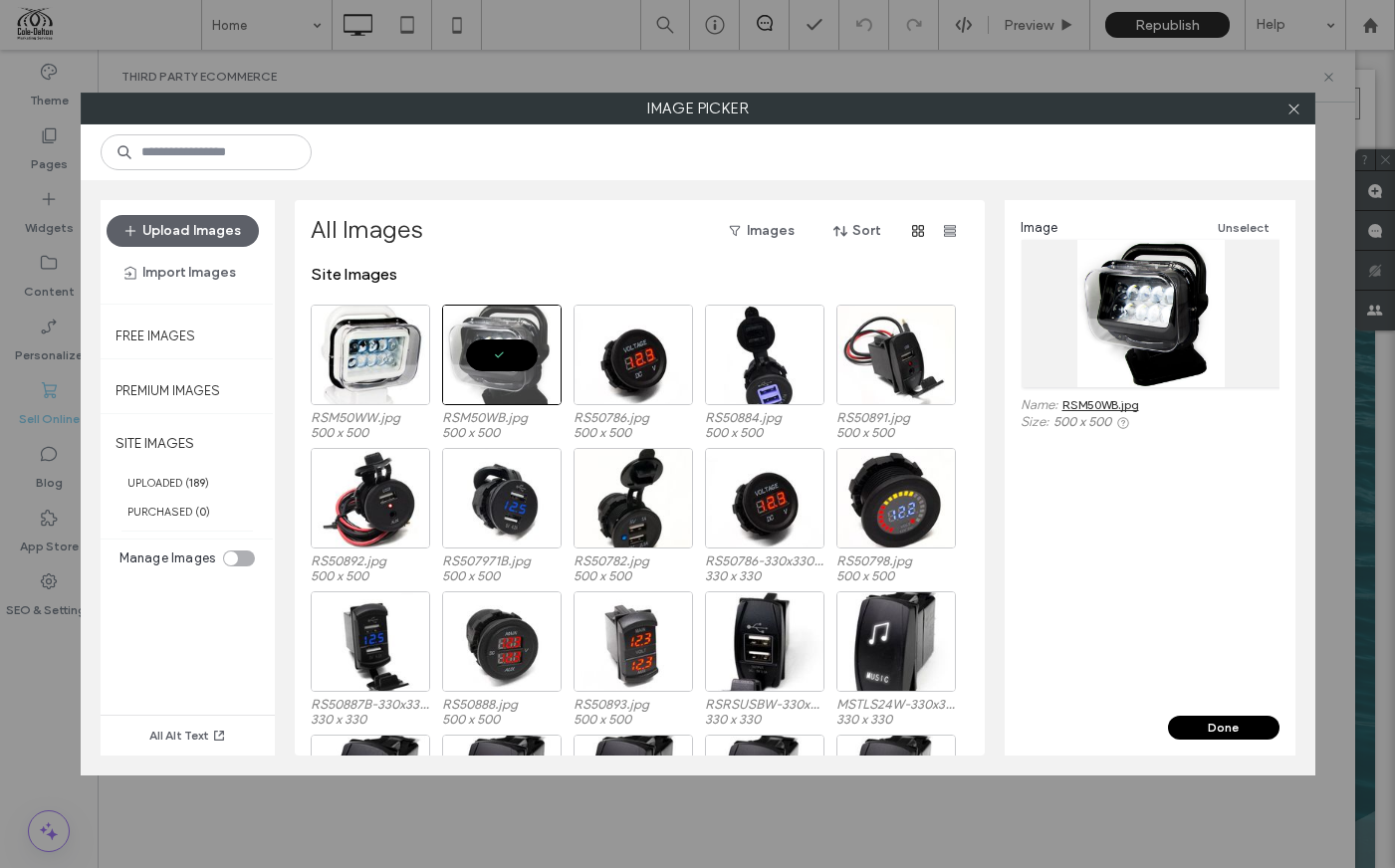 click on "Done" at bounding box center (1224, 728) 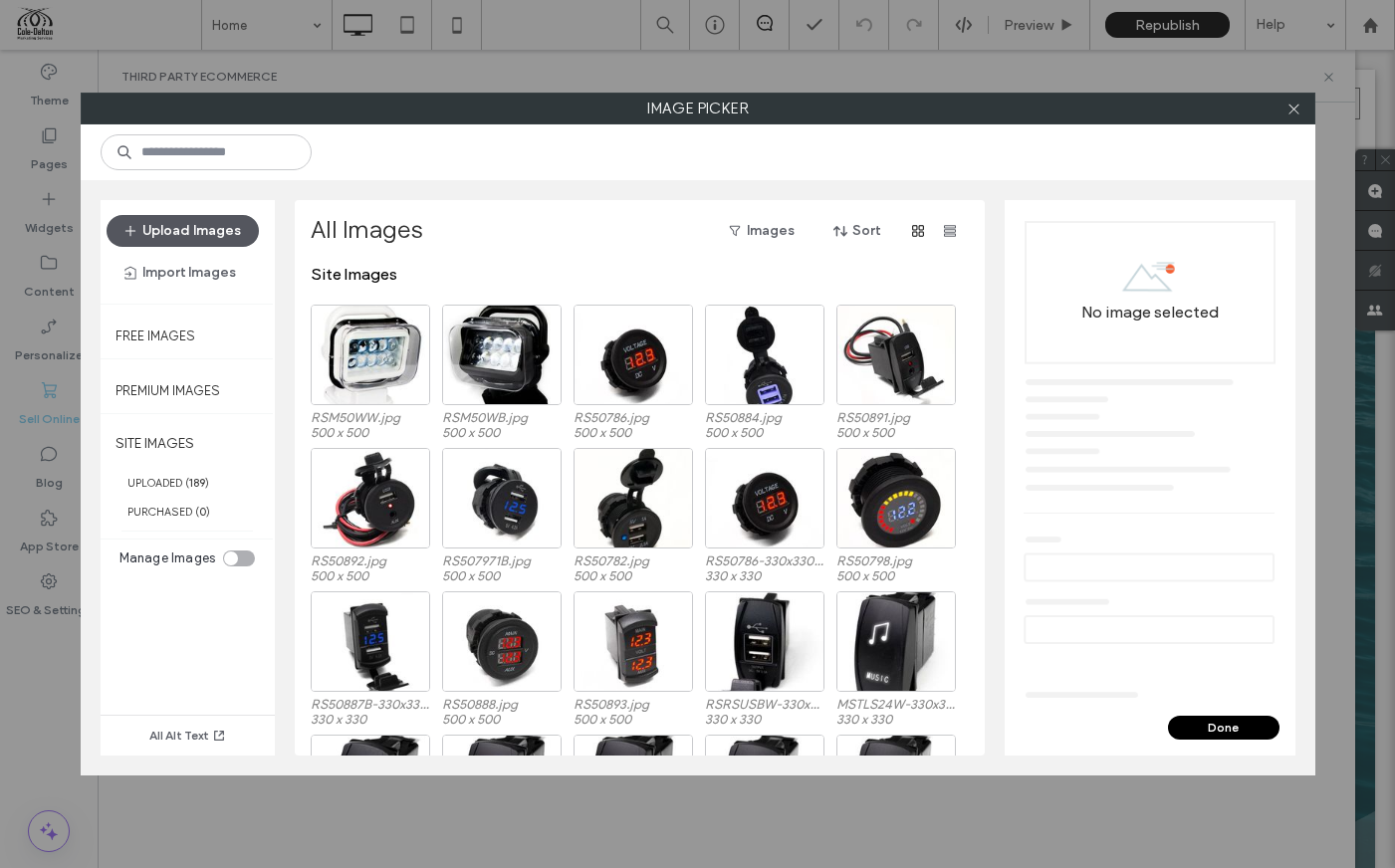 click on "Upload Images" at bounding box center (182, 231) 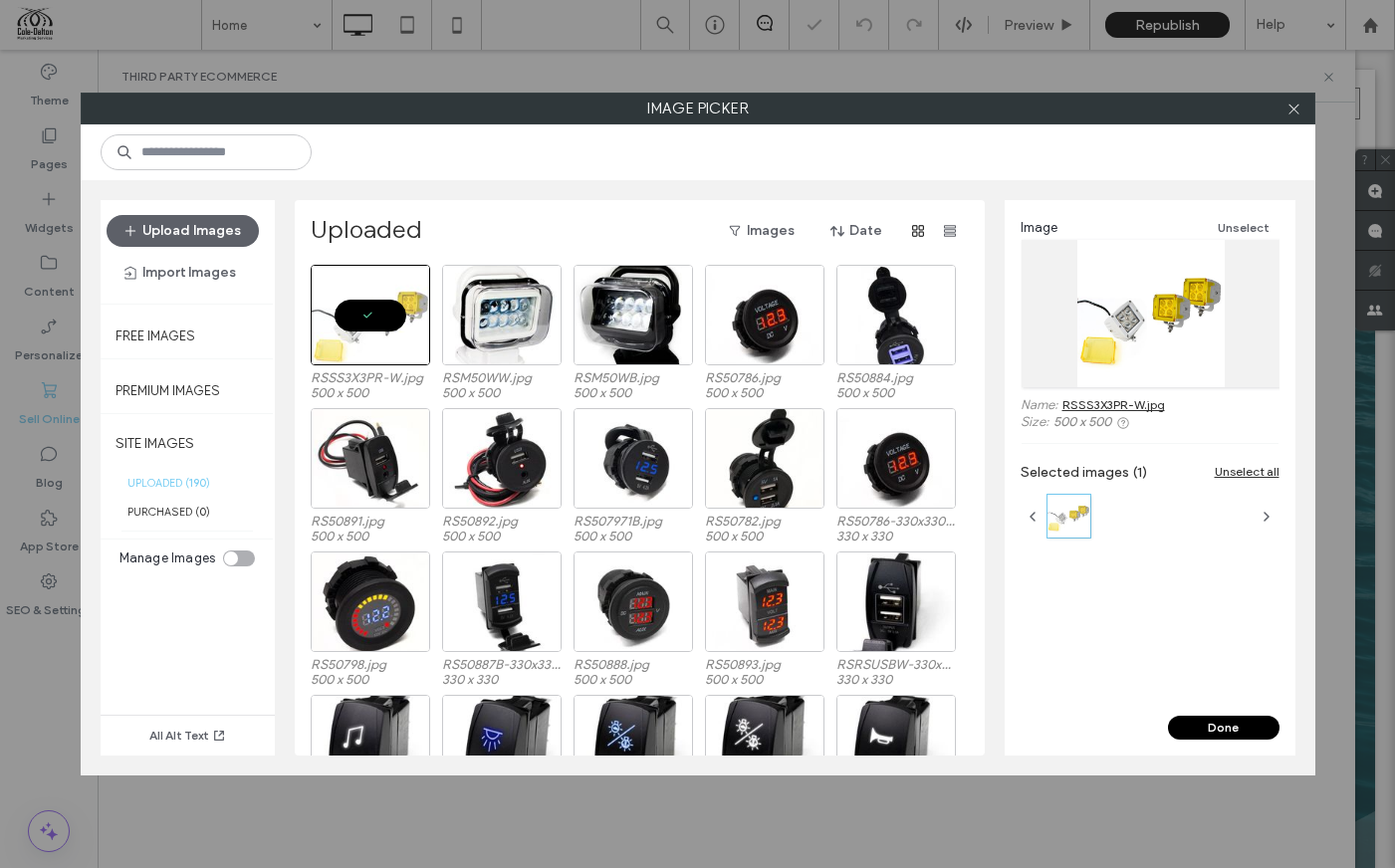 click on "Done" at bounding box center (1224, 728) 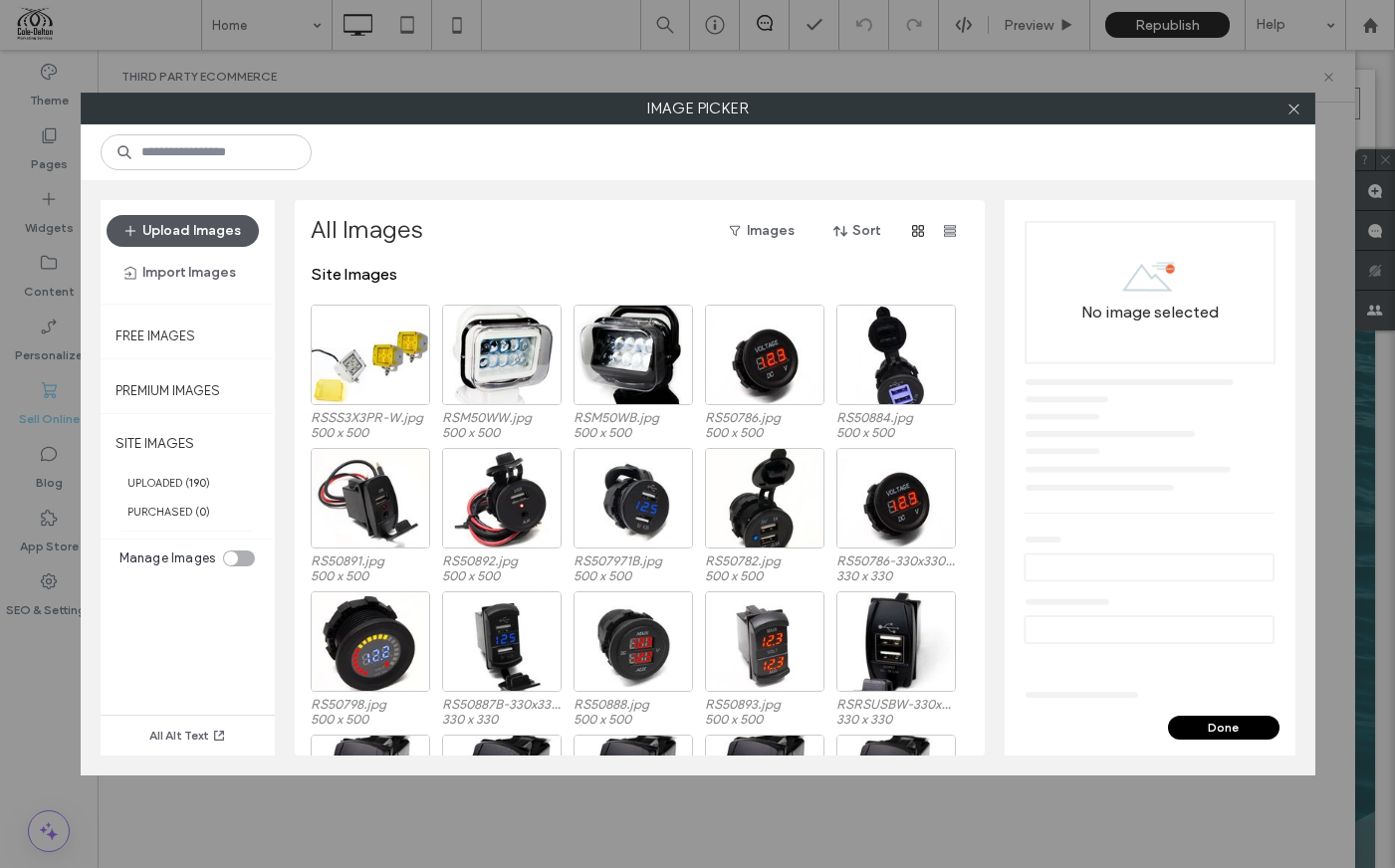 click on "Upload Images" at bounding box center [182, 231] 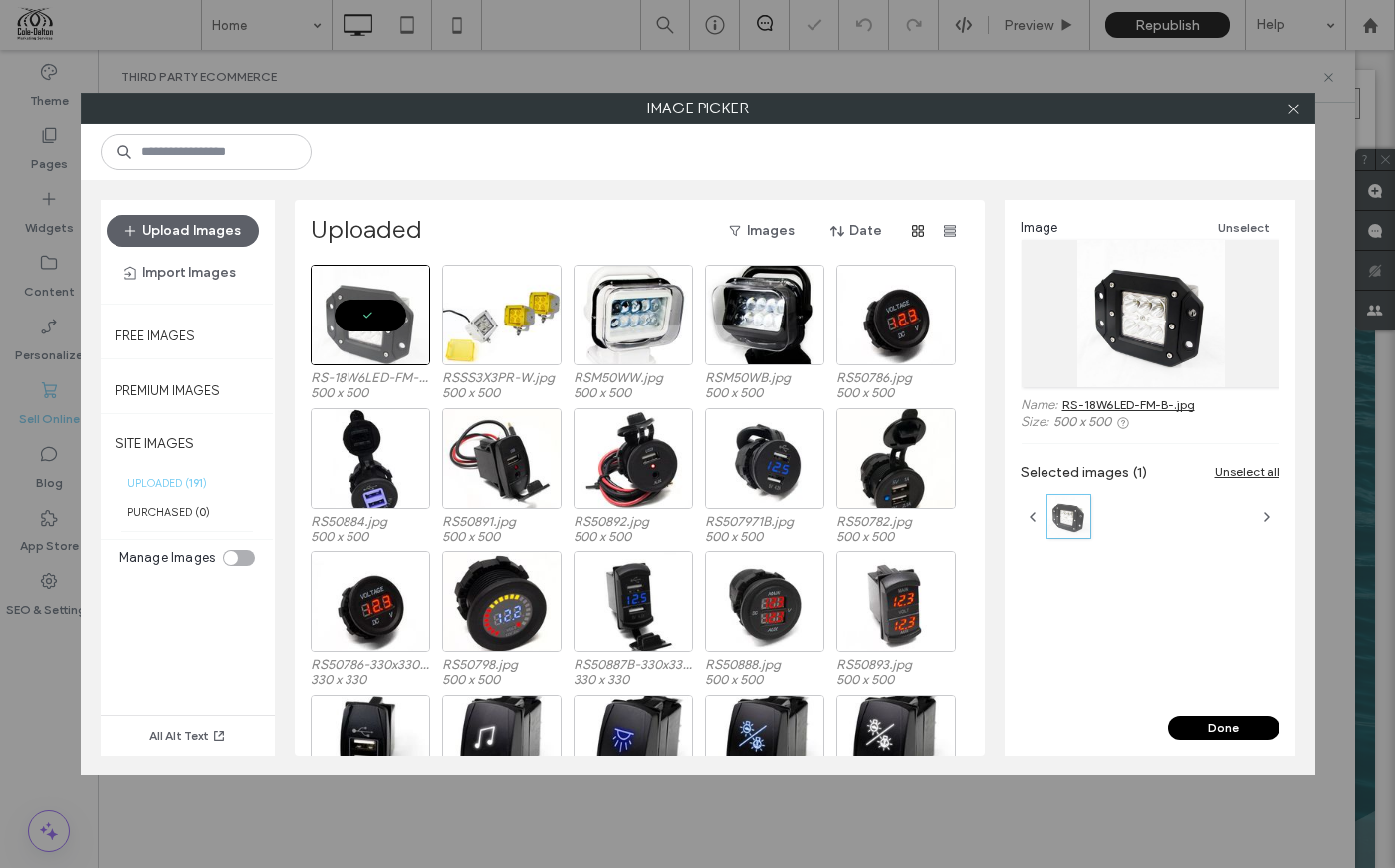 click on "Done" at bounding box center (1224, 728) 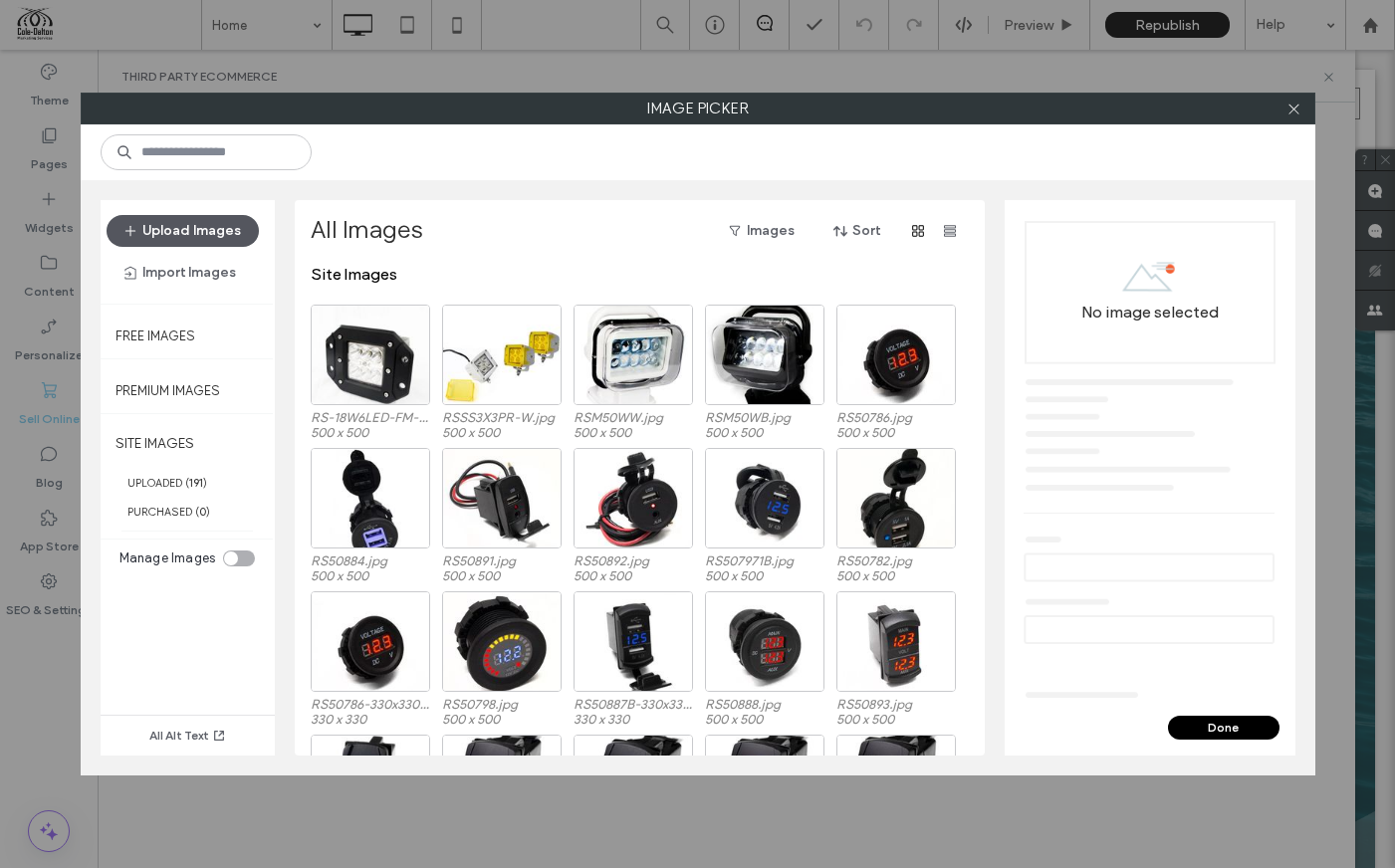 click on "Upload Images" at bounding box center [182, 231] 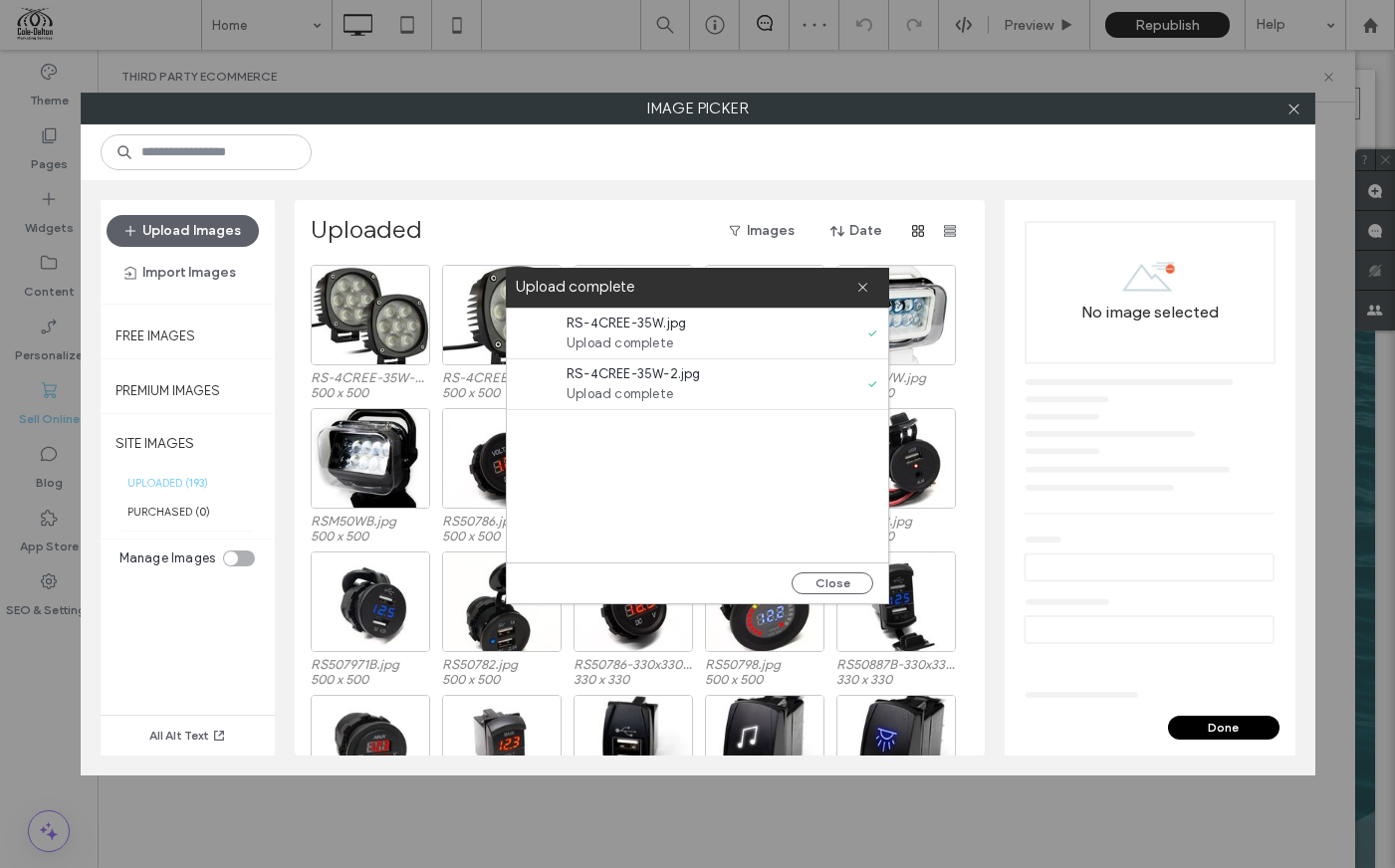 click on "Uploaded Images Date" at bounding box center (638, 231) 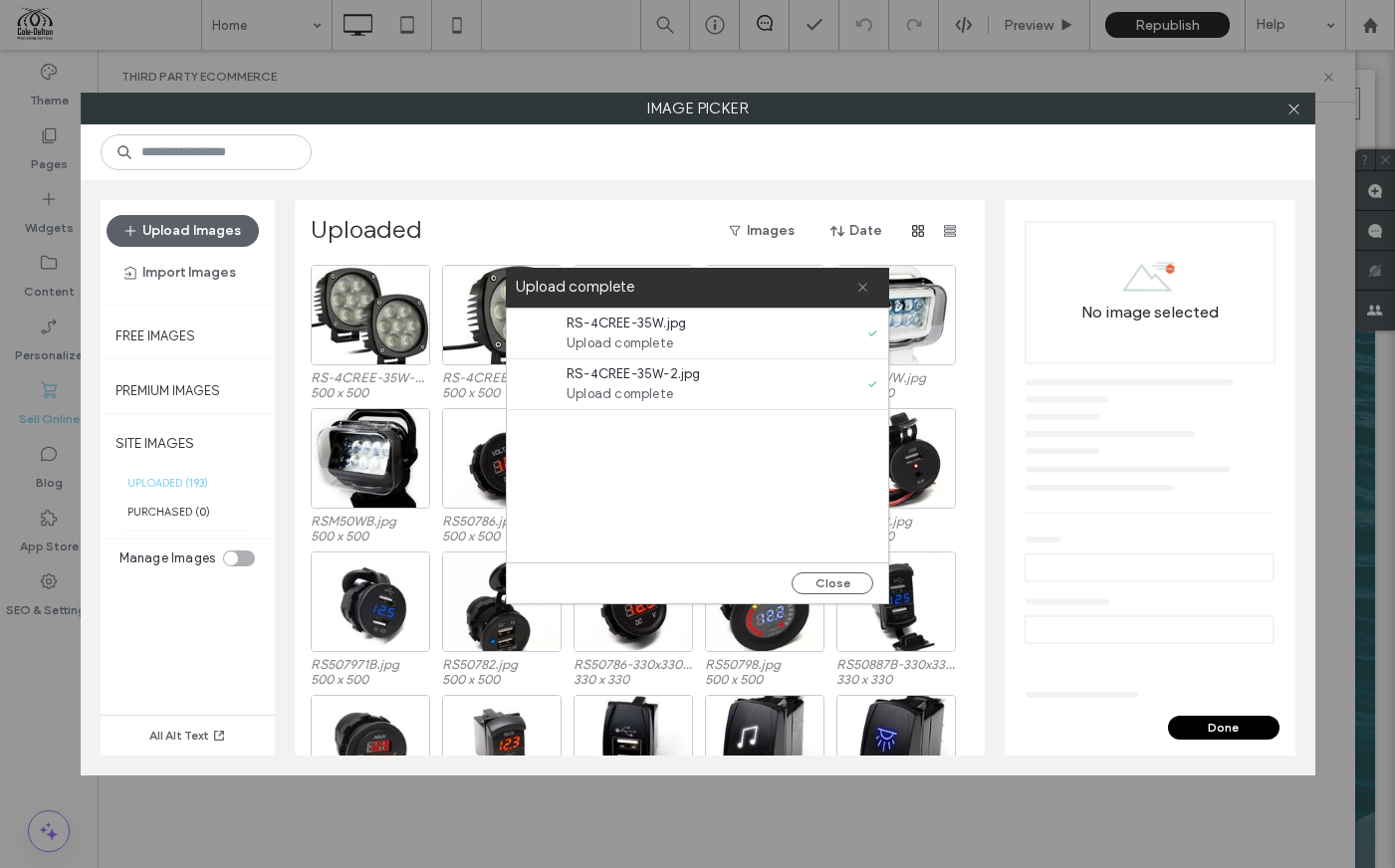 click 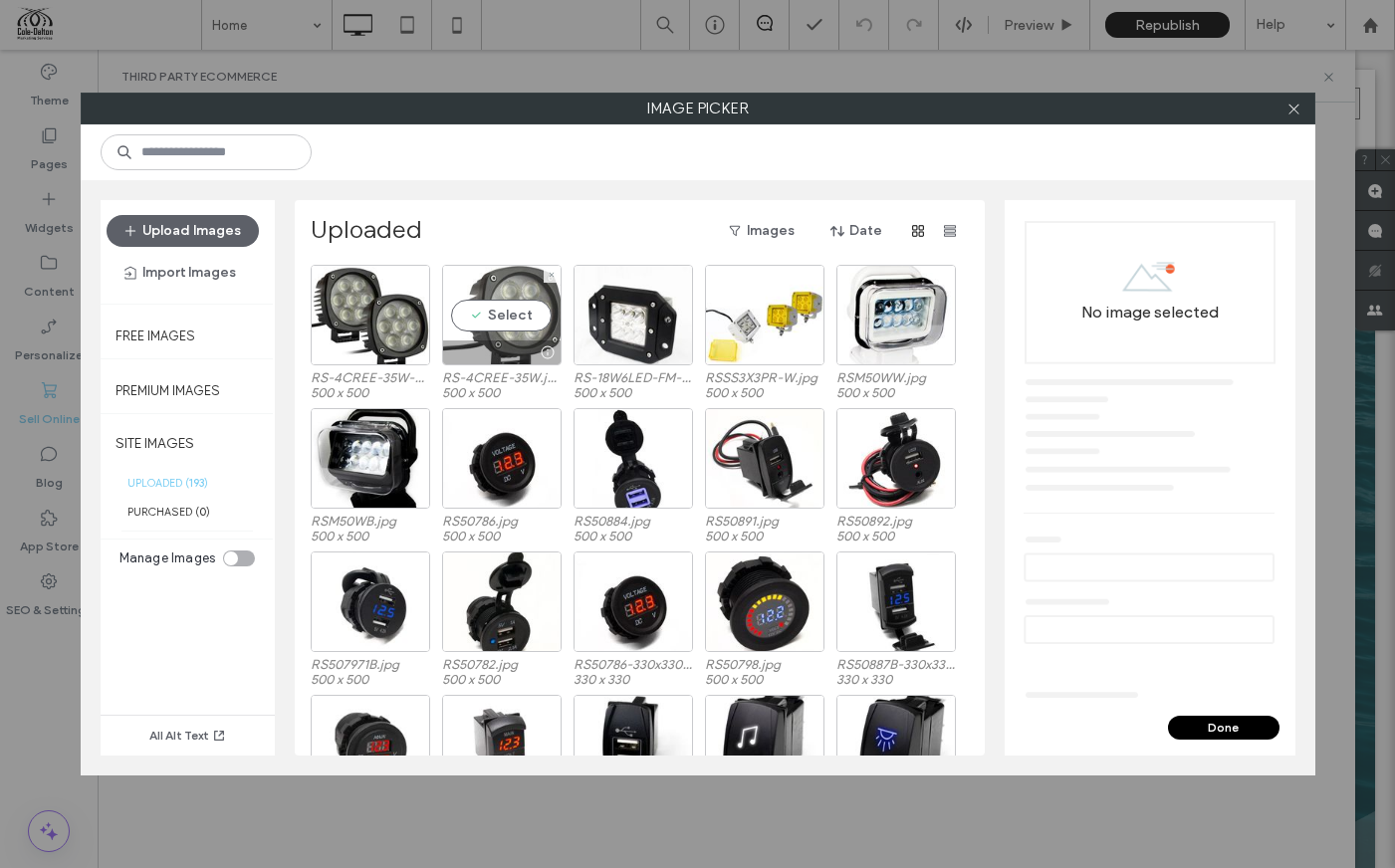 click on "Select" at bounding box center [502, 315] 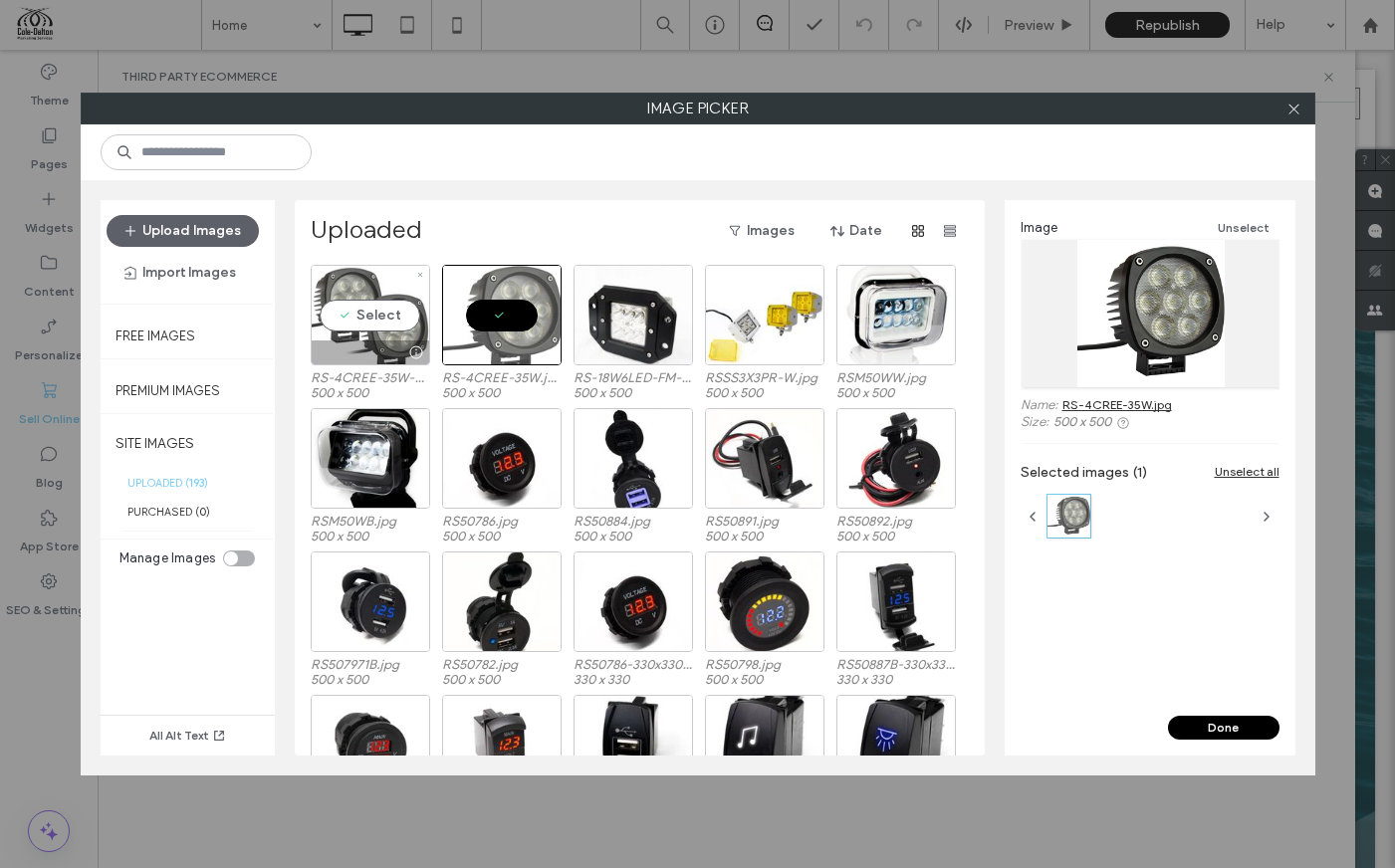 click on "Select" at bounding box center [370, 315] 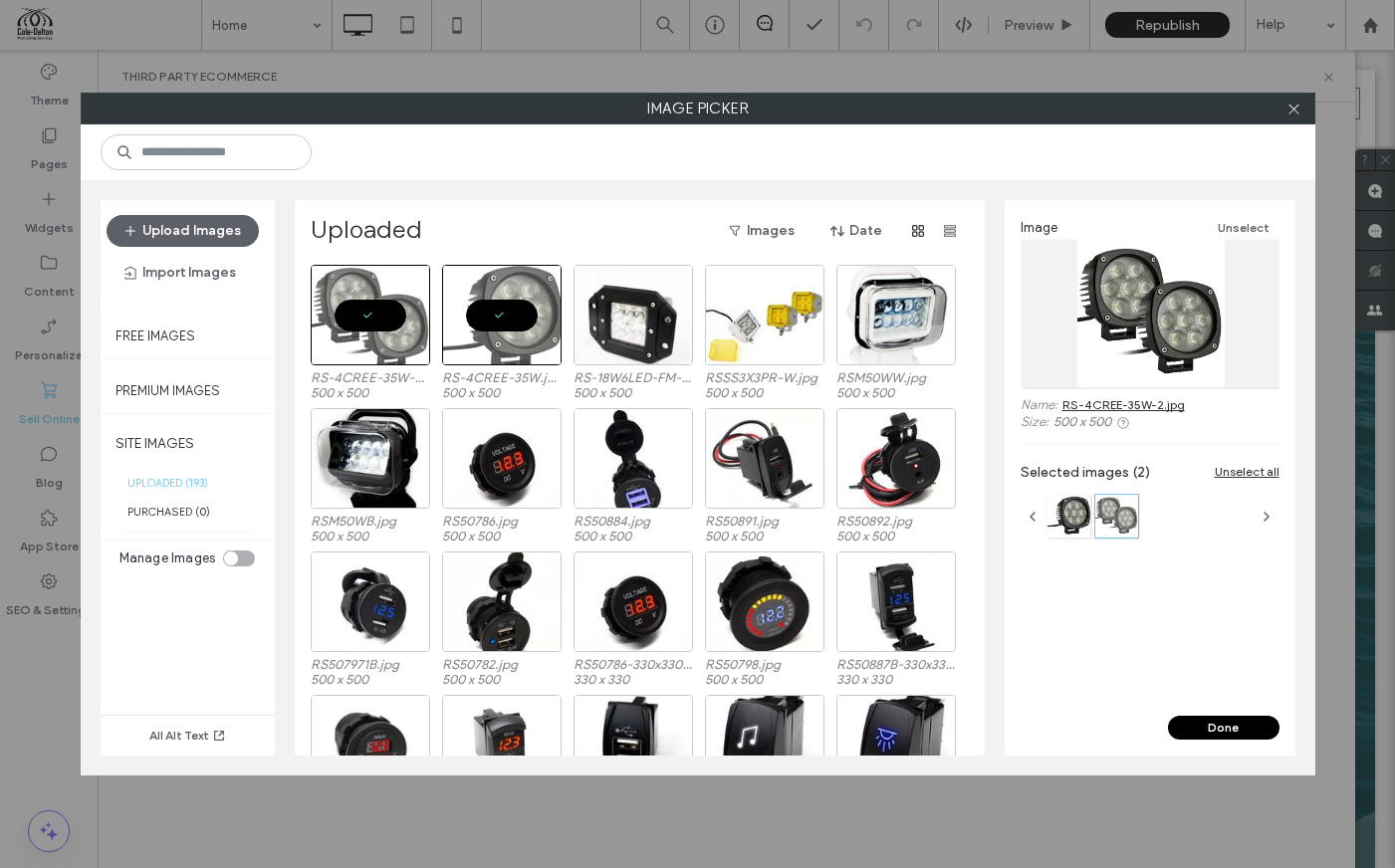 click on "Done" at bounding box center (1224, 728) 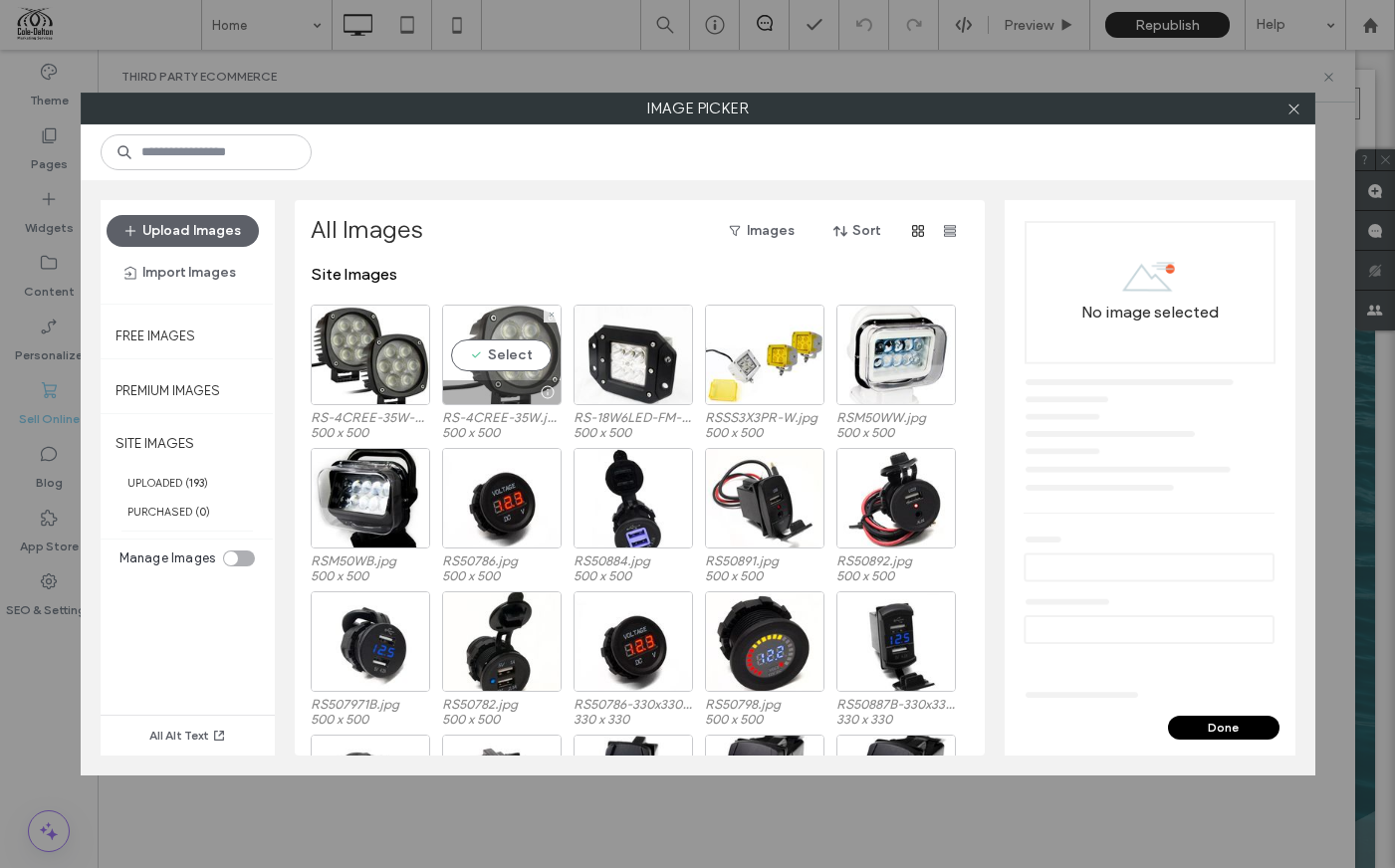click on "Select" at bounding box center (502, 354) 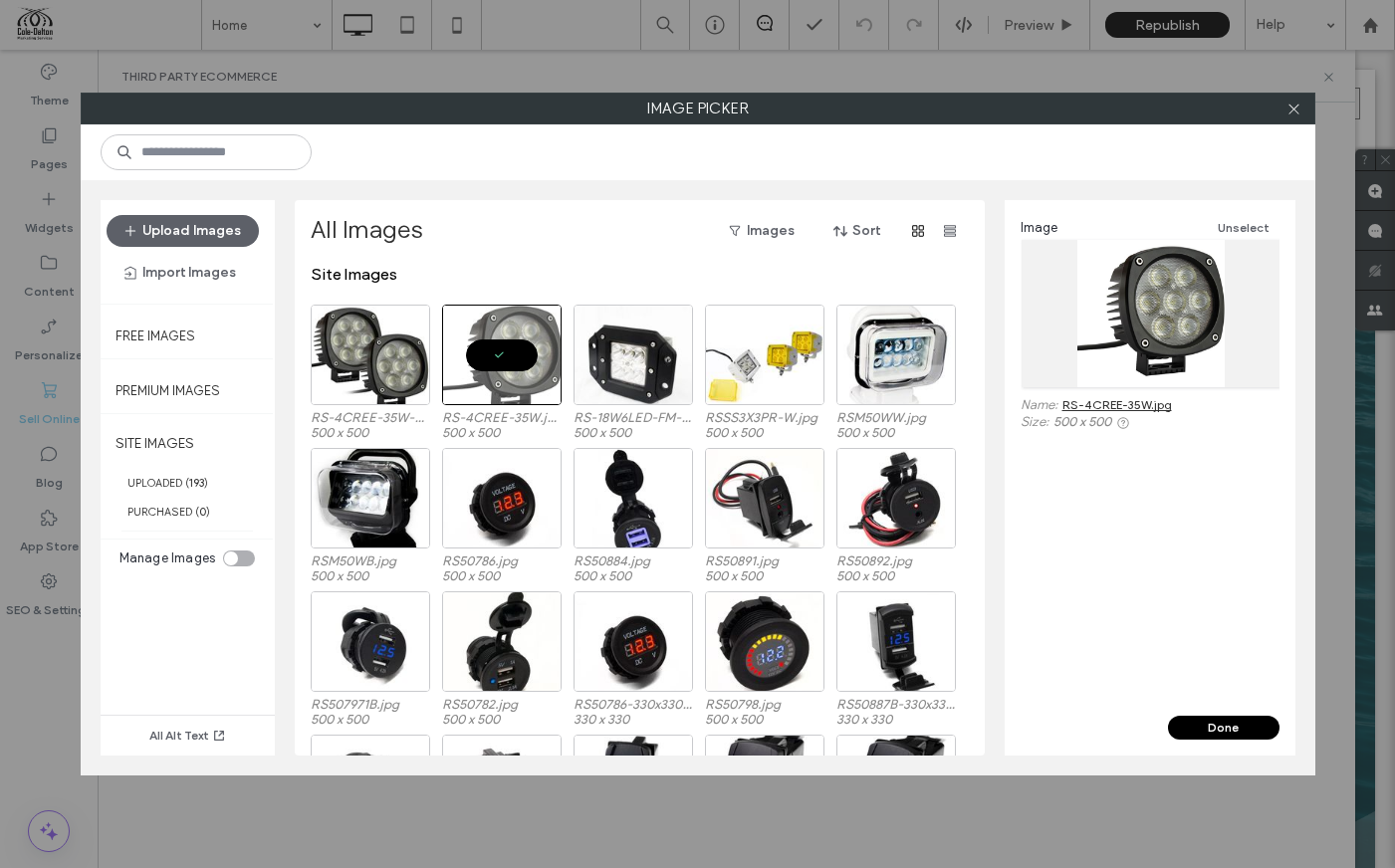 click on "Done" at bounding box center [1224, 728] 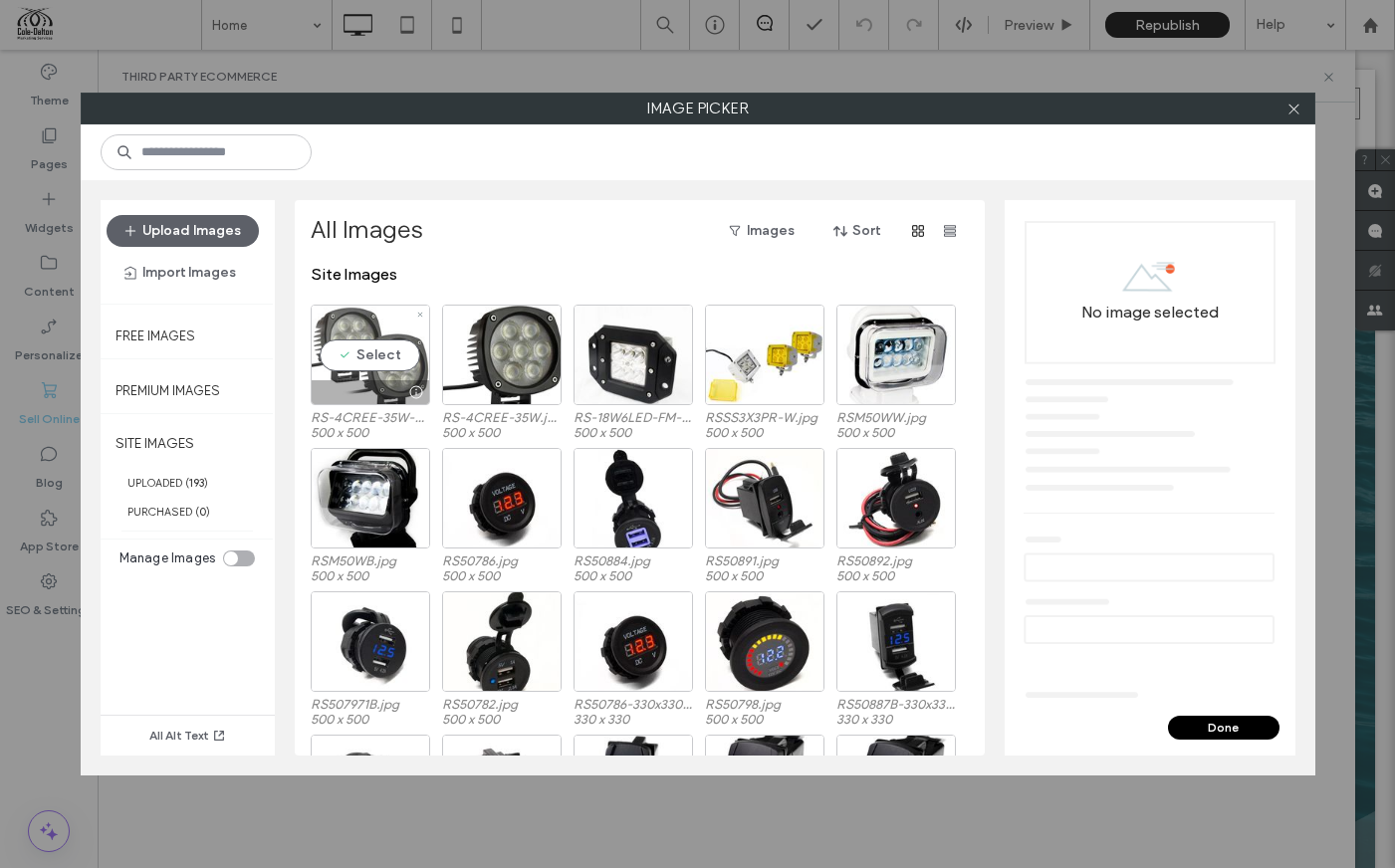 click on "Select" at bounding box center (370, 354) 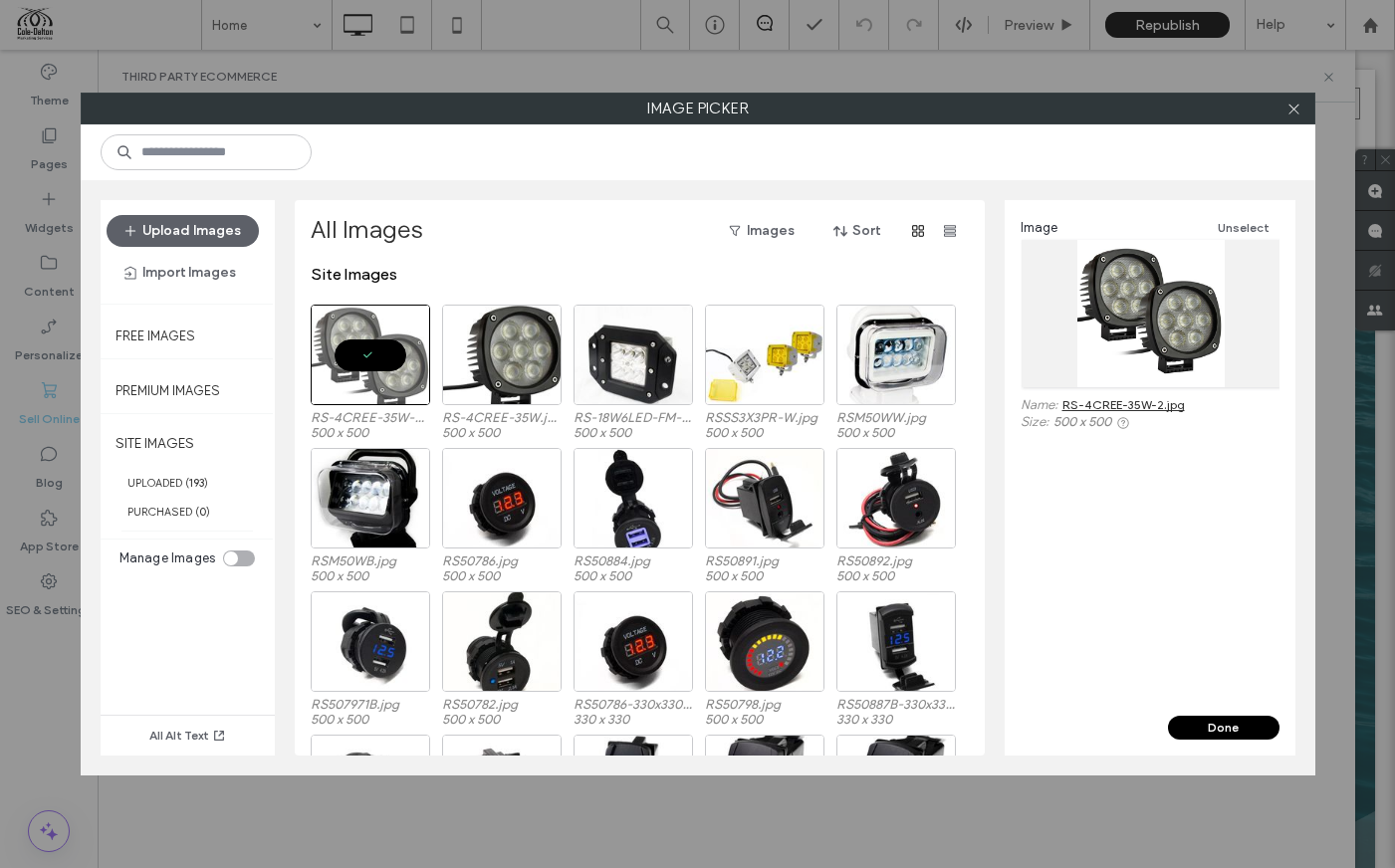 click on "Done" at bounding box center (1224, 728) 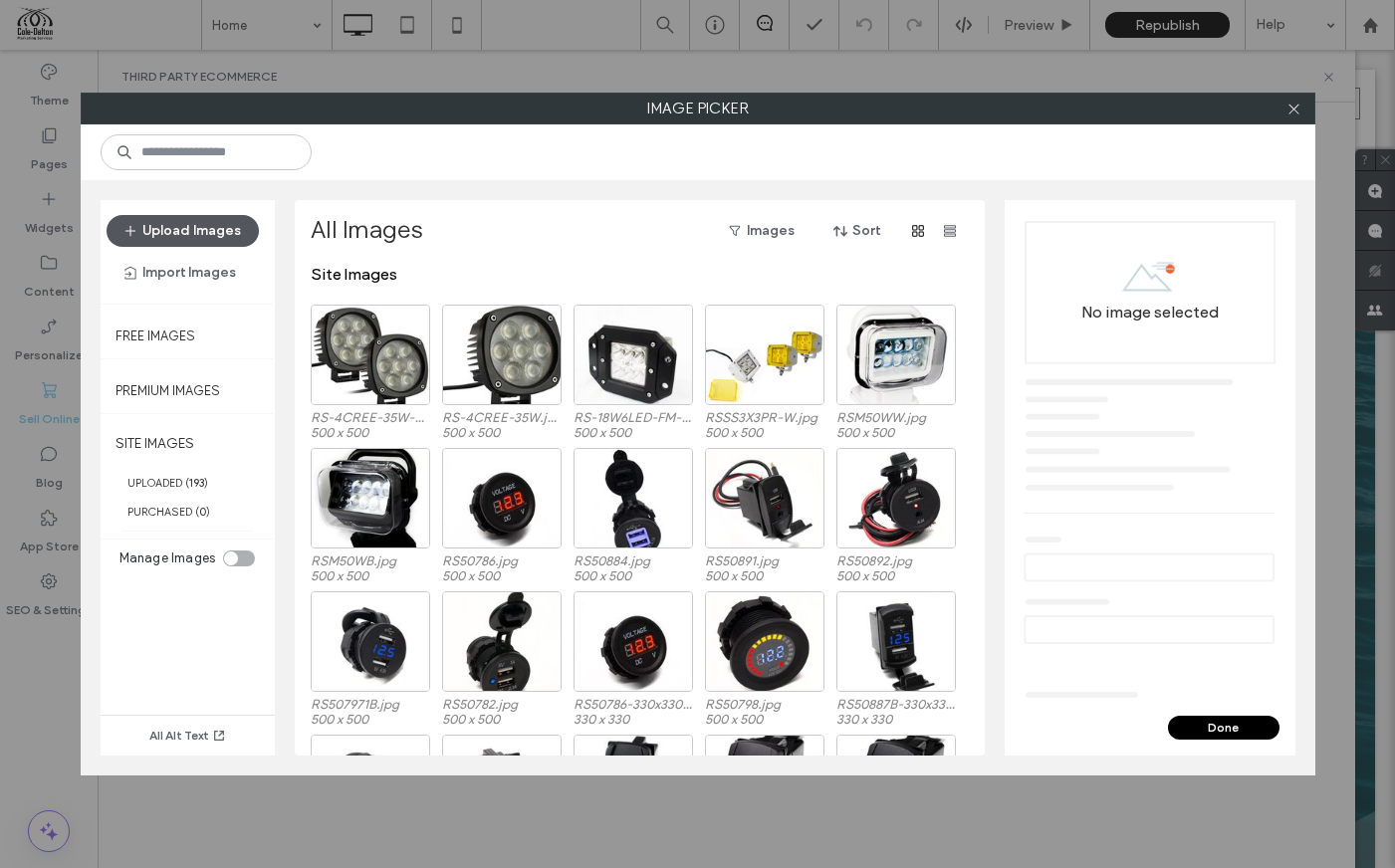 click on "Upload Images" at bounding box center (182, 231) 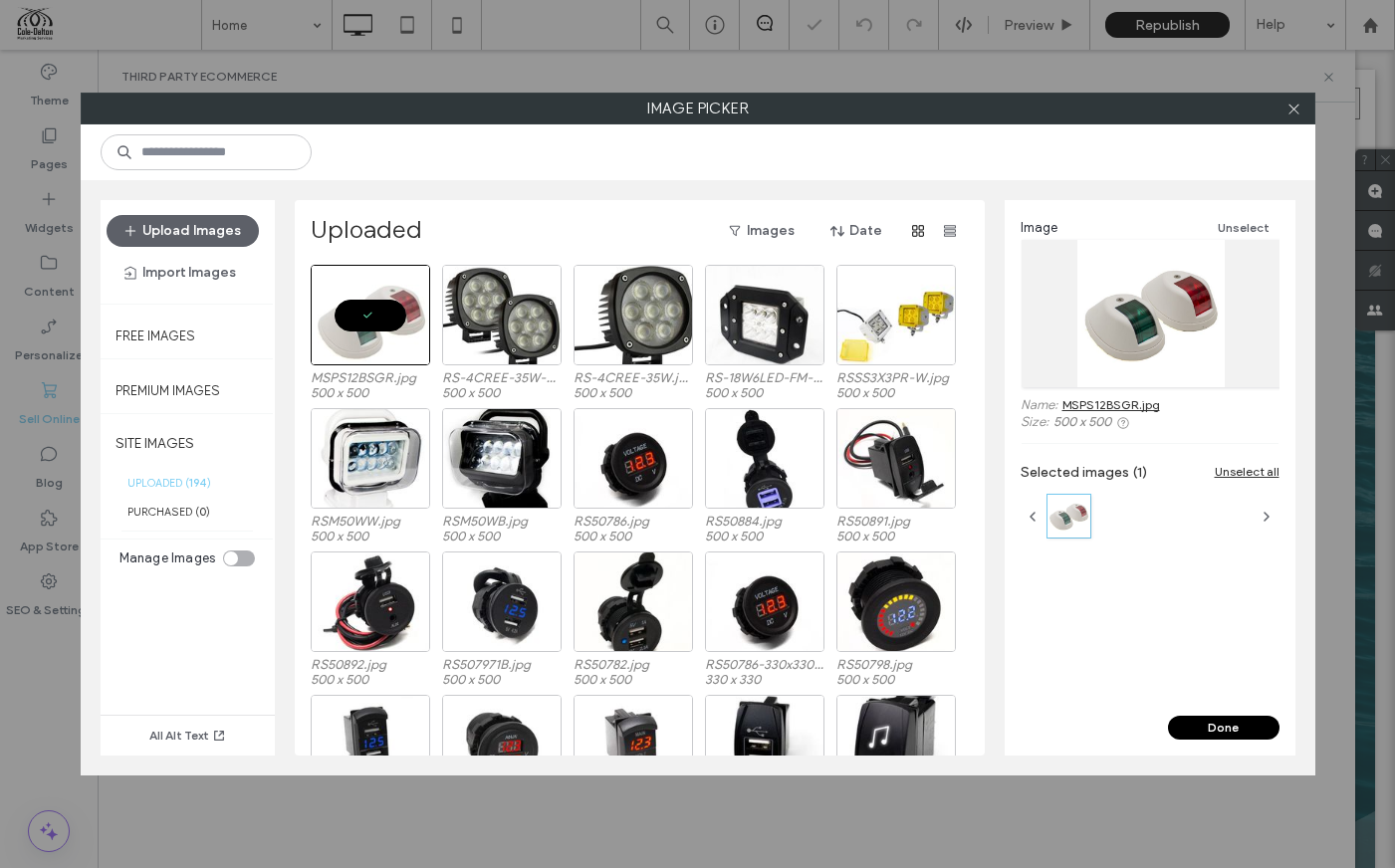 click on "Done" at bounding box center (1224, 728) 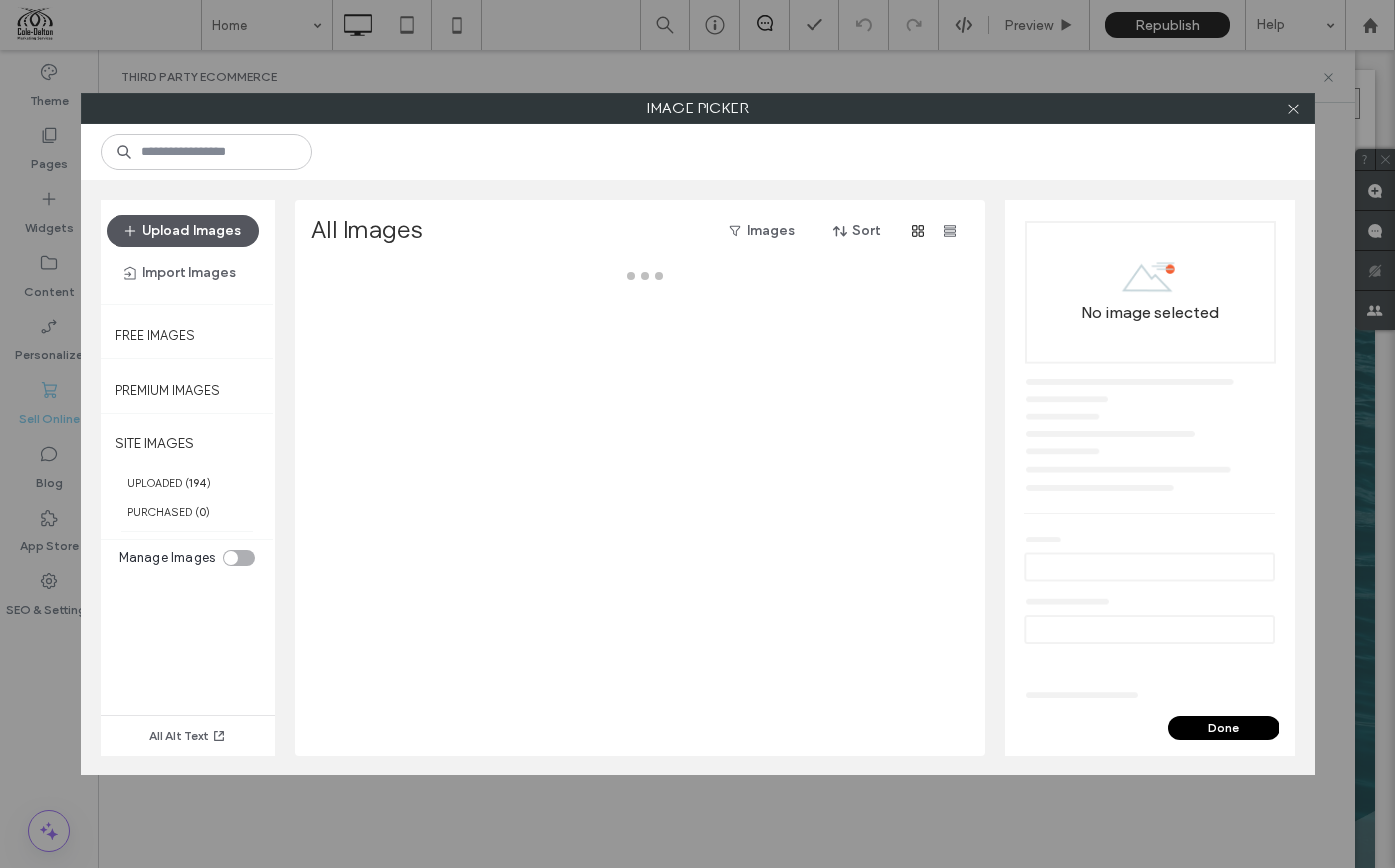 click on "Upload Images" at bounding box center (182, 231) 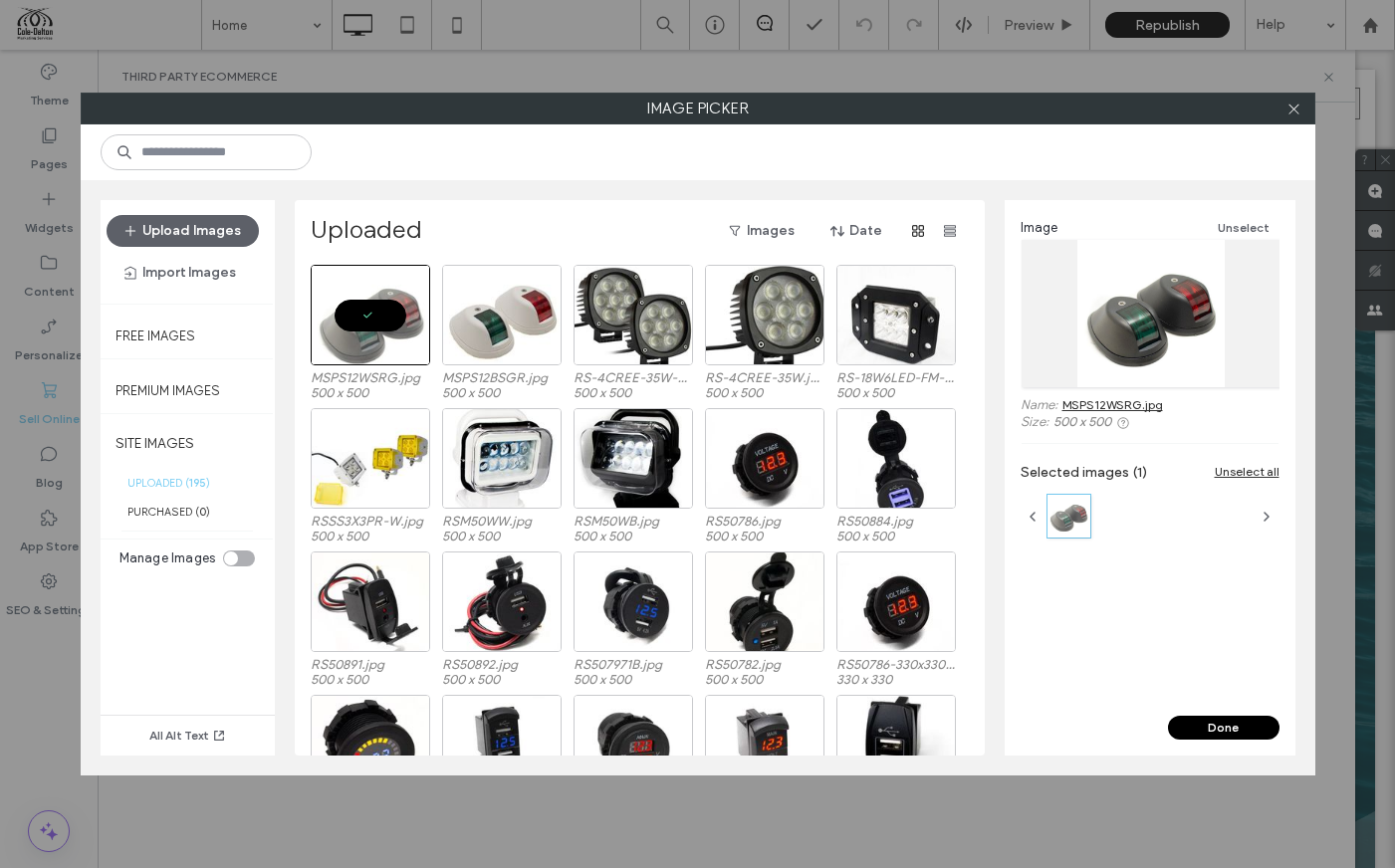click on "Done" at bounding box center (1224, 728) 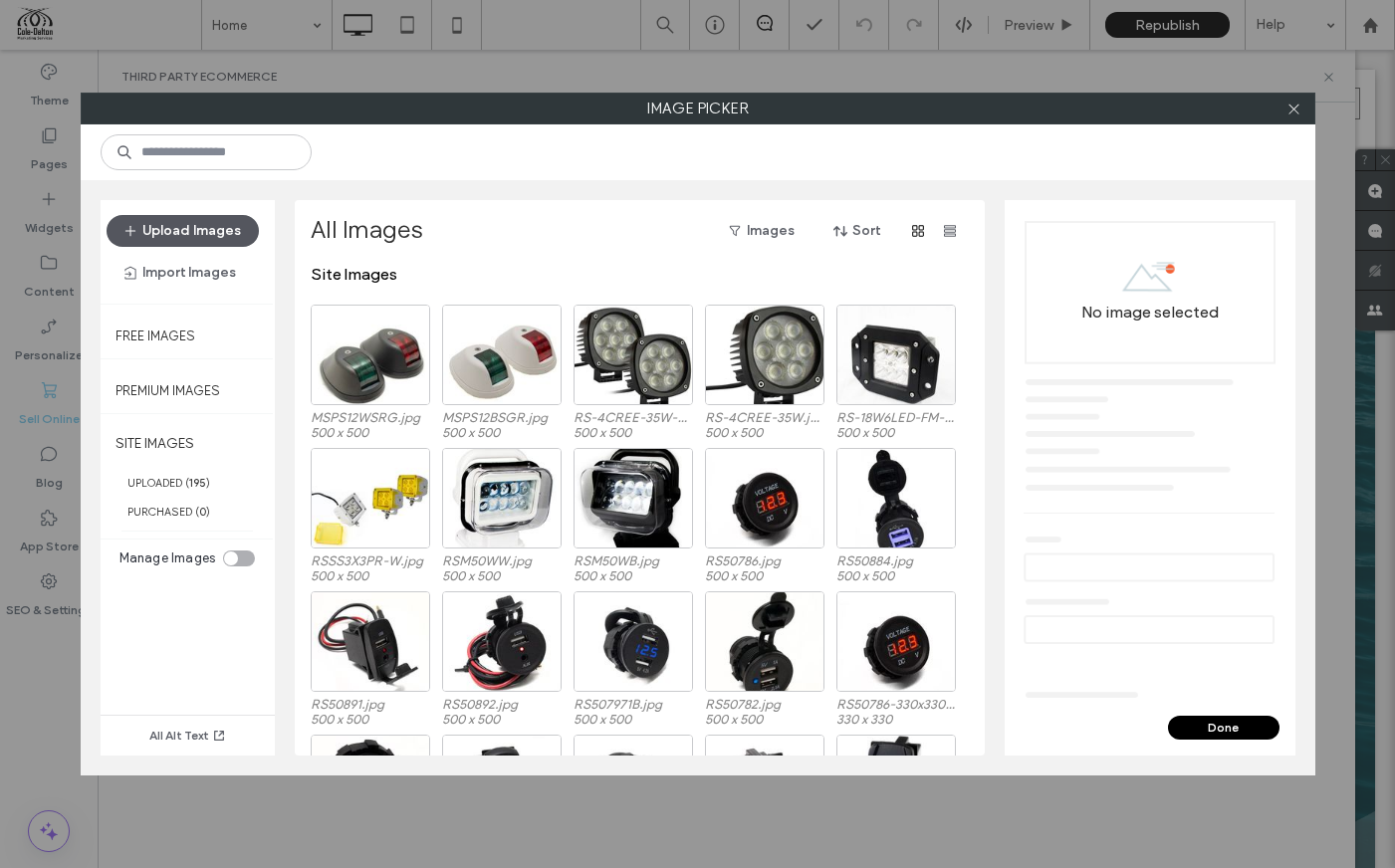 click on "Upload Images" at bounding box center (182, 231) 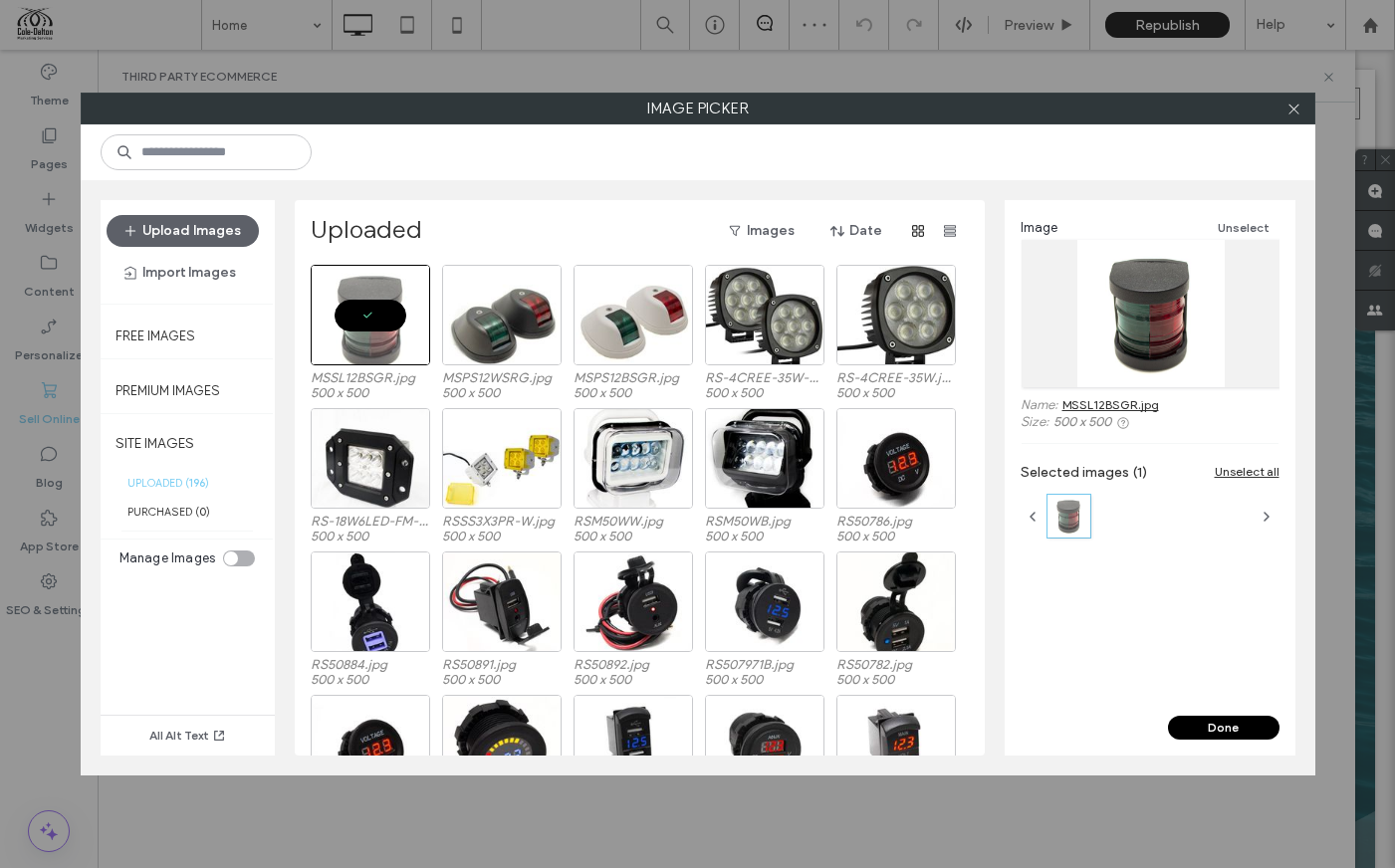 click on "Done" at bounding box center (1224, 728) 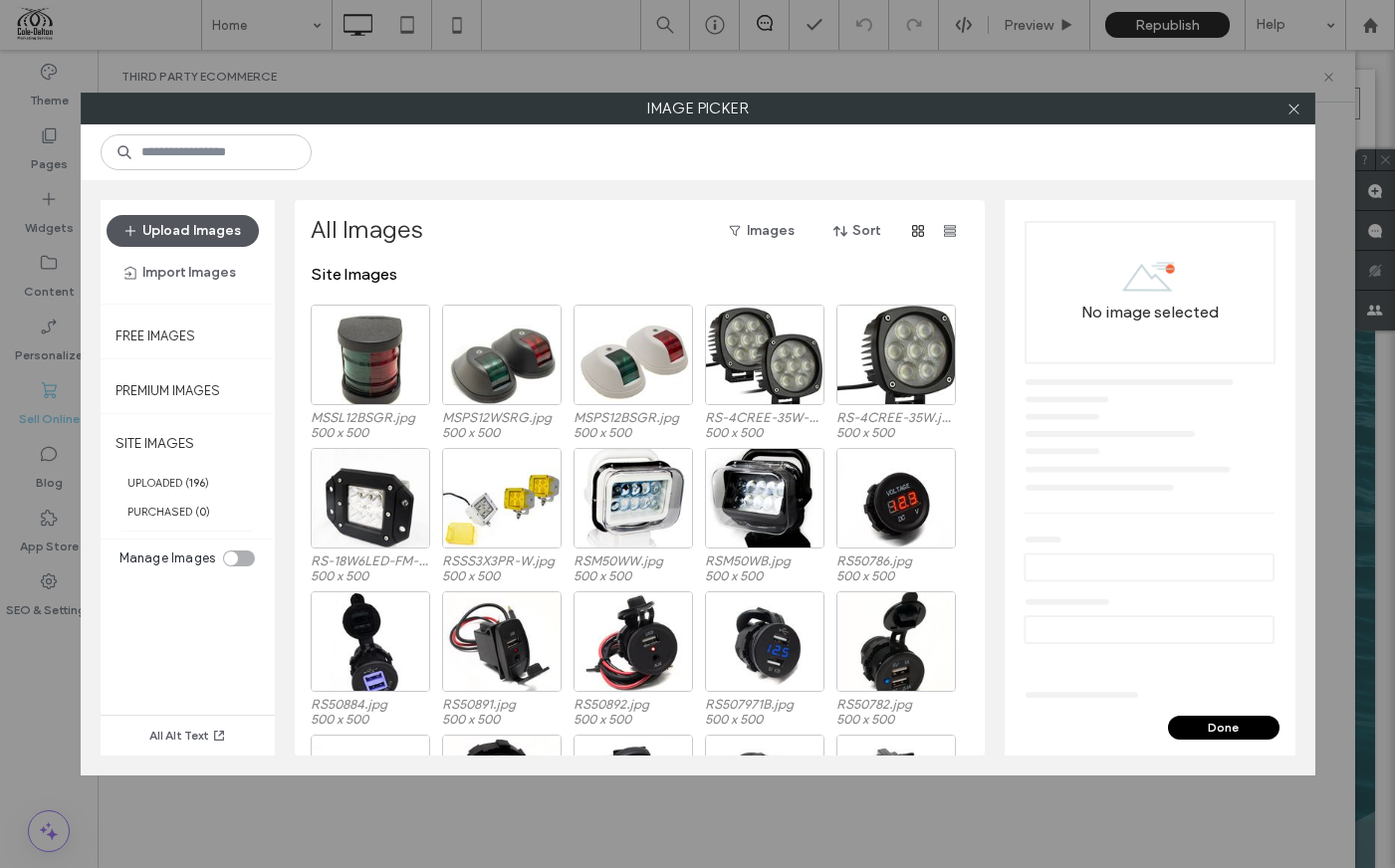 click on "Upload Images" at bounding box center (182, 231) 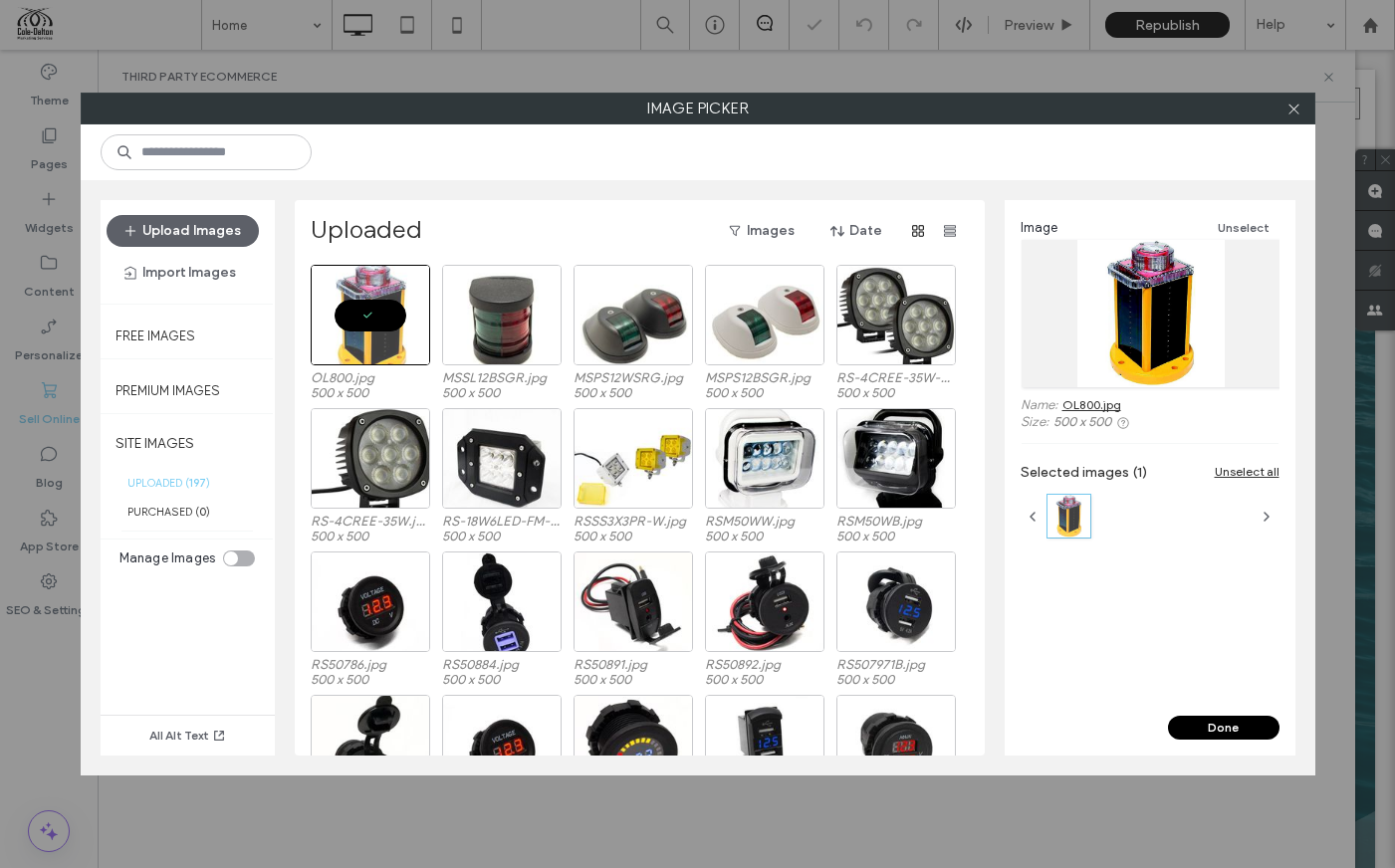 click on "Done" at bounding box center (1224, 728) 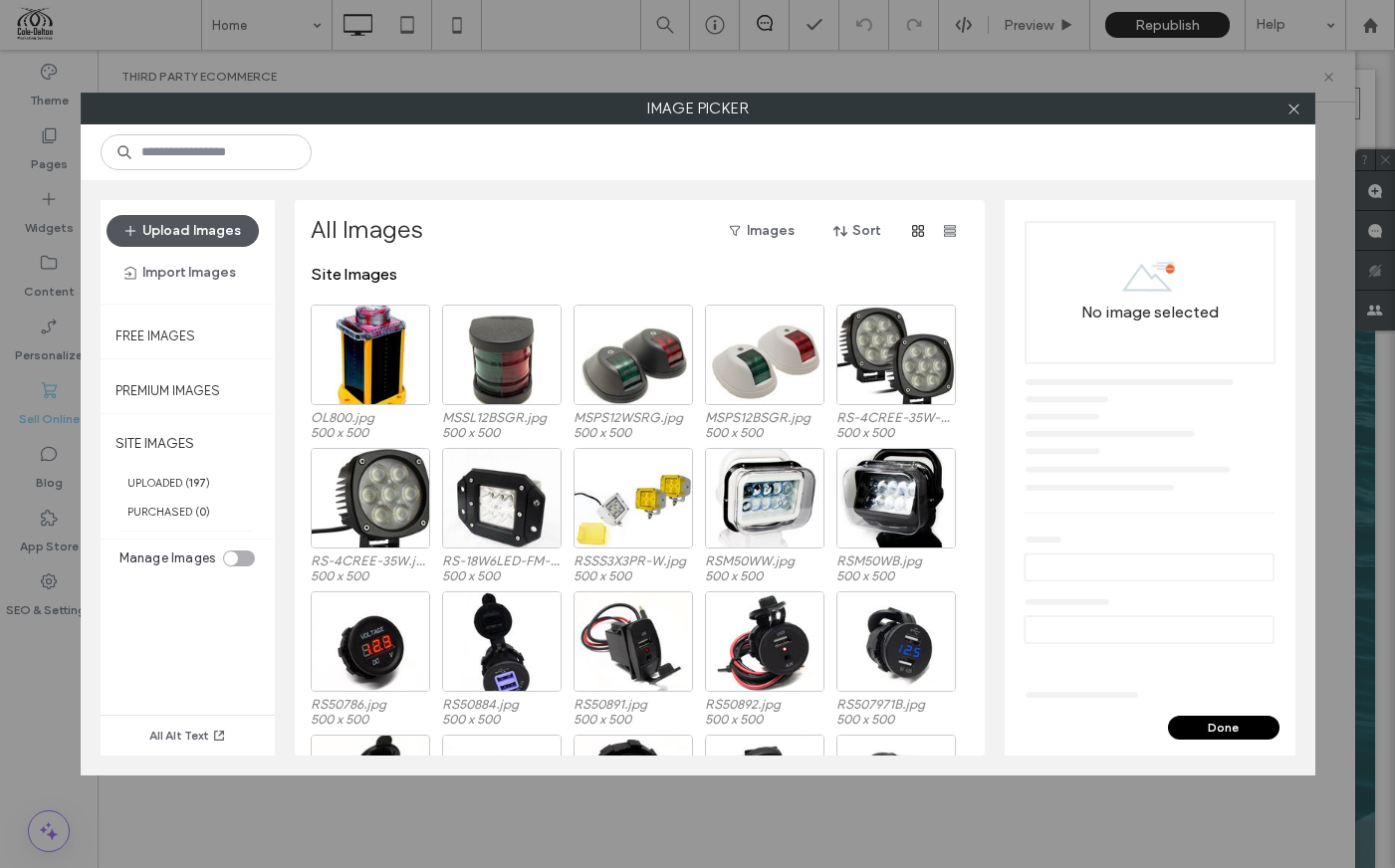 click on "Upload Images" at bounding box center (182, 231) 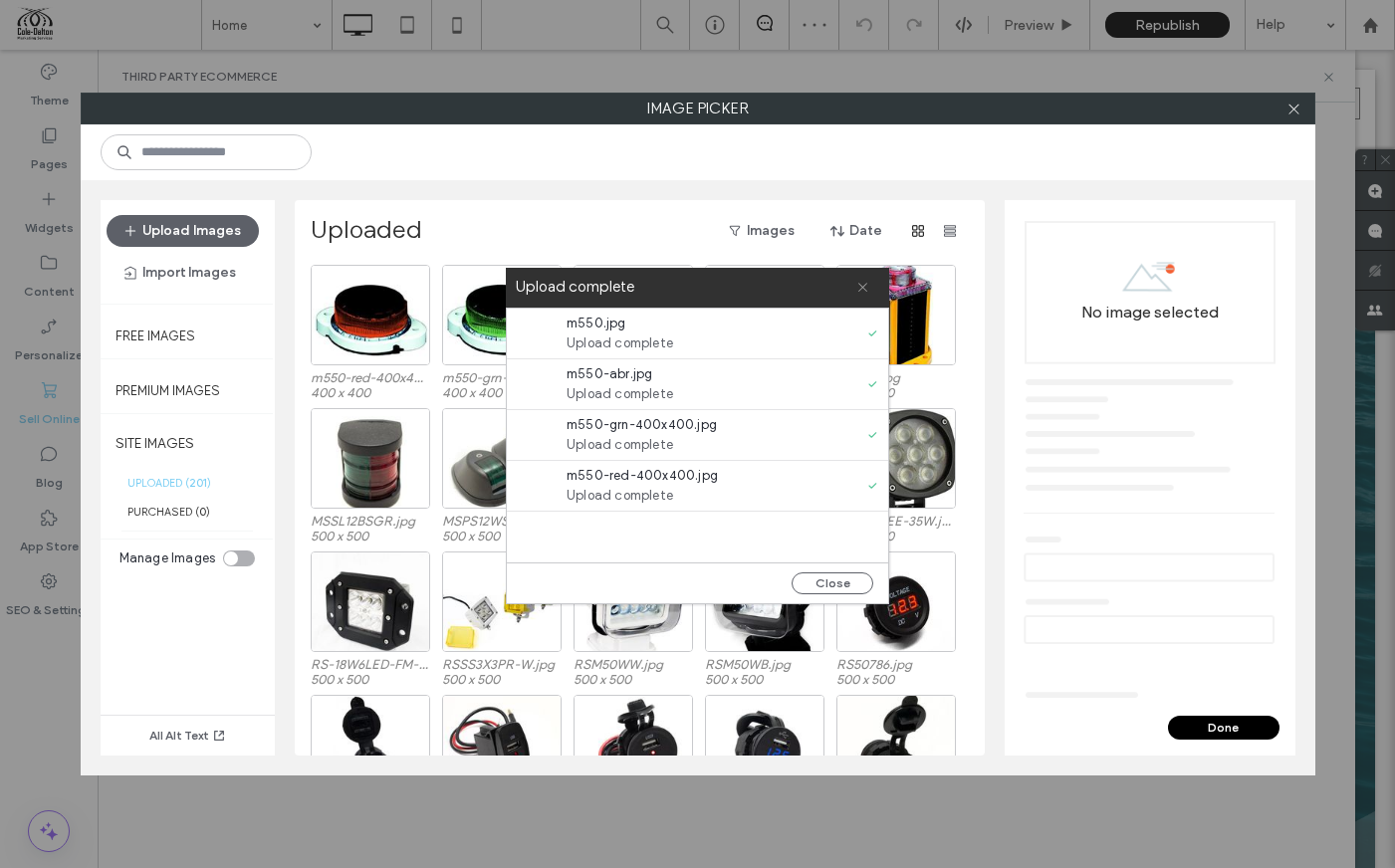 click 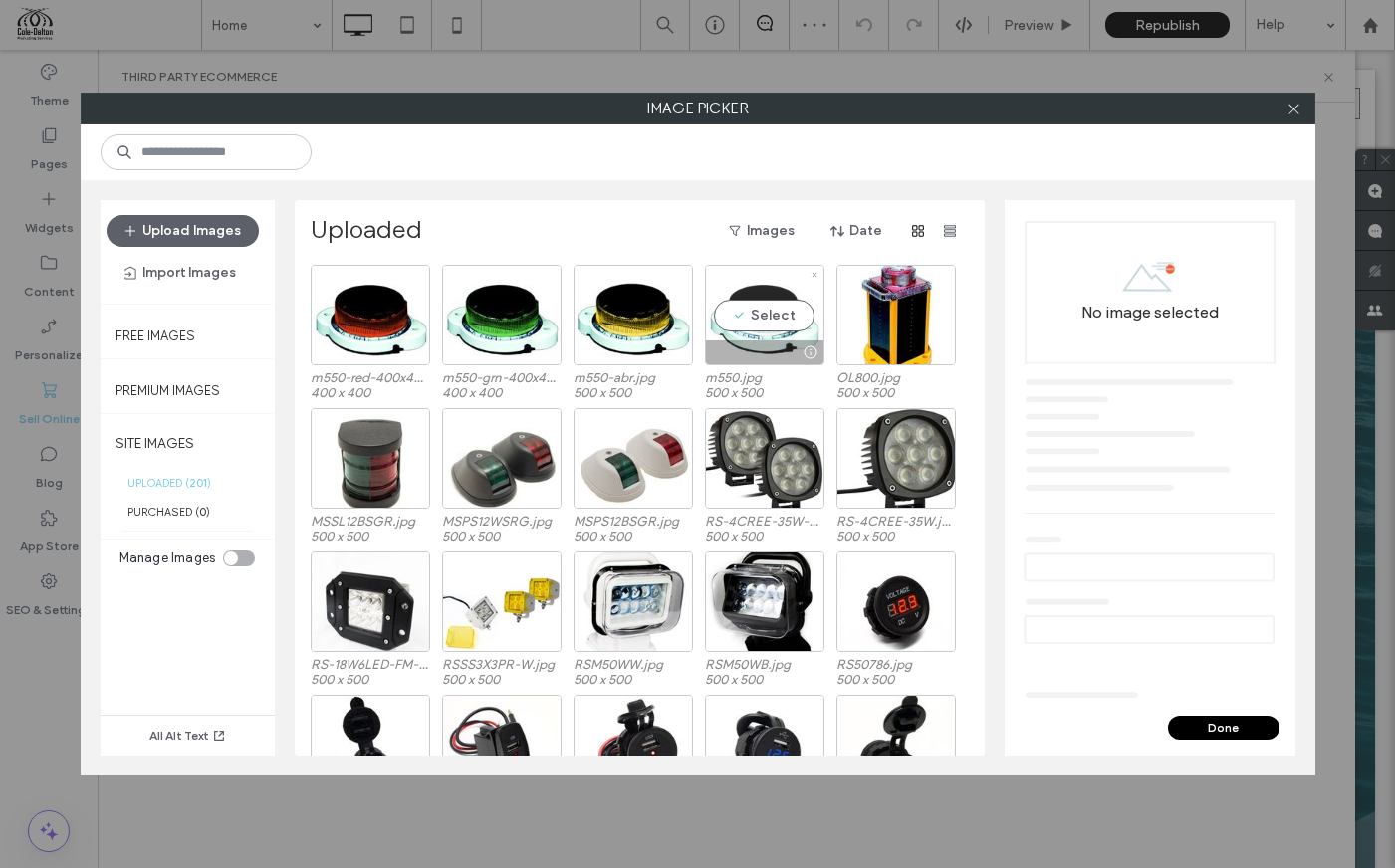 click on "Select" at bounding box center (765, 315) 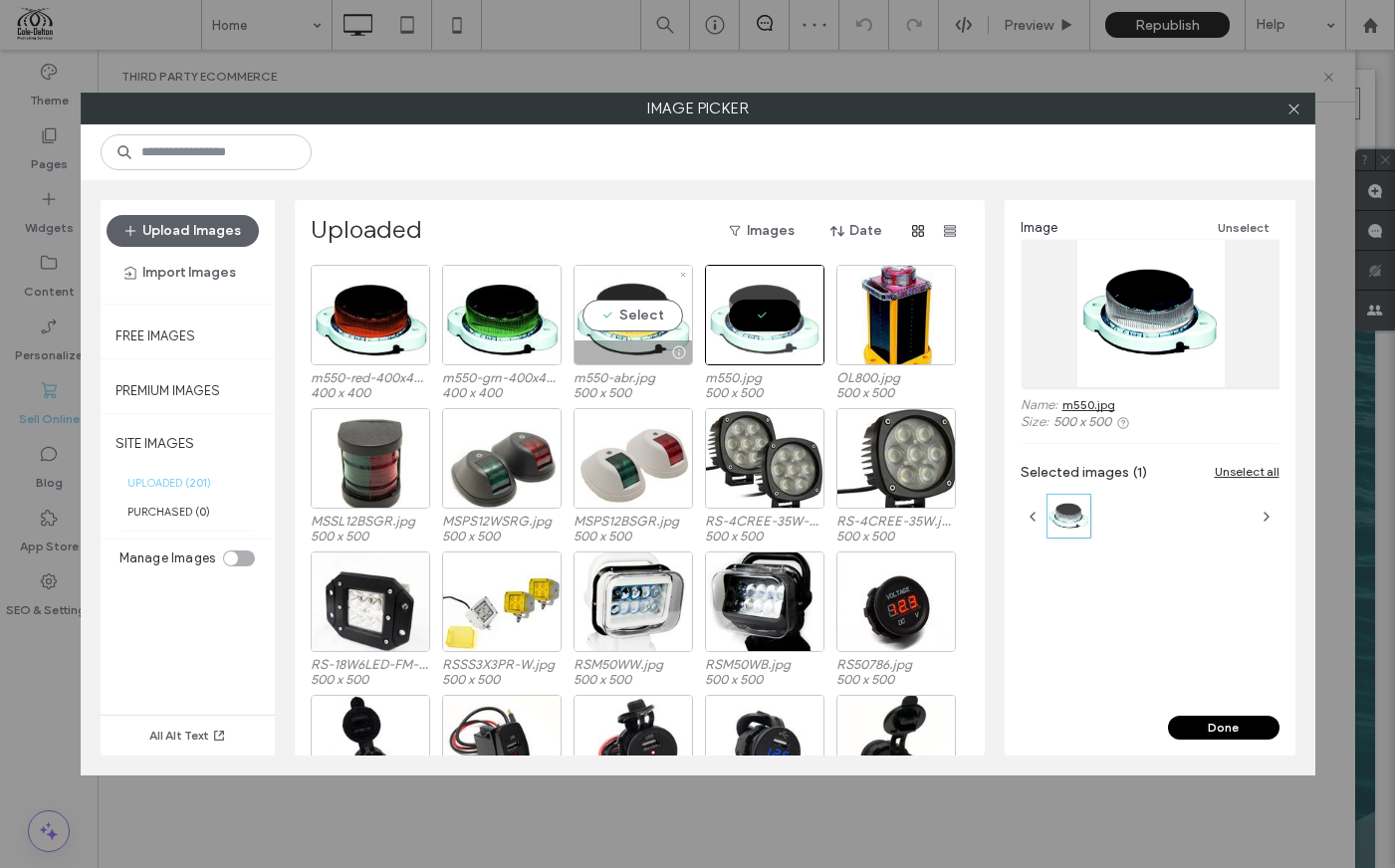drag, startPoint x: 645, startPoint y: 314, endPoint x: 546, endPoint y: 311, distance: 99.04544 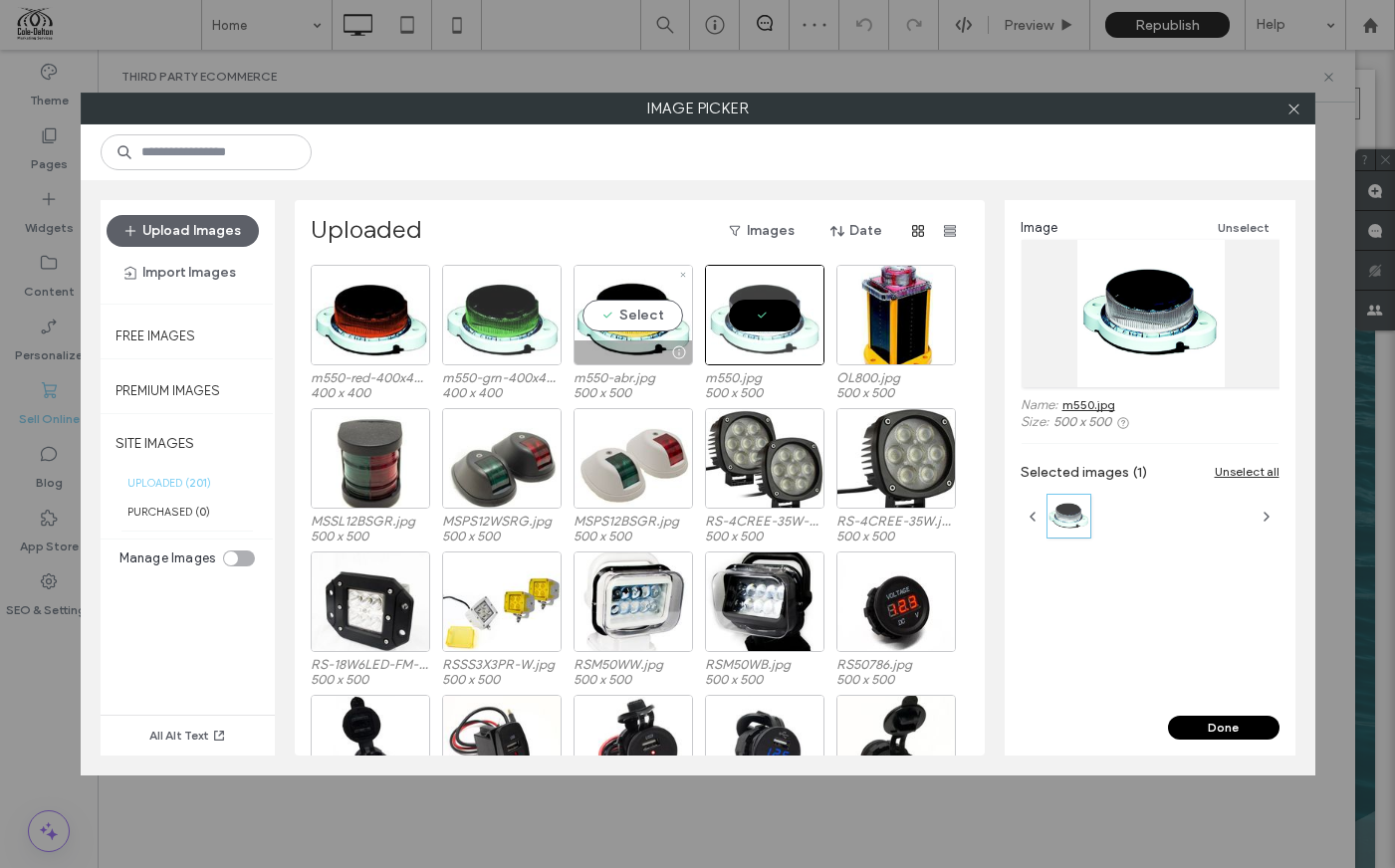 click on "Select" at bounding box center (633, 315) 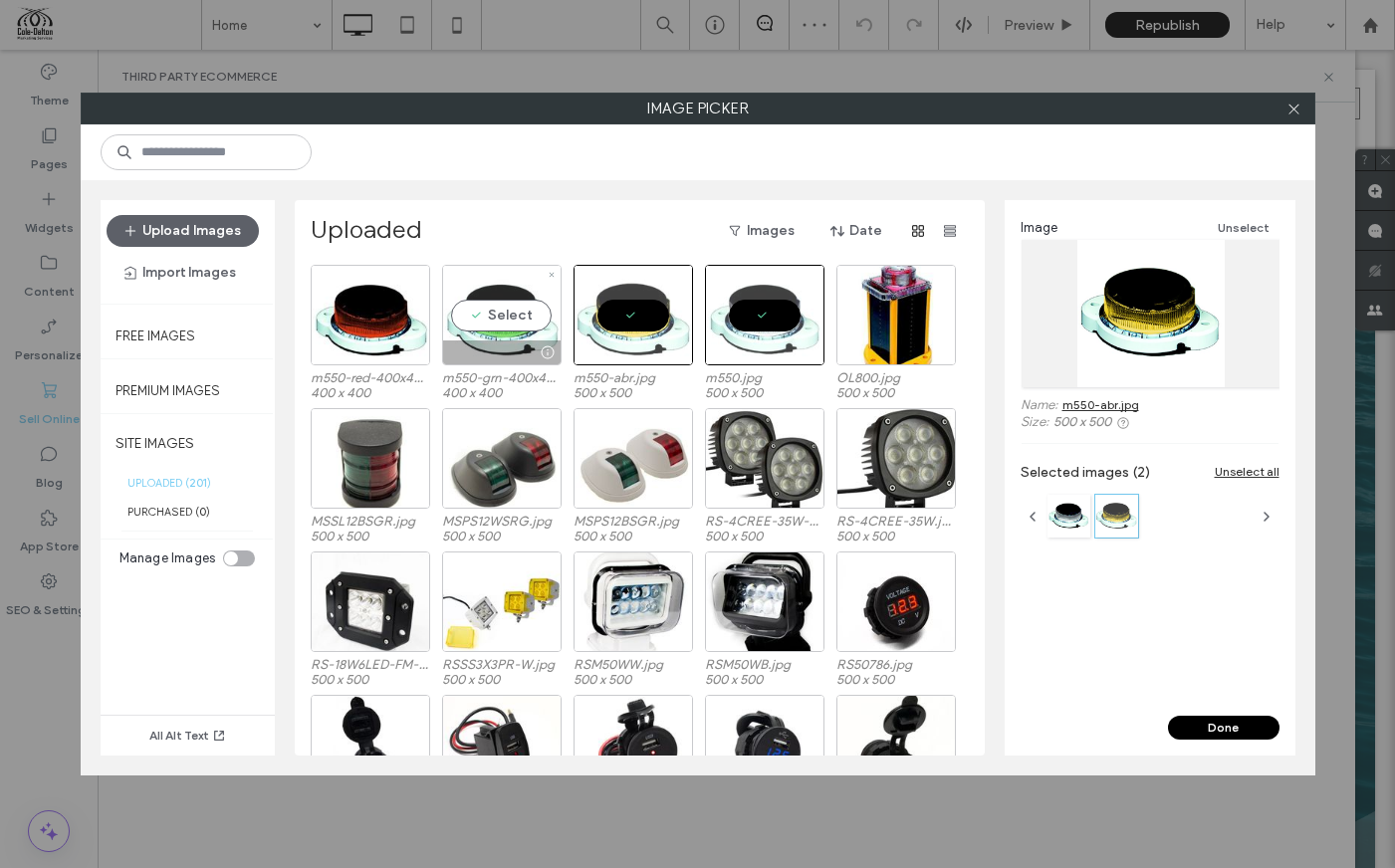 drag, startPoint x: 516, startPoint y: 311, endPoint x: 449, endPoint y: 313, distance: 67.02984 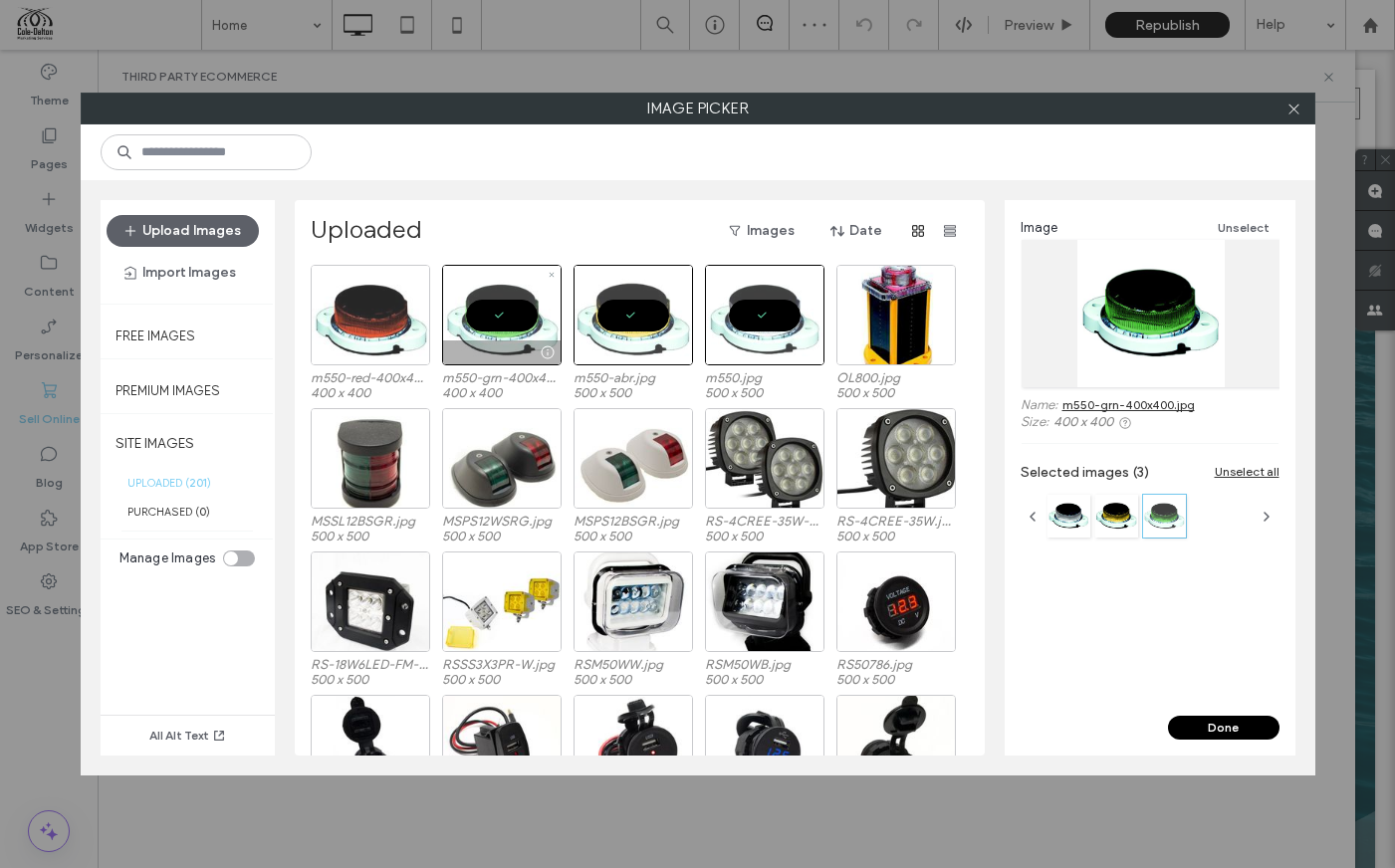 click at bounding box center (370, 315) 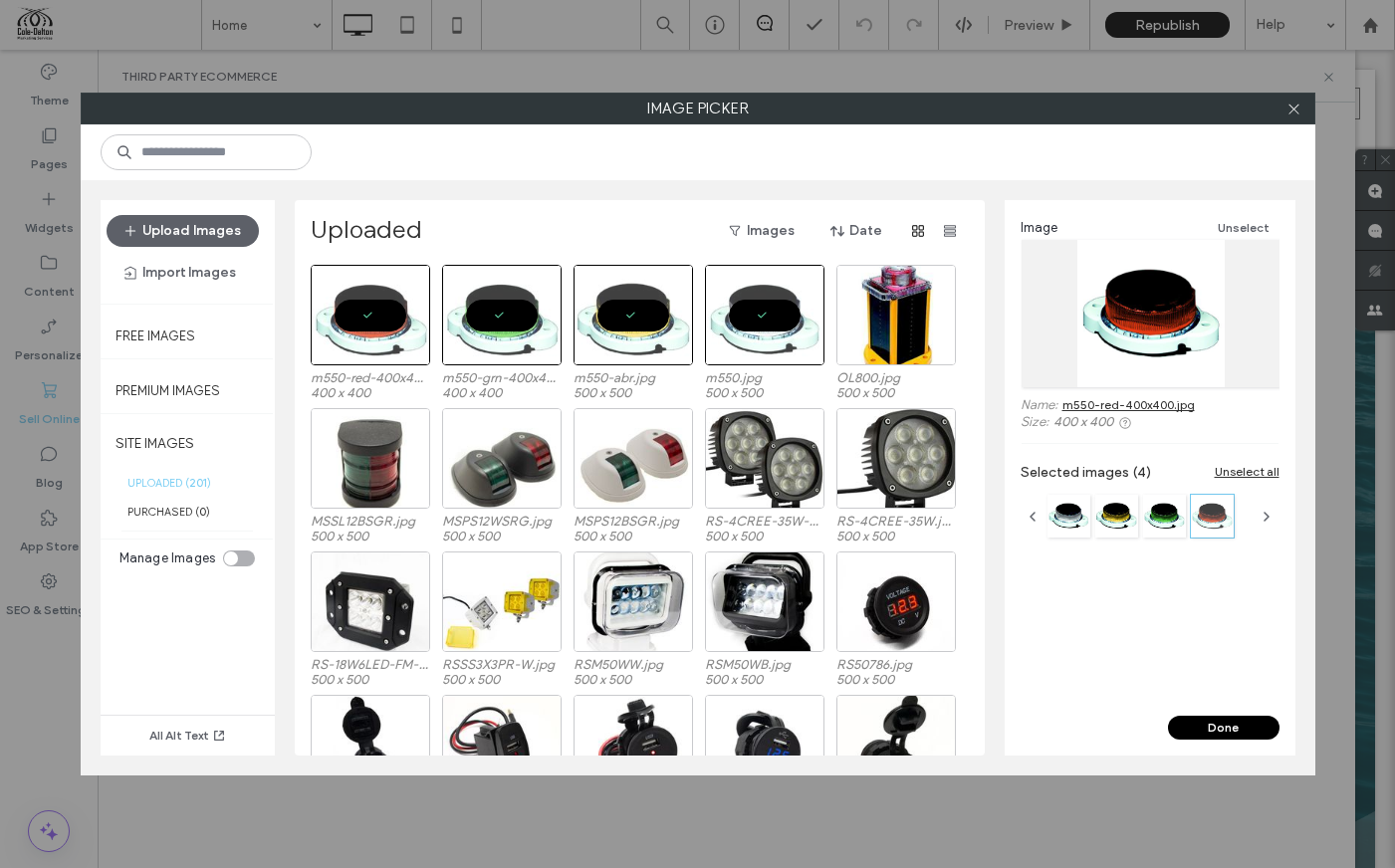 click on "Done" at bounding box center (1224, 728) 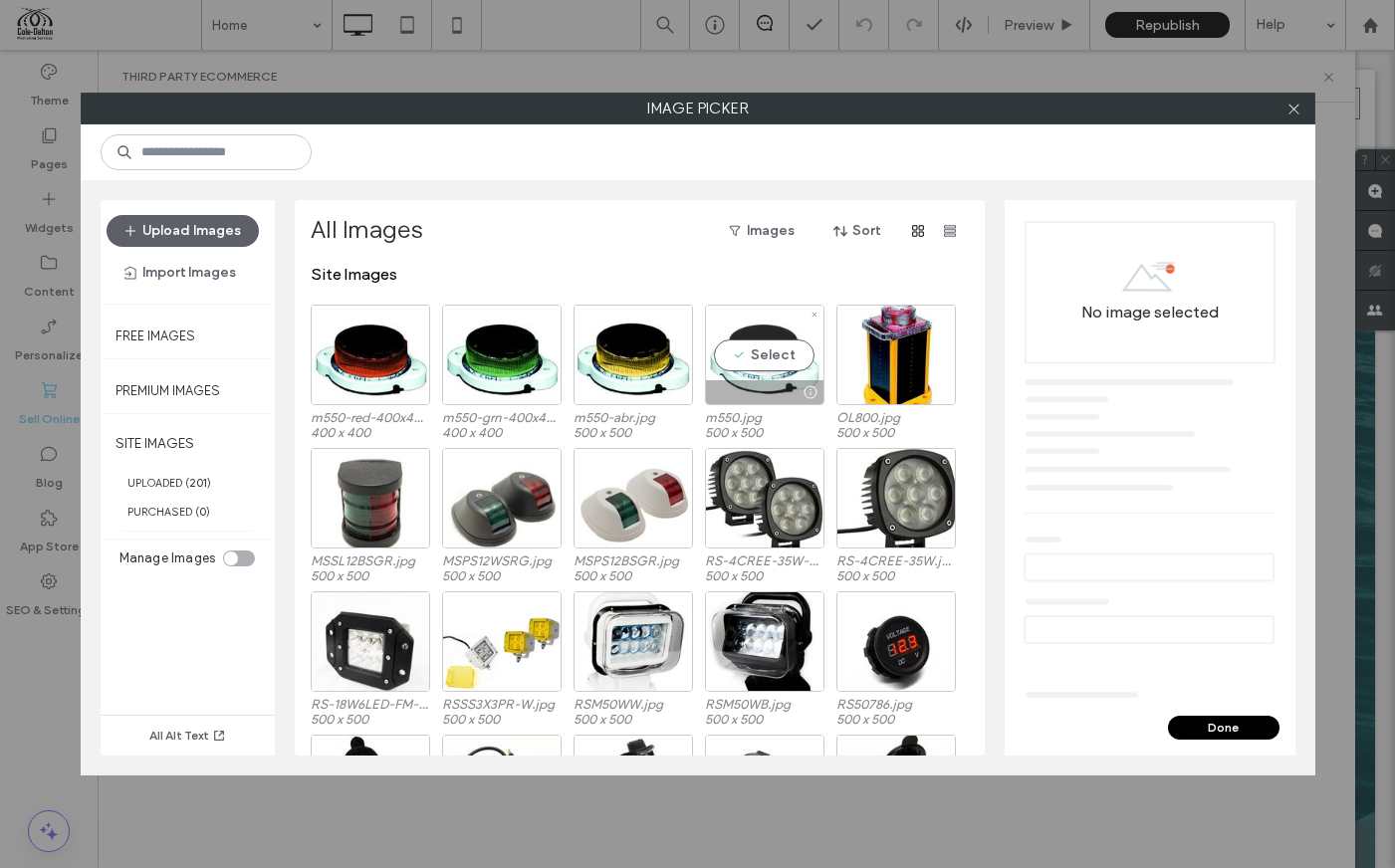 click on "Select" at bounding box center [765, 354] 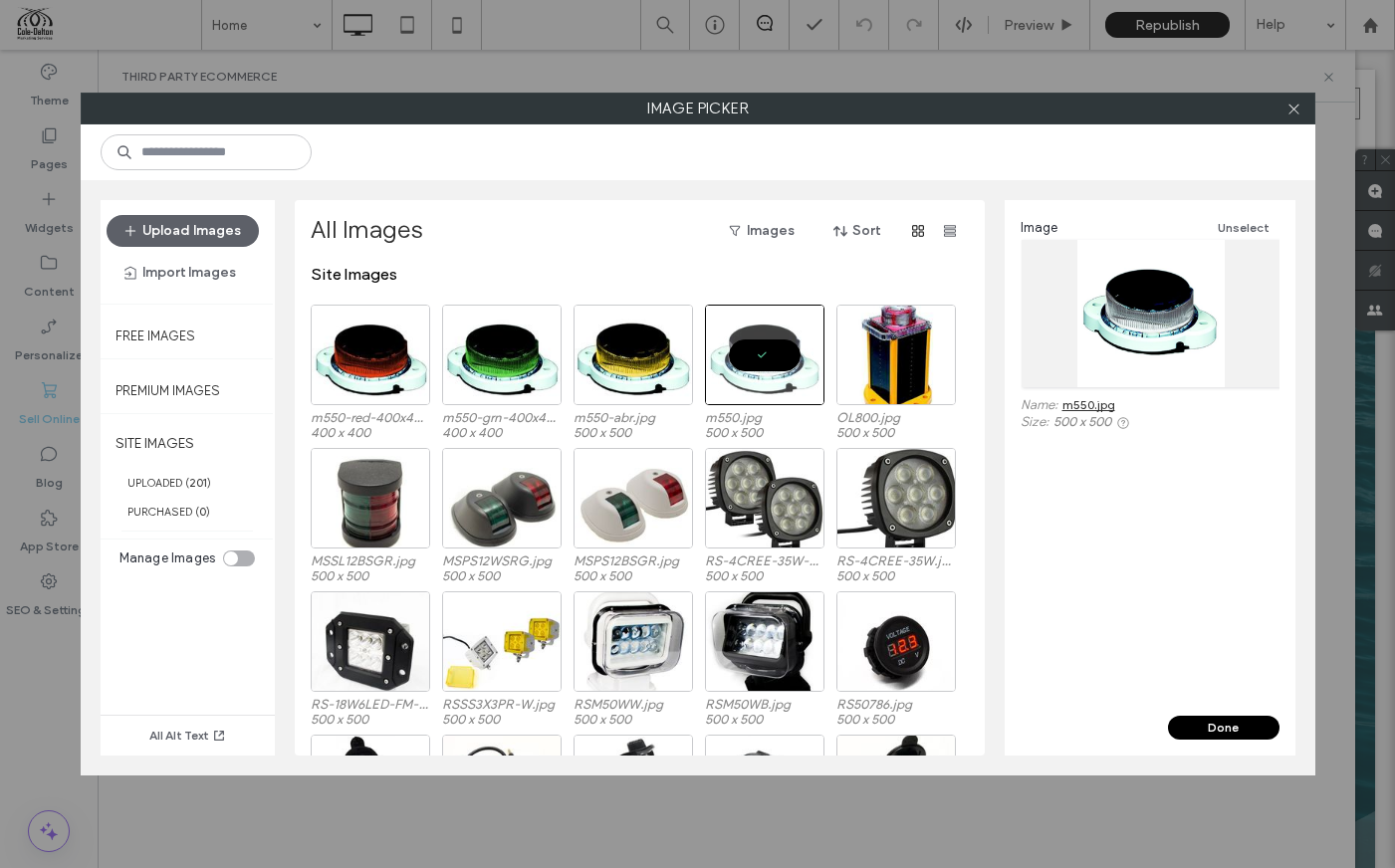 click on "Done" at bounding box center (1224, 728) 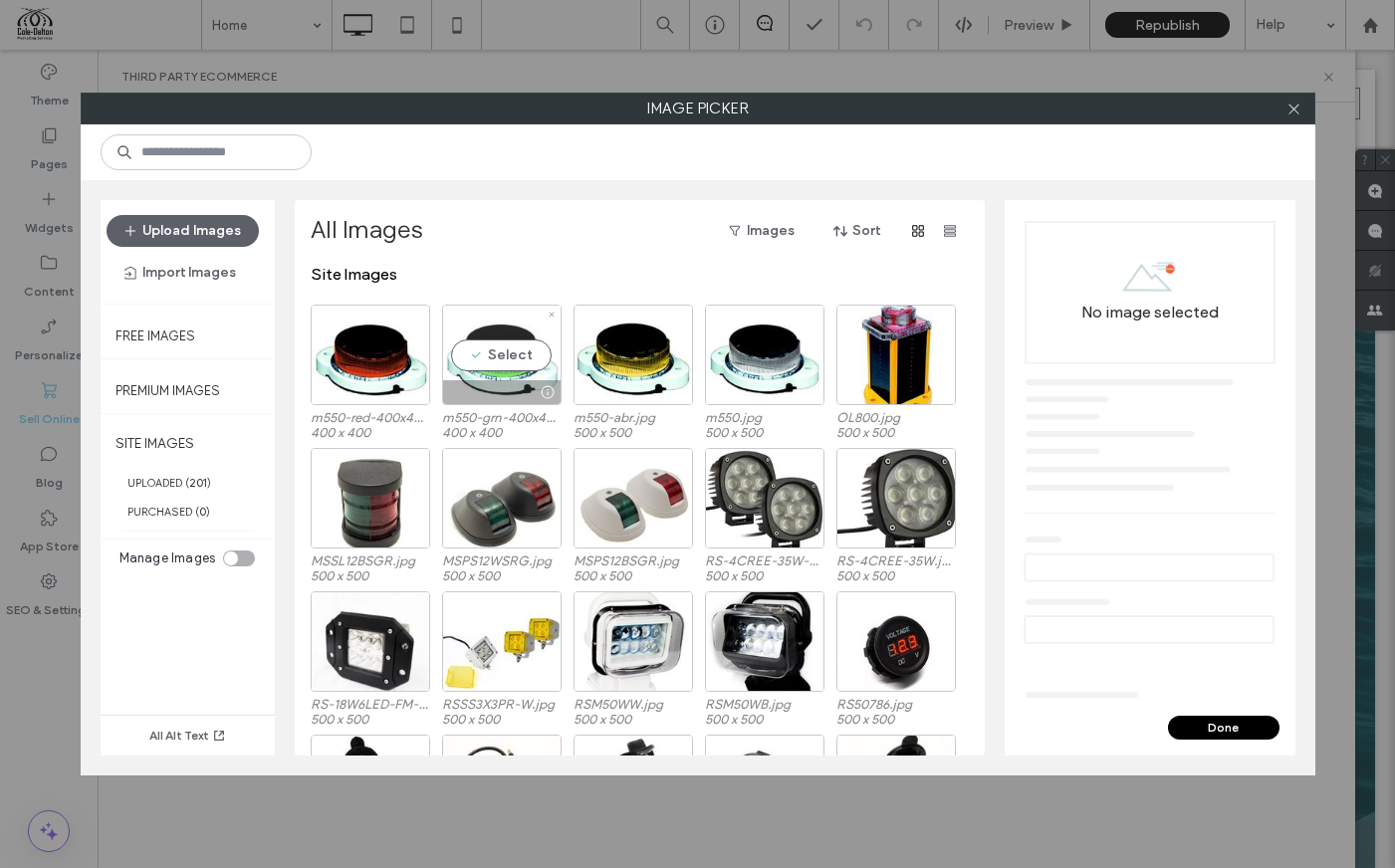 click on "Select" at bounding box center [502, 354] 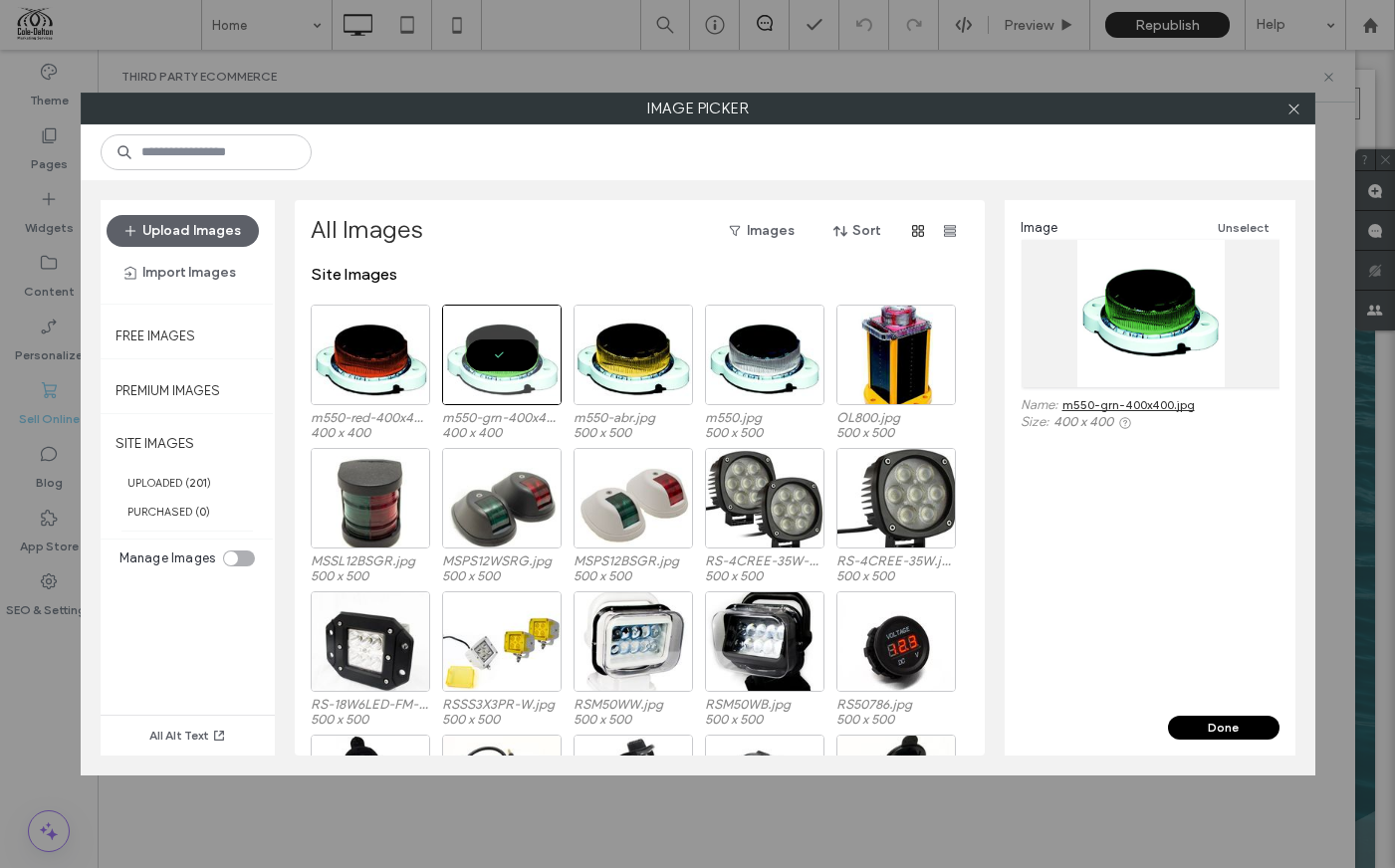 click on "Done" at bounding box center [1224, 728] 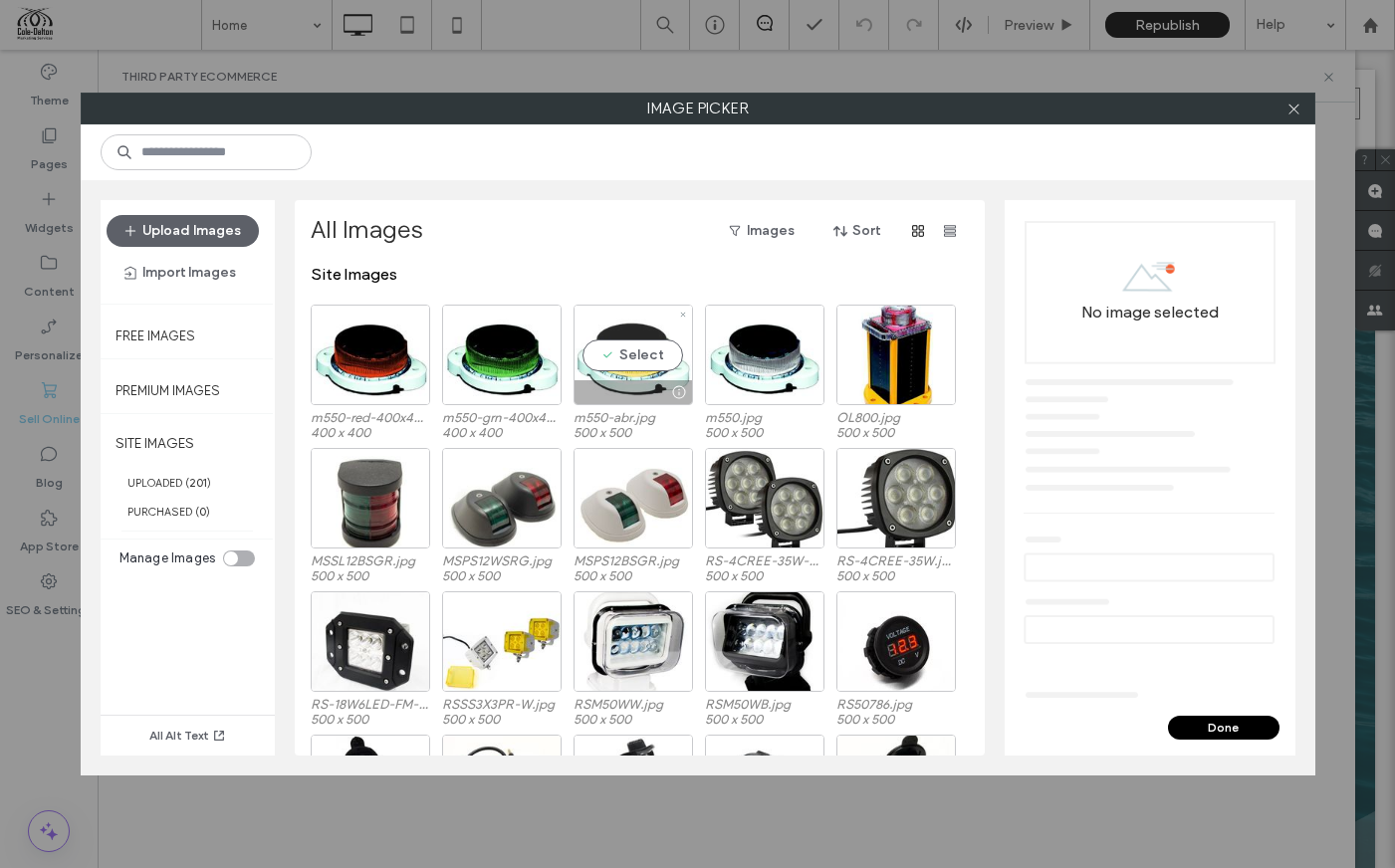 click on "Select" at bounding box center (633, 354) 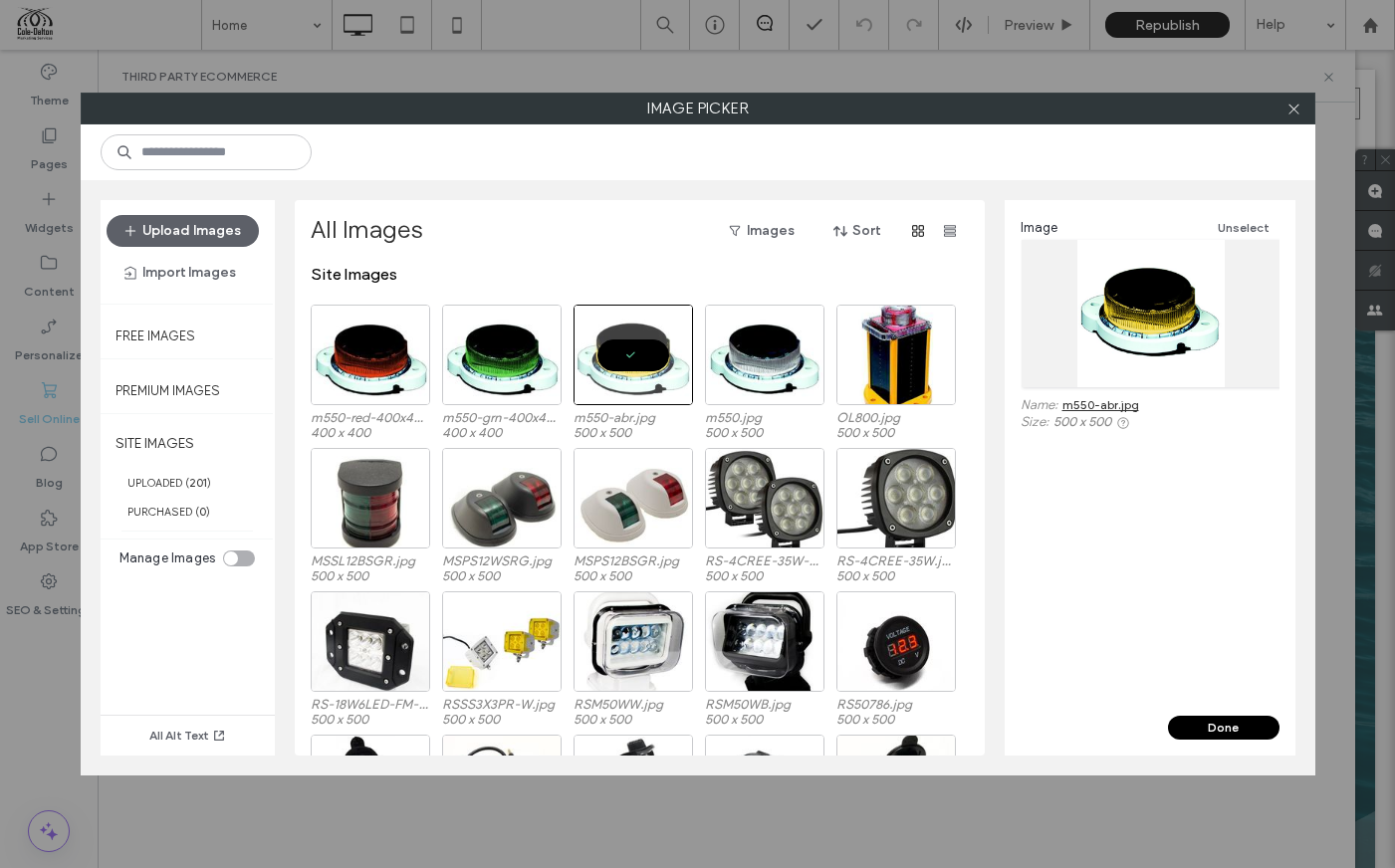 click on "Done" at bounding box center (1224, 728) 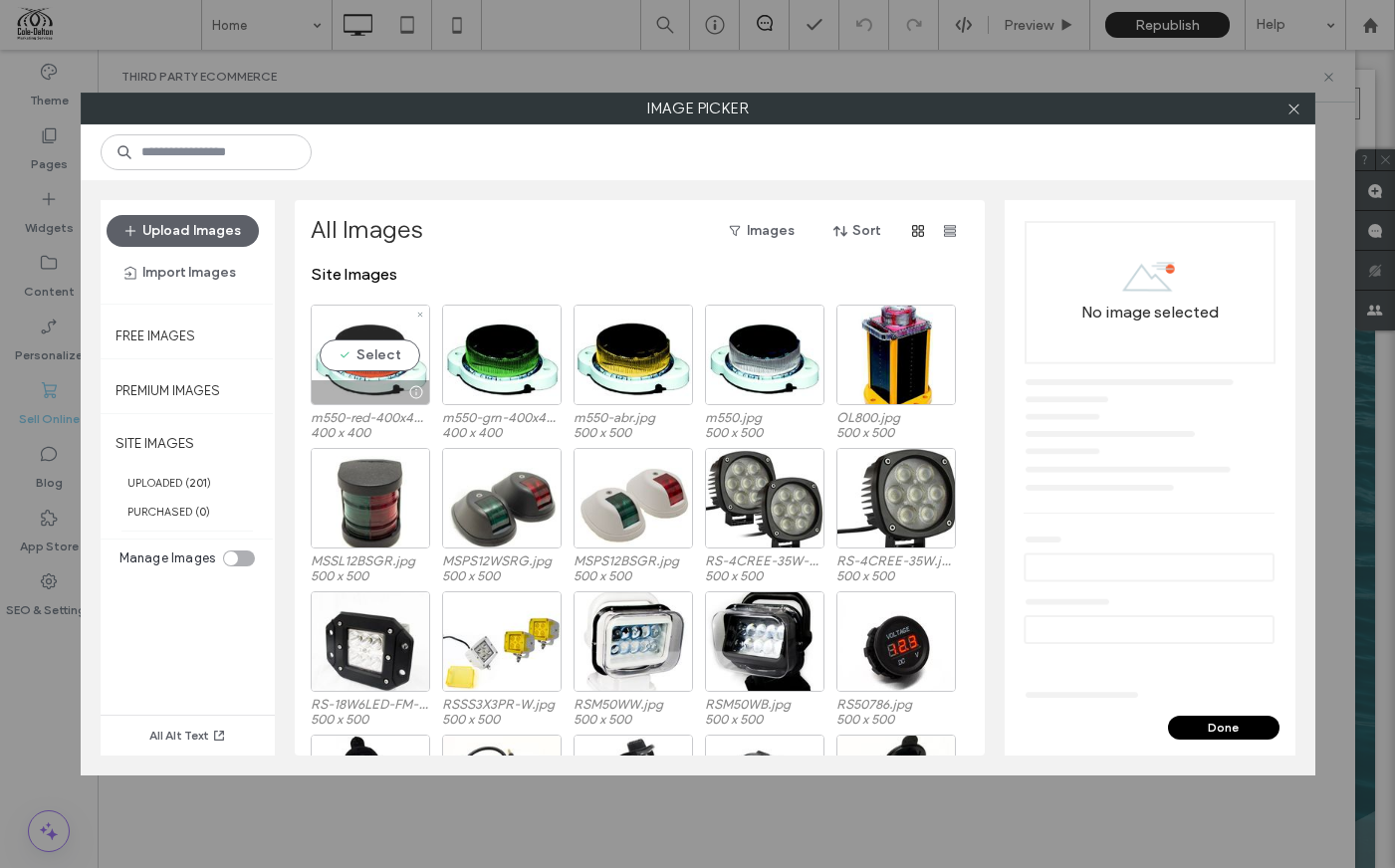 click on "Select" at bounding box center [370, 354] 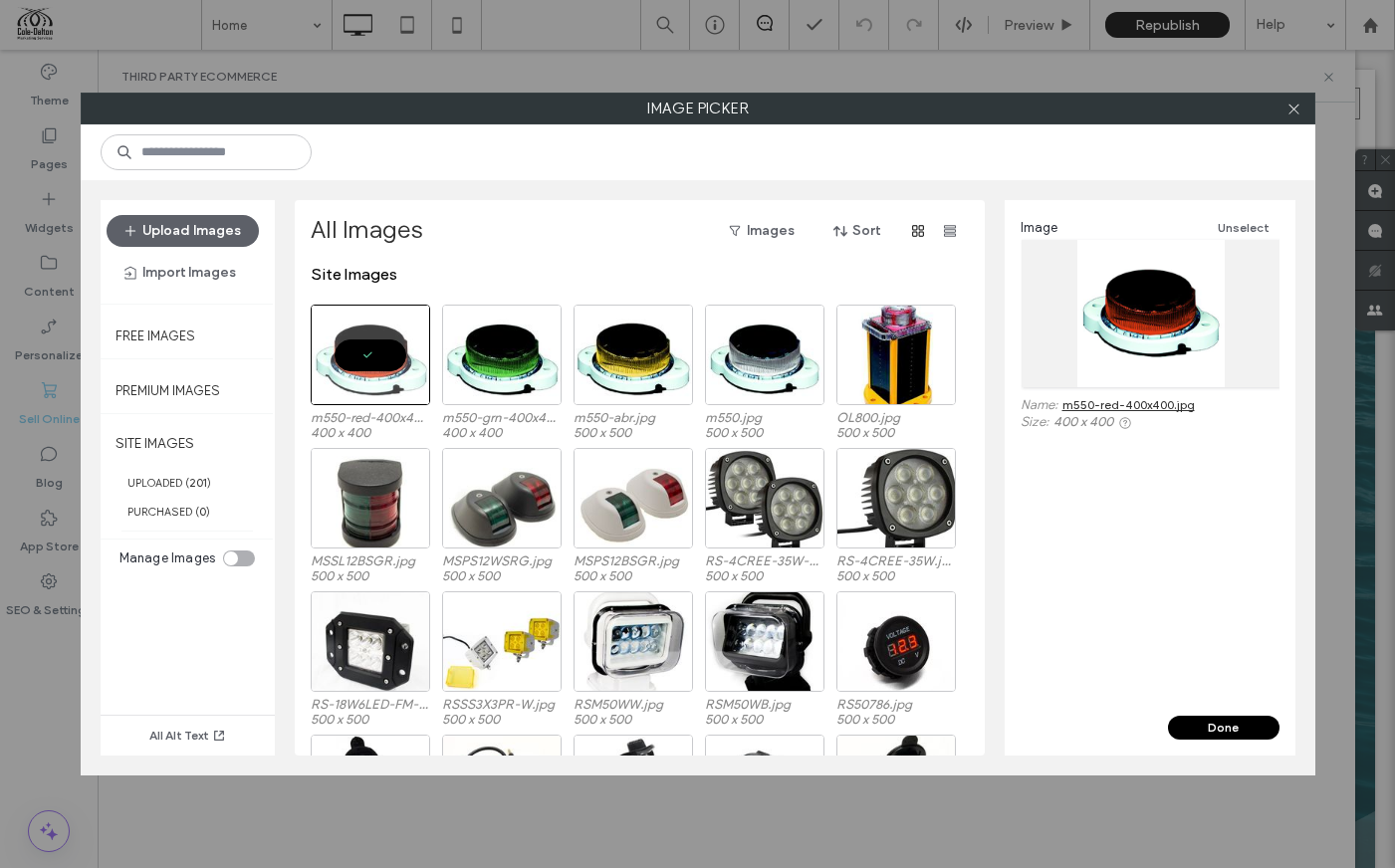 click on "Done" at bounding box center (1224, 728) 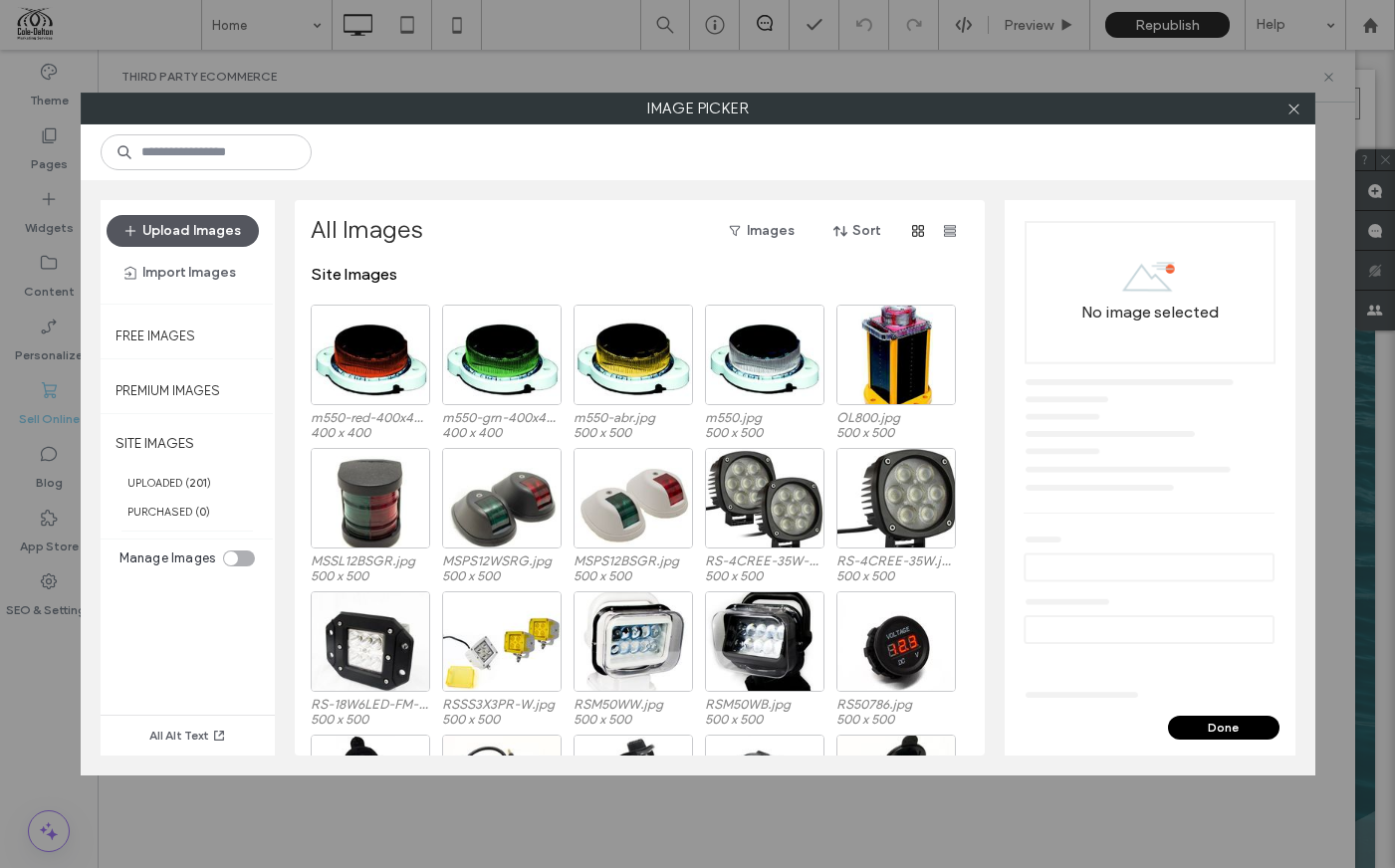 click on "Upload Images" at bounding box center [182, 231] 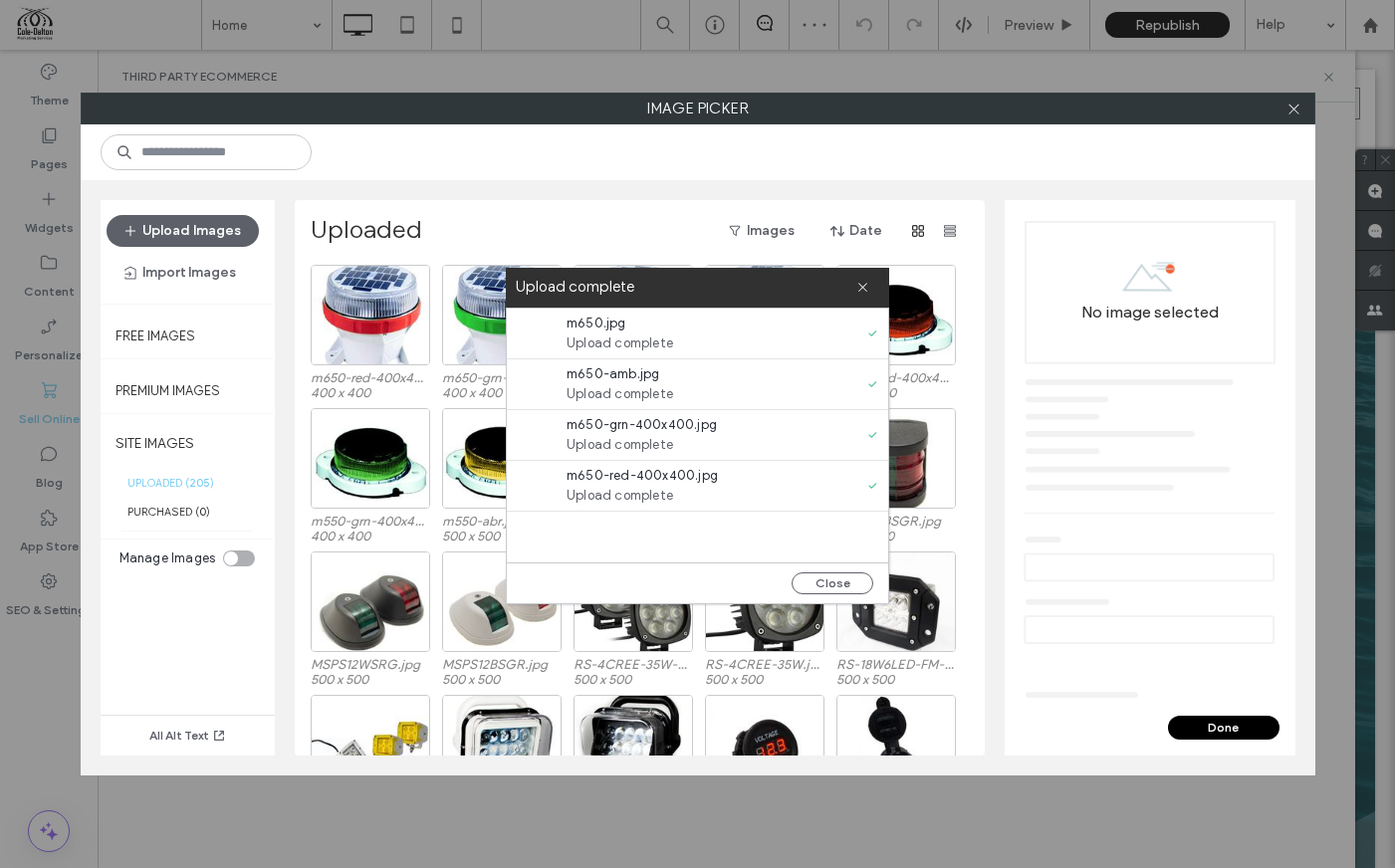 click 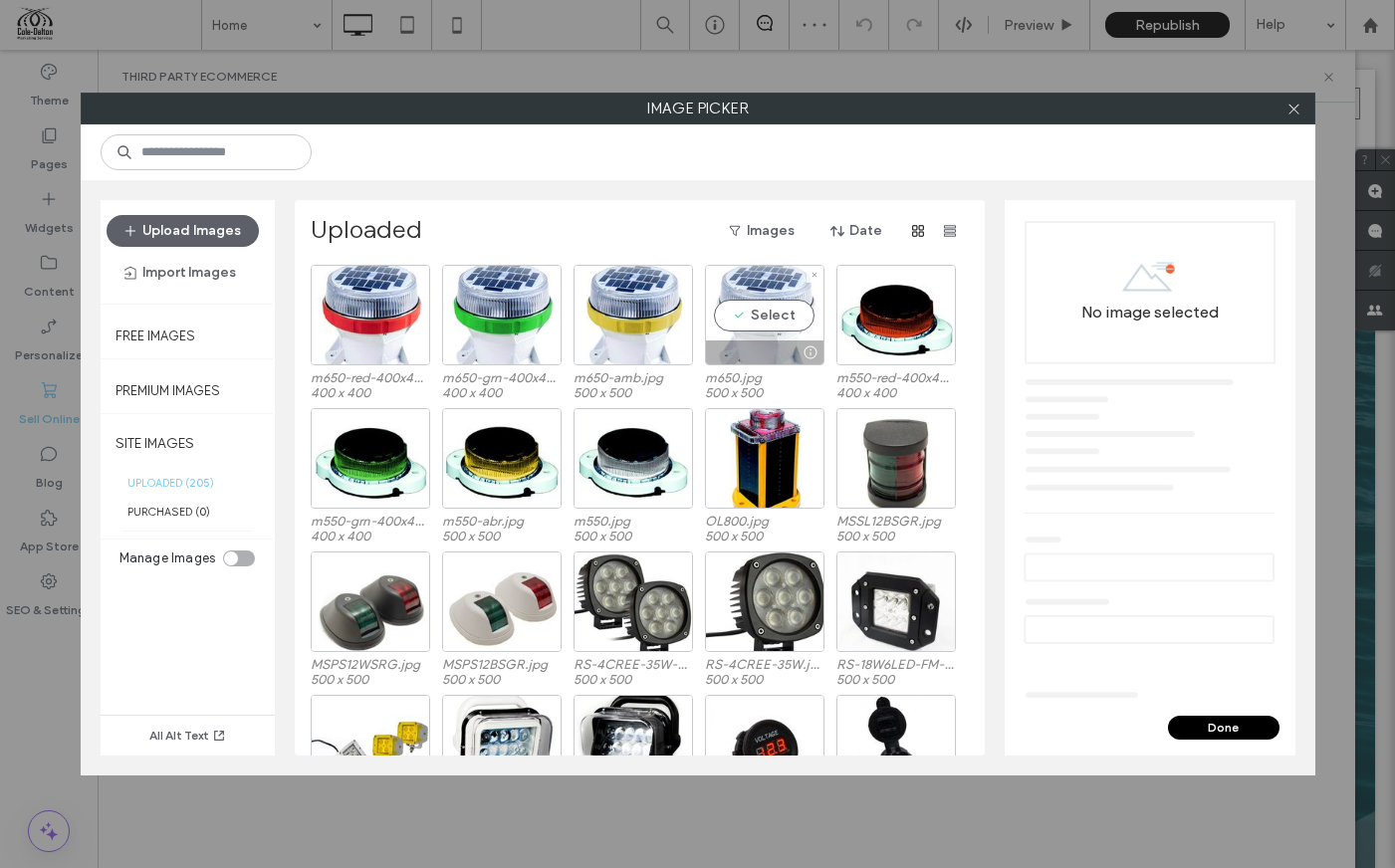 click on "Select" at bounding box center [765, 315] 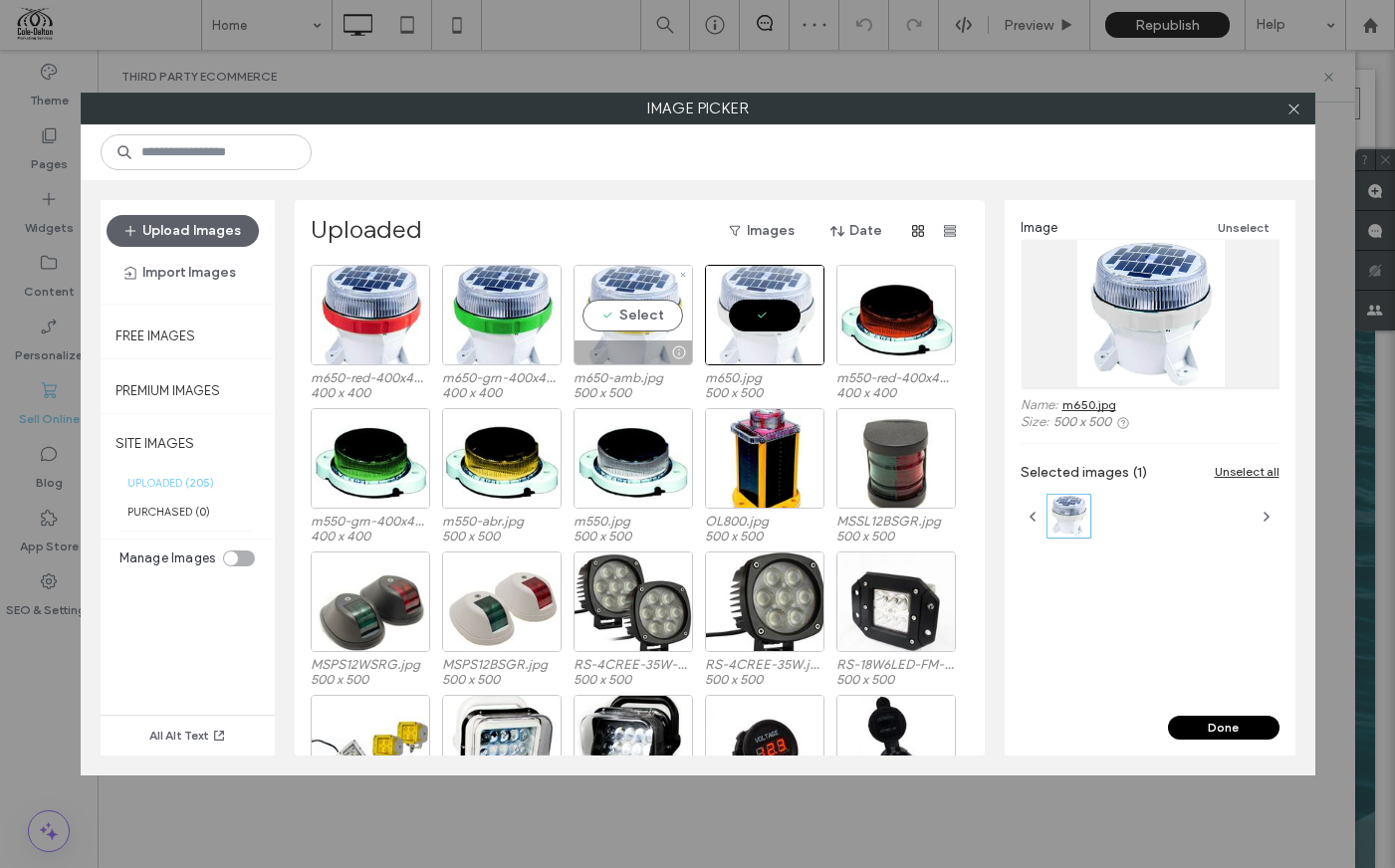 click on "Select" at bounding box center [633, 315] 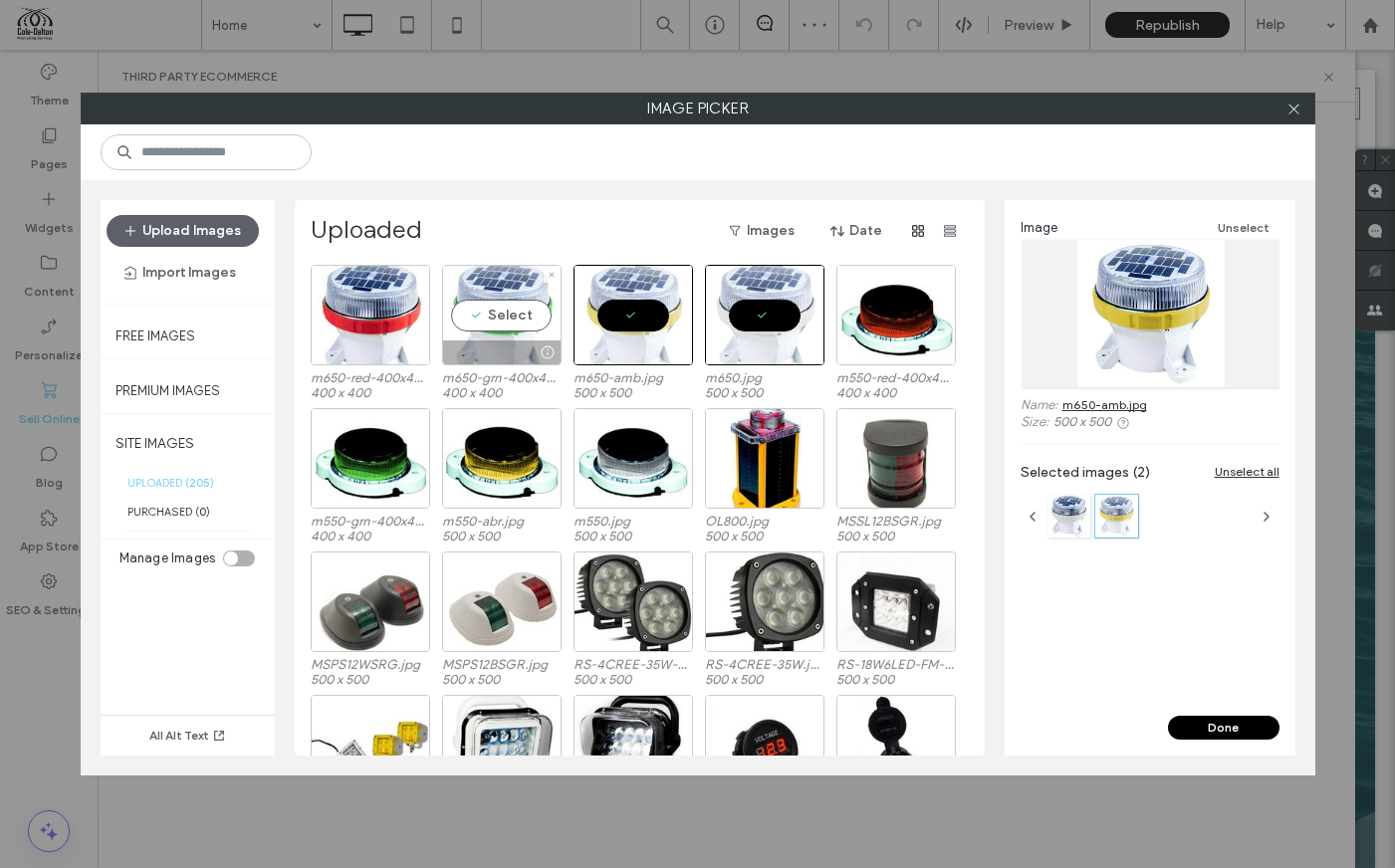 click on "Select" at bounding box center [502, 315] 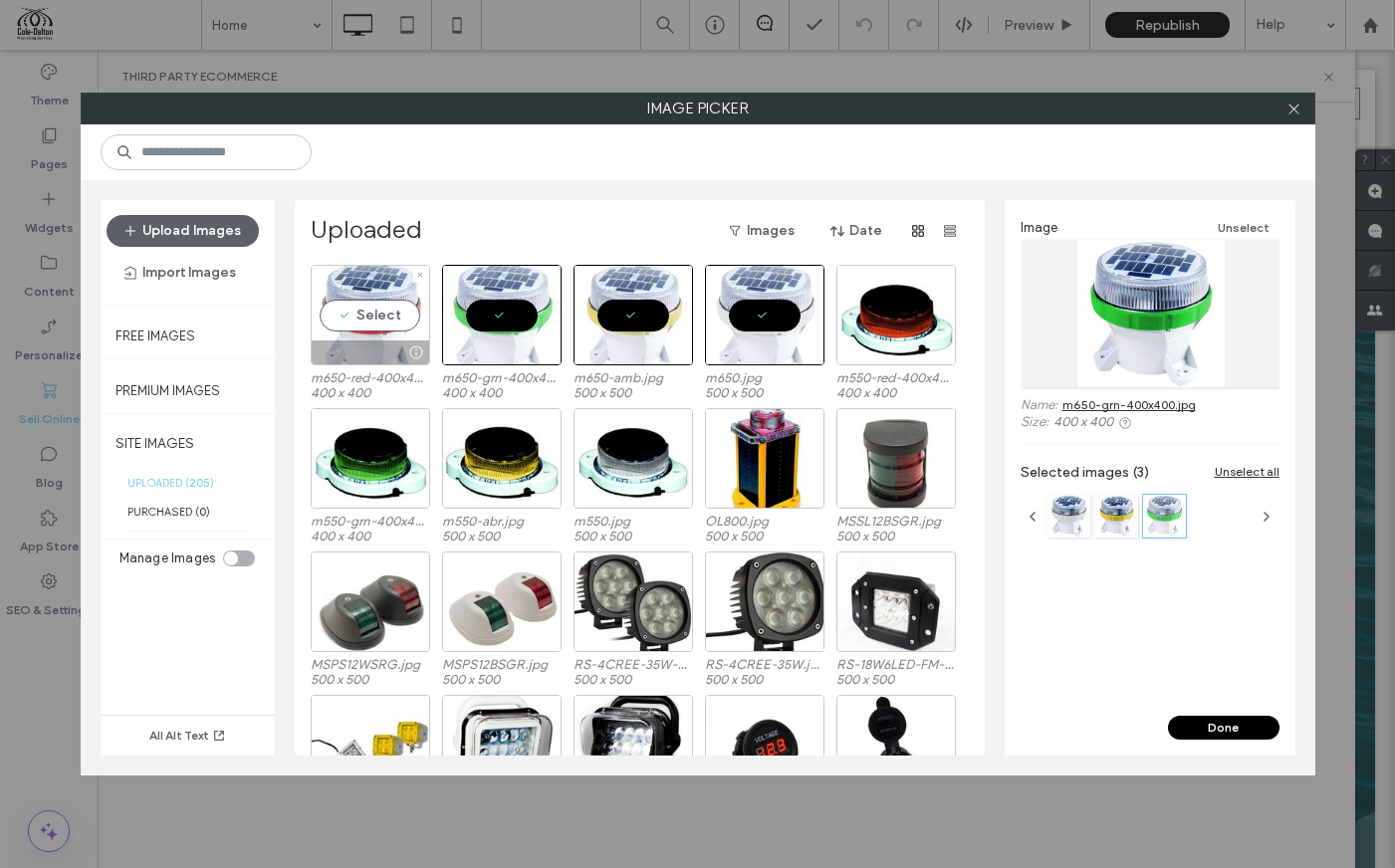 click on "Select" at bounding box center (370, 315) 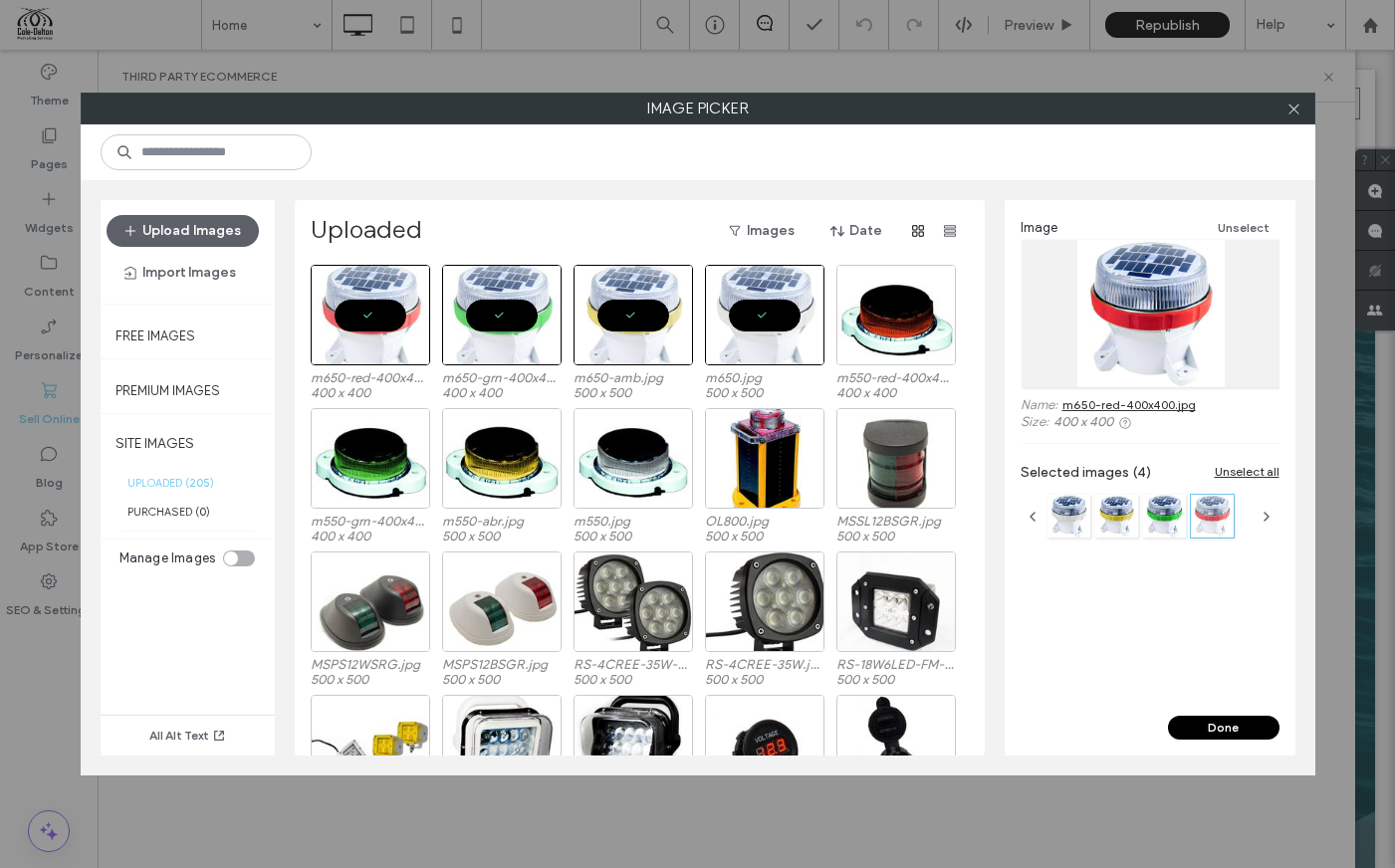 click on "Done" at bounding box center (1224, 728) 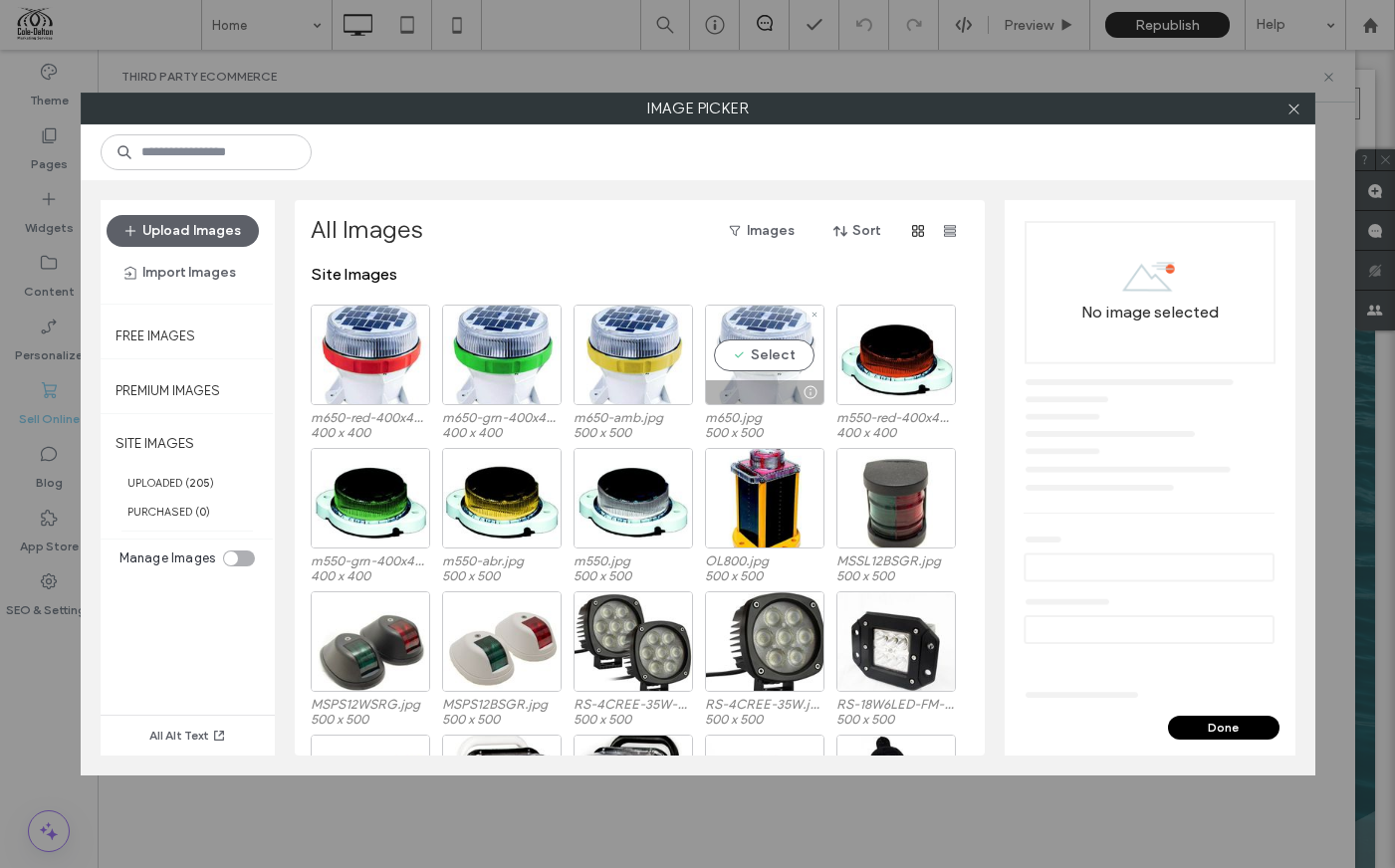 click on "Select" at bounding box center [765, 354] 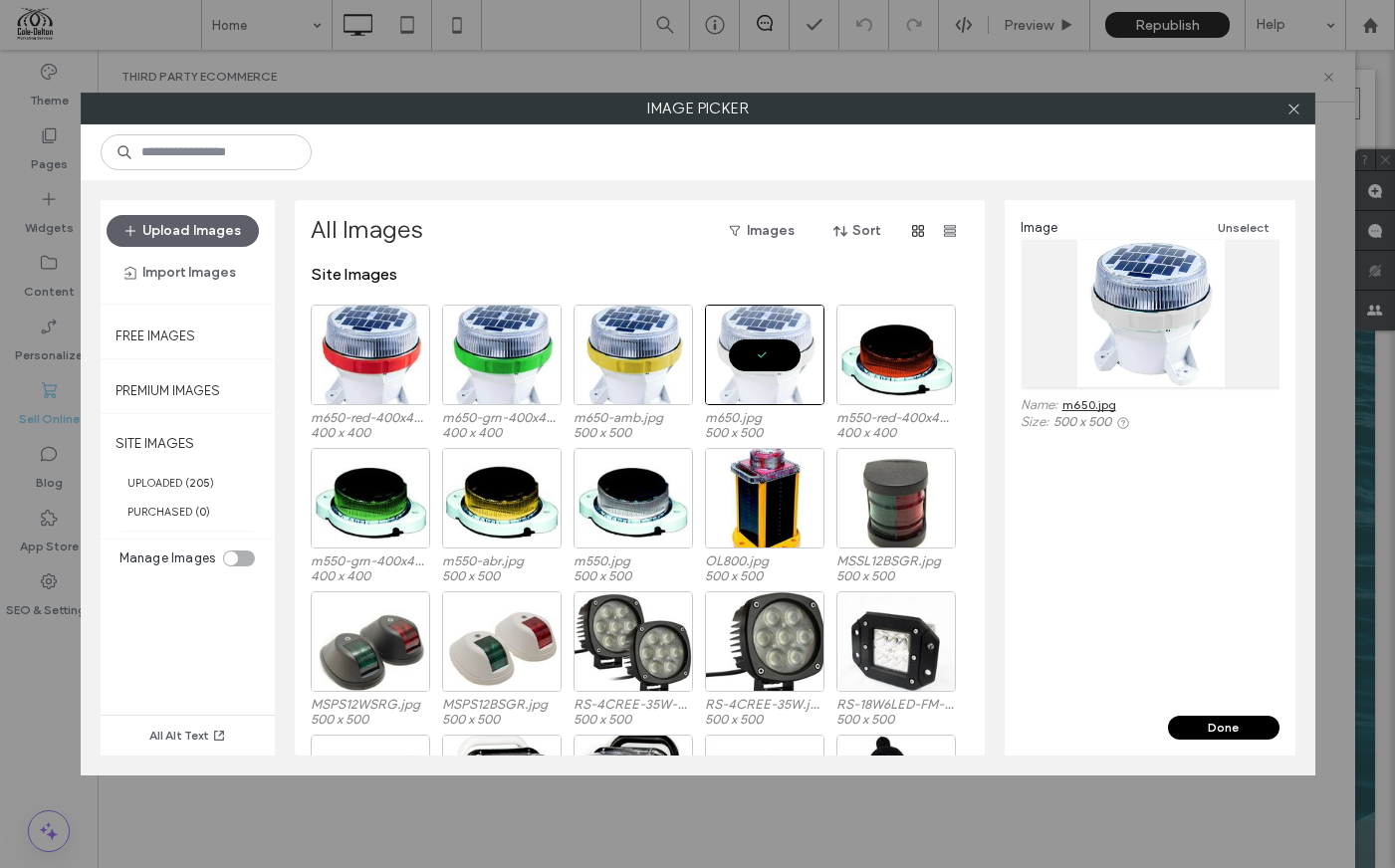 click on "Done" at bounding box center [1224, 728] 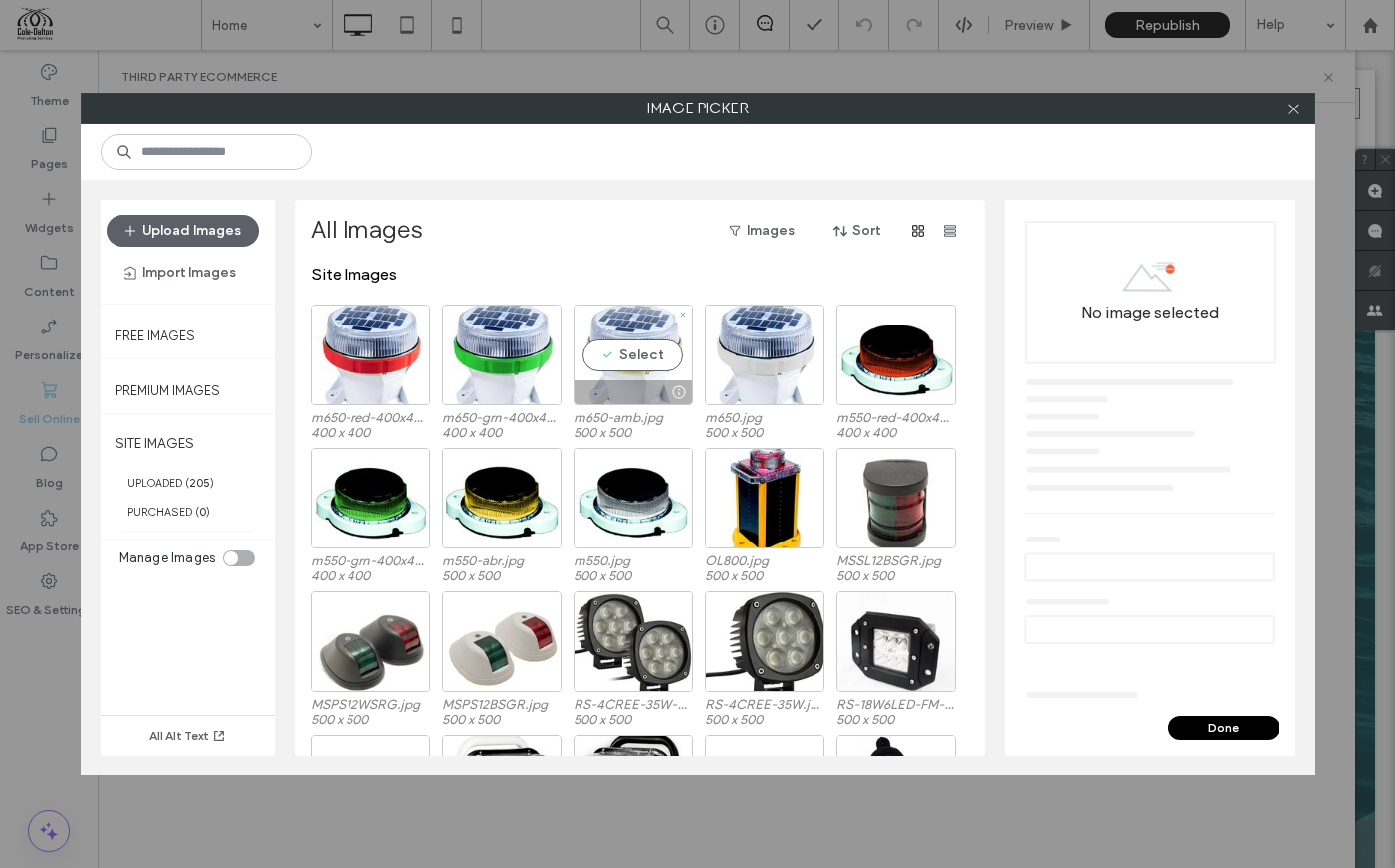 click on "Select" at bounding box center (633, 354) 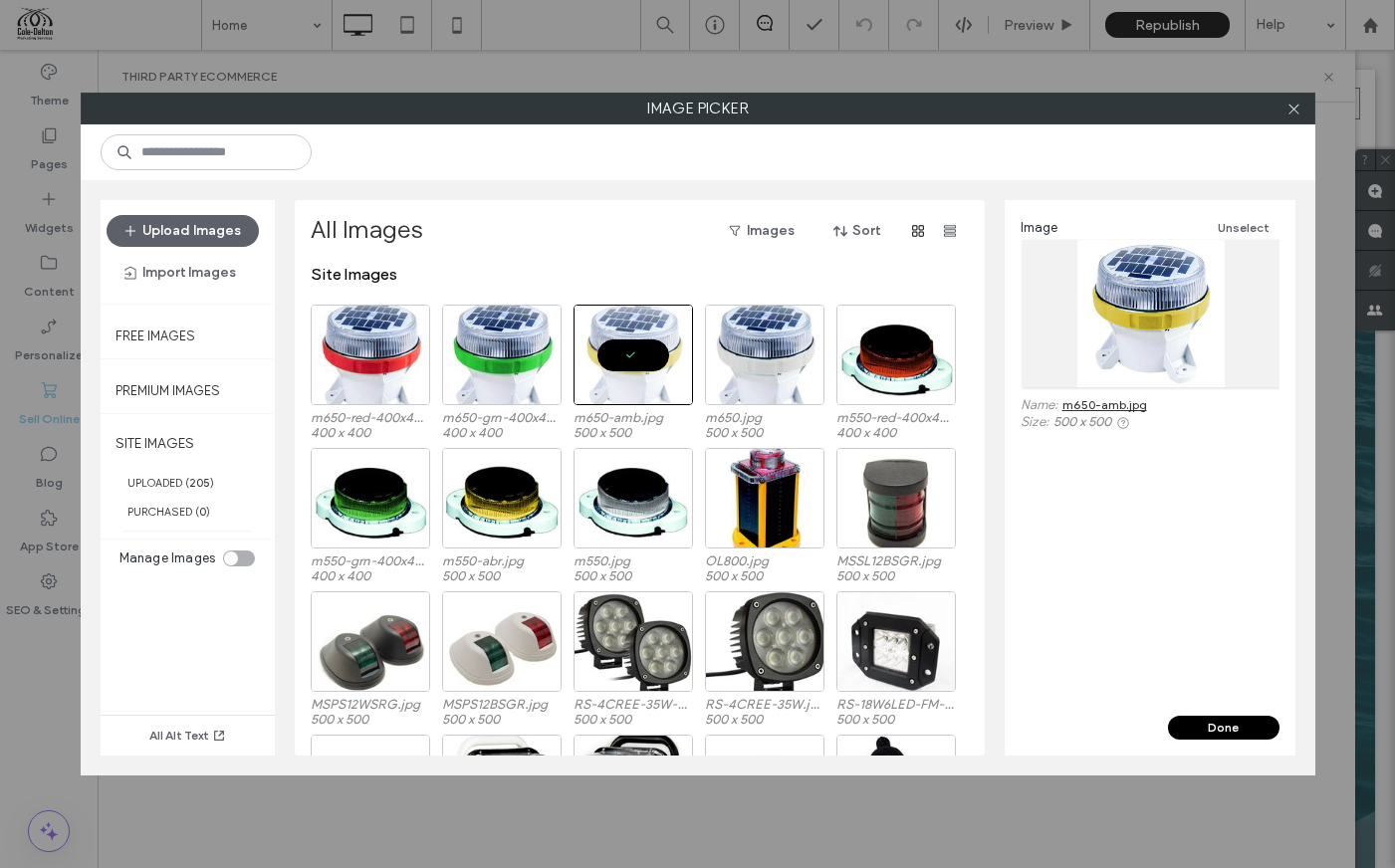 click on "Done" at bounding box center (1224, 728) 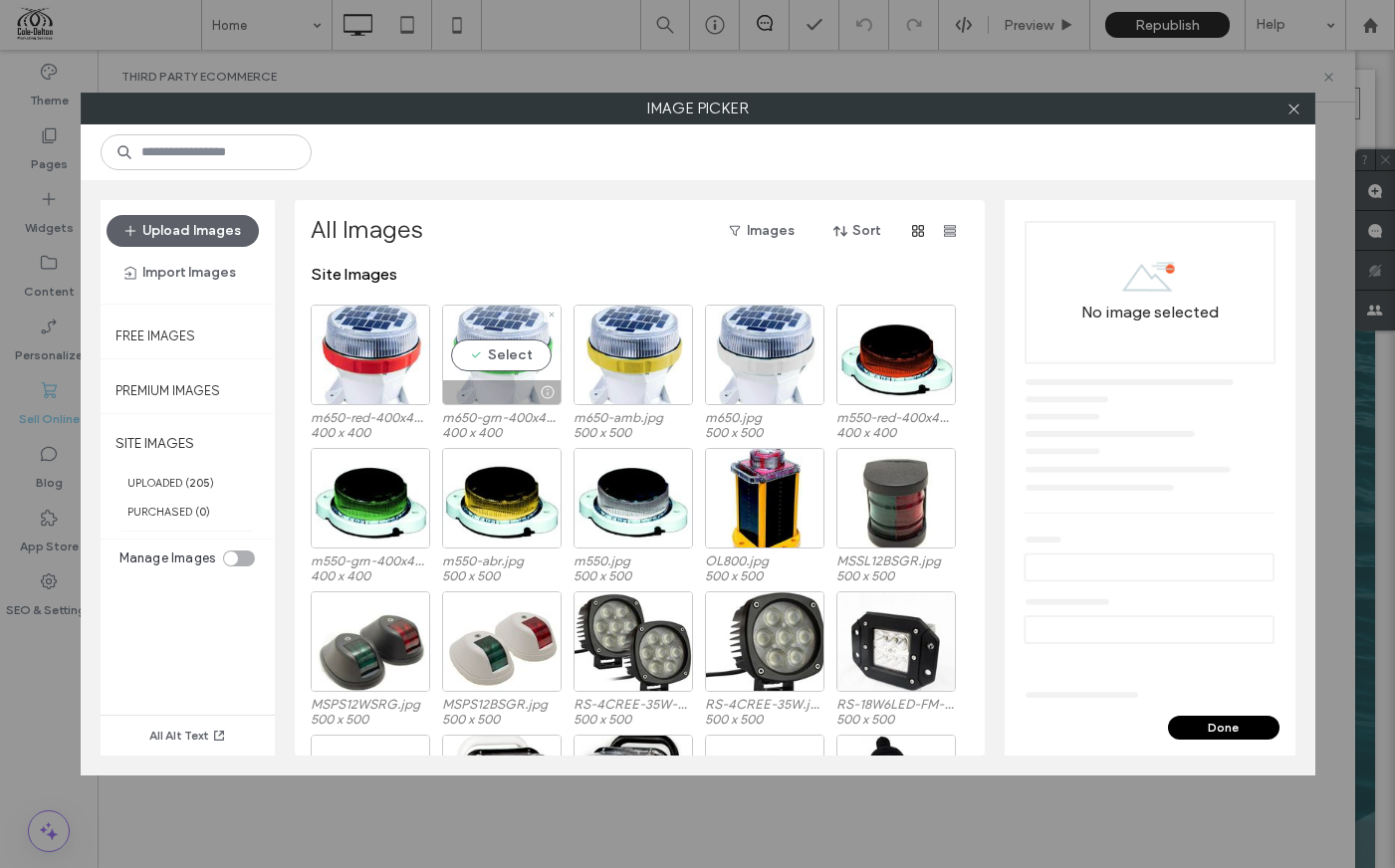 click on "Select" at bounding box center (502, 354) 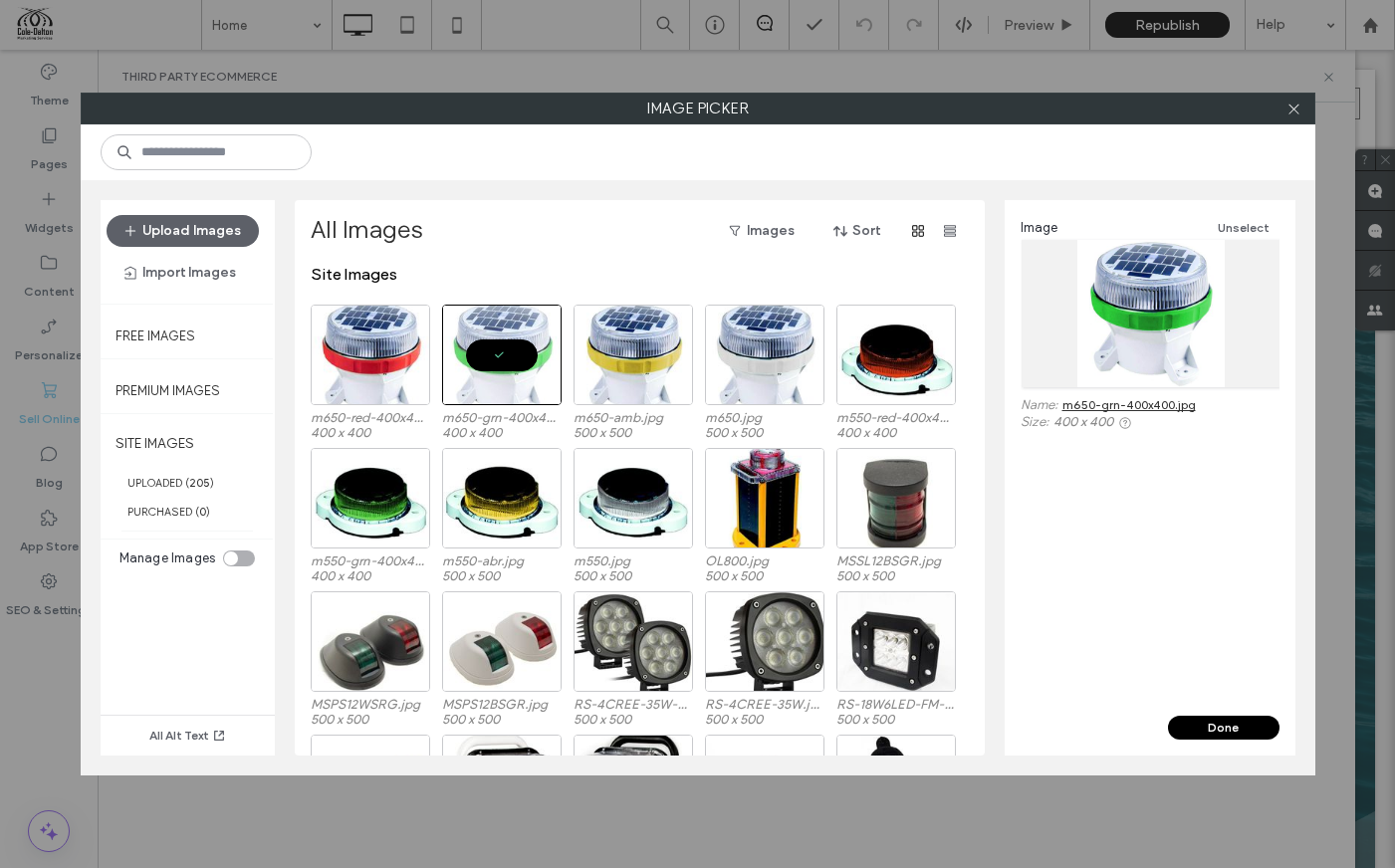 click on "Image Unselect Name: m650-grn-400x400.jpg Size: 400 x 400" at bounding box center [1150, 458] 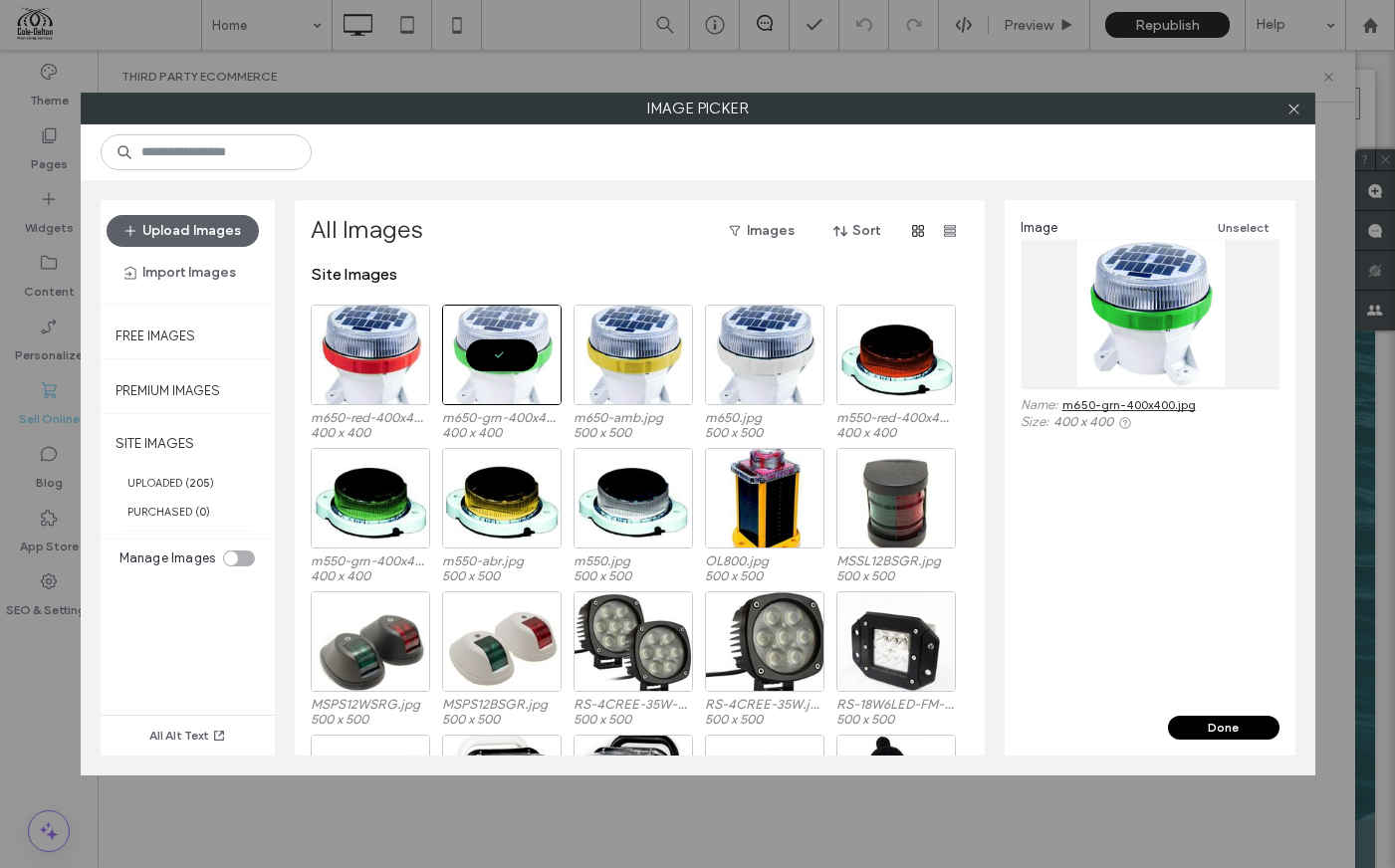 click on "Done" at bounding box center (1224, 728) 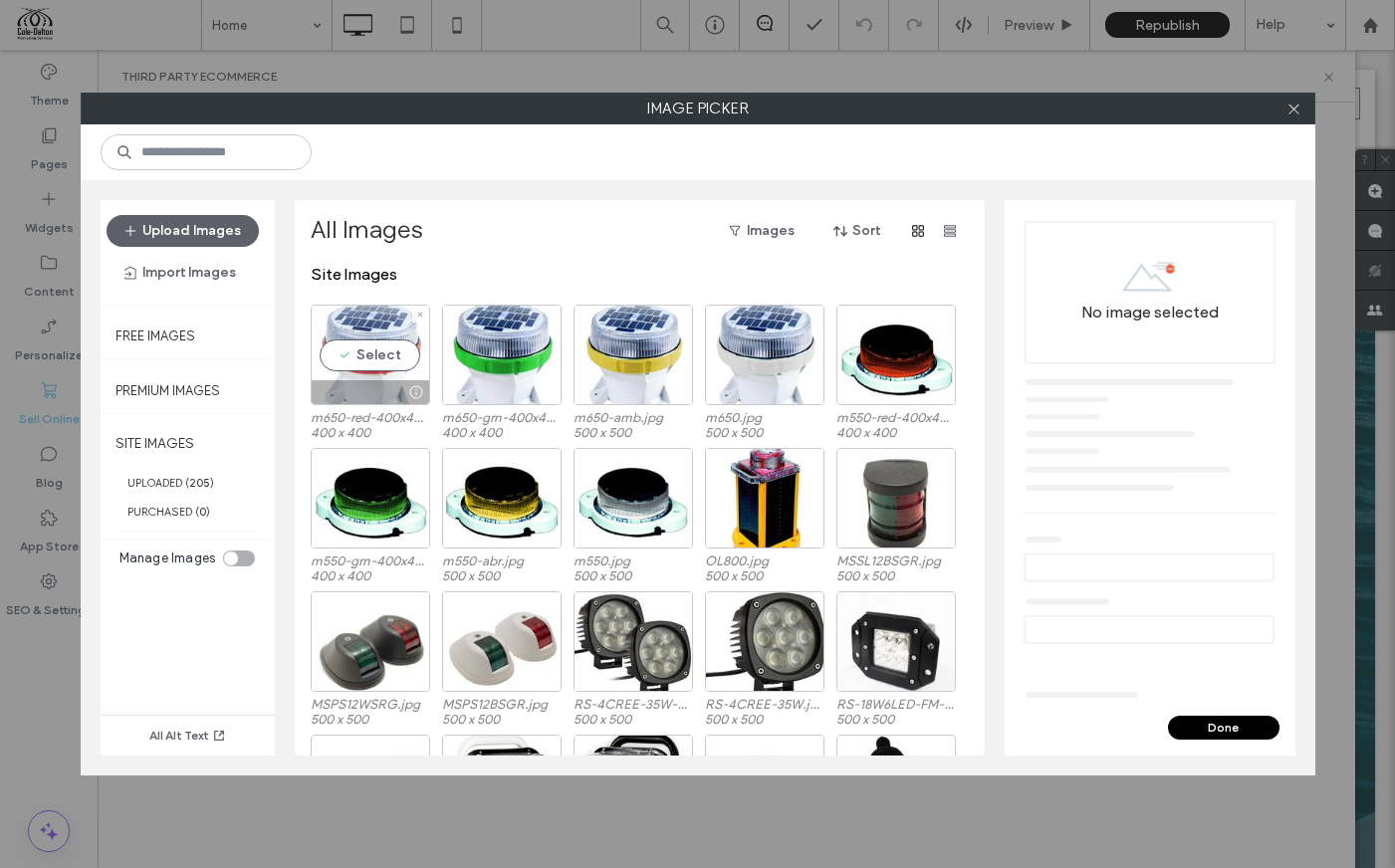 click on "Select" at bounding box center [370, 354] 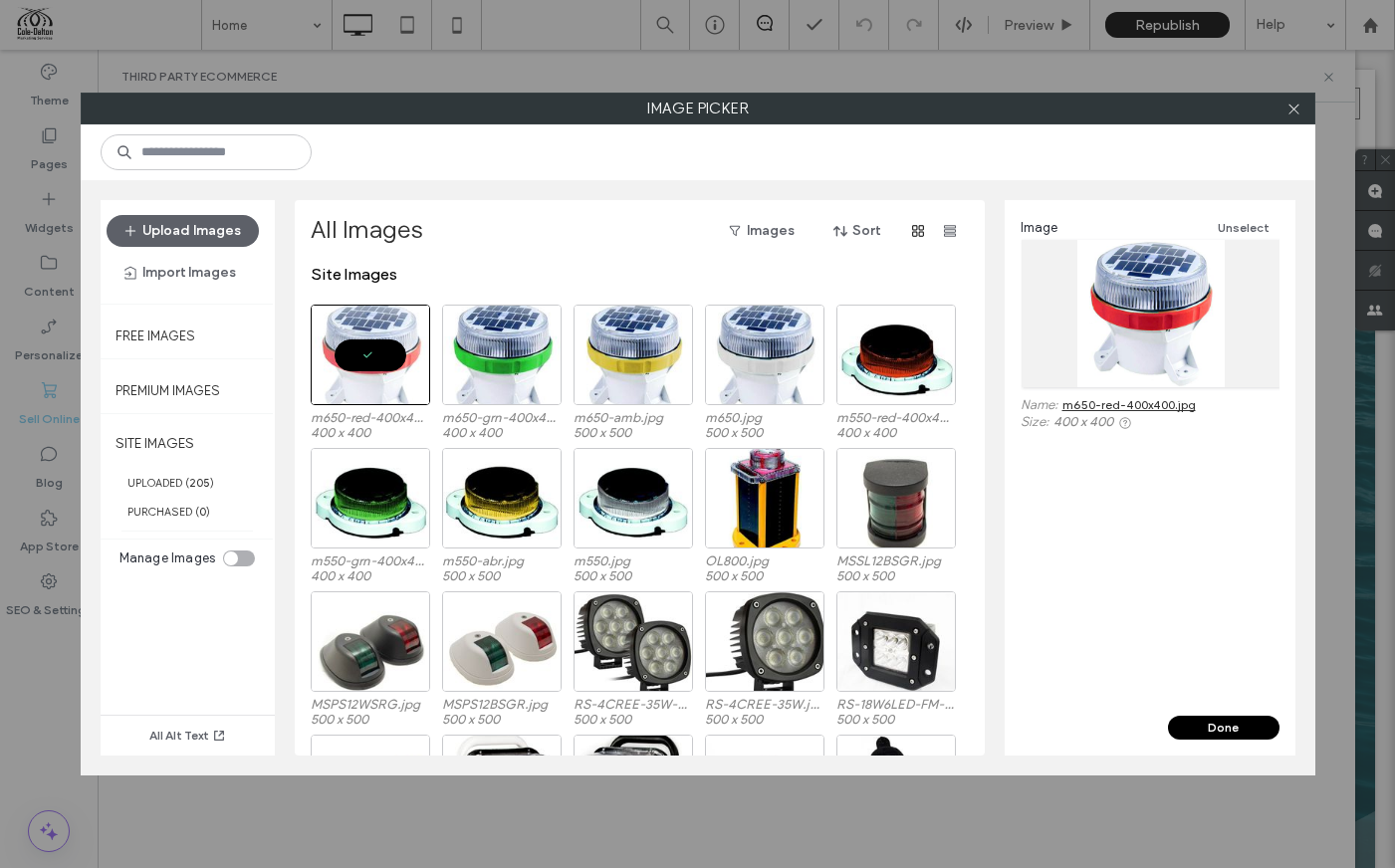 click on "Done" at bounding box center [1224, 728] 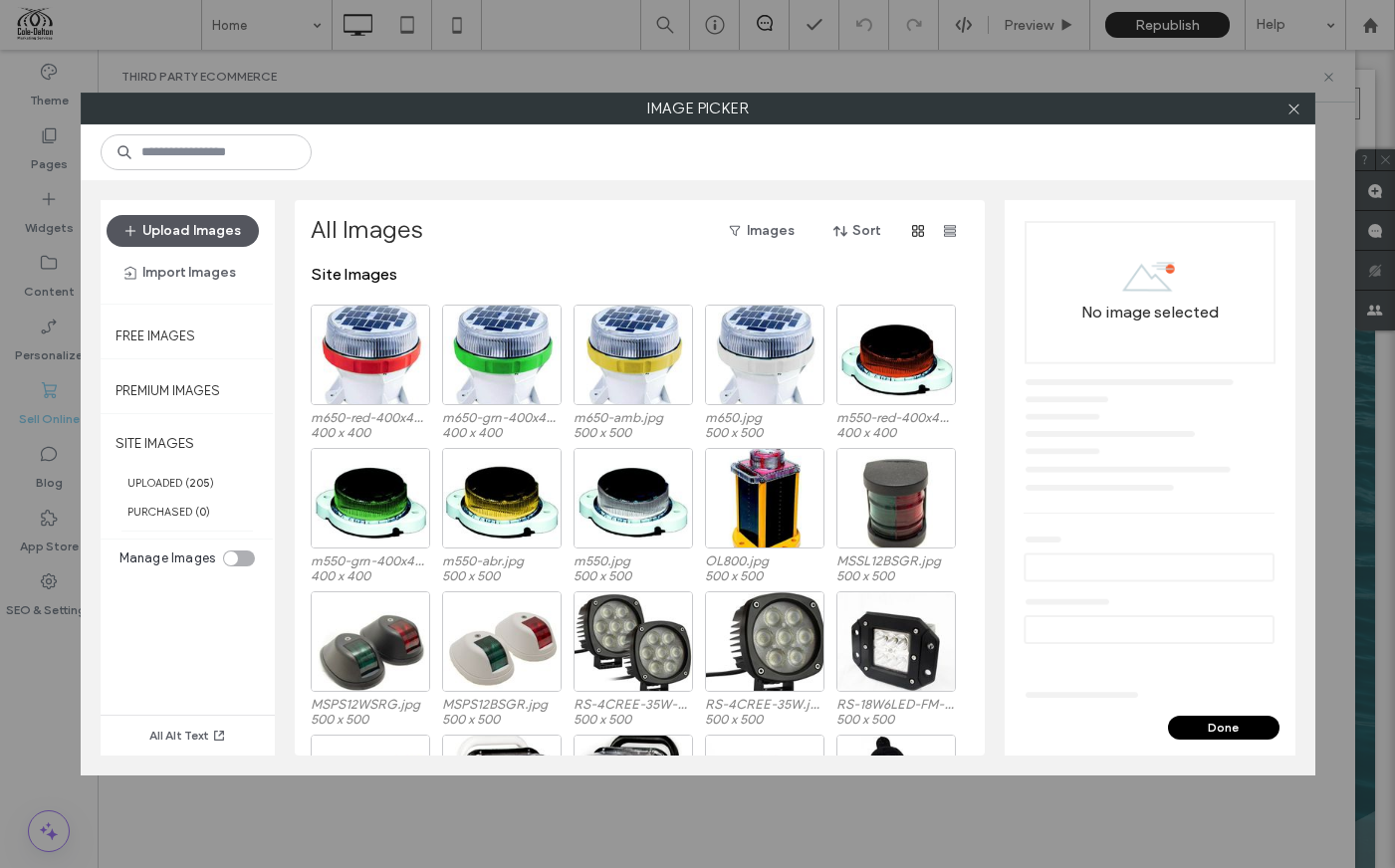 click on "Upload Images" at bounding box center (182, 231) 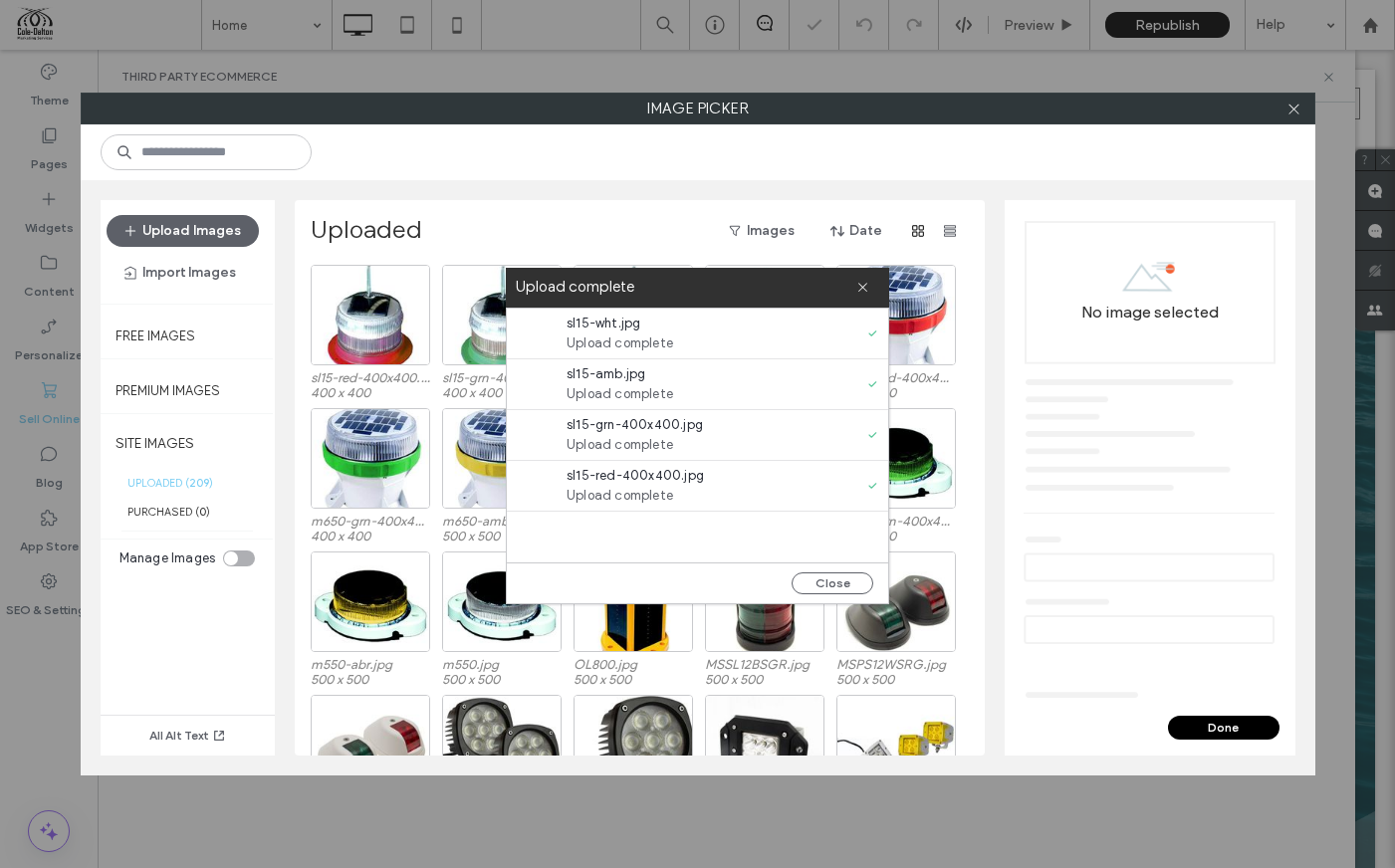 click on "Upload complete" at bounding box center [697, 288] 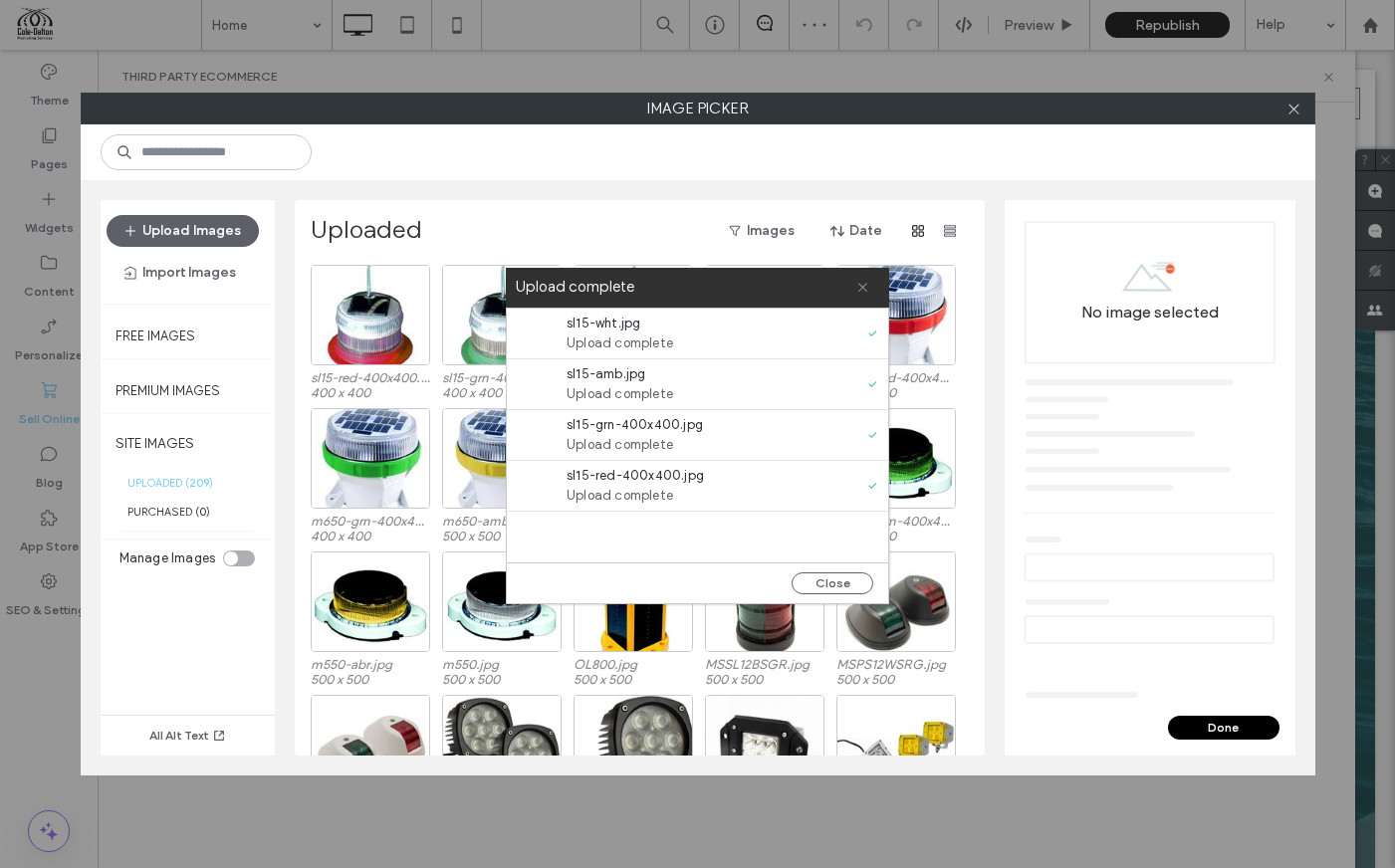 click 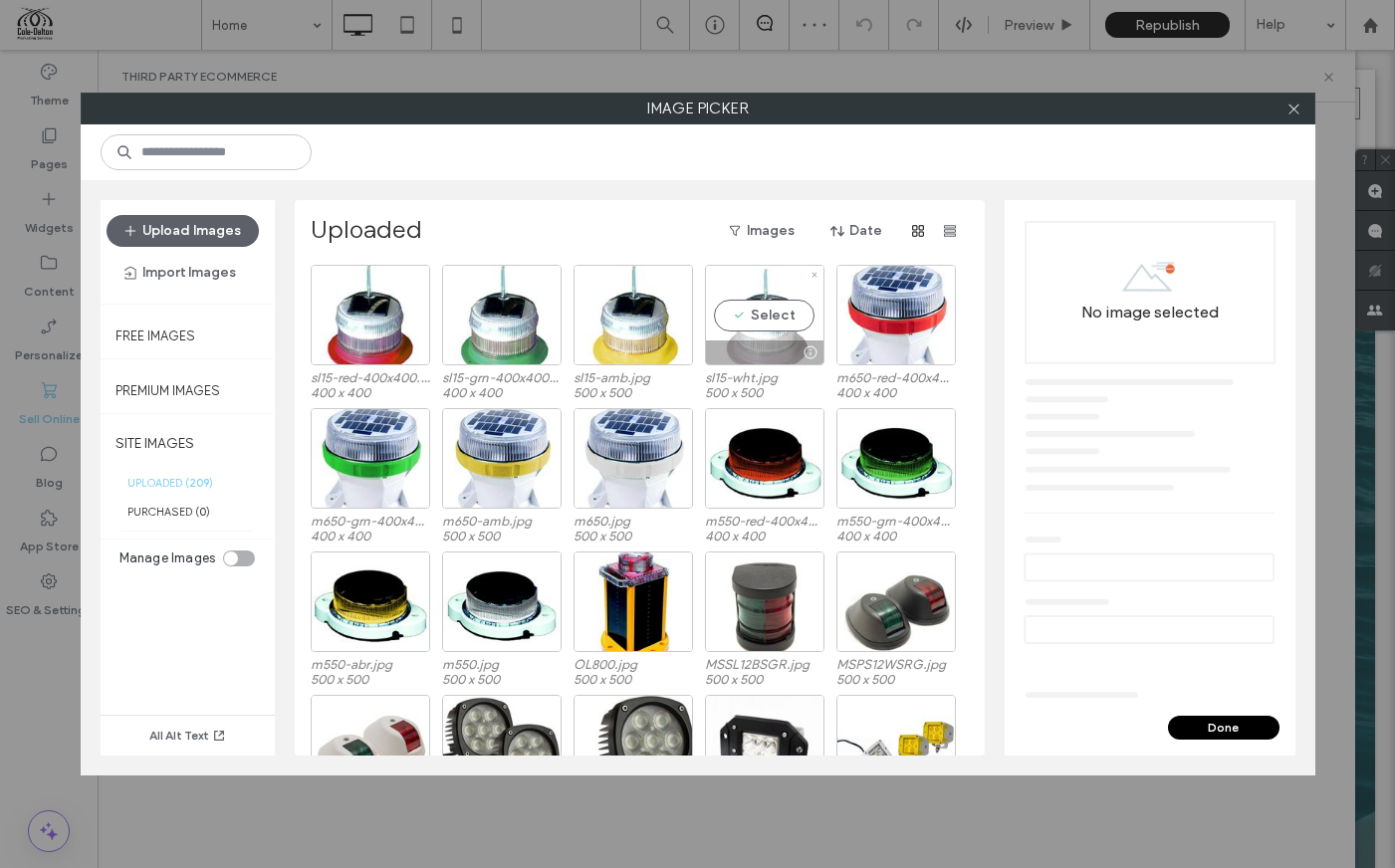 click on "Select" at bounding box center [765, 315] 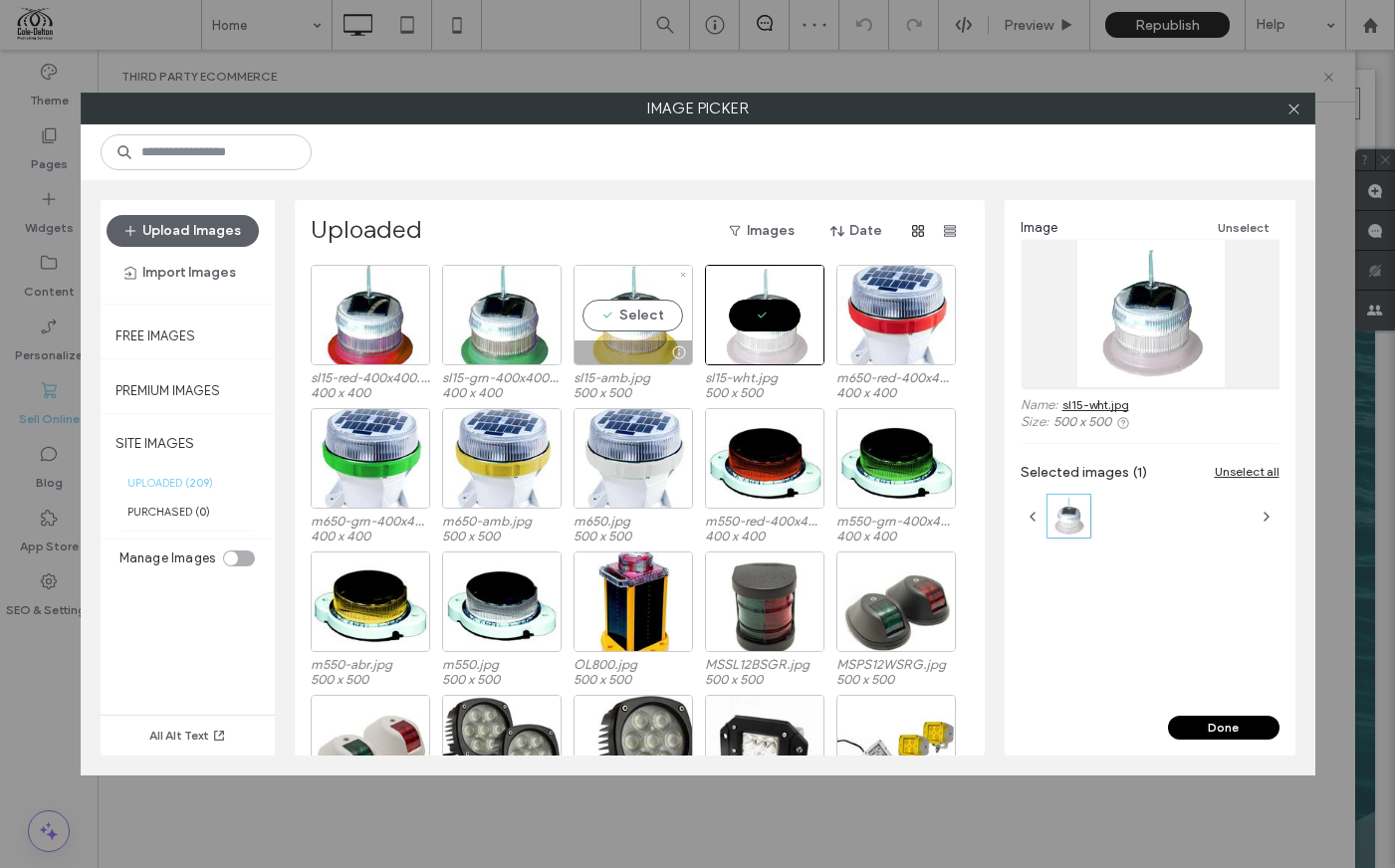 click on "Select" at bounding box center [633, 315] 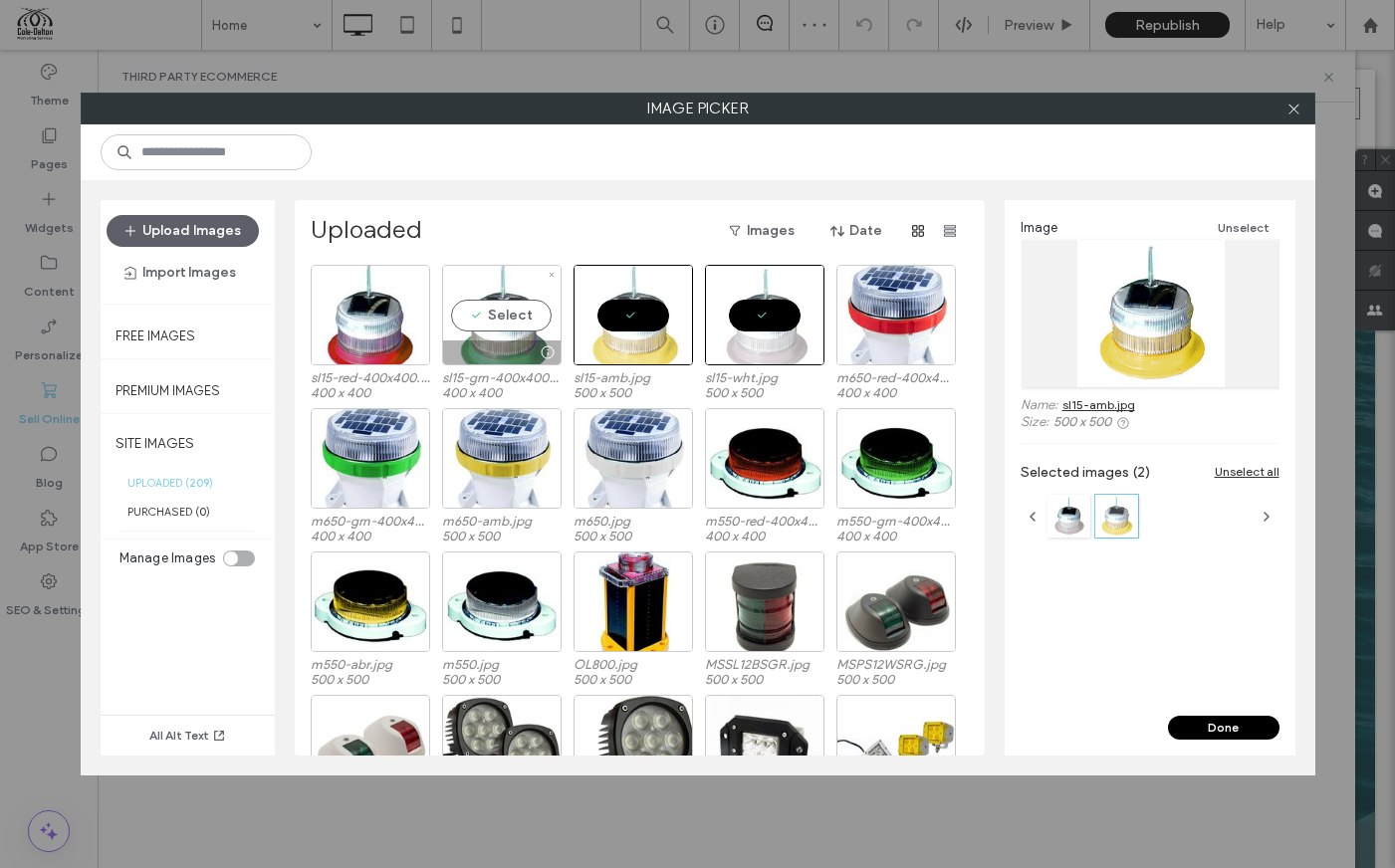 drag, startPoint x: 509, startPoint y: 293, endPoint x: 483, endPoint y: 296, distance: 26.172505 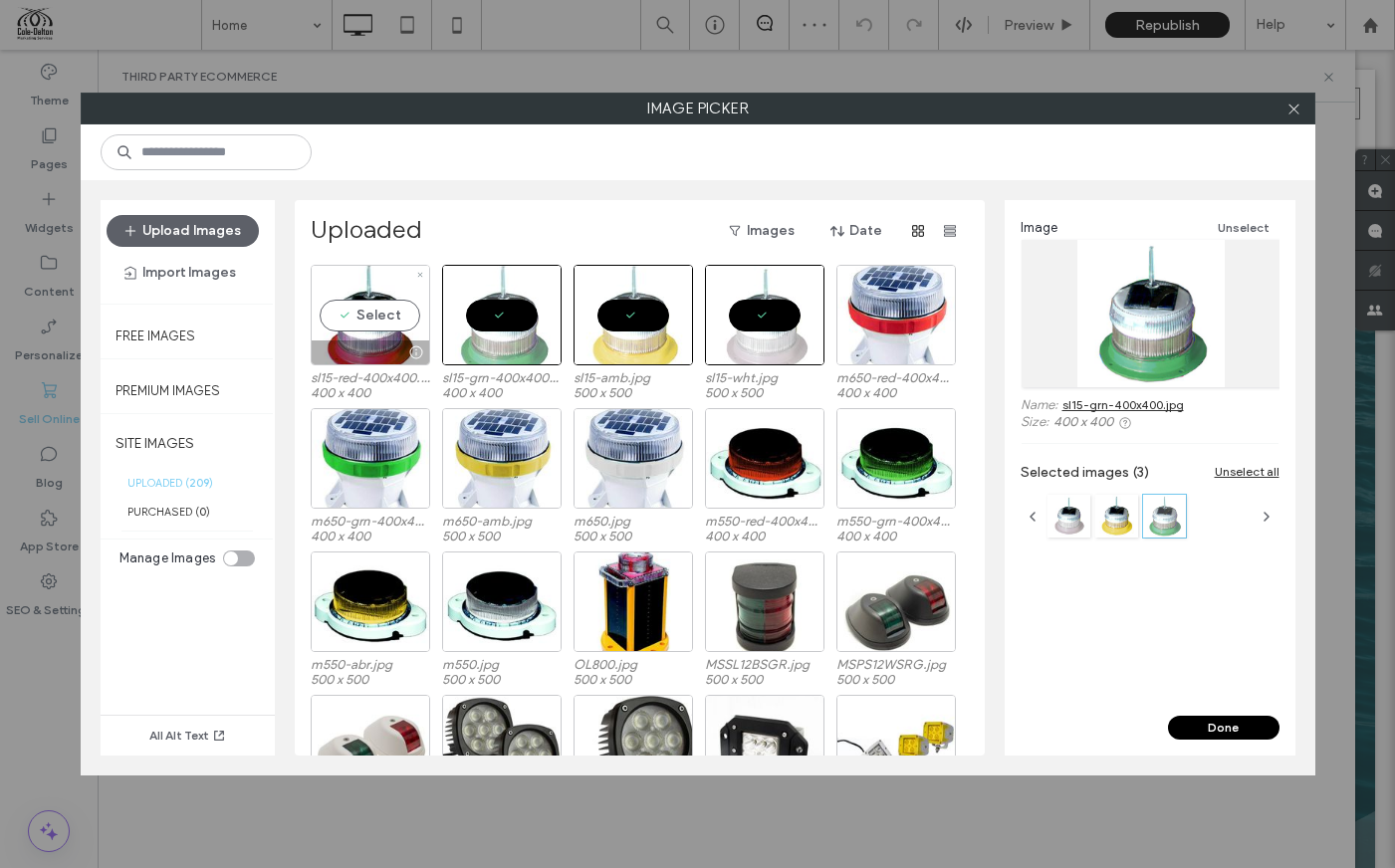 drag, startPoint x: 346, startPoint y: 298, endPoint x: 533, endPoint y: 401, distance: 213.49005 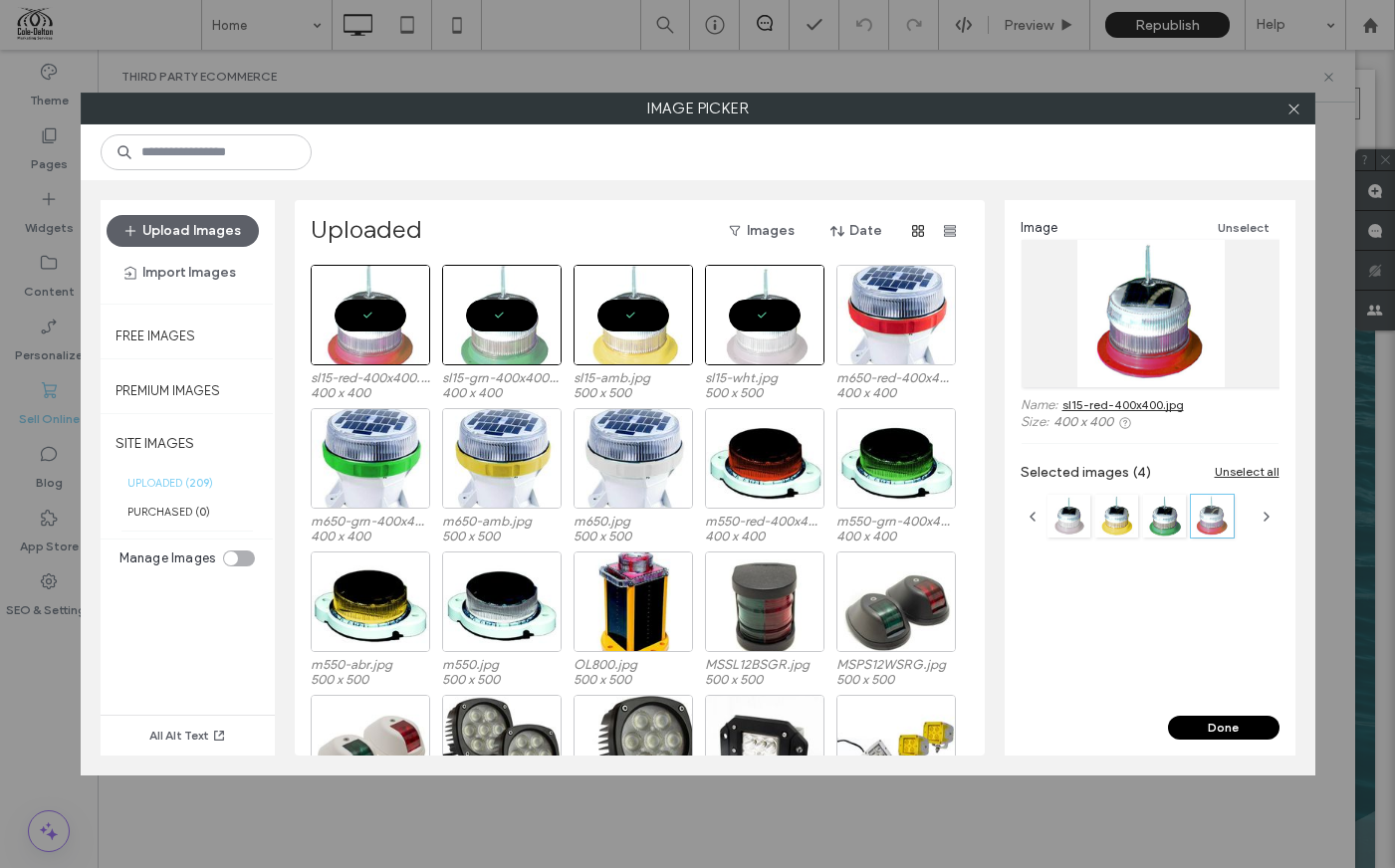 click on "Done" at bounding box center [1224, 728] 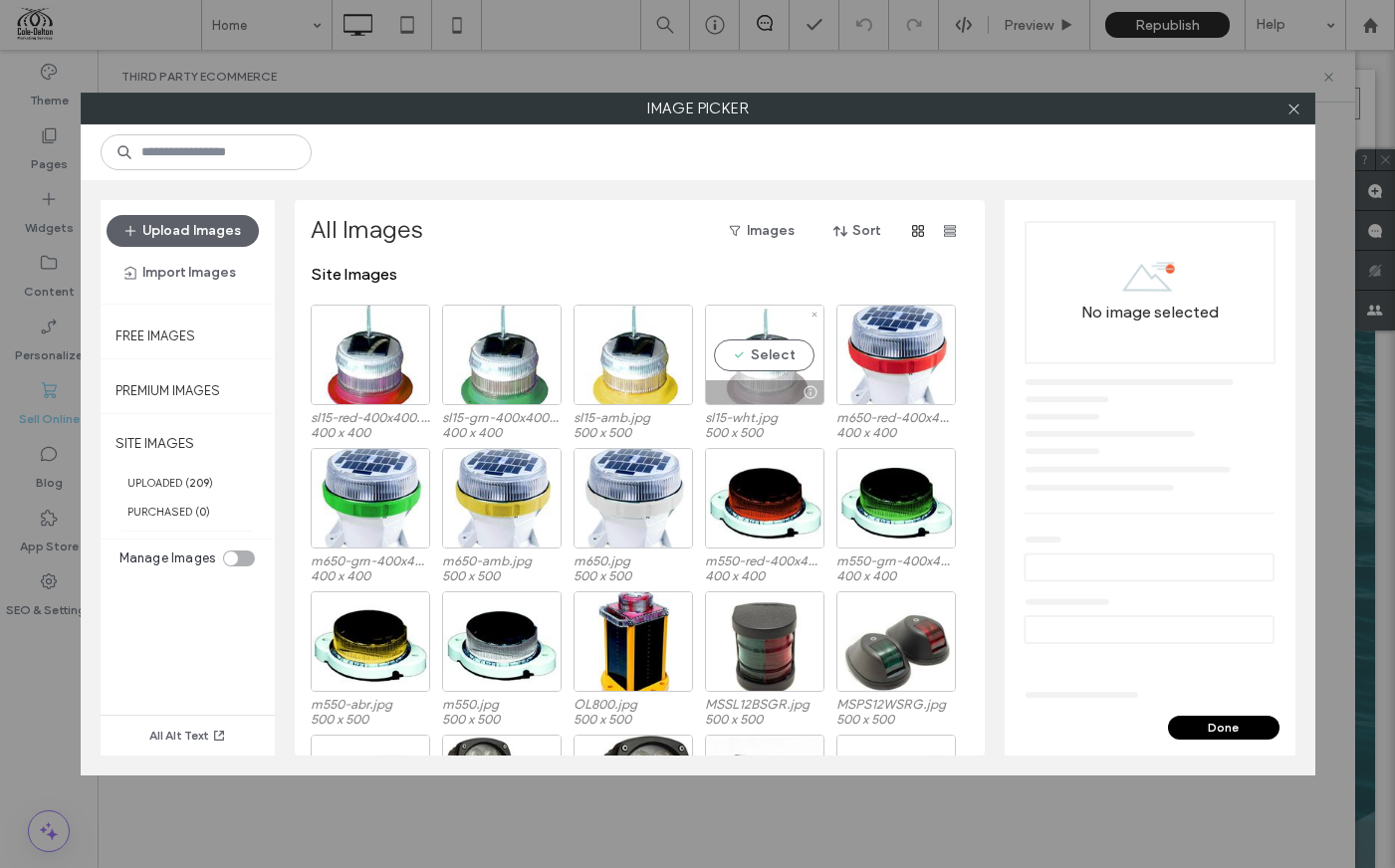 click on "Select" at bounding box center [765, 354] 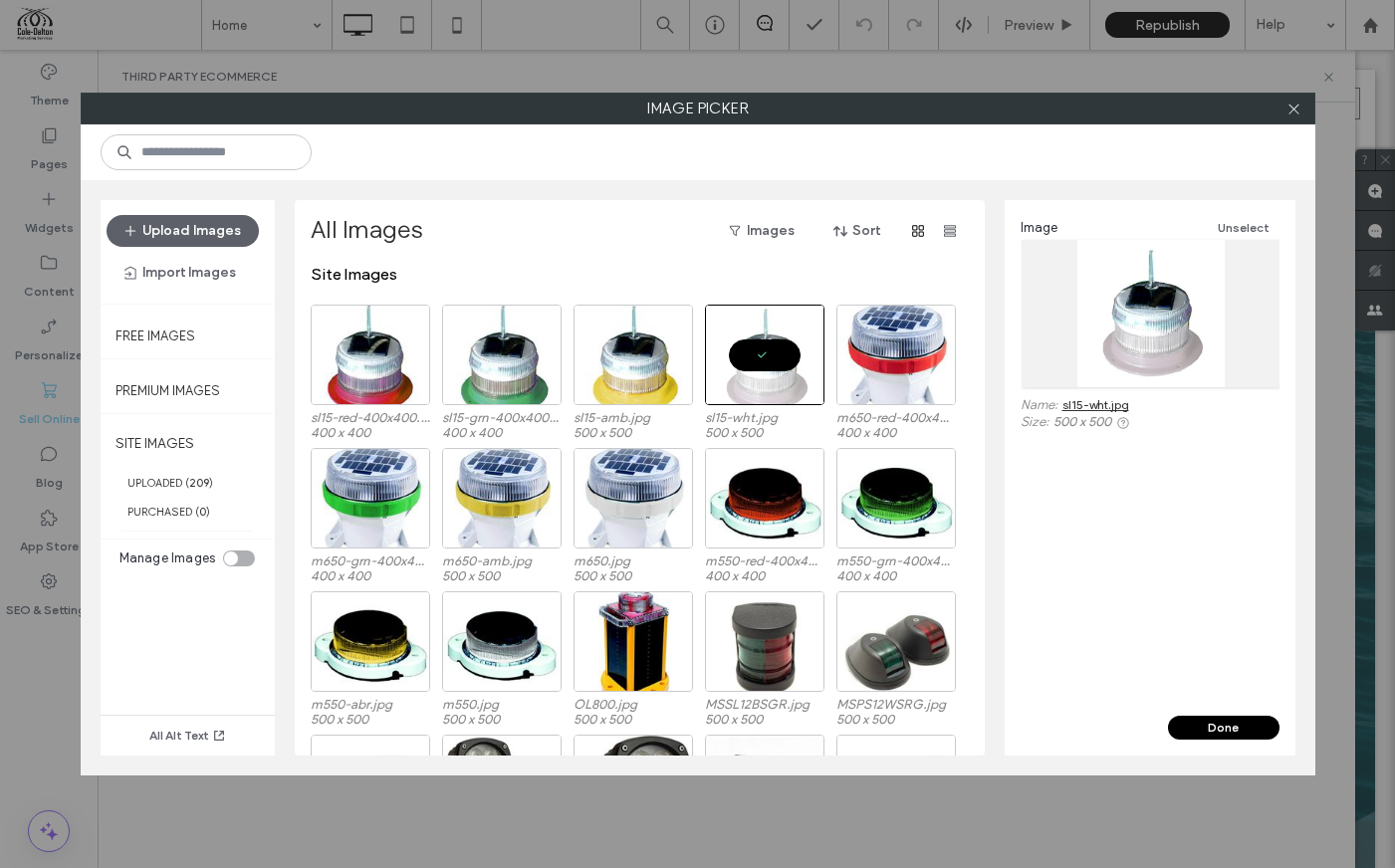 click on "Done" at bounding box center (1224, 728) 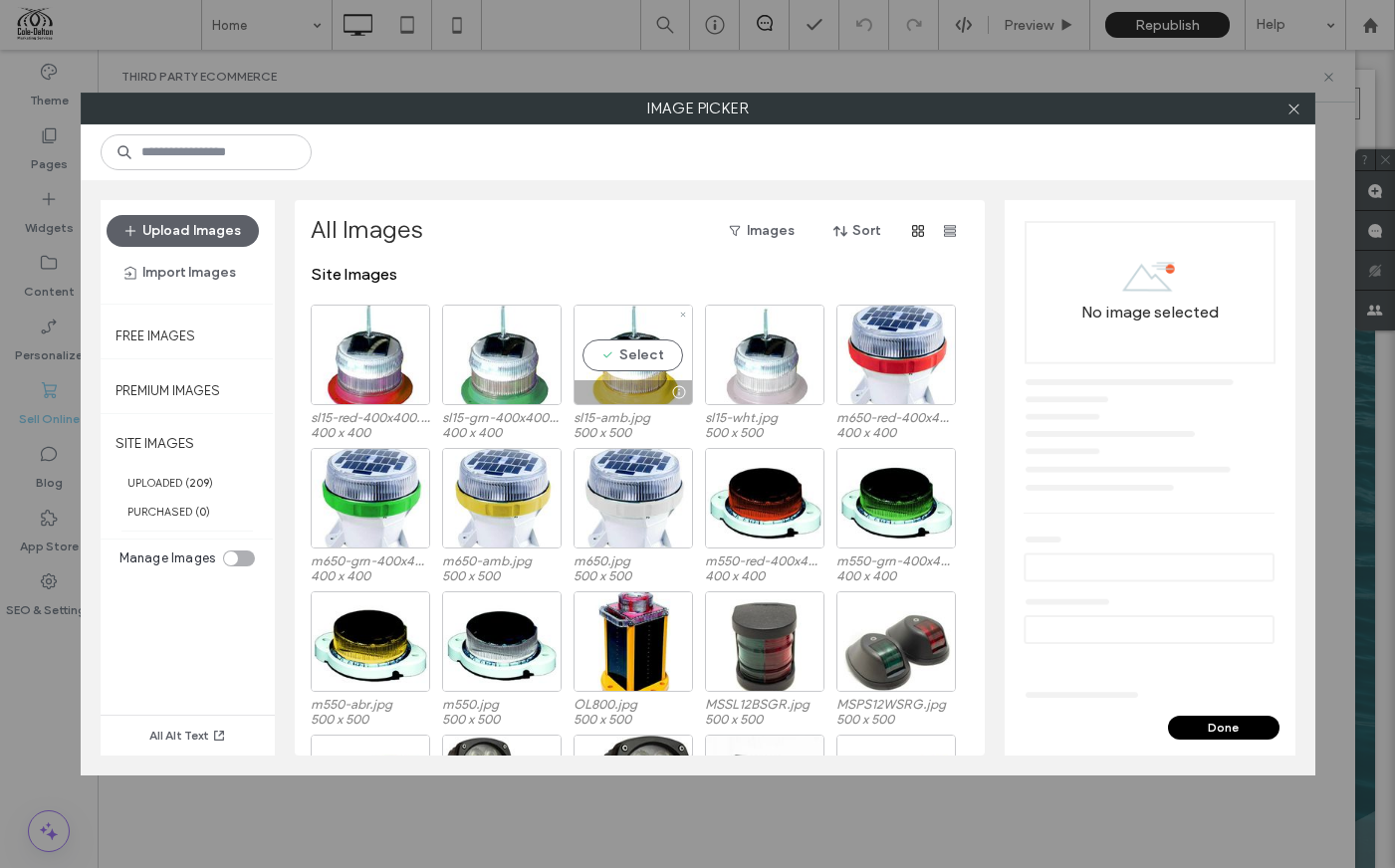 drag, startPoint x: 640, startPoint y: 332, endPoint x: 766, endPoint y: 413, distance: 149.78985 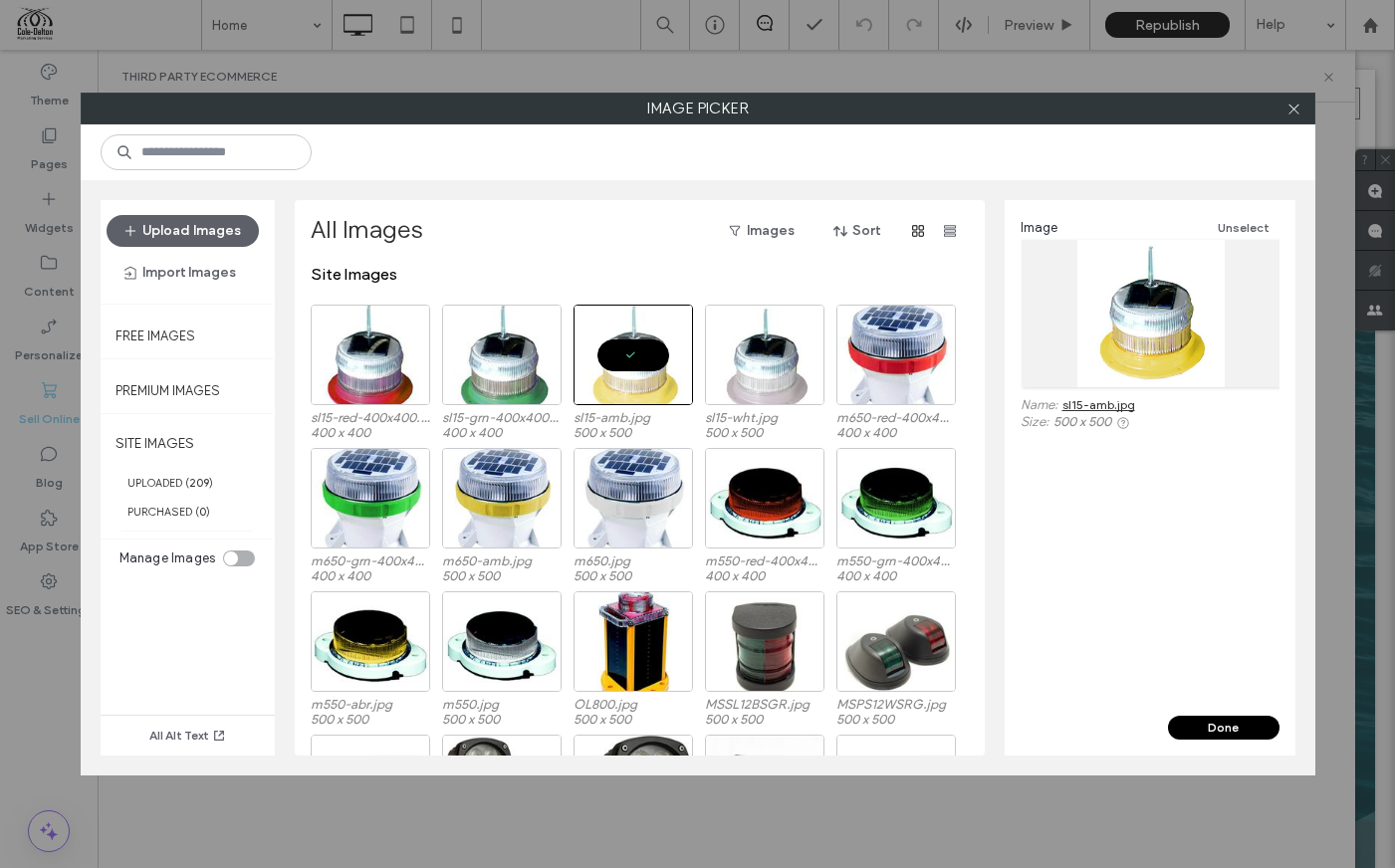 click on "Image Unselect Name: sl15-amb.jpg Size: 500 x 500" at bounding box center (1150, 458) 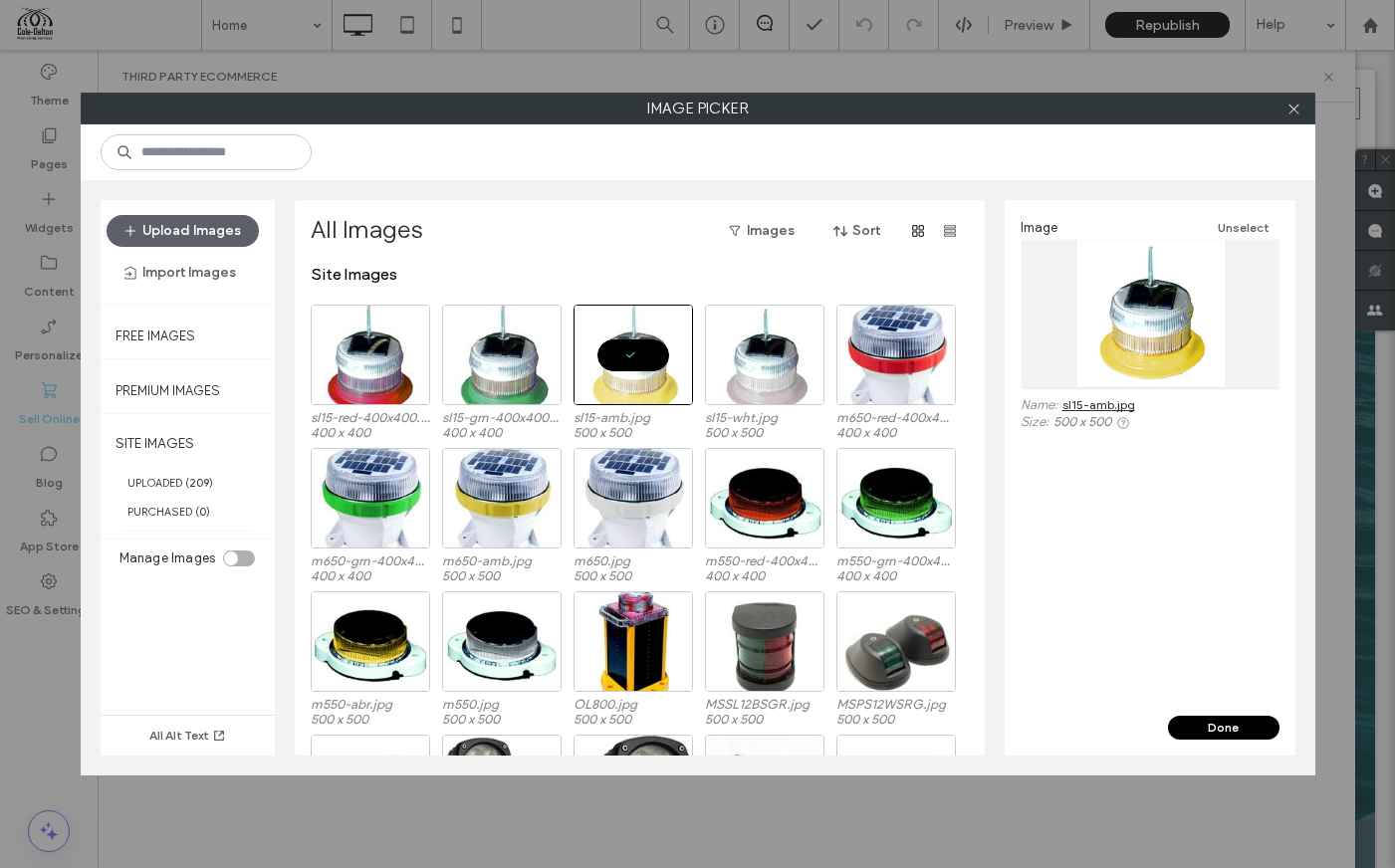 click on "Done" at bounding box center (1224, 728) 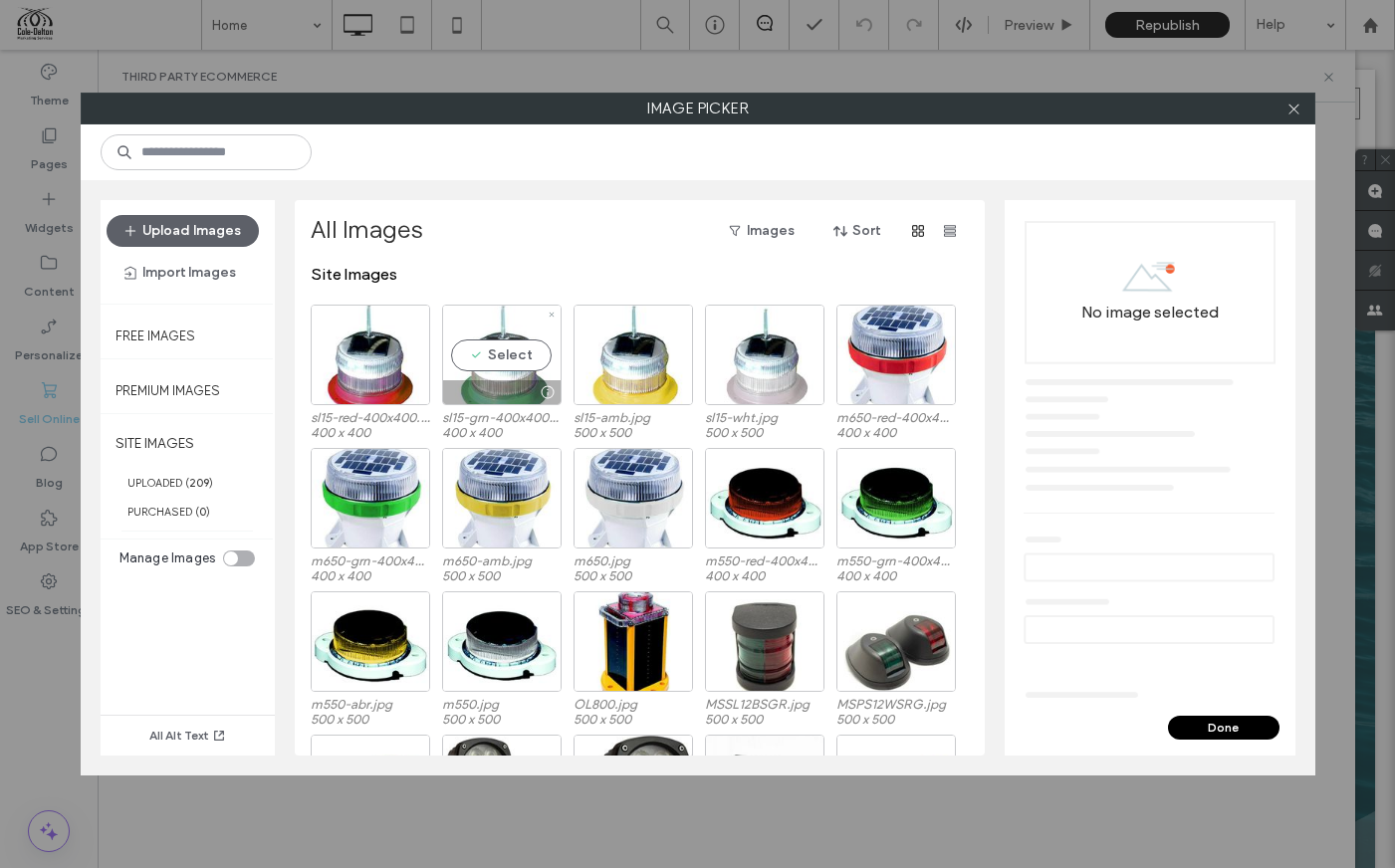click on "Select" at bounding box center [502, 354] 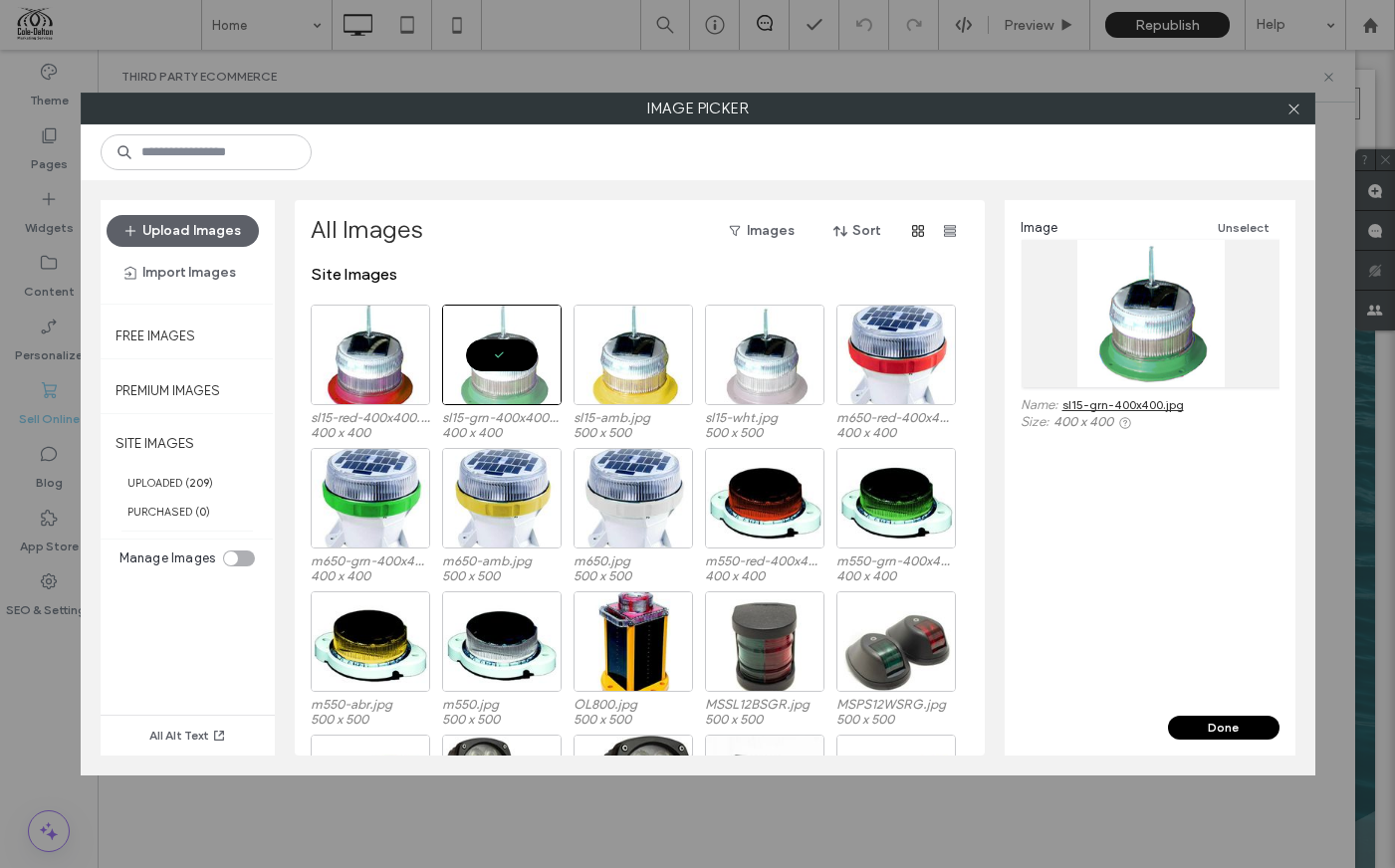 click on "Done" at bounding box center [1224, 728] 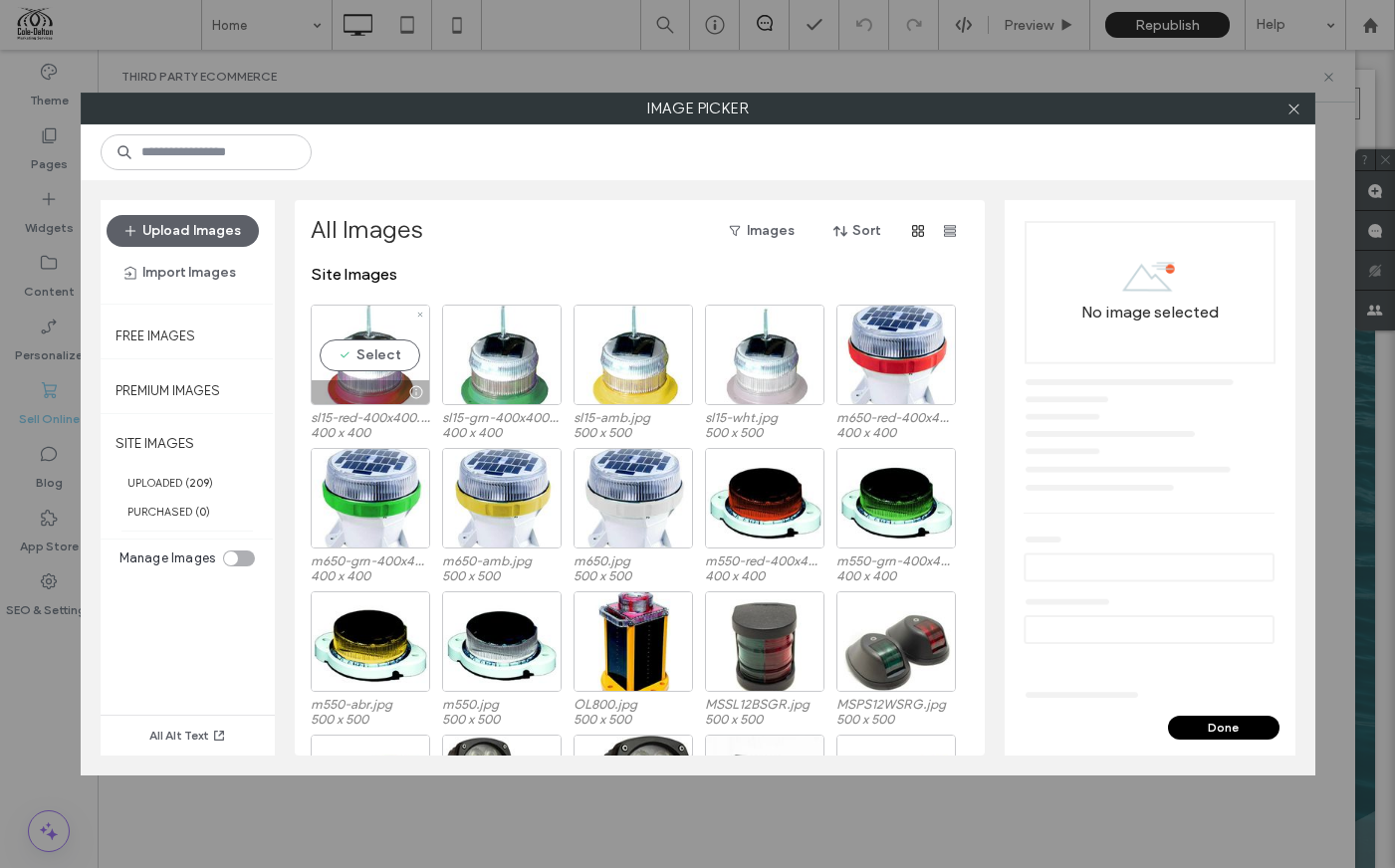 click on "Select" at bounding box center (370, 354) 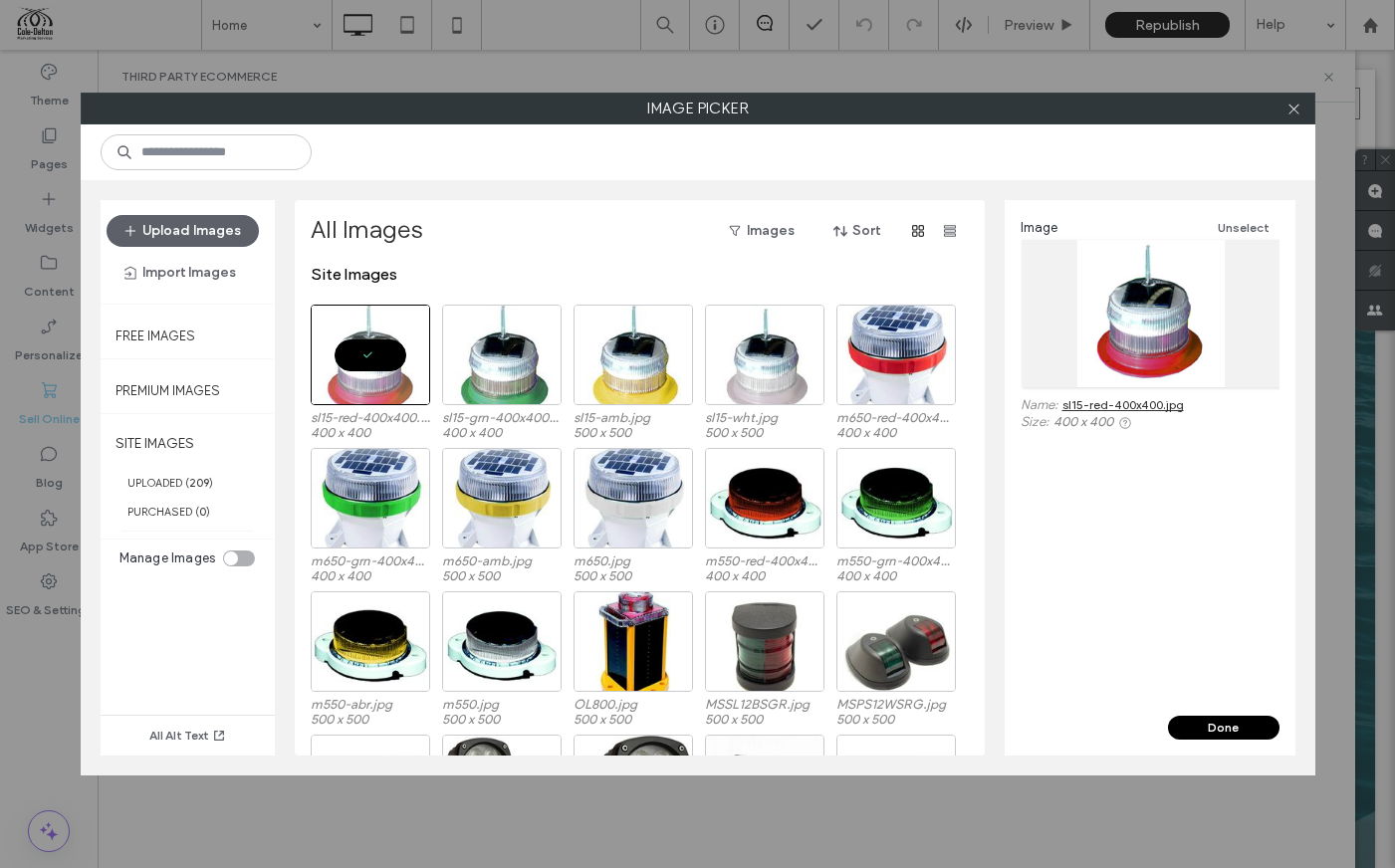 click on "Done" at bounding box center (1224, 728) 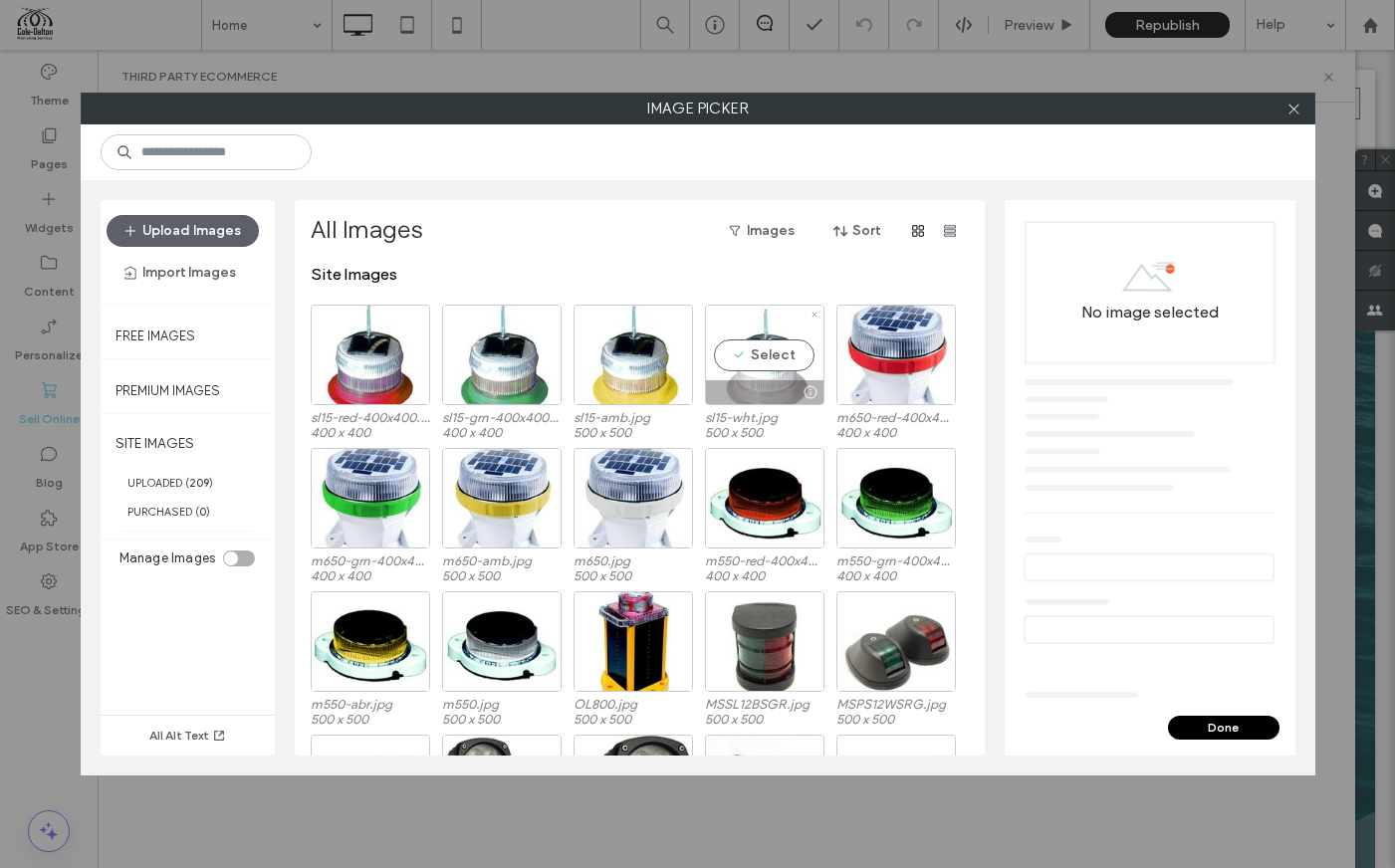 click on "Select" at bounding box center (765, 354) 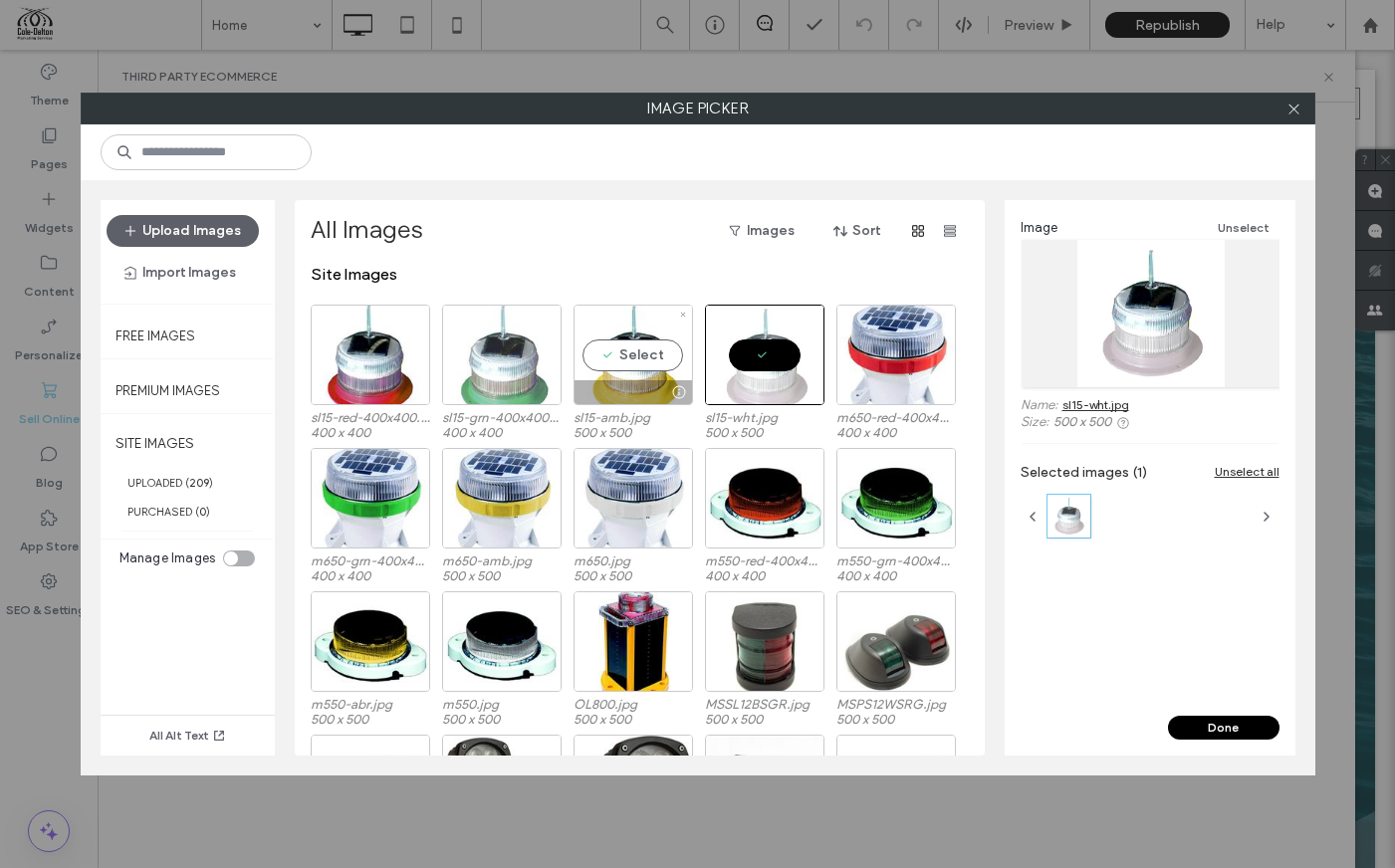 drag, startPoint x: 620, startPoint y: 358, endPoint x: 526, endPoint y: 354, distance: 94.085068 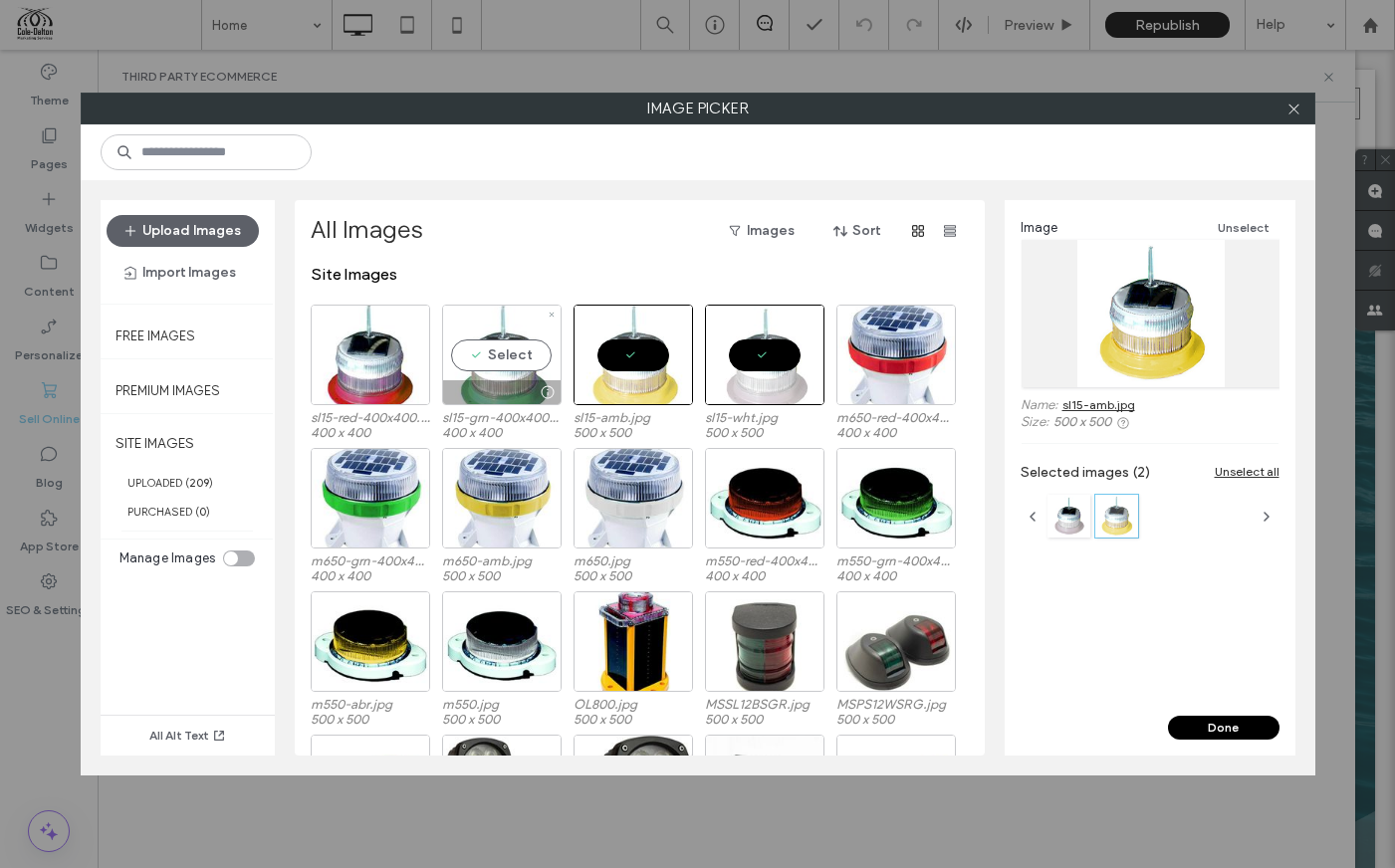 click on "Select" at bounding box center [502, 354] 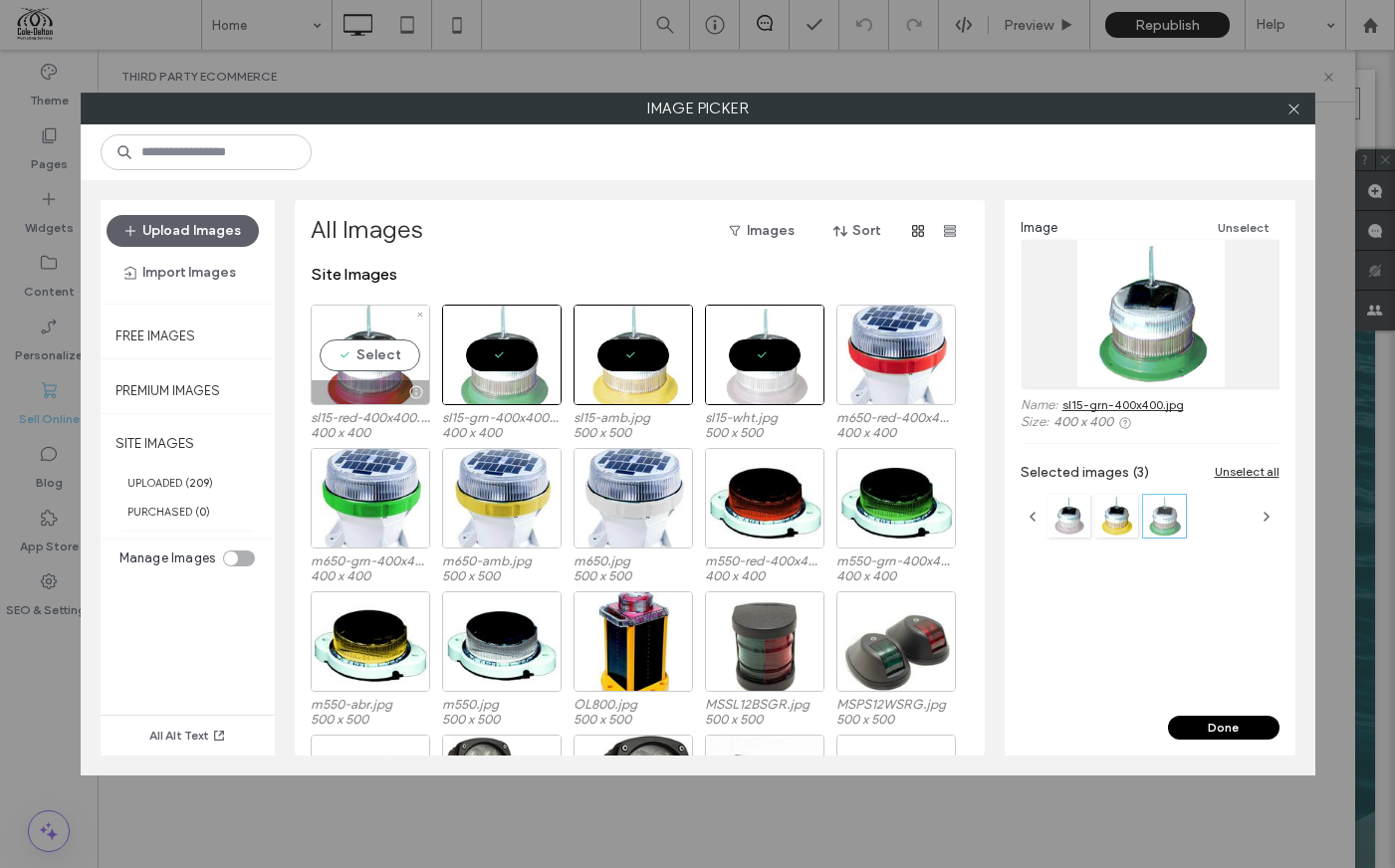 click on "Select" at bounding box center (370, 354) 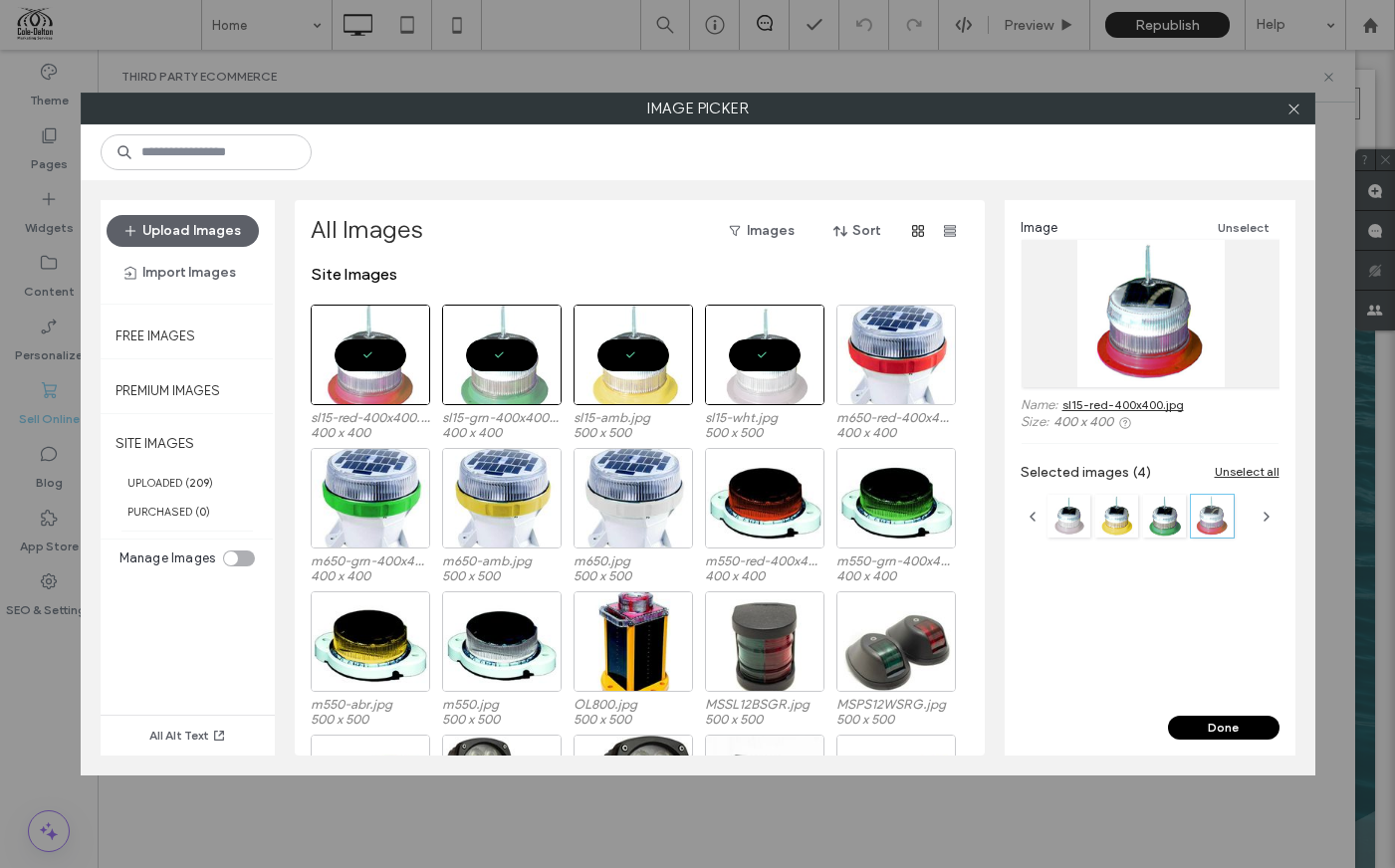 click on "Done" at bounding box center [1224, 728] 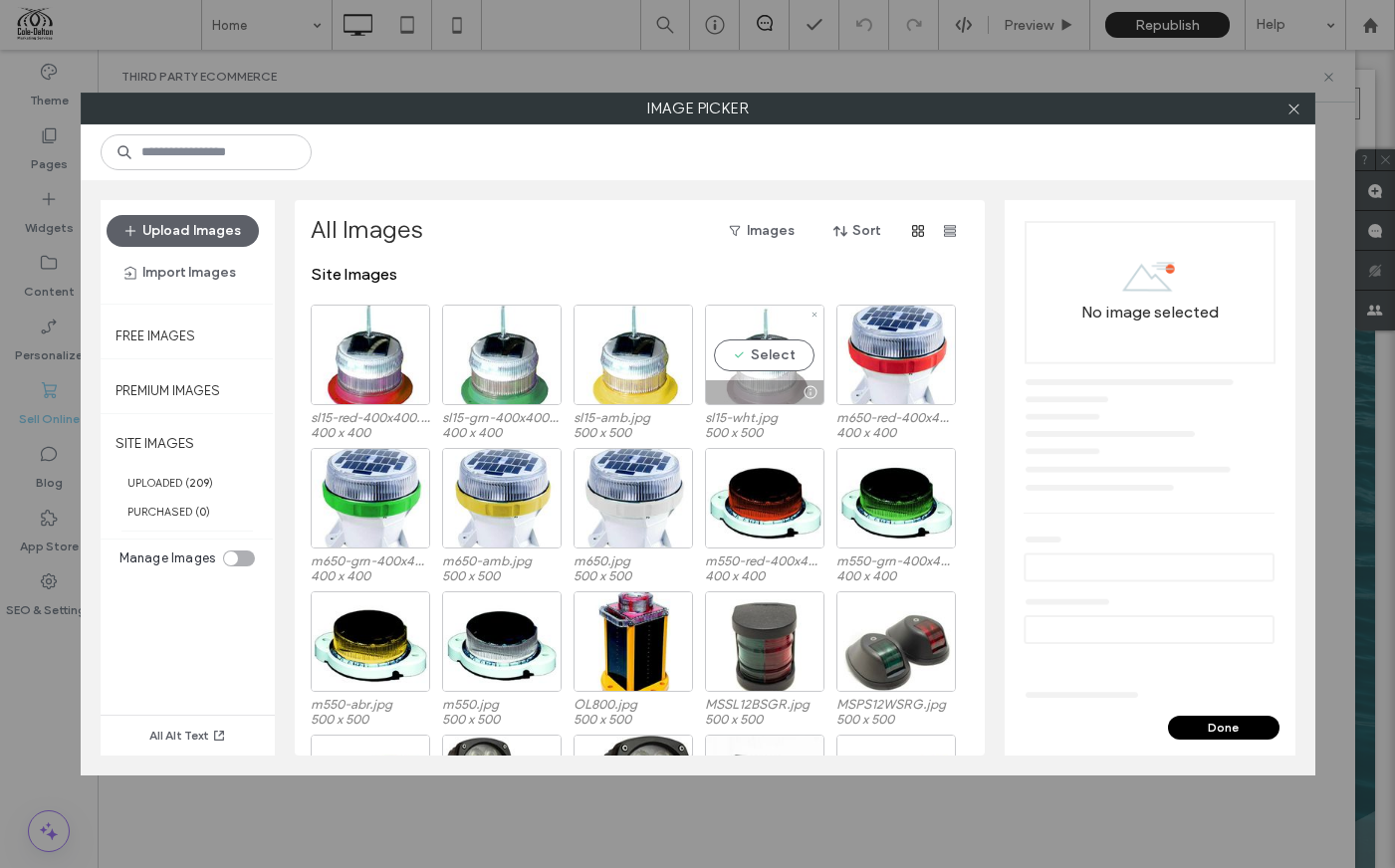 click on "Select" at bounding box center [765, 354] 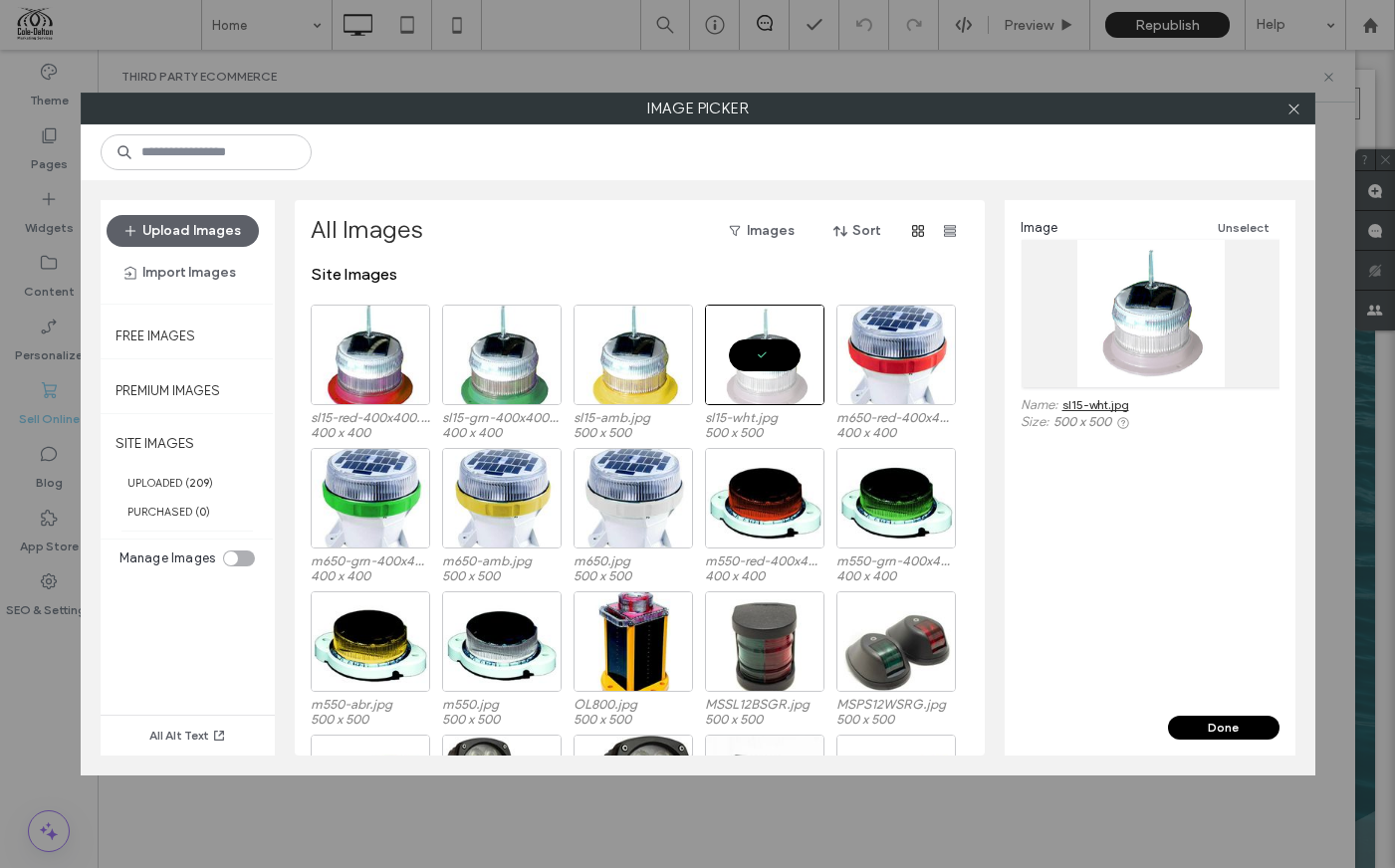 click on "Done" at bounding box center (1224, 728) 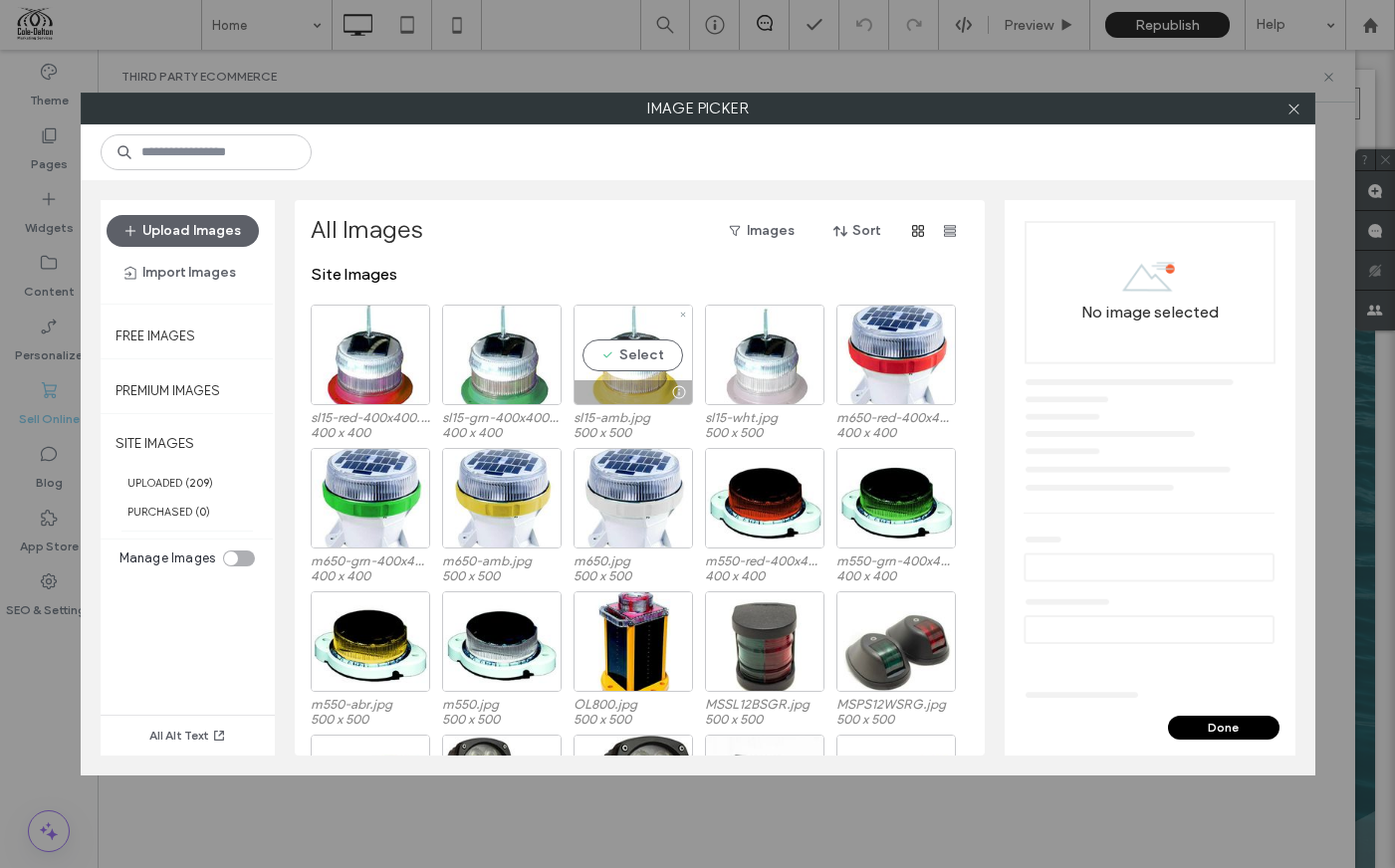 click on "Select" at bounding box center [633, 354] 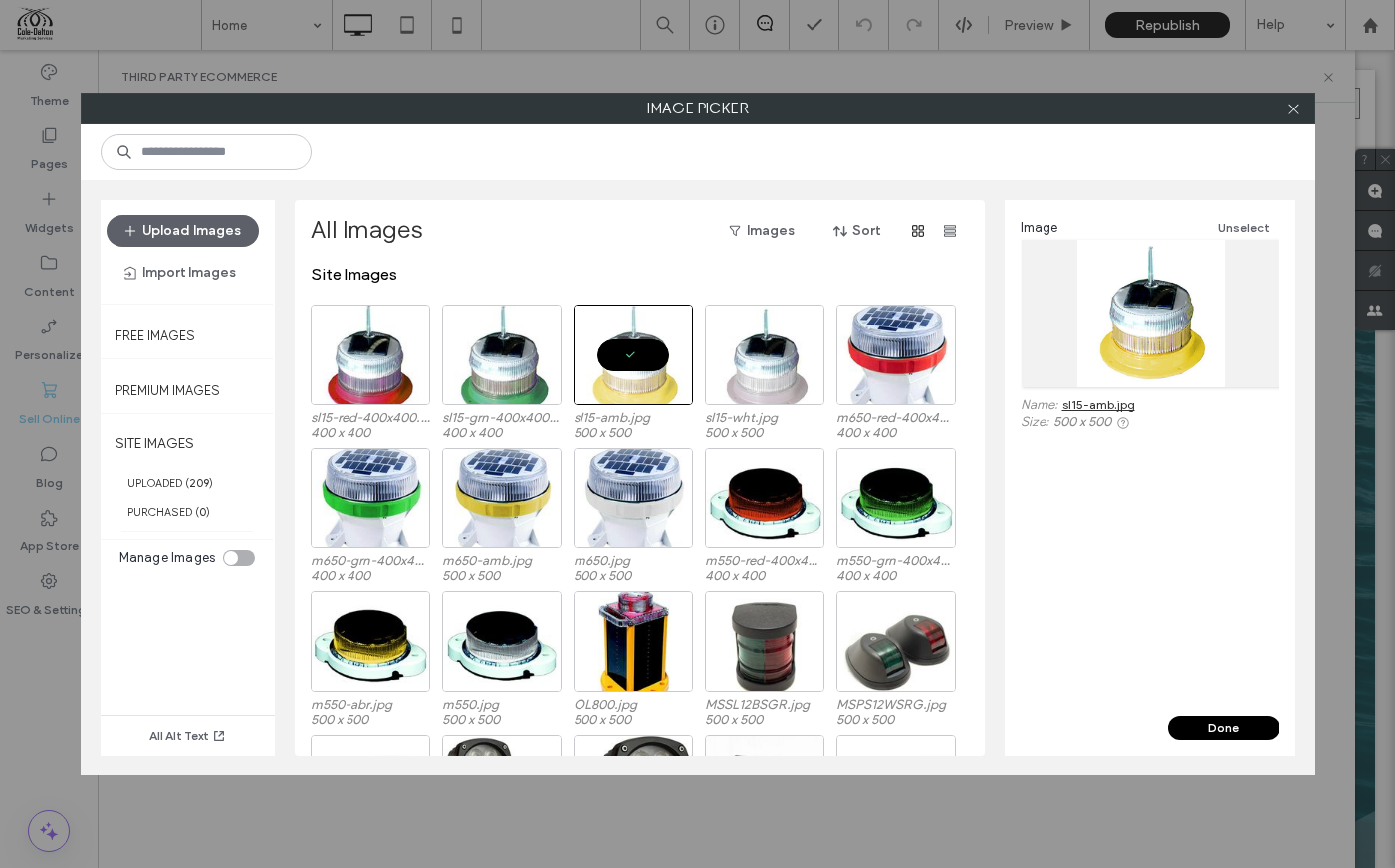 click on "Image Unselect Name: sl15-amb.jpg Size: 500 x 500" at bounding box center [1150, 458] 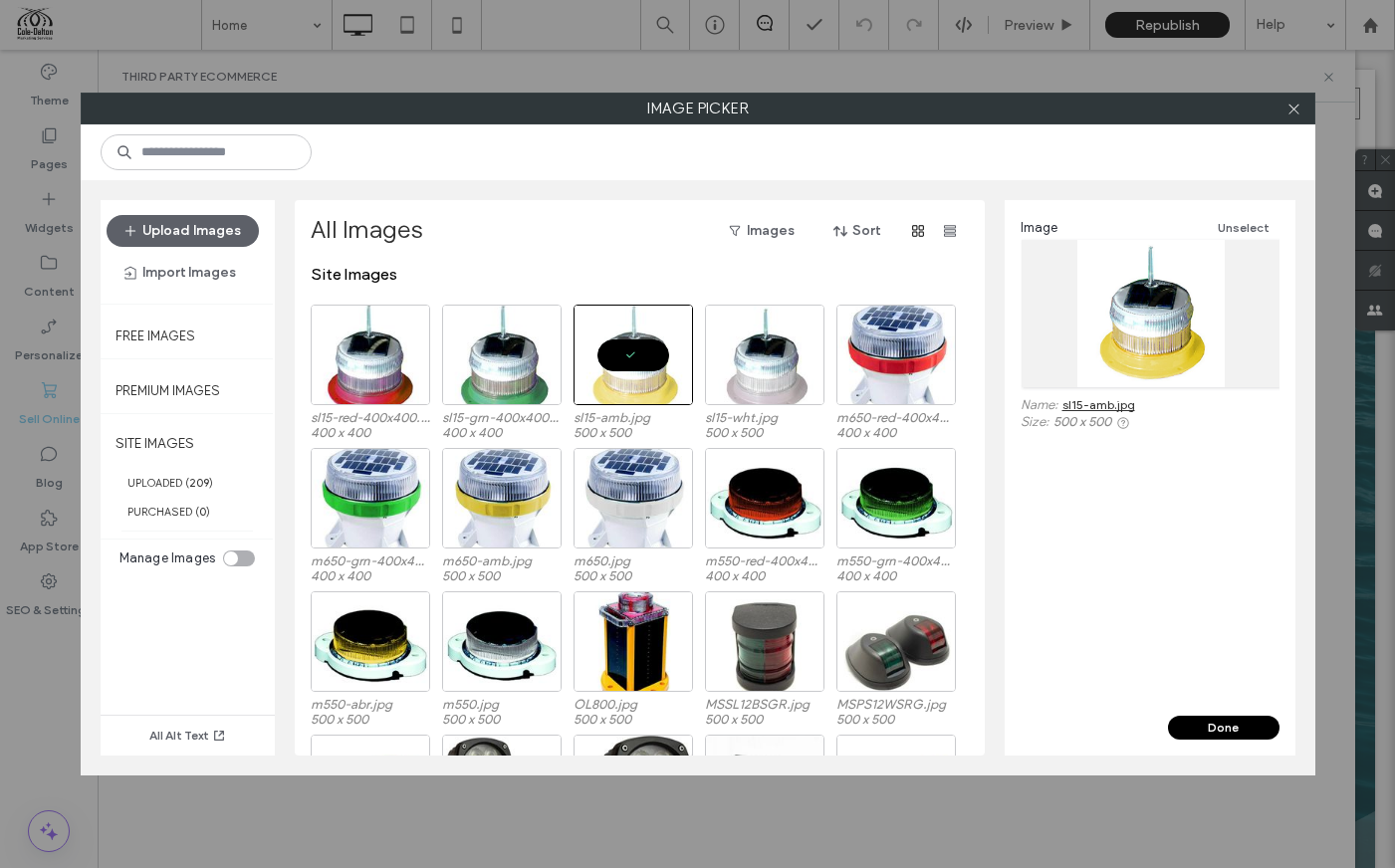 click on "Done" at bounding box center [1224, 728] 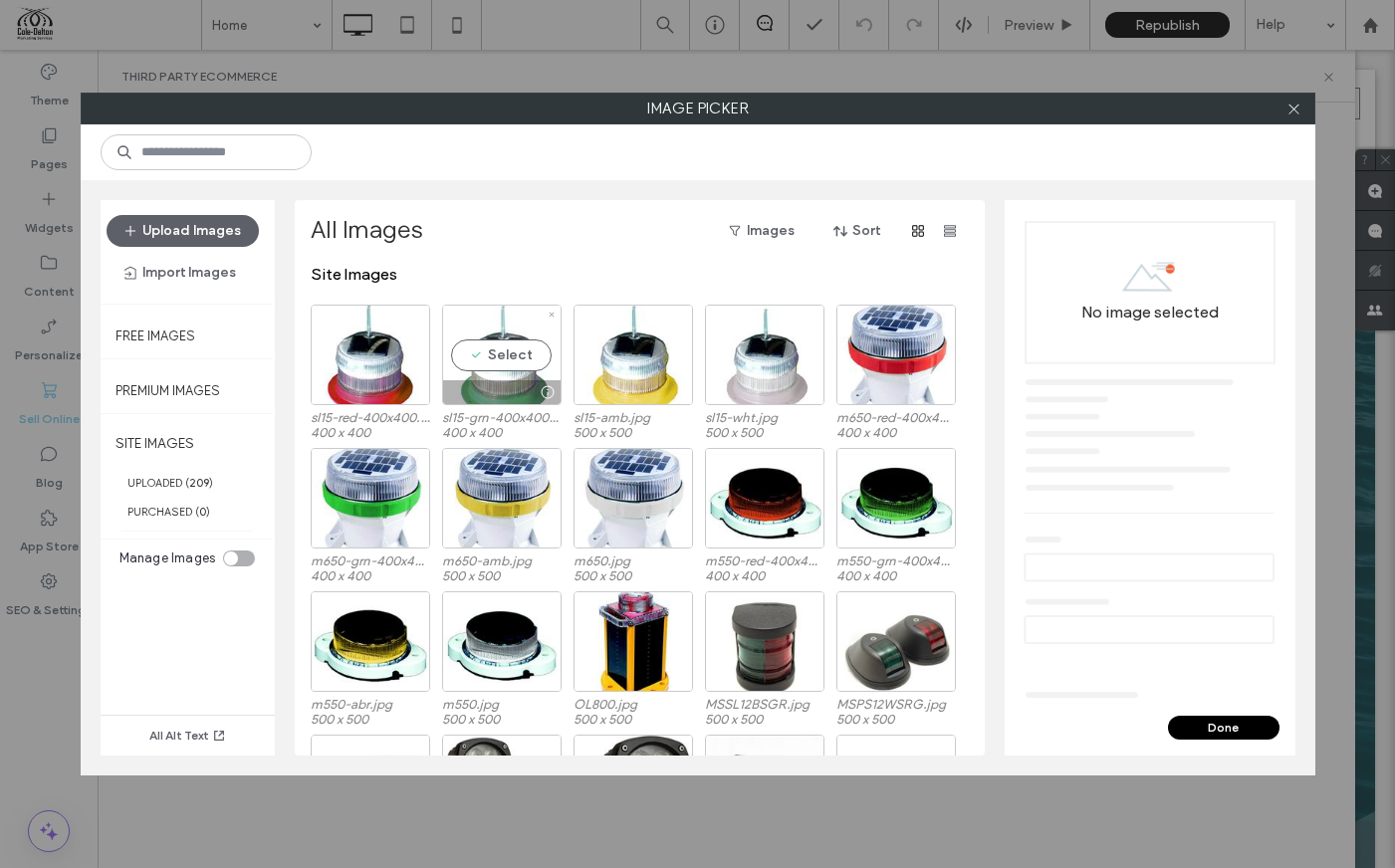 click on "Select" at bounding box center (502, 354) 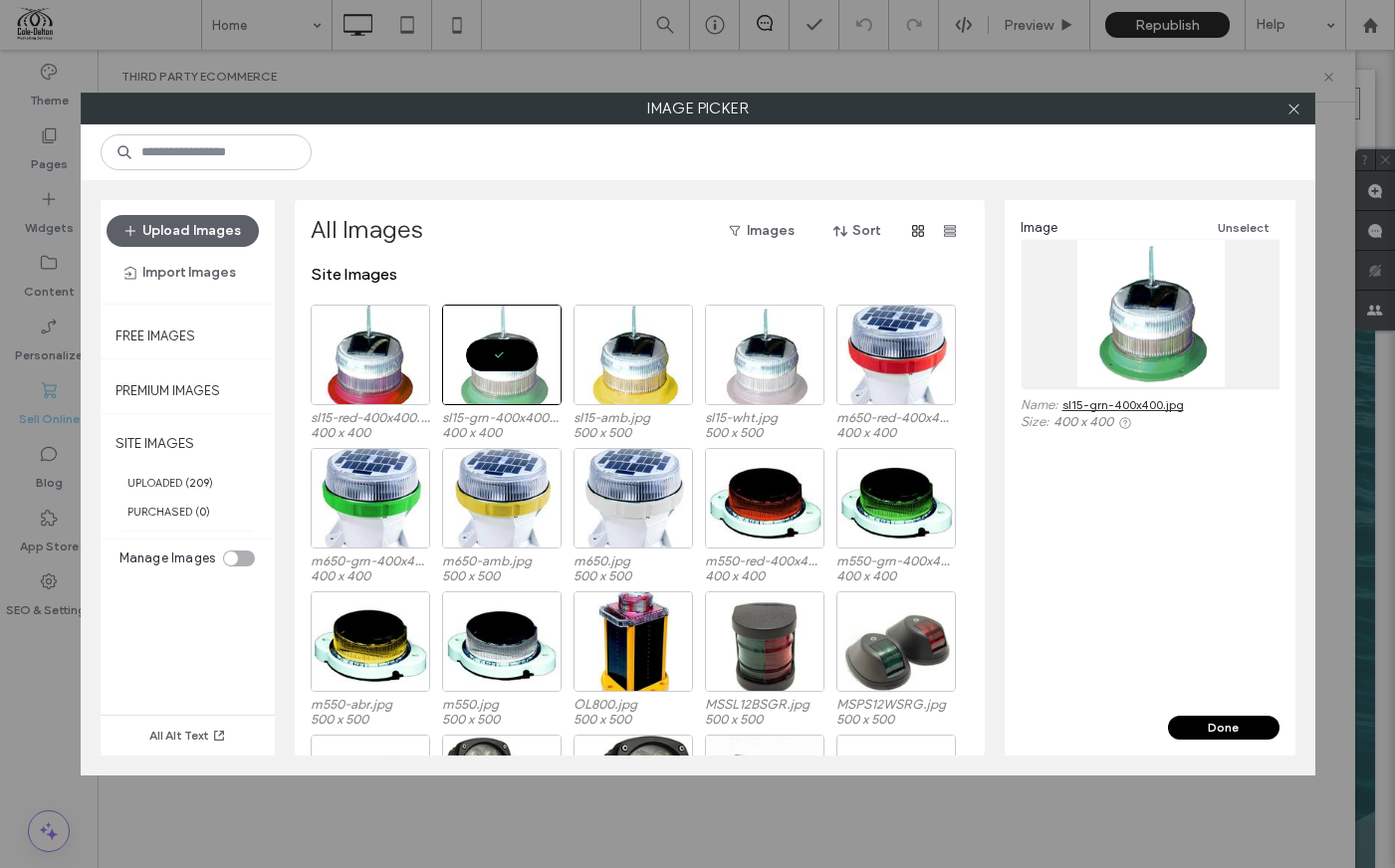 click on "Image Unselect Name: sl15-grn-400x400.jpg Size: 400 x 400 Done" at bounding box center [1150, 478] 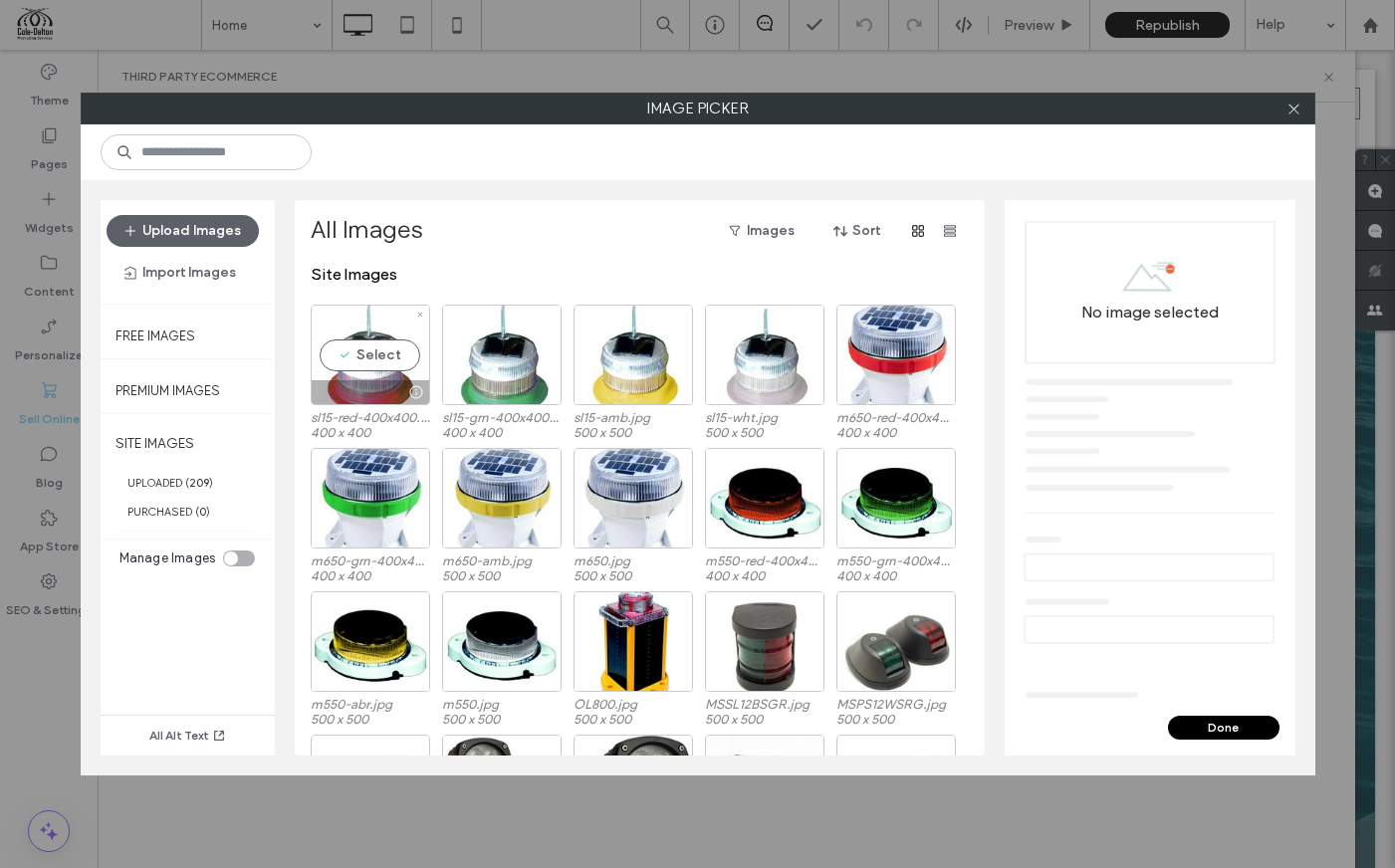 click on "Select" at bounding box center [370, 354] 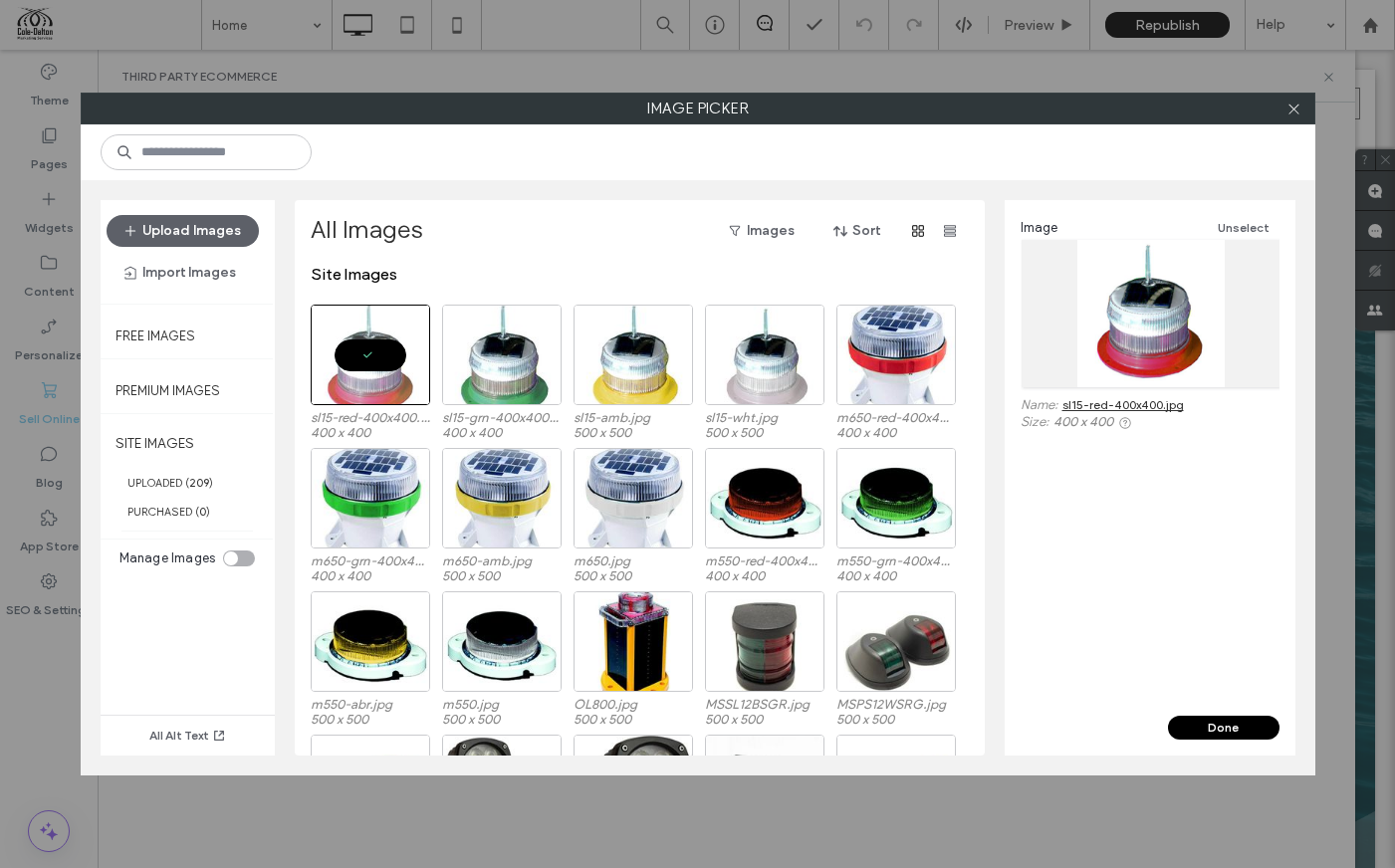 click on "Done" at bounding box center (1224, 728) 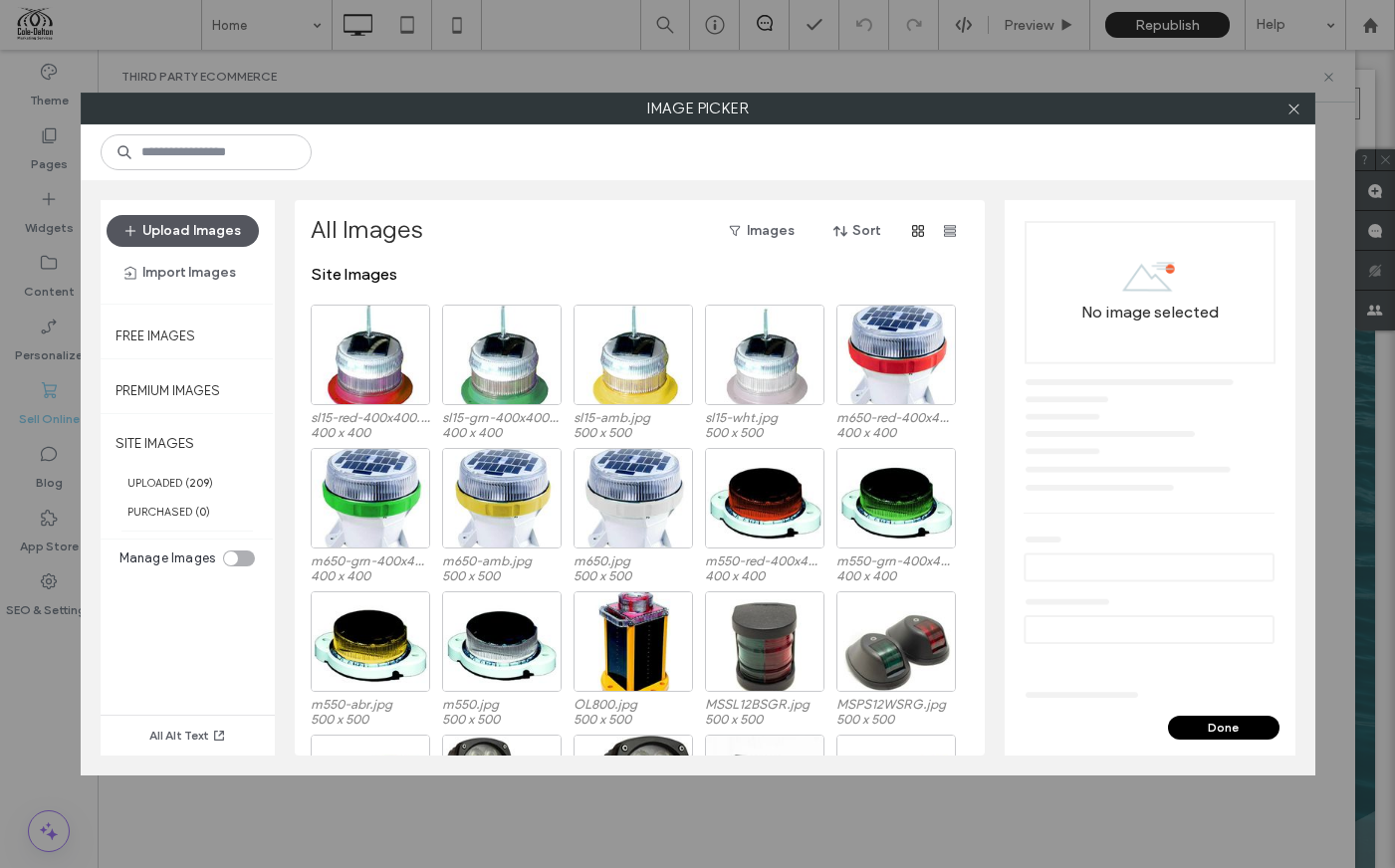 click on "Upload Images" at bounding box center [182, 231] 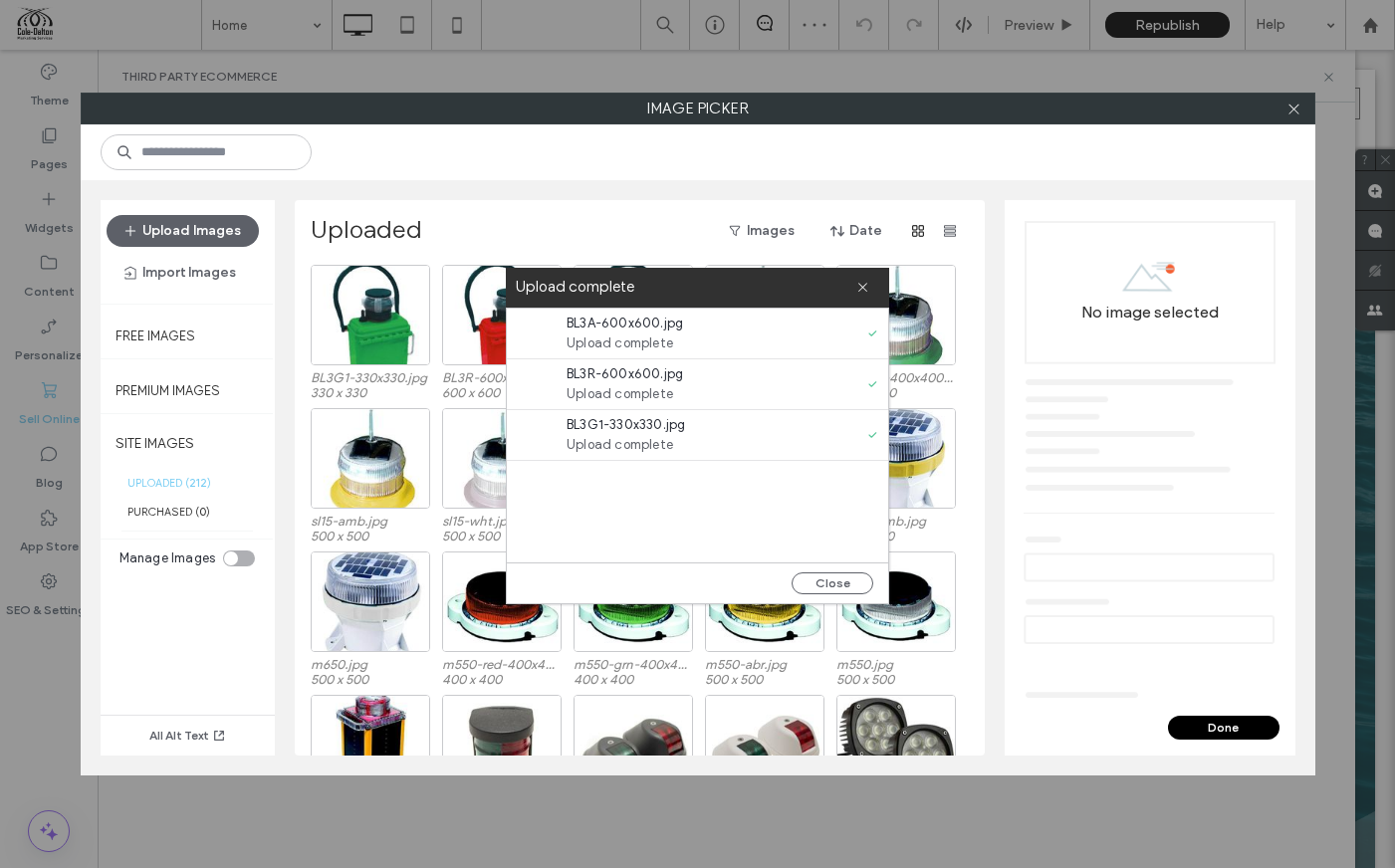 drag, startPoint x: 870, startPoint y: 585, endPoint x: 818, endPoint y: 532, distance: 74.24958 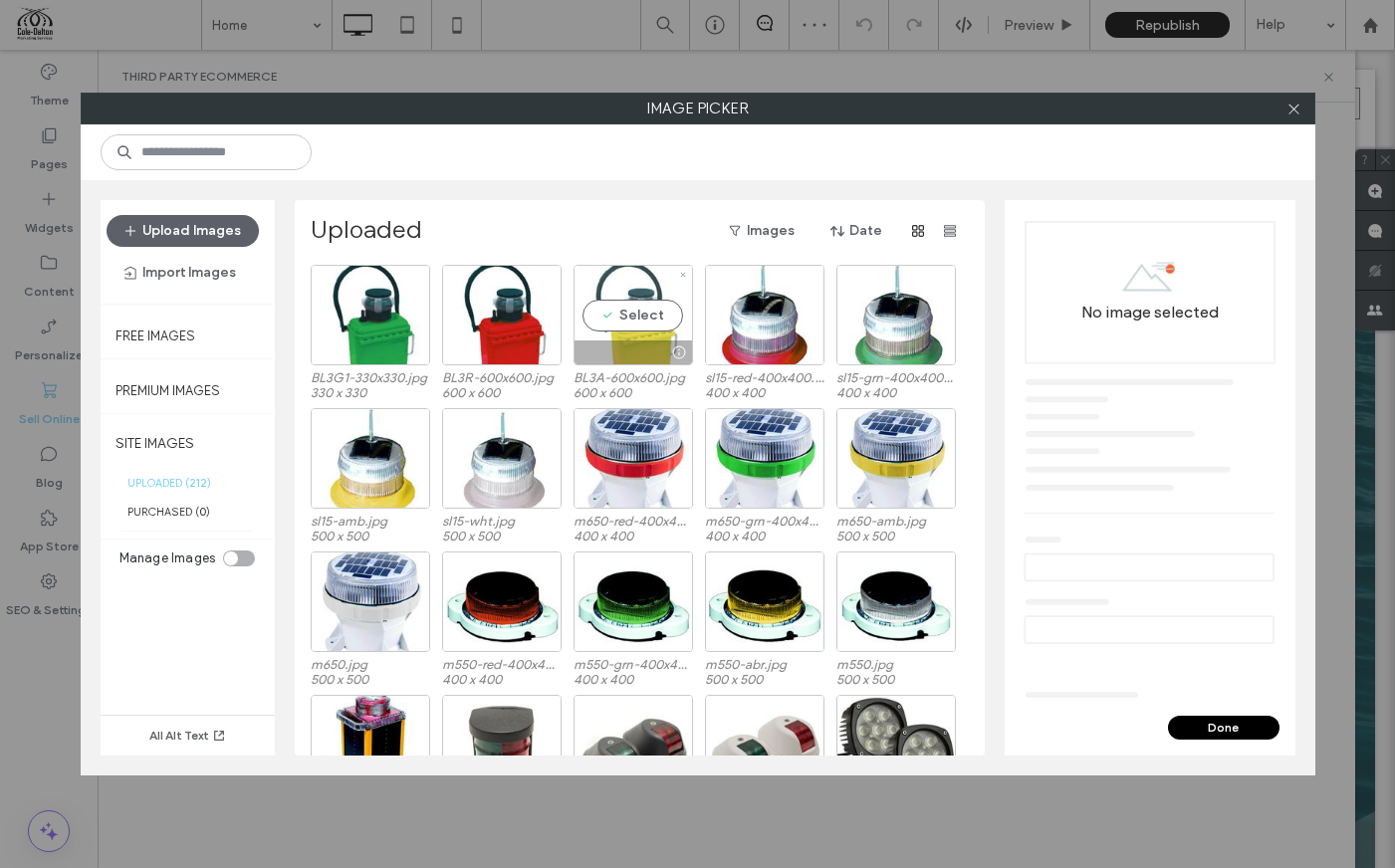click on "Select" at bounding box center (633, 315) 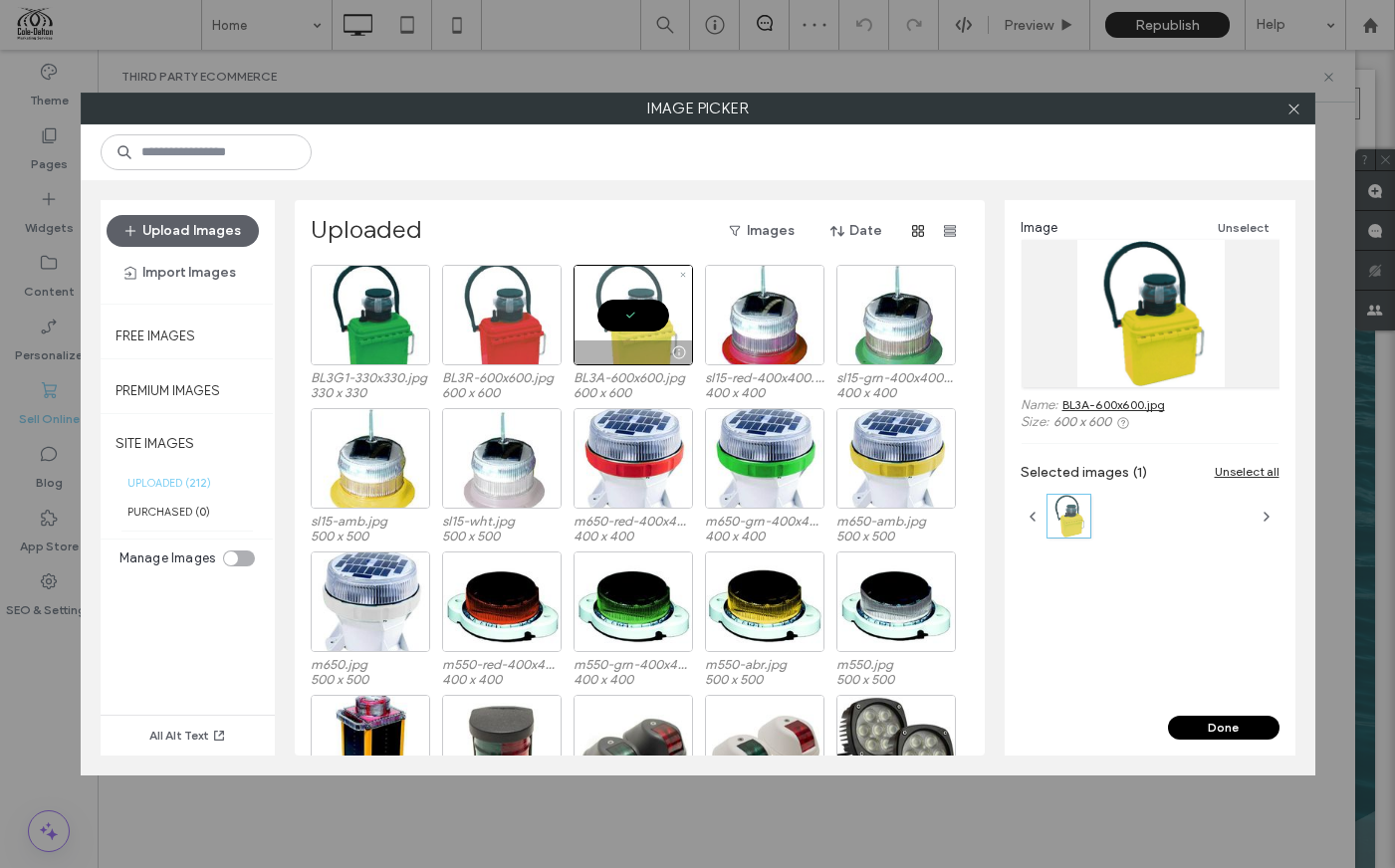 click at bounding box center [502, 315] 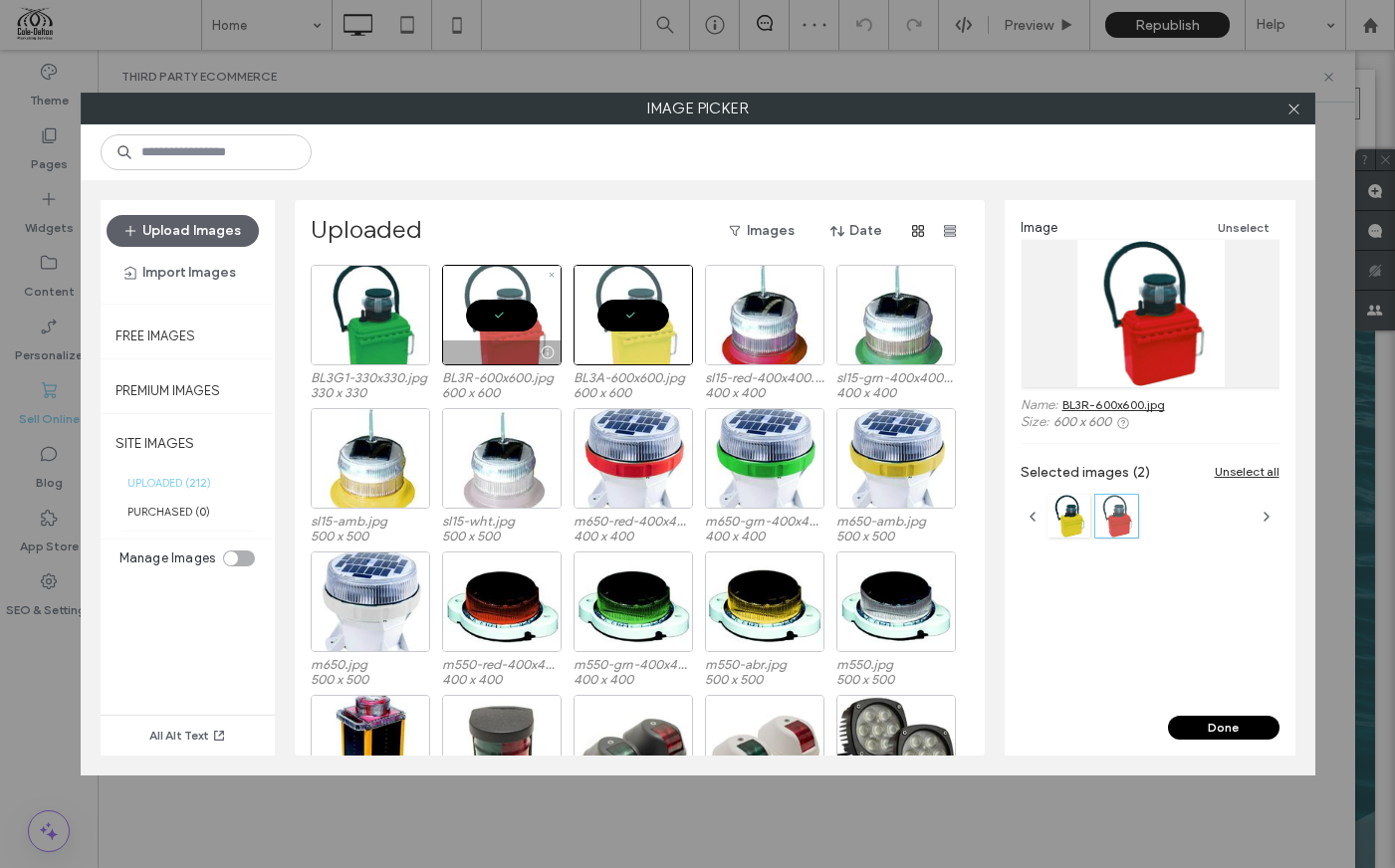 click at bounding box center (502, 315) 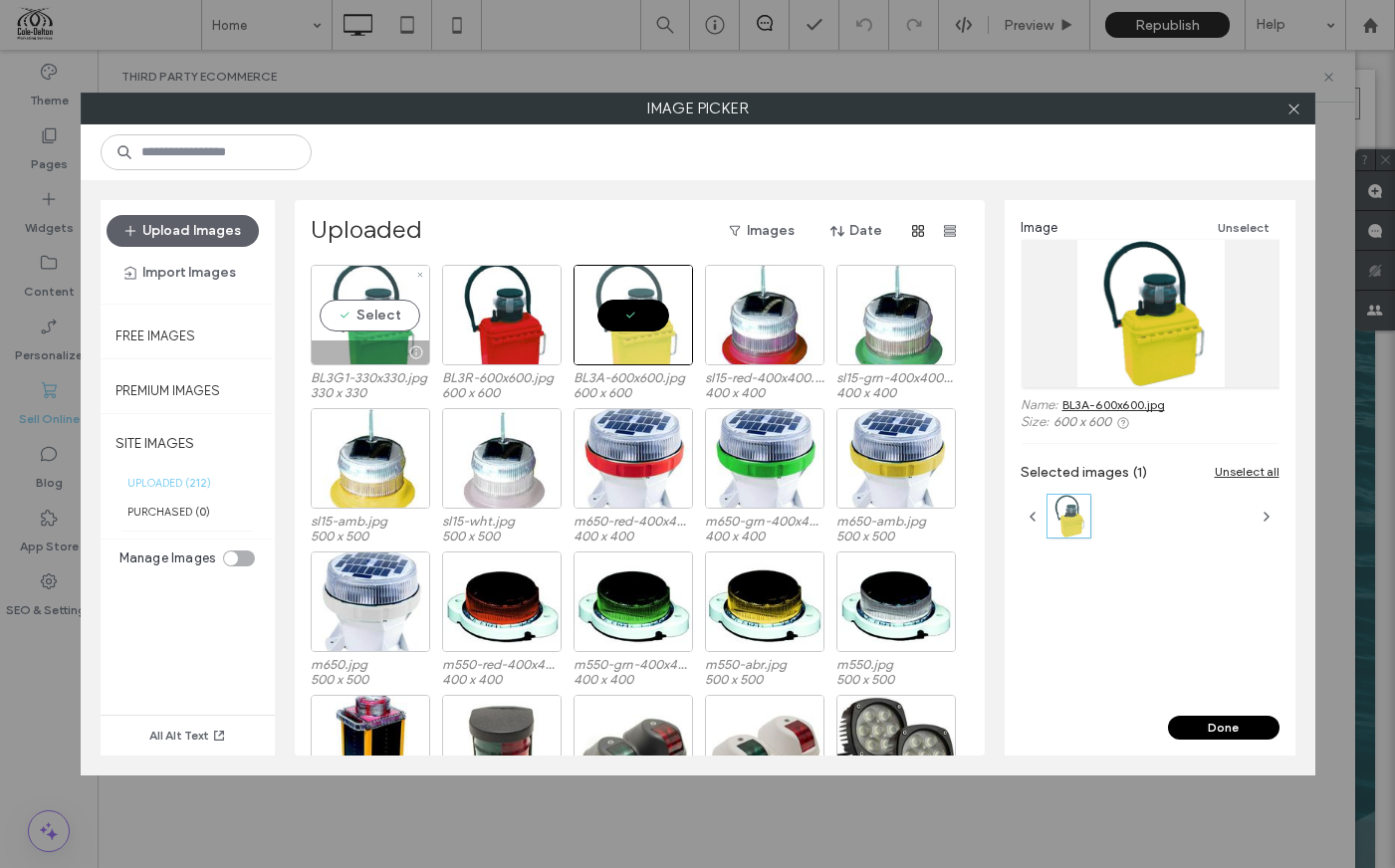 click on "Select" at bounding box center [370, 315] 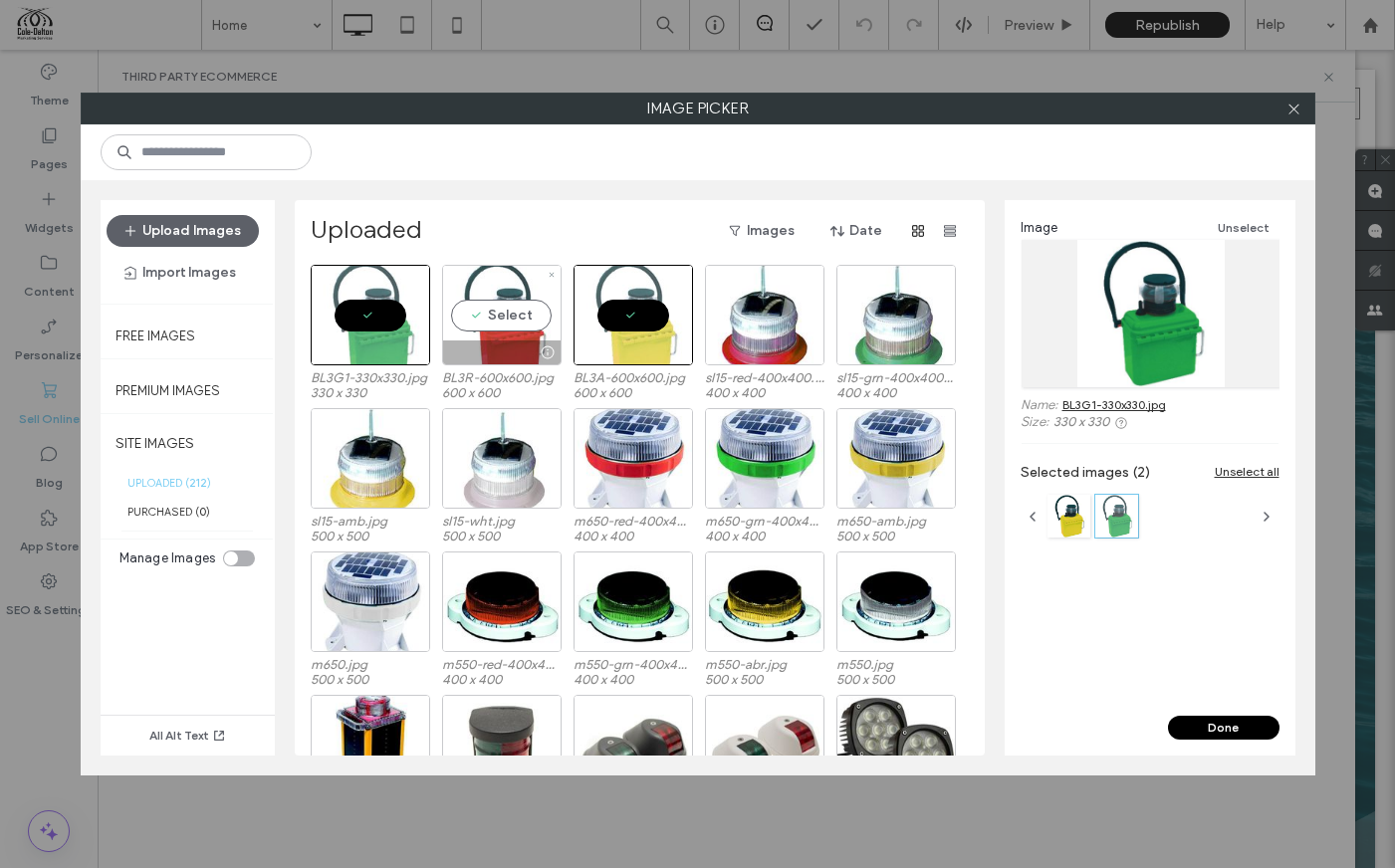 drag, startPoint x: 495, startPoint y: 324, endPoint x: 506, endPoint y: 326, distance: 11.18034 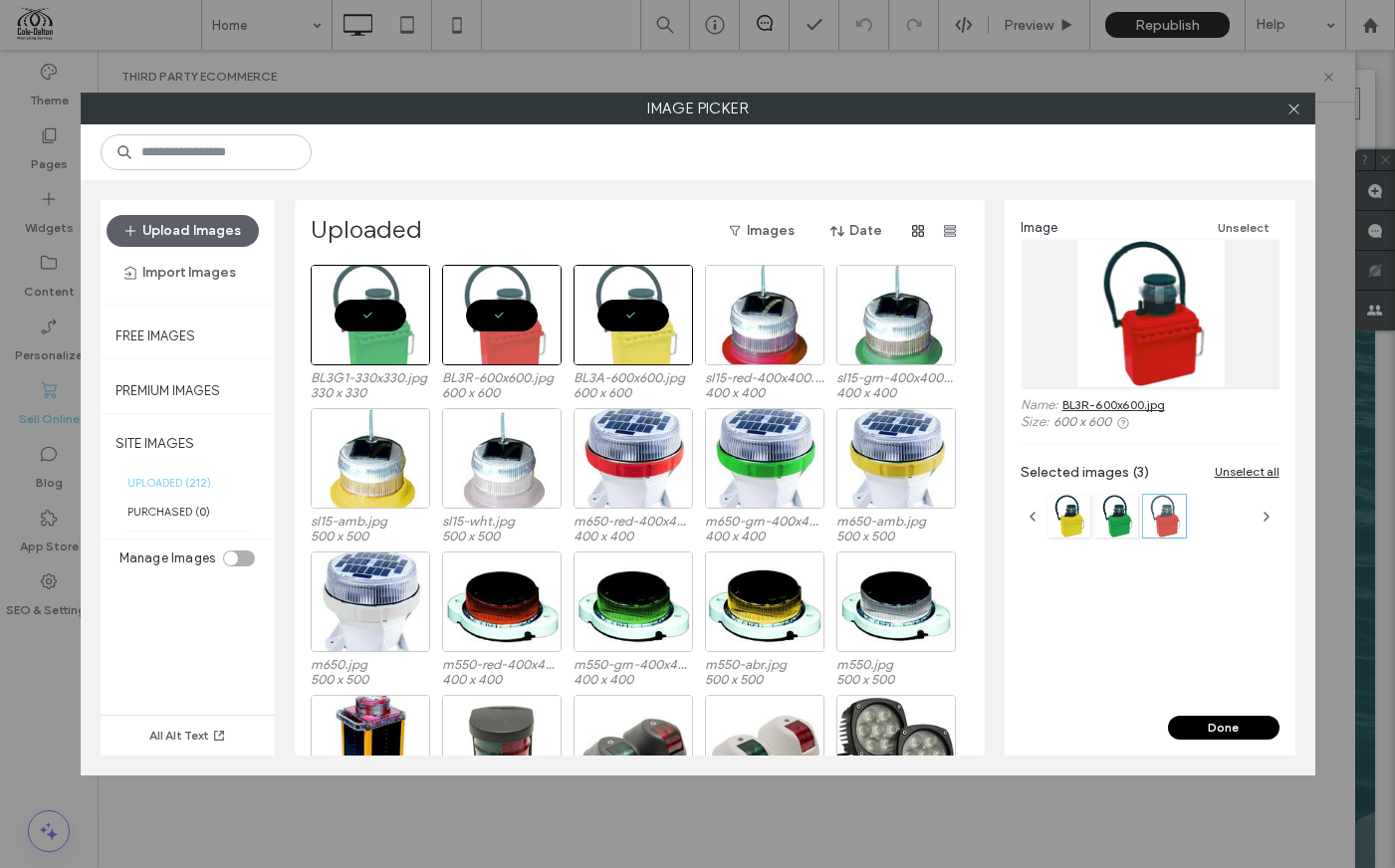 click on "Done" at bounding box center [1224, 728] 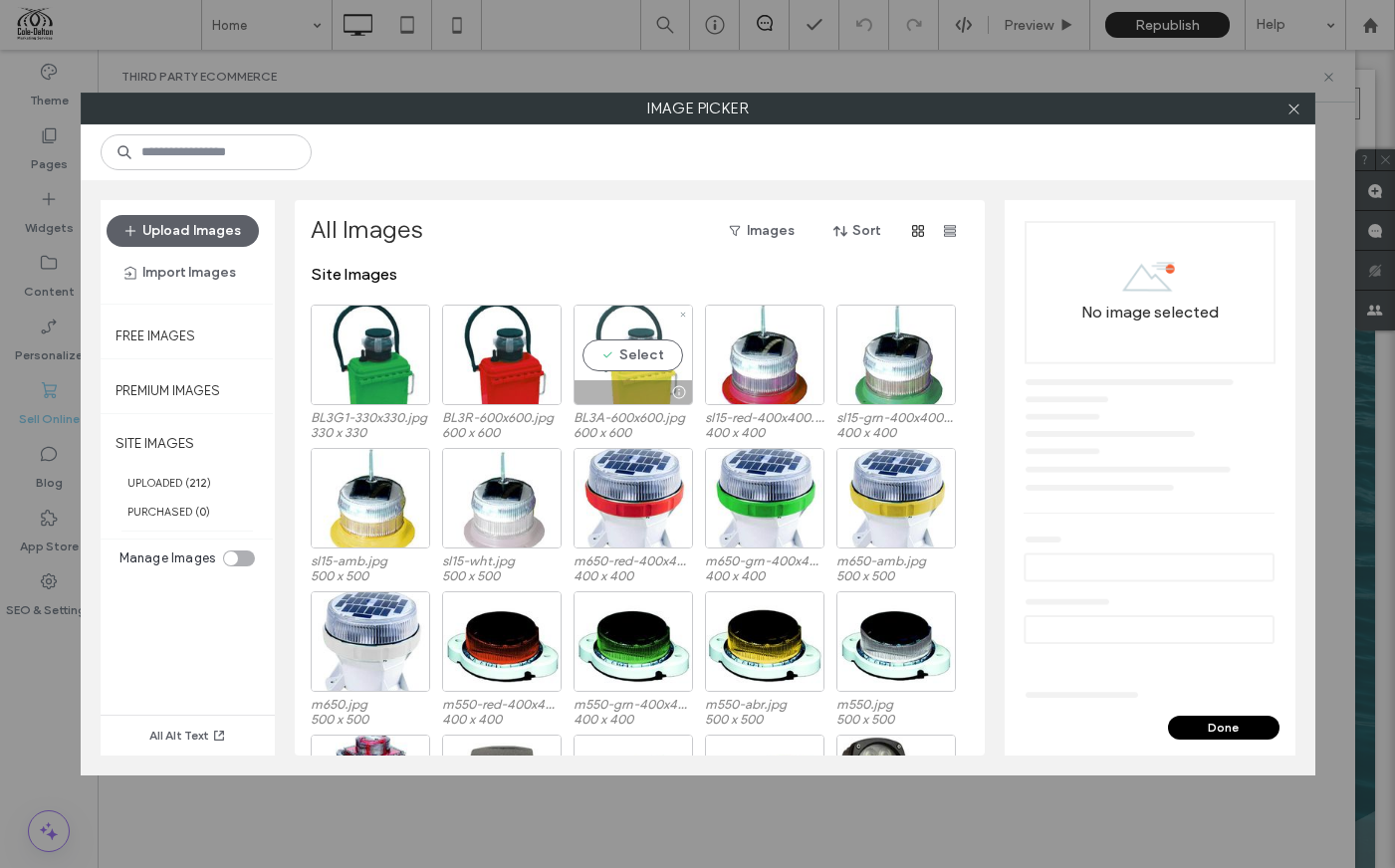 click on "Select" at bounding box center (633, 354) 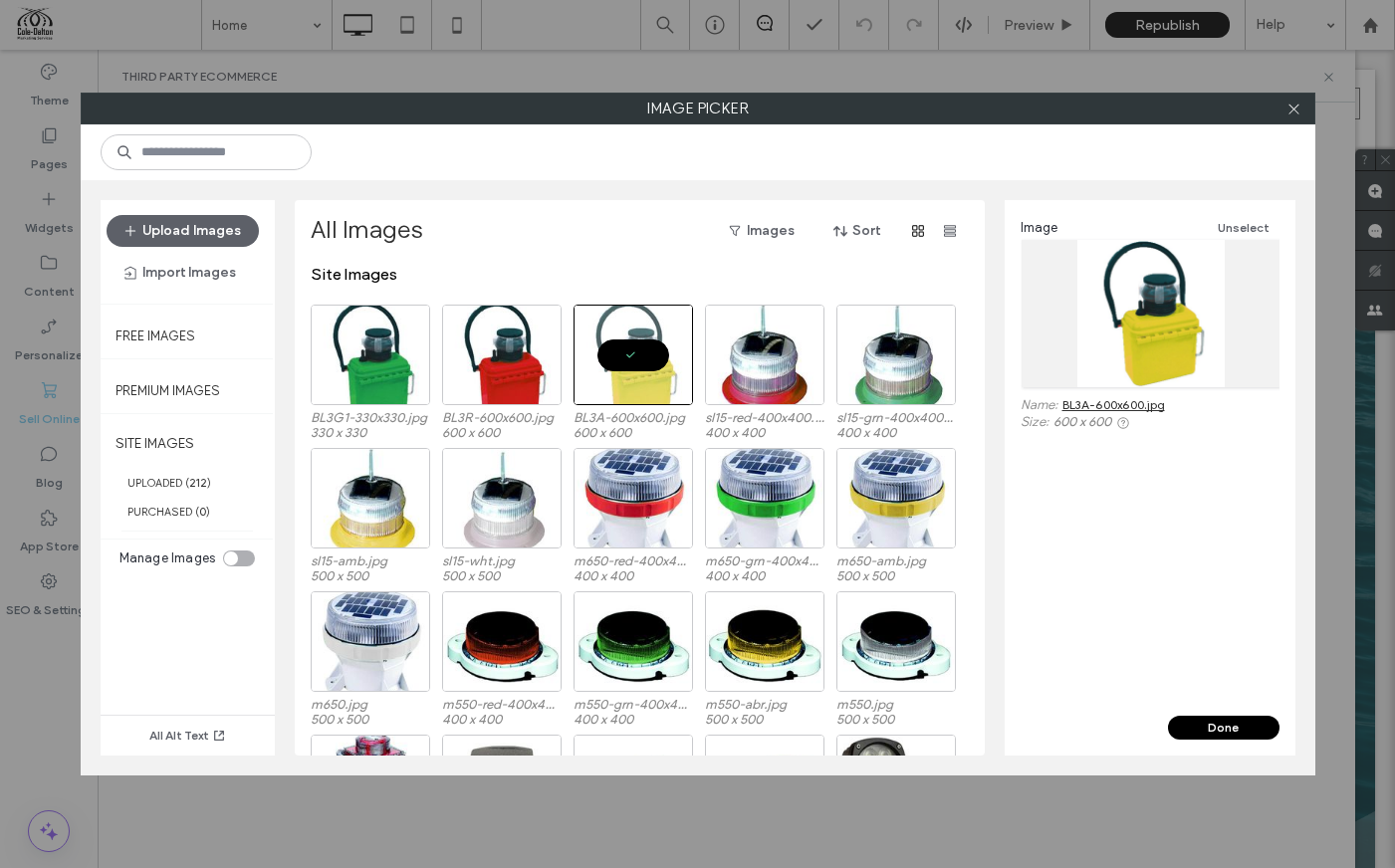 click on "Done" at bounding box center (1150, 736) 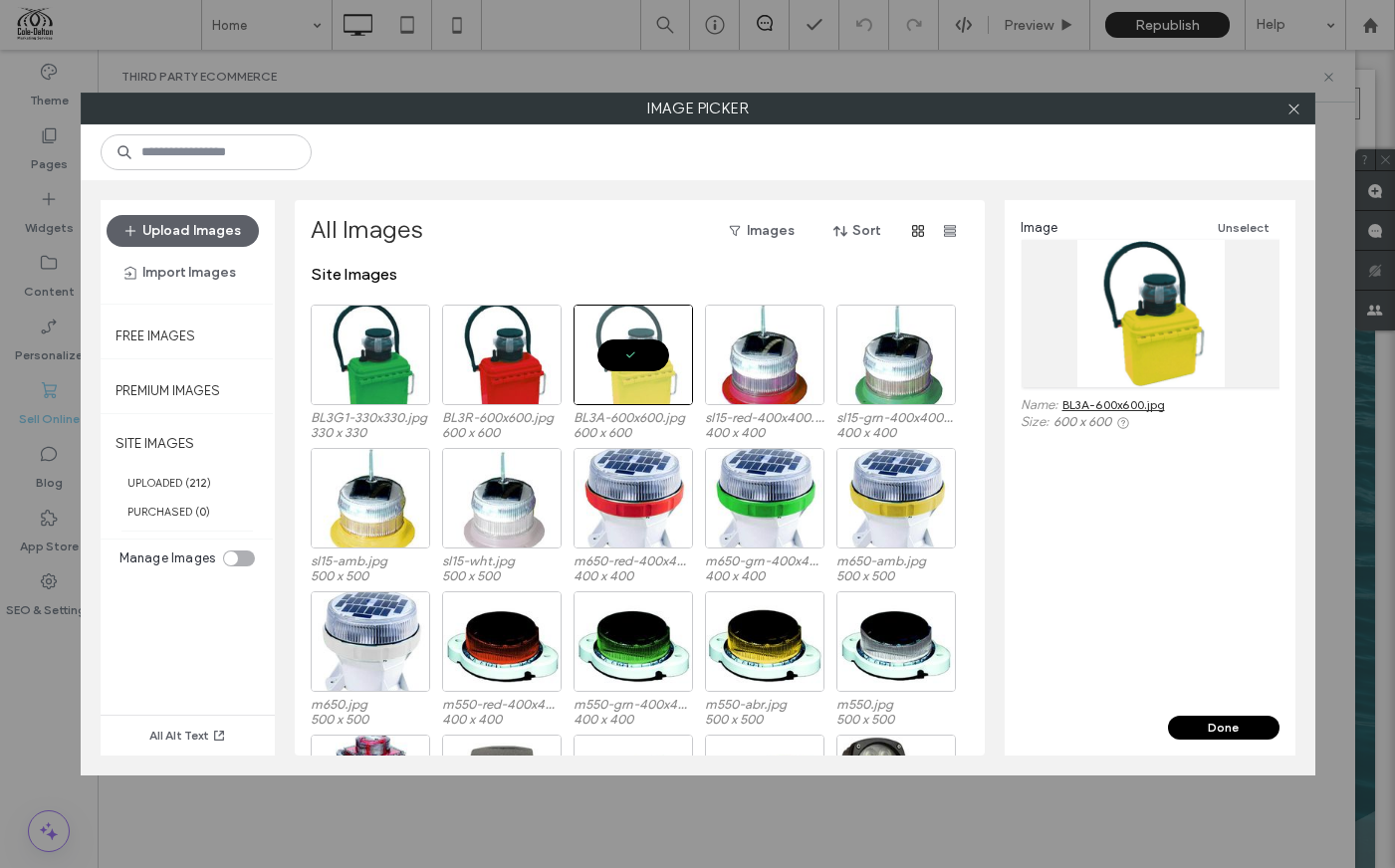 click on "Done" at bounding box center [1224, 728] 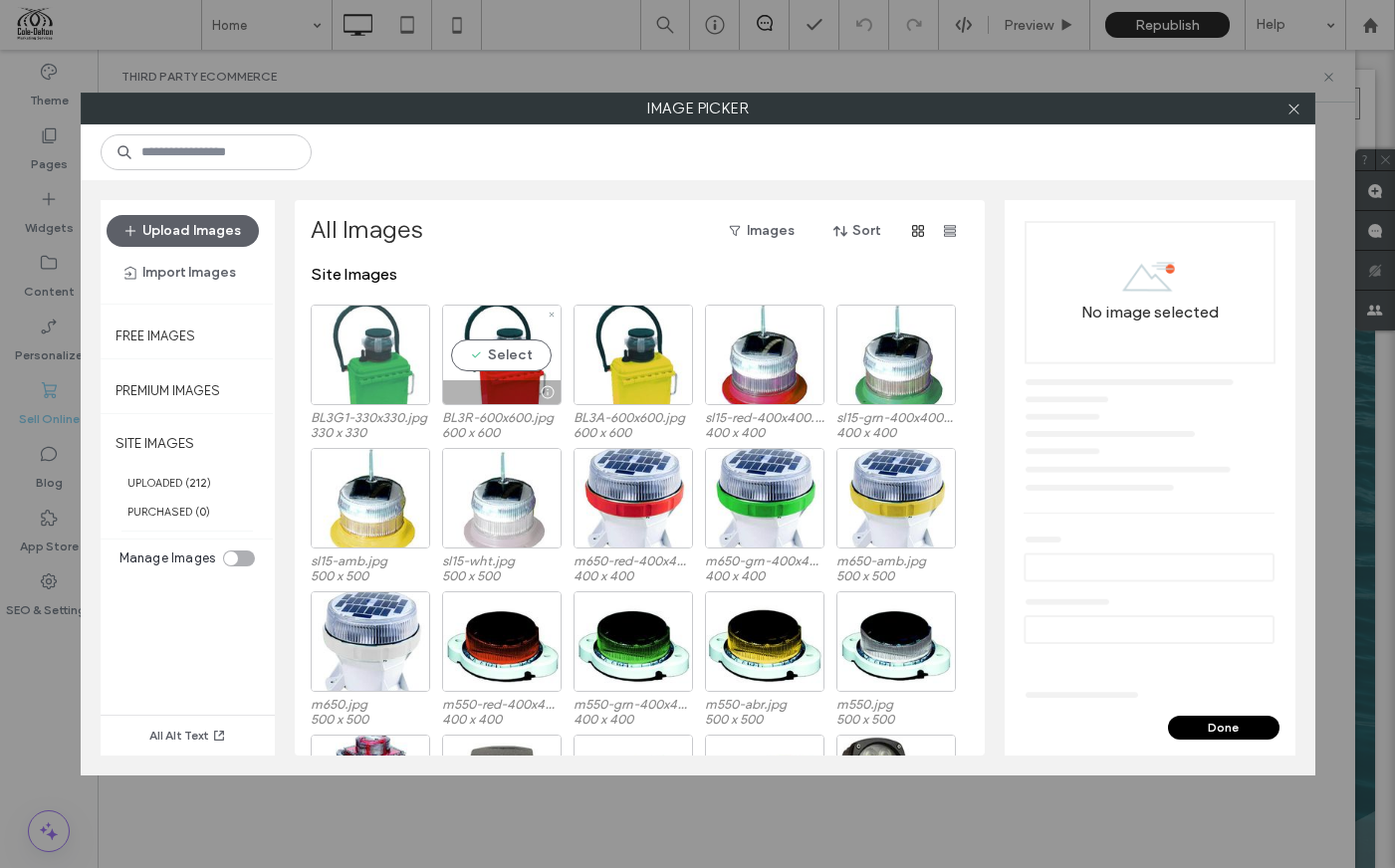 drag, startPoint x: 416, startPoint y: 337, endPoint x: 438, endPoint y: 349, distance: 25.059928 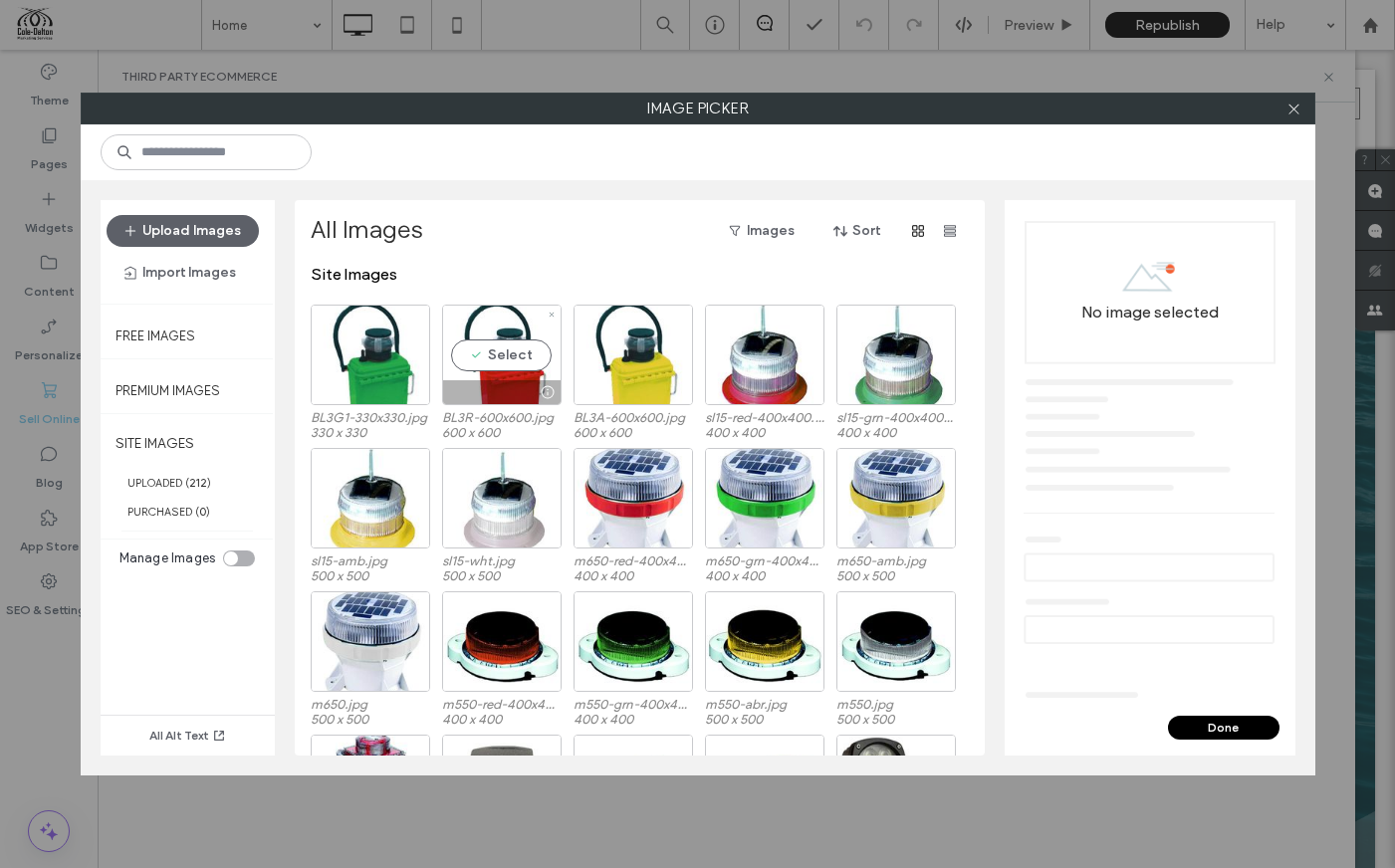 click at bounding box center (370, 354) 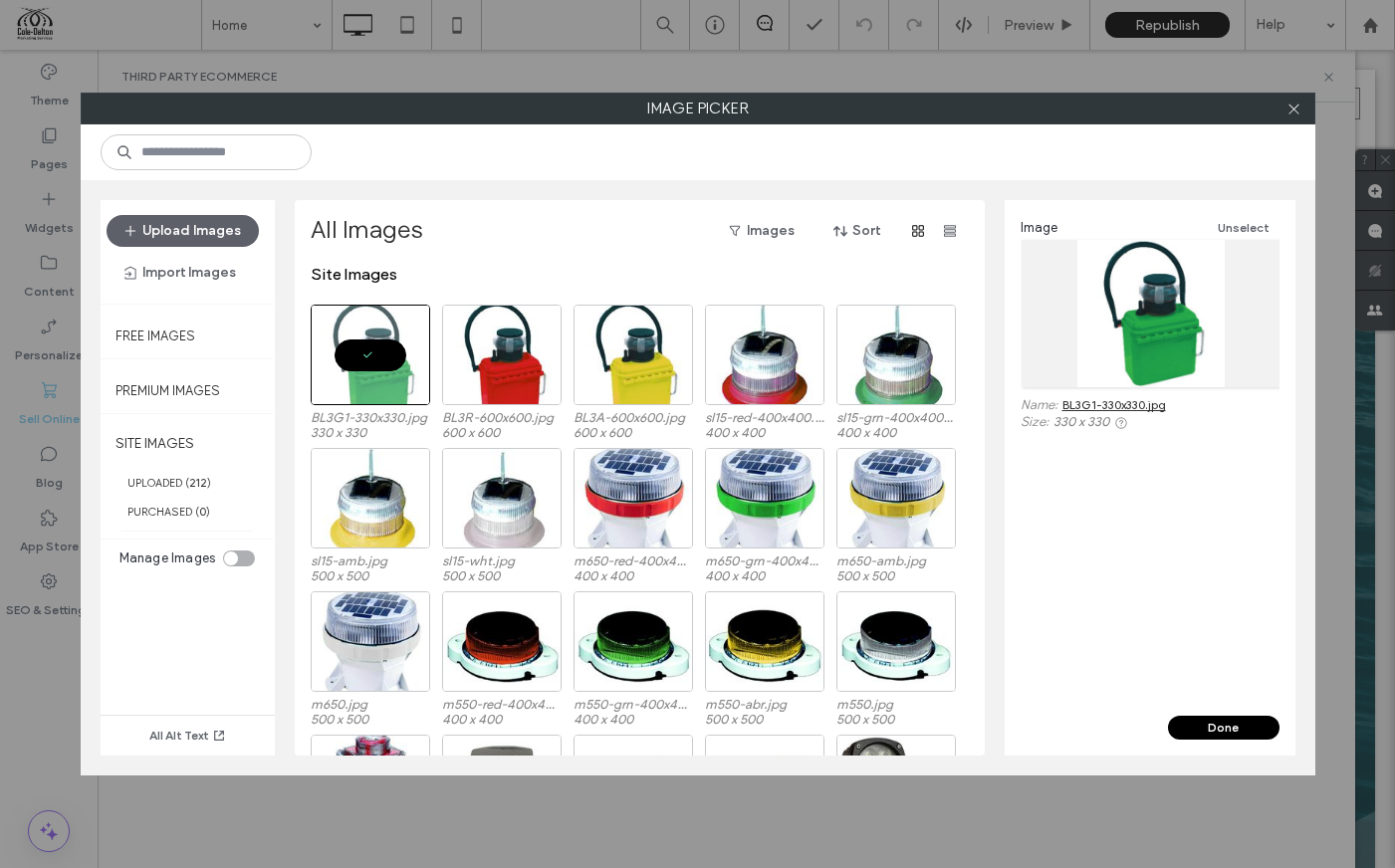 click on "Done" at bounding box center [1224, 728] 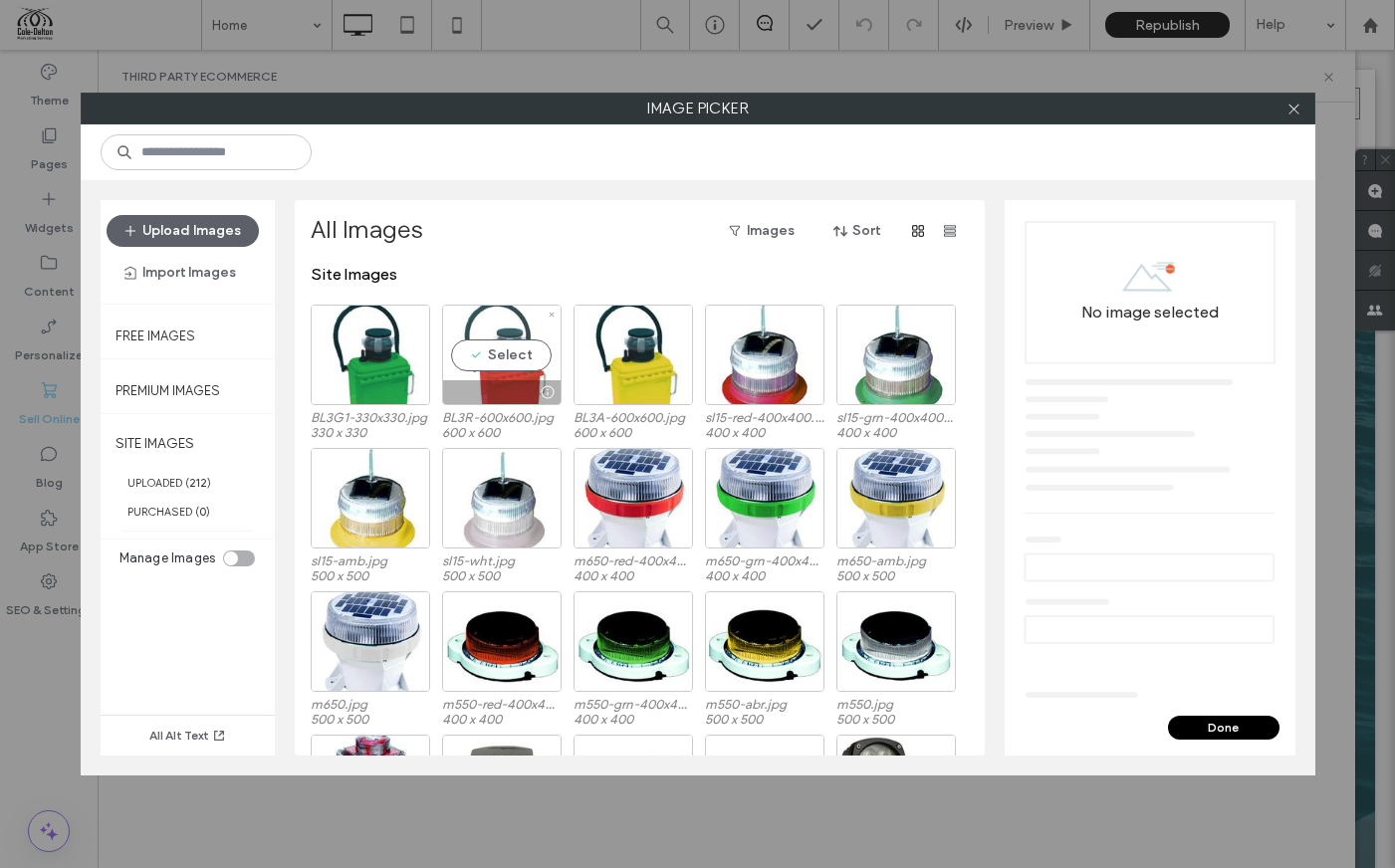 click on "Select" at bounding box center [502, 354] 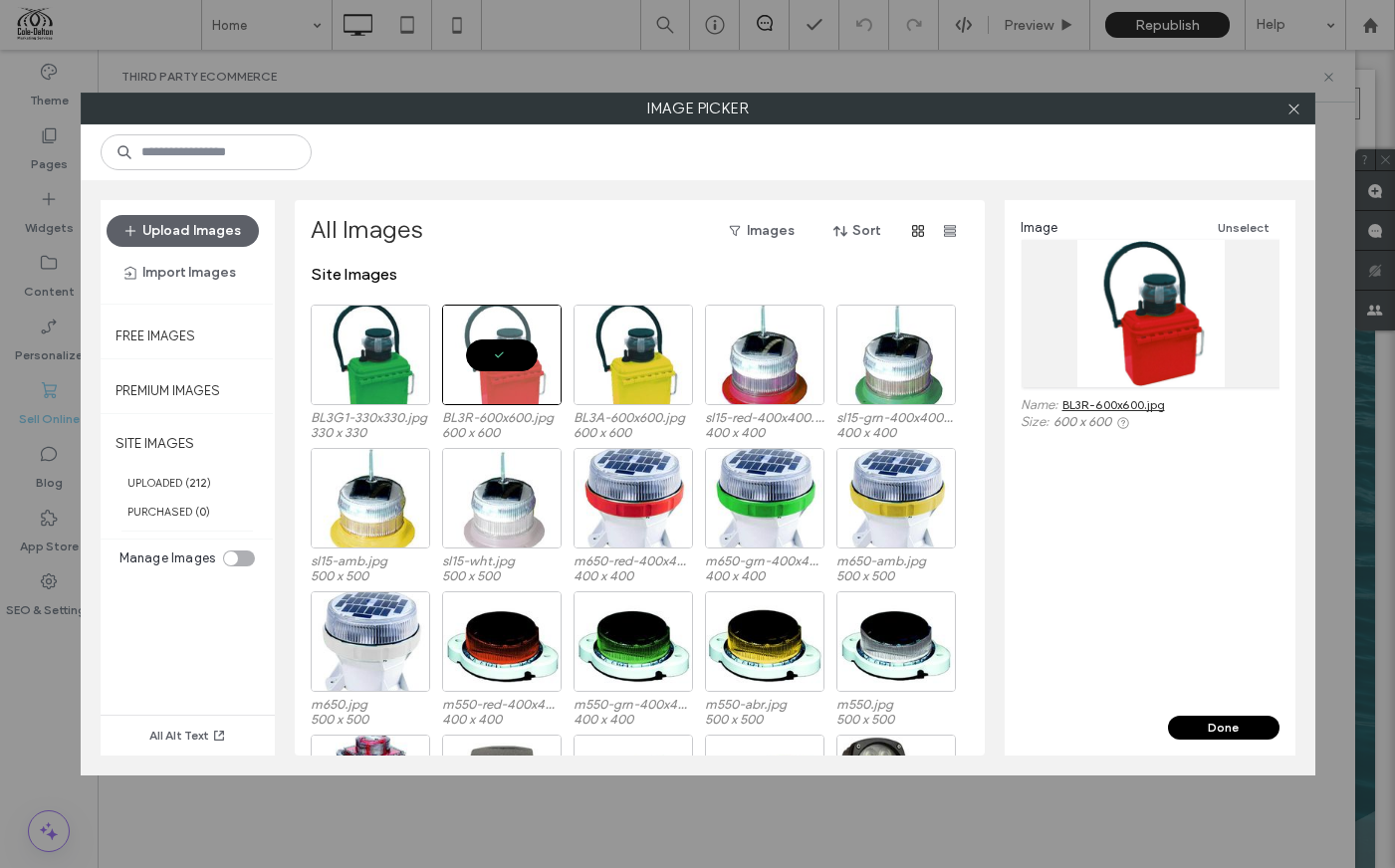 click on "Done" at bounding box center [1224, 728] 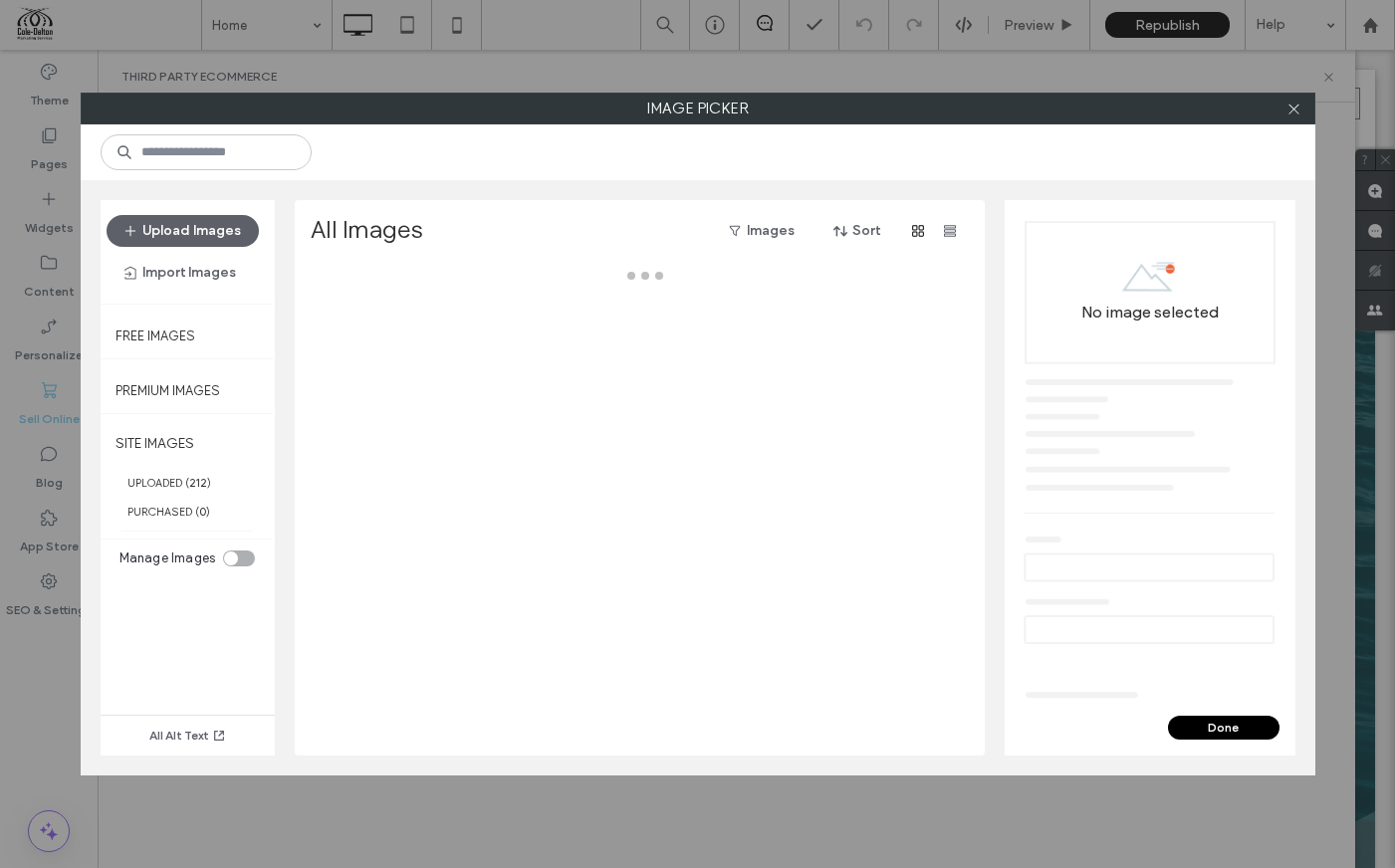 click on "Upload Images Import Images" at bounding box center (187, 252) 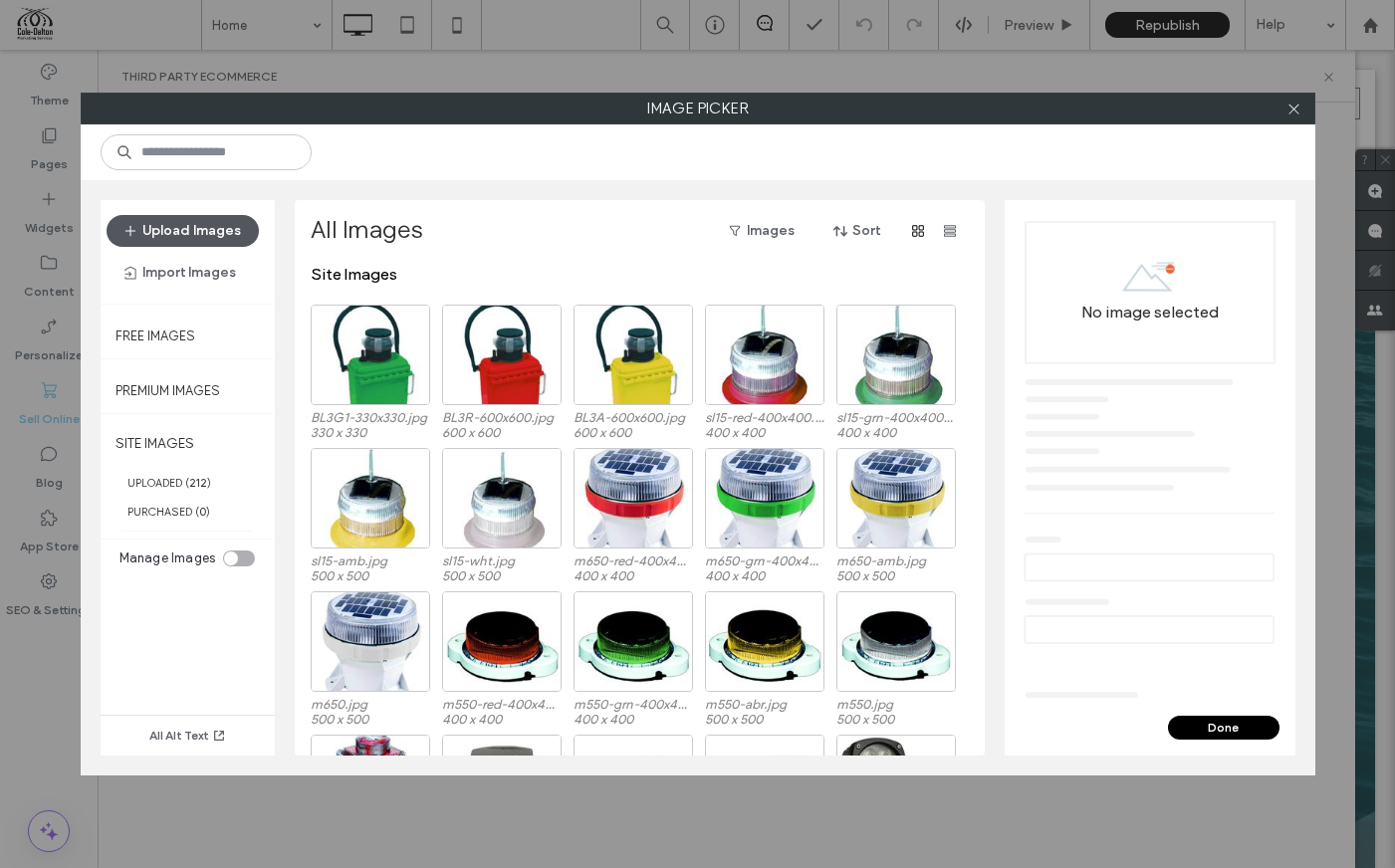 click on "Upload Images" at bounding box center (182, 231) 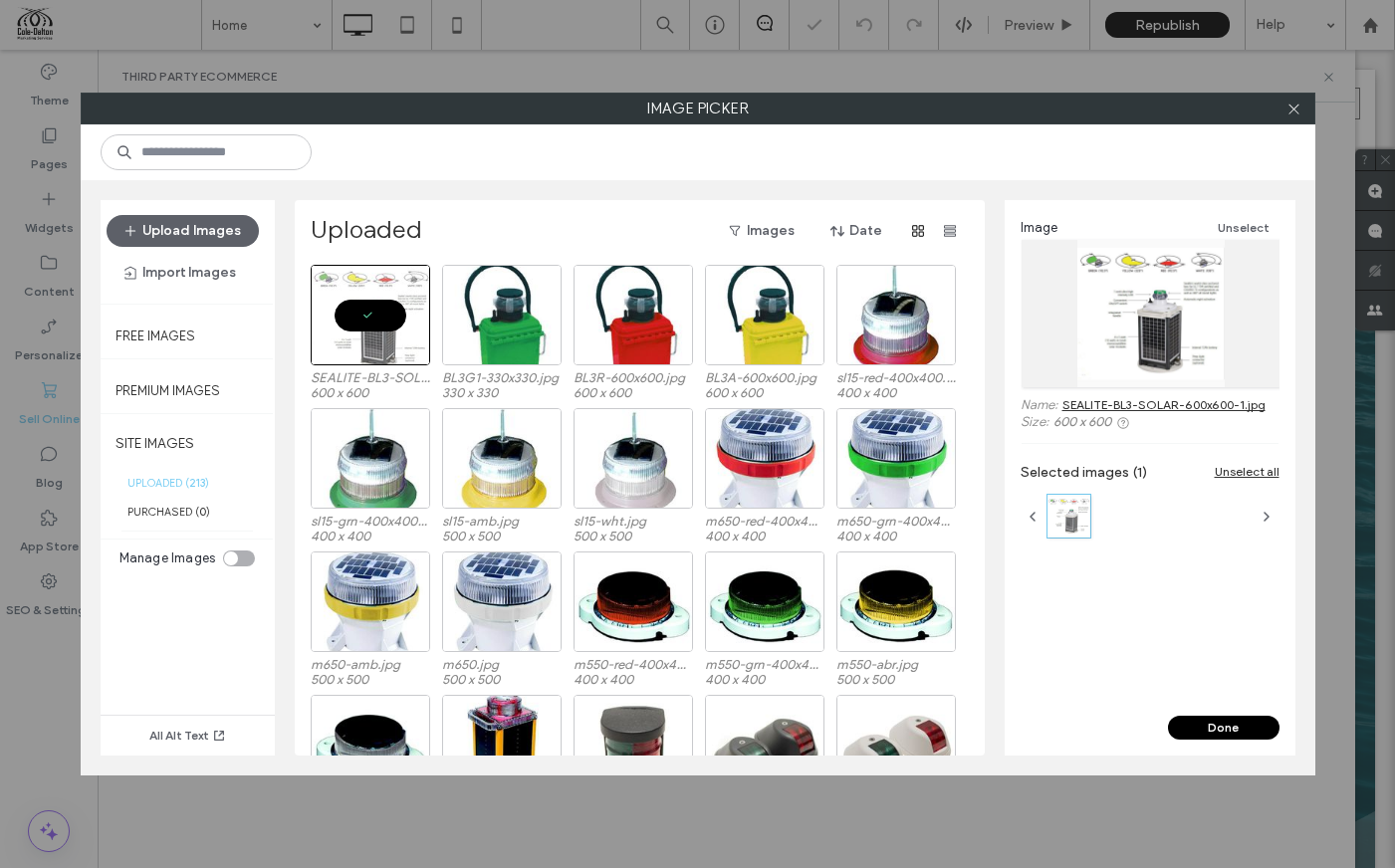 click on "Done" at bounding box center [1224, 728] 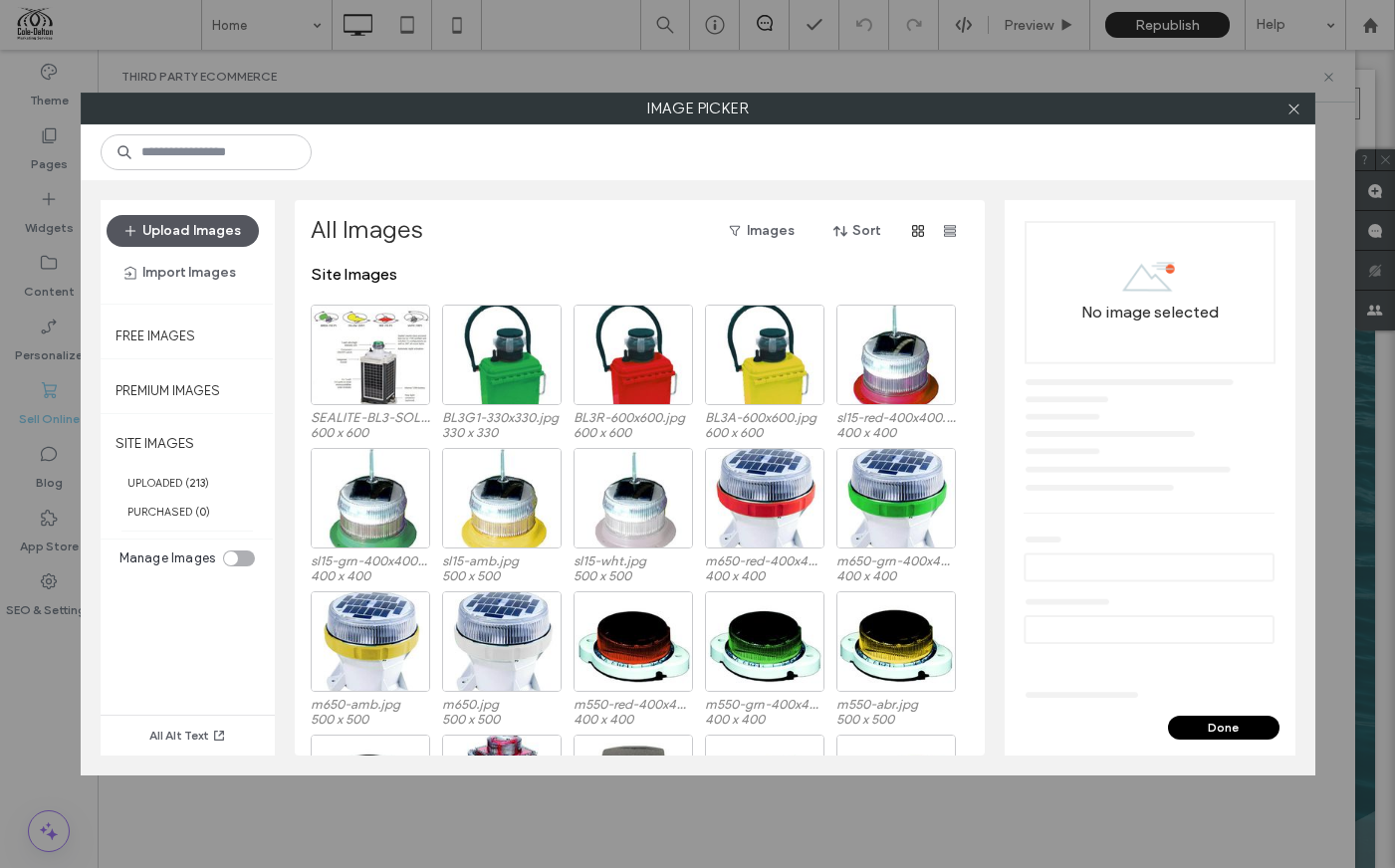 click on "Upload Images" at bounding box center (182, 231) 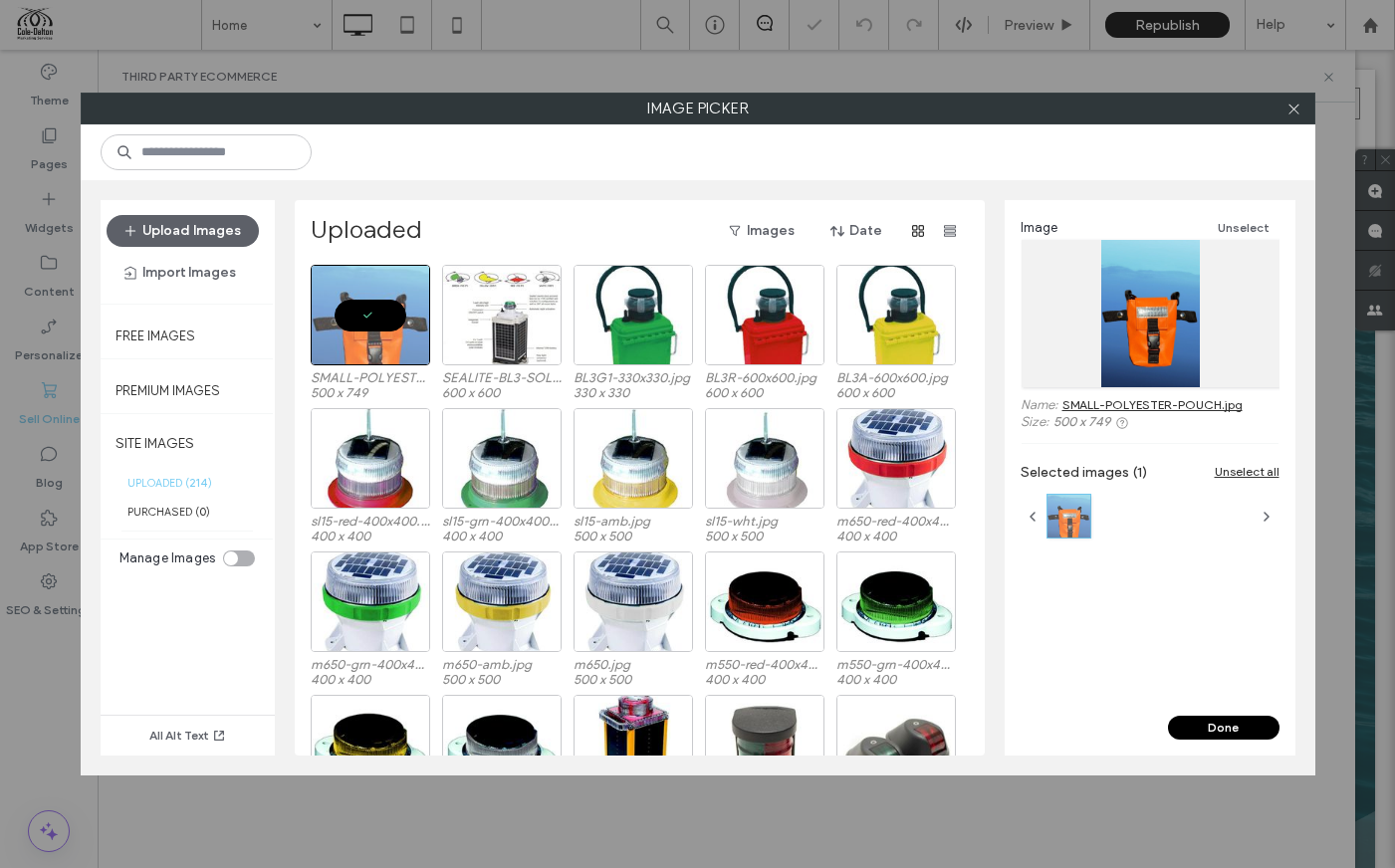 click on "Done" at bounding box center [1224, 728] 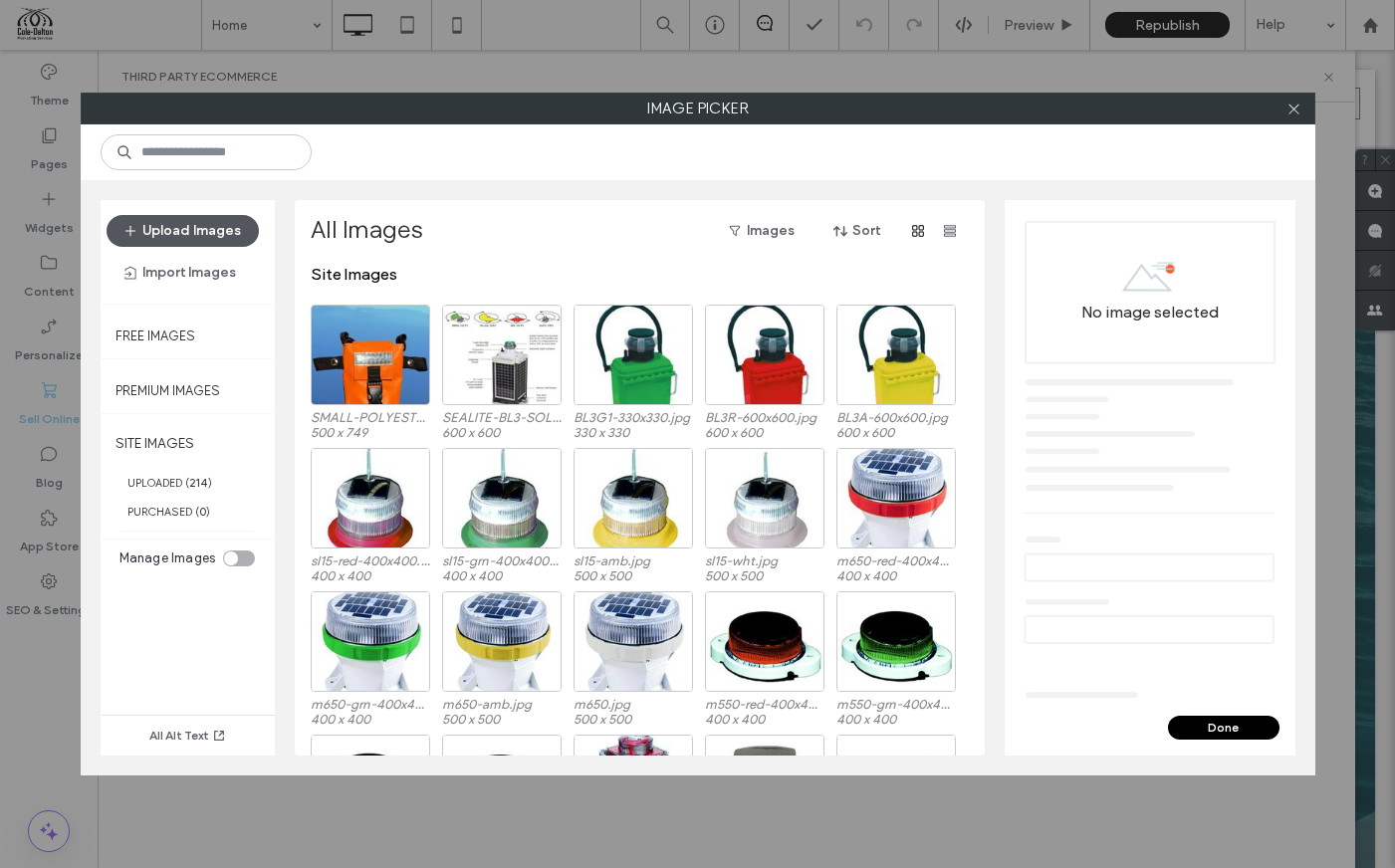 click on "Upload Images" at bounding box center [182, 231] 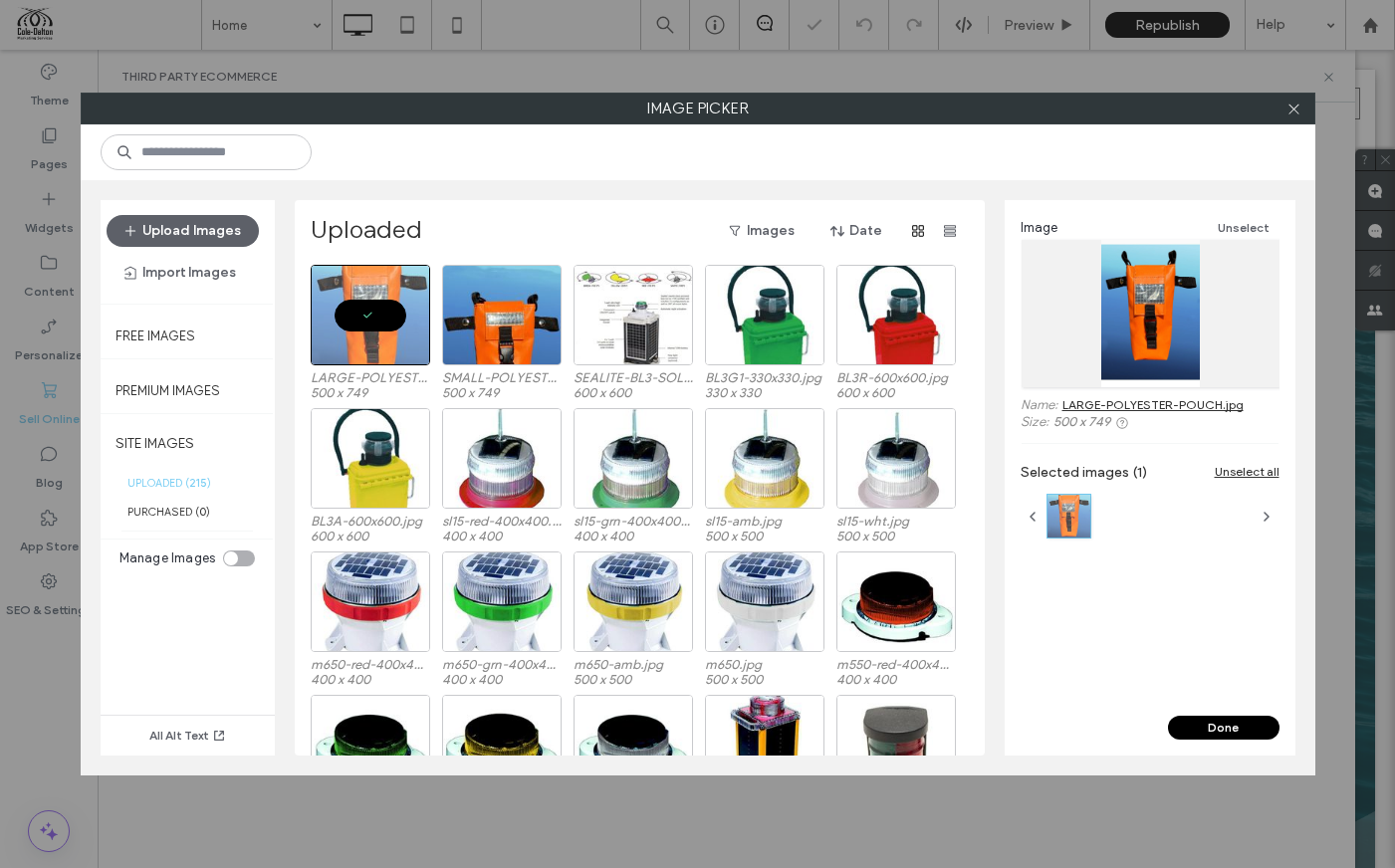 click on "Done" at bounding box center (1224, 728) 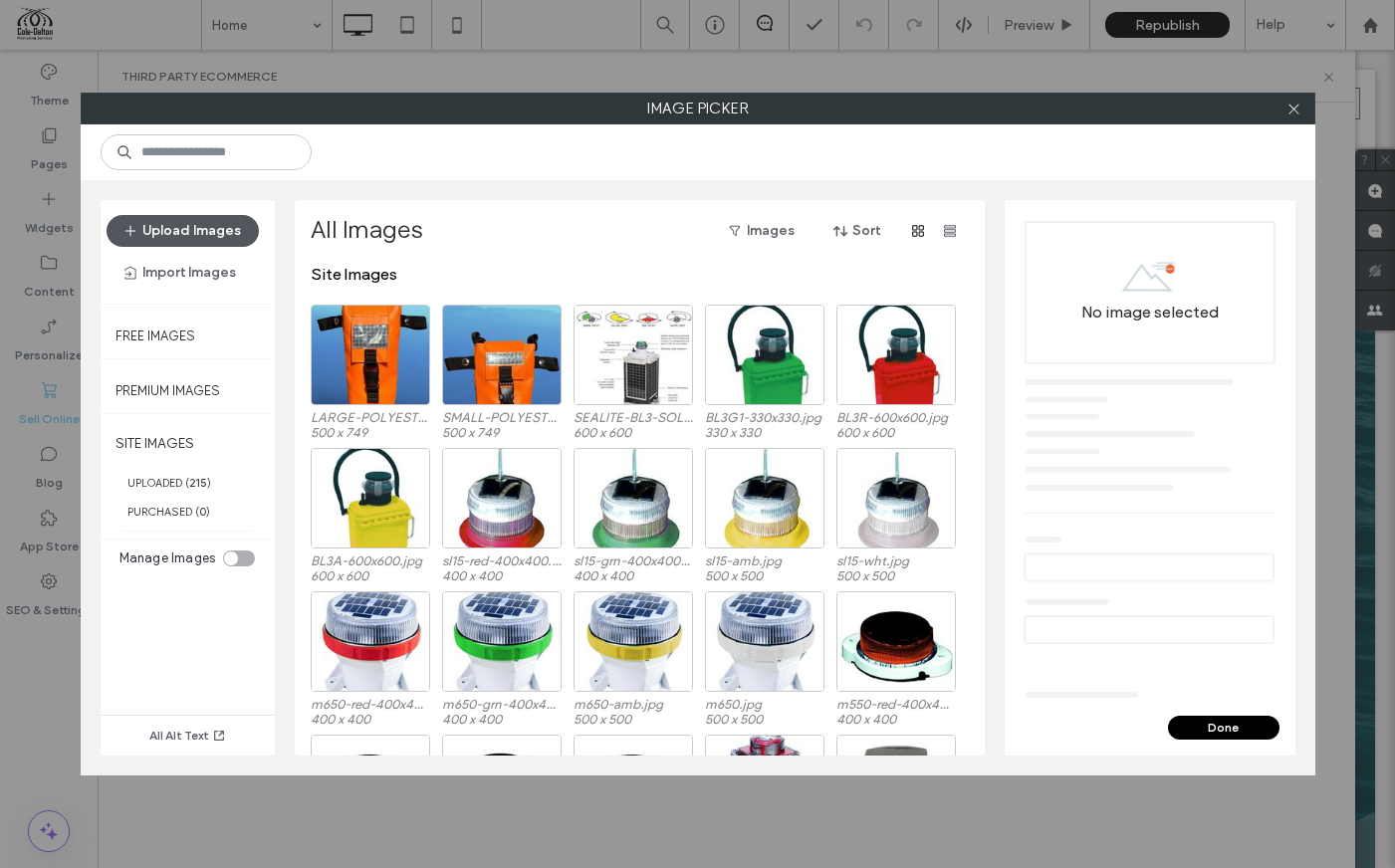click on "Upload Images" at bounding box center [182, 231] 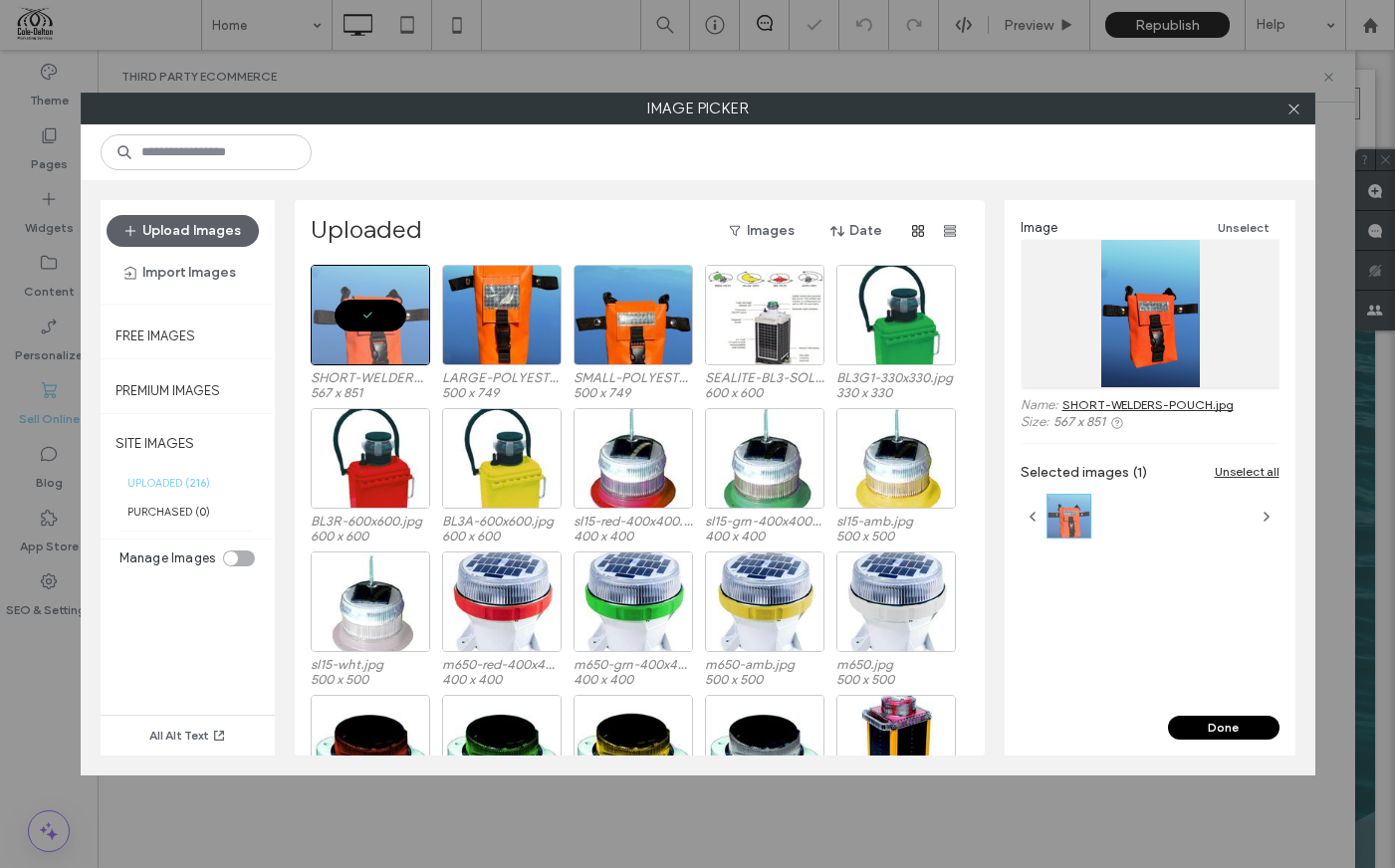 click on "Done" at bounding box center [1224, 728] 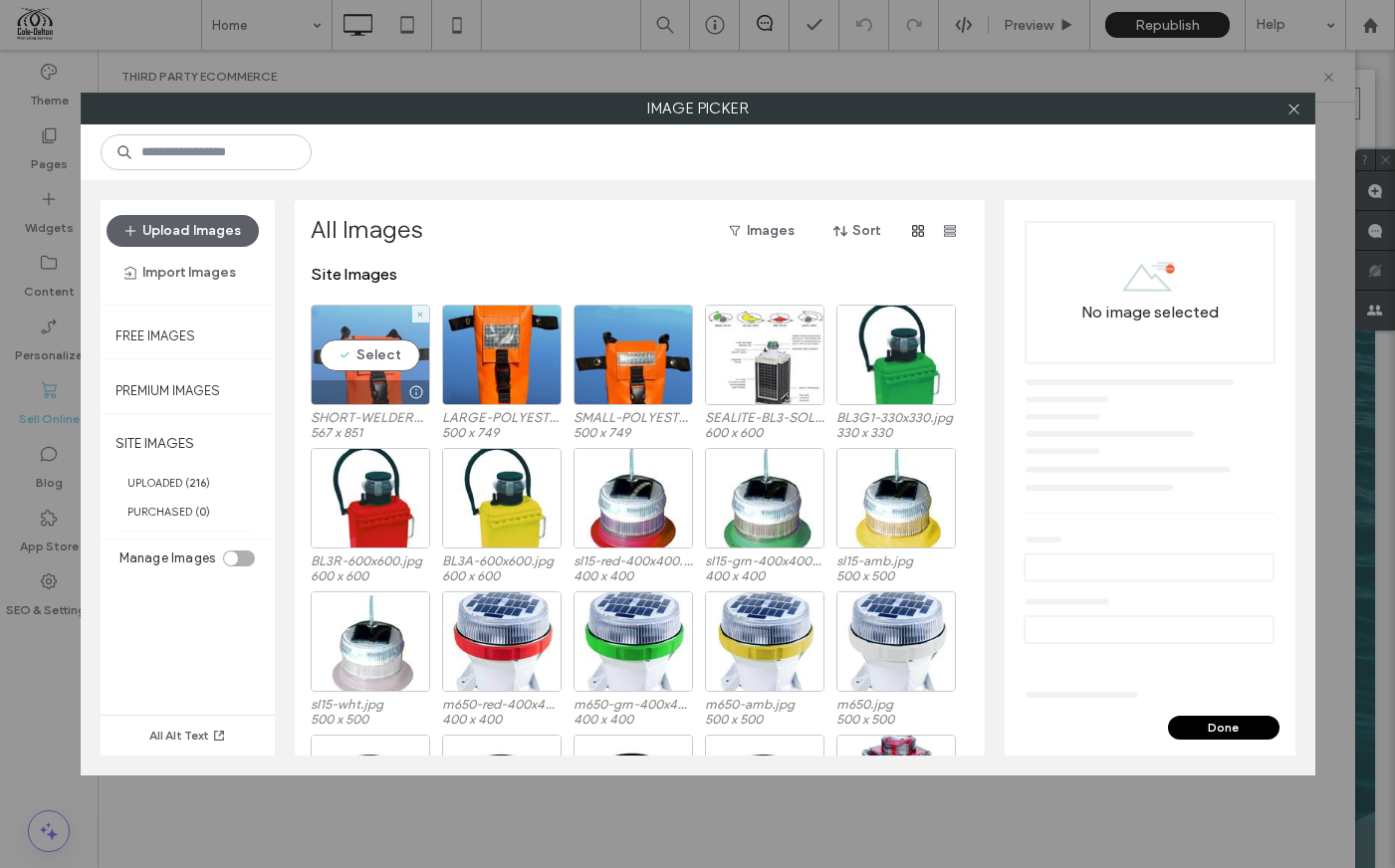 click on "Select" at bounding box center [370, 354] 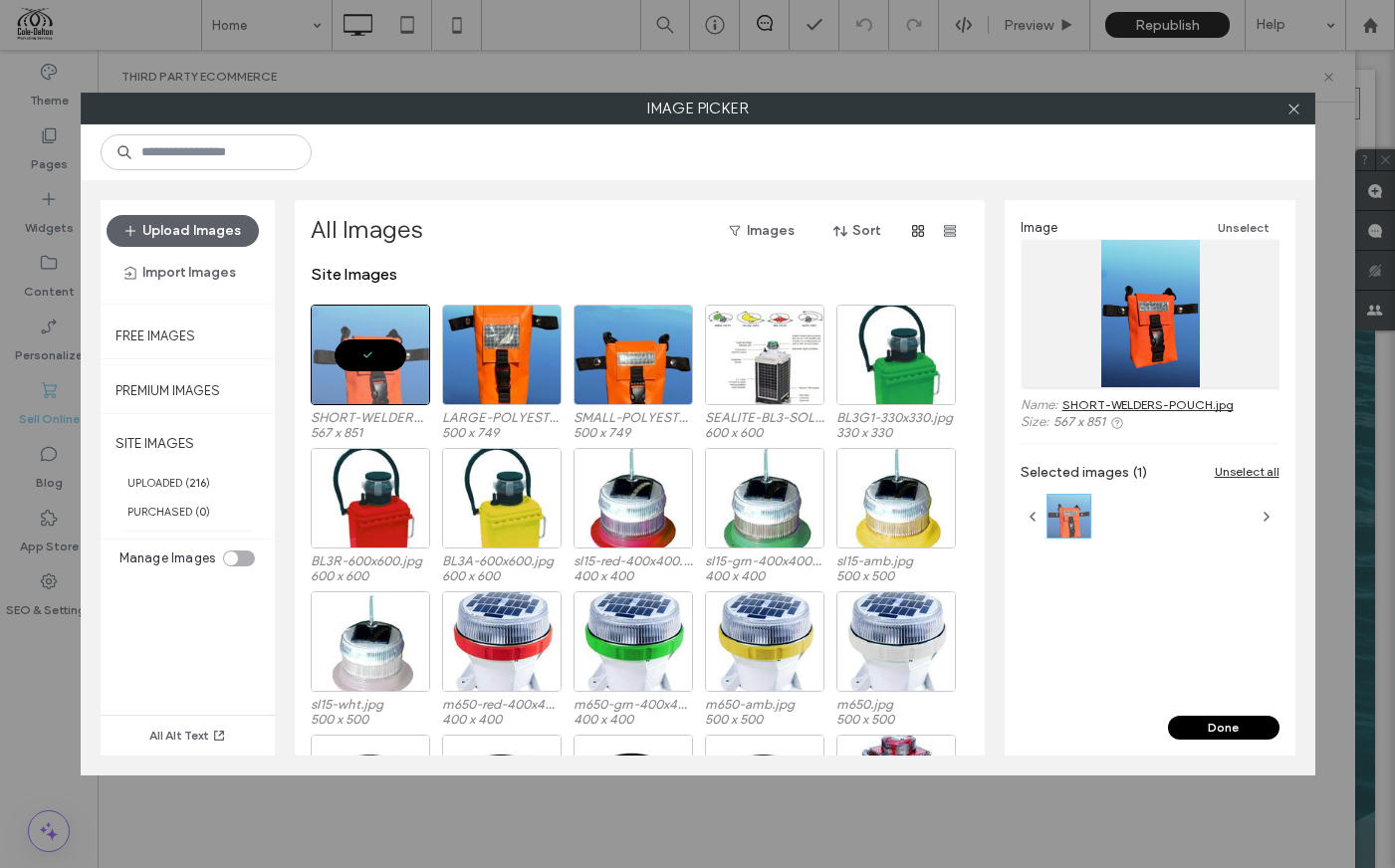 click on "Done" at bounding box center (1224, 728) 